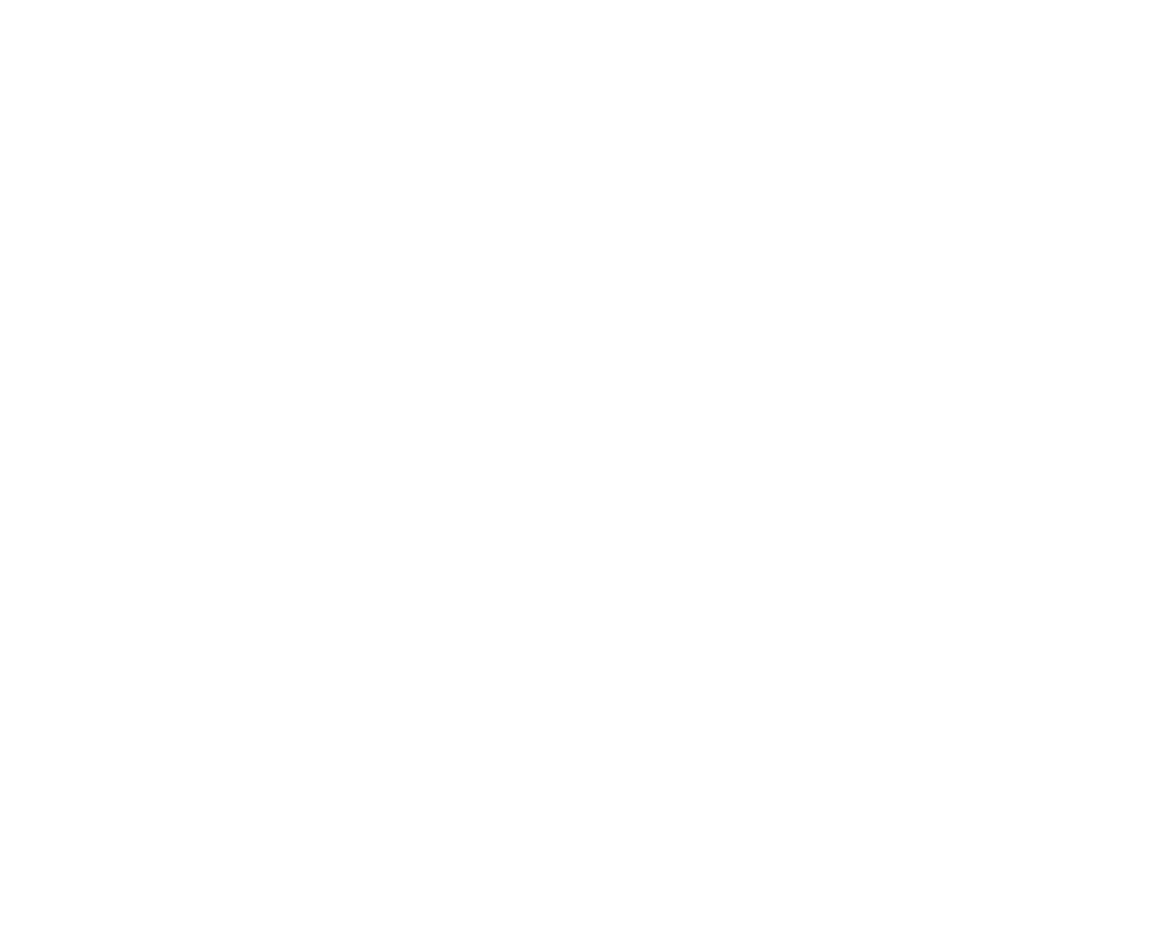 scroll, scrollTop: 0, scrollLeft: 0, axis: both 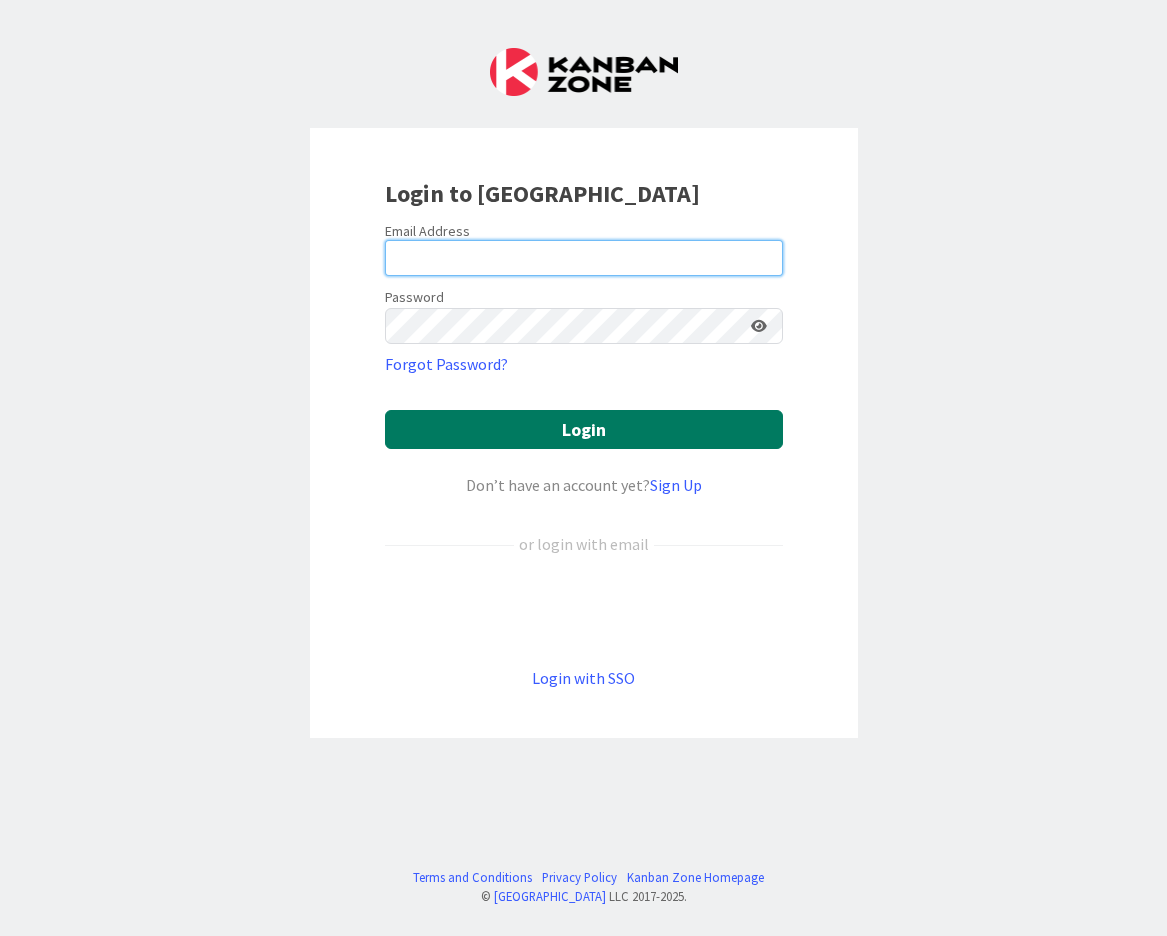 type on "[EMAIL_ADDRESS][DOMAIN_NAME]" 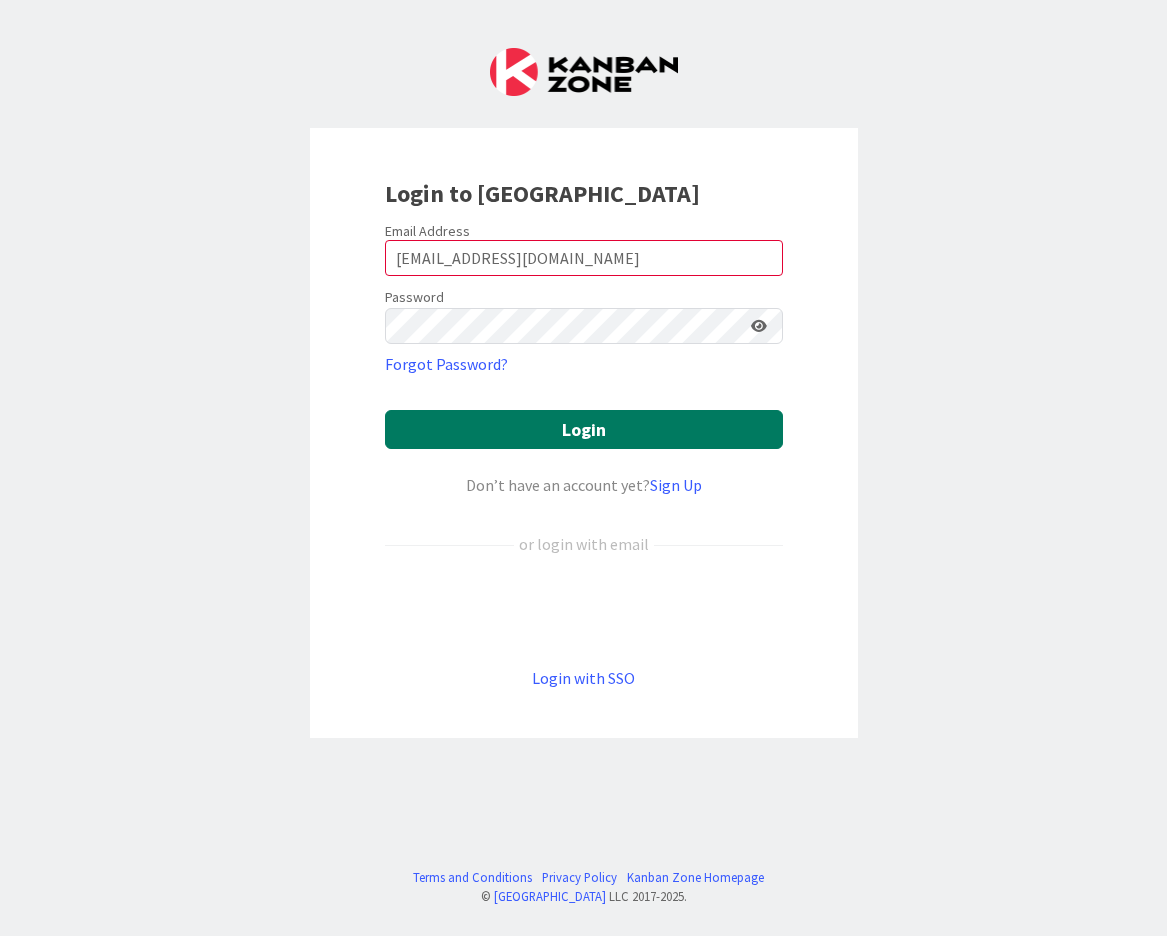 click on "Login" at bounding box center [584, 429] 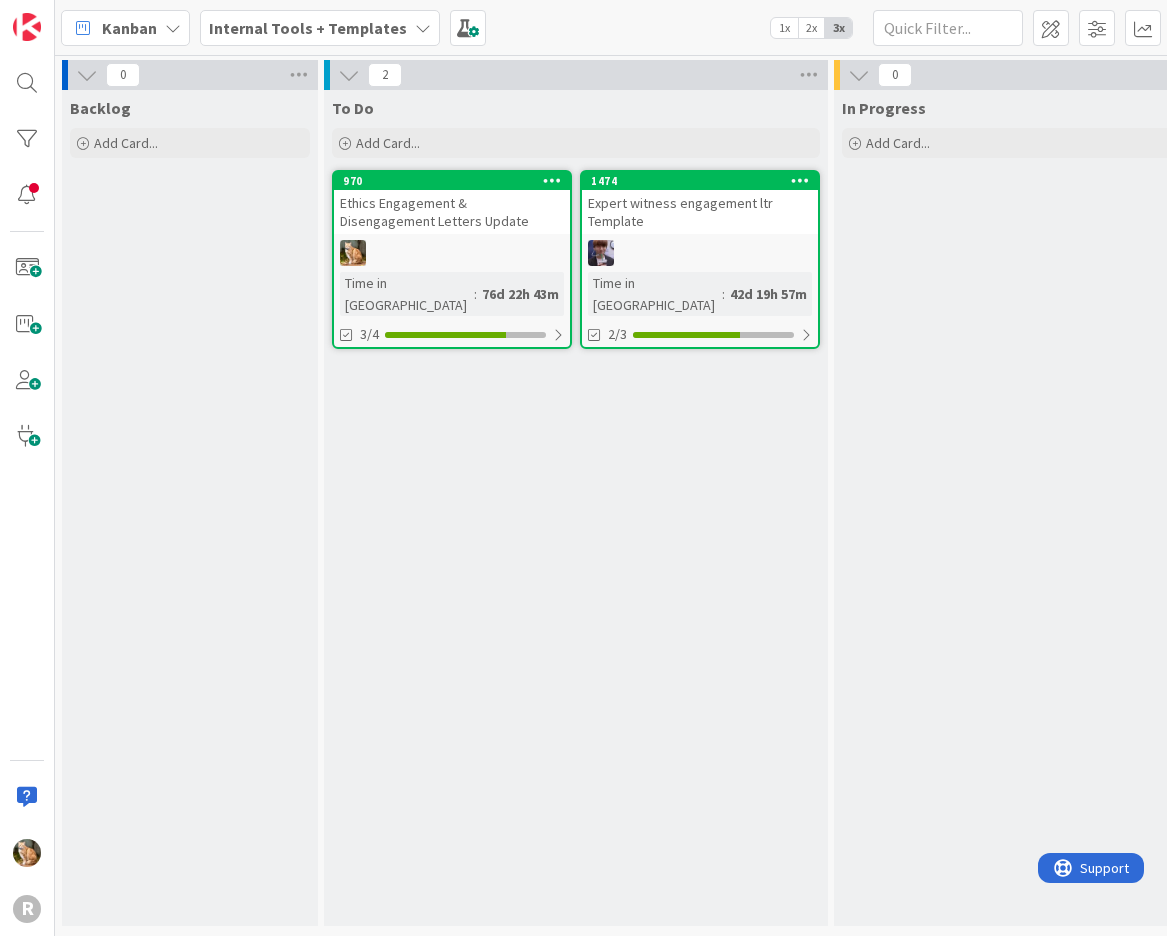 scroll, scrollTop: 0, scrollLeft: 0, axis: both 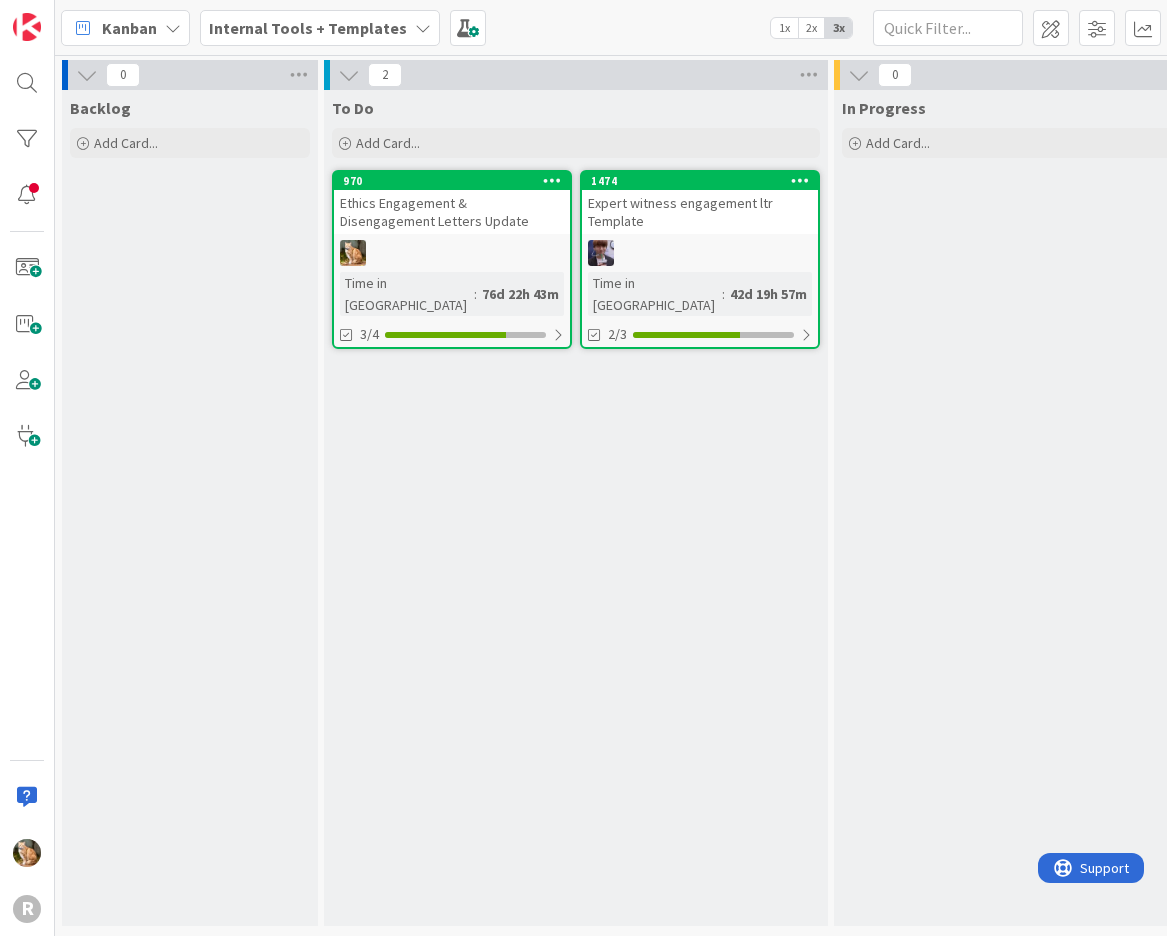 click at bounding box center [173, 28] 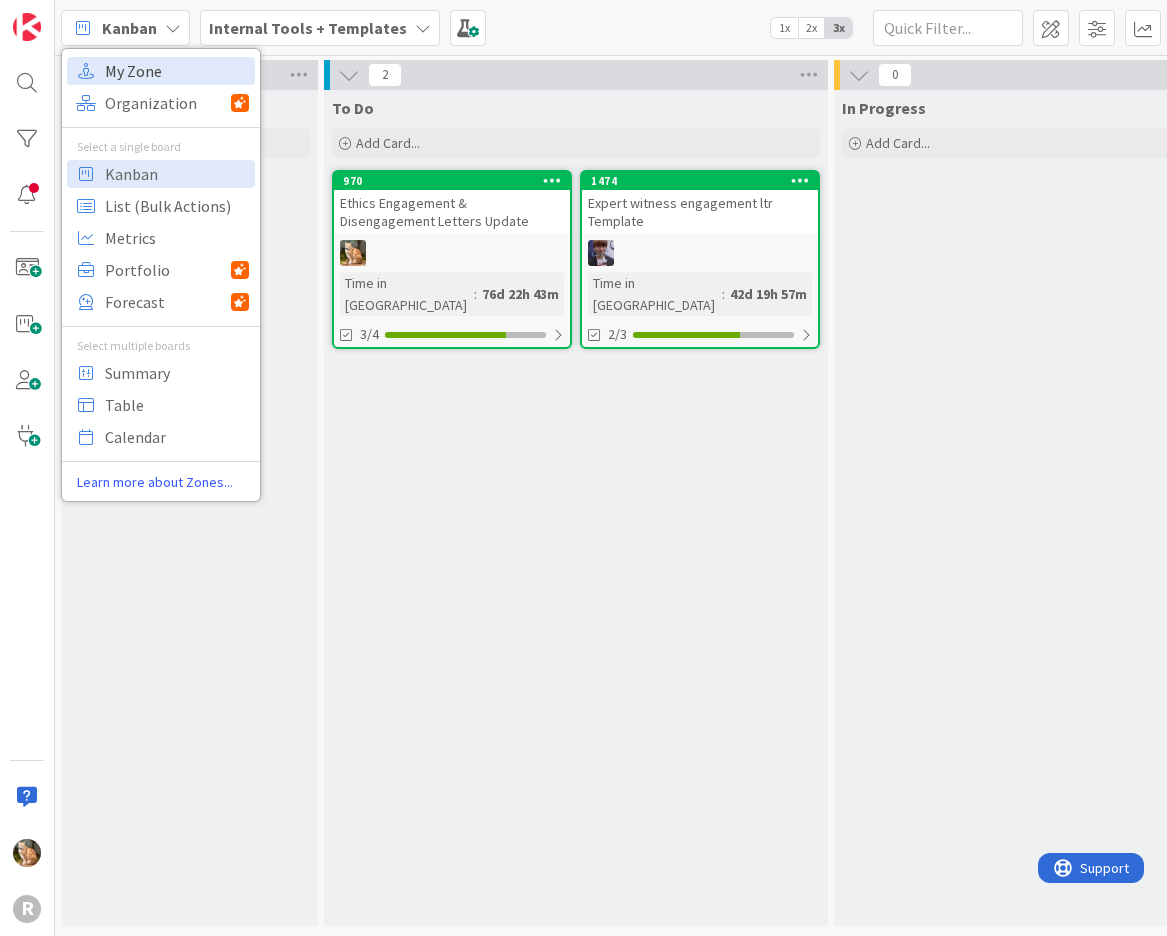 click on "My Zone" at bounding box center [177, 71] 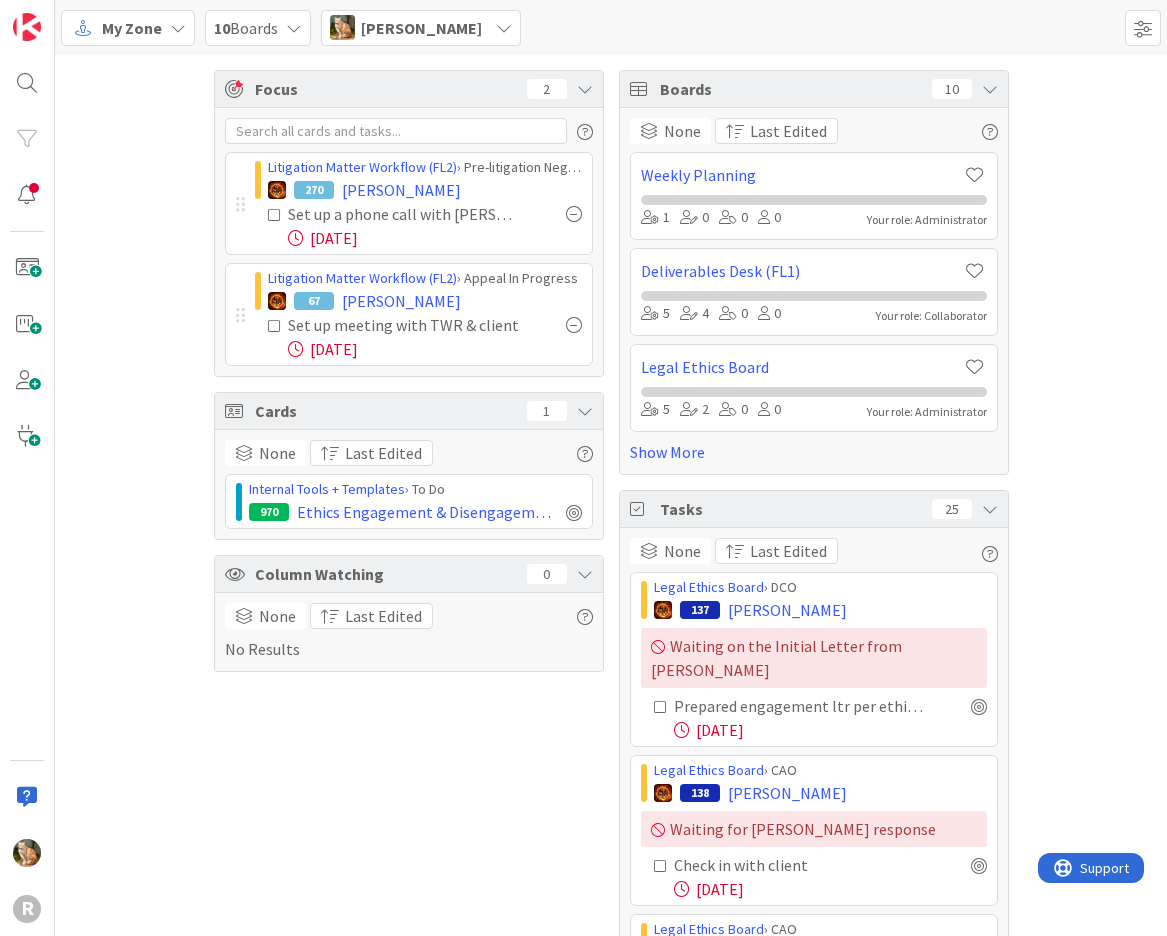 scroll, scrollTop: 0, scrollLeft: 0, axis: both 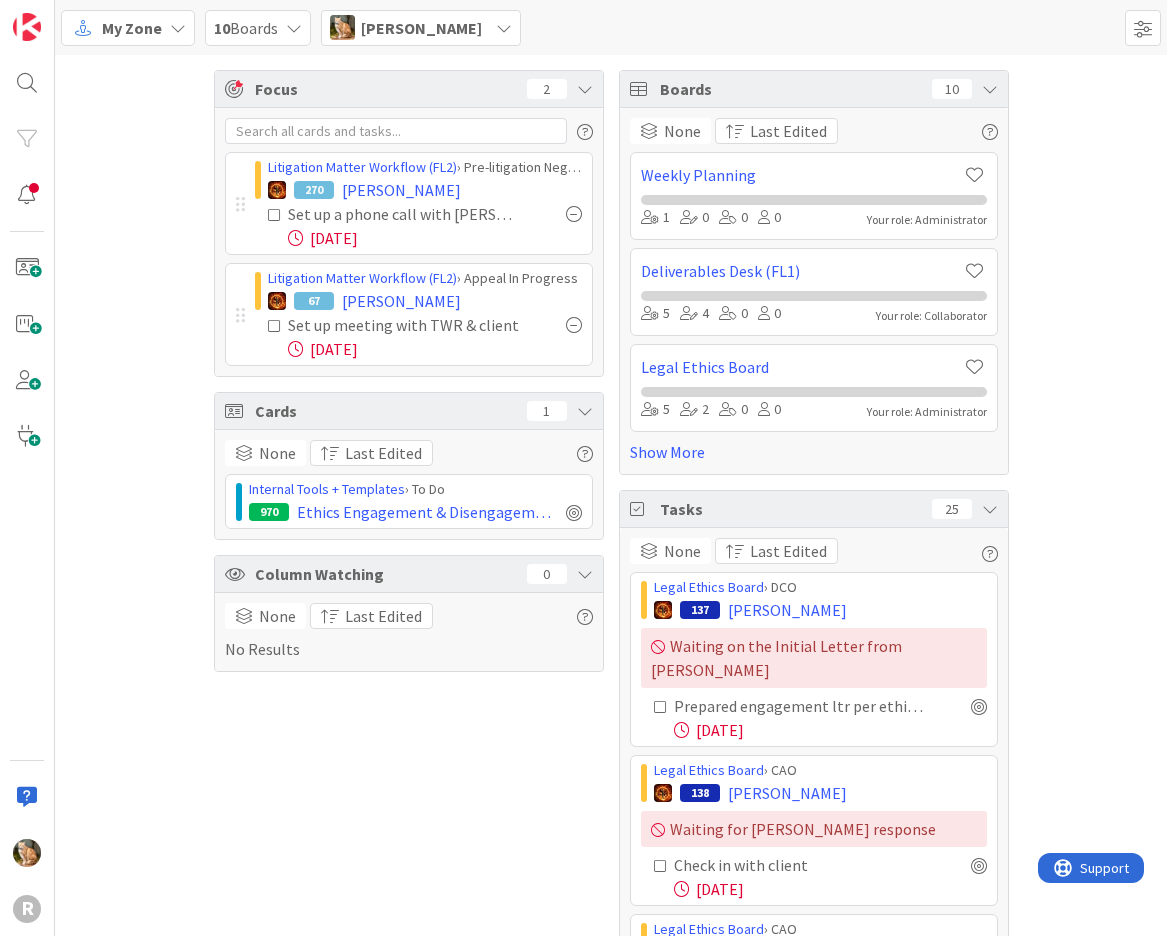 click at bounding box center (178, 28) 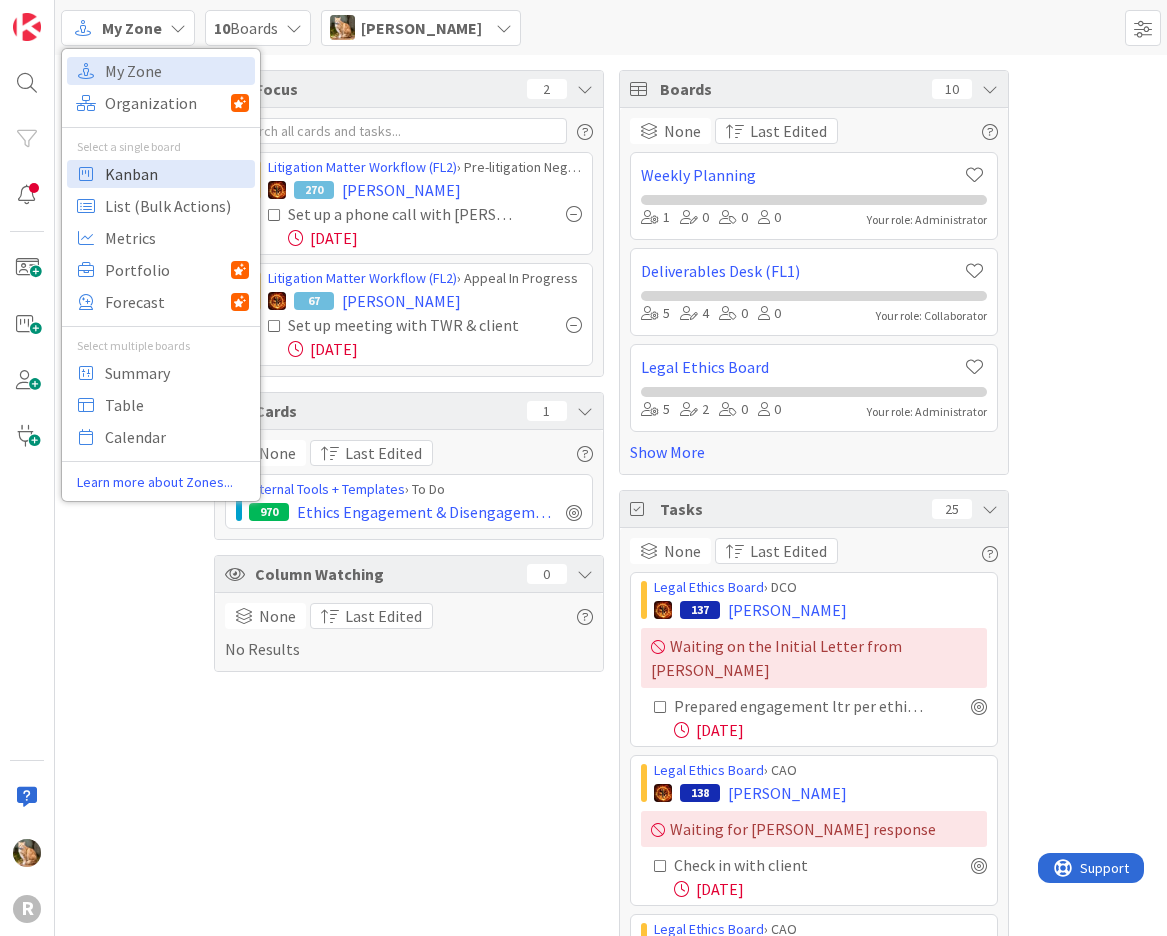 click on "Kanban" at bounding box center [177, 174] 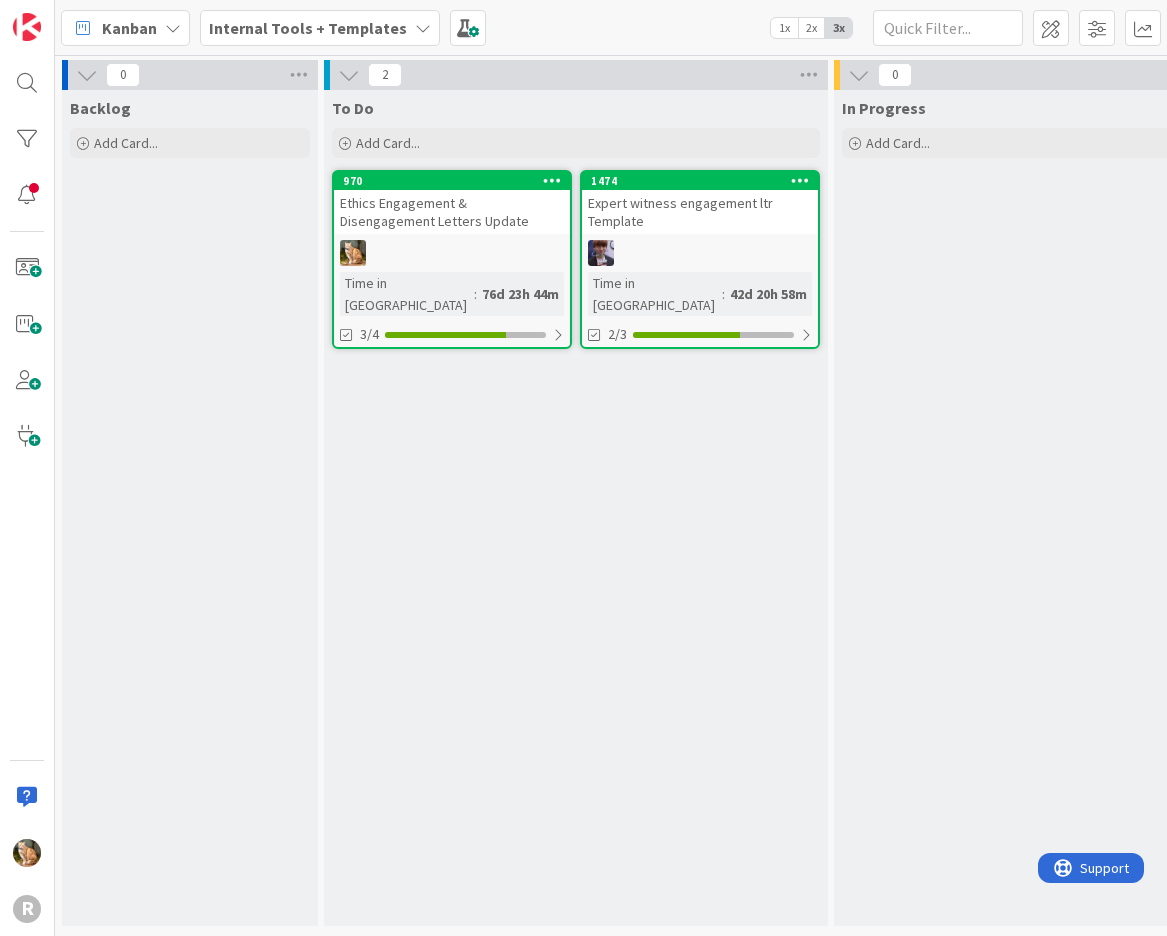 scroll, scrollTop: 0, scrollLeft: 0, axis: both 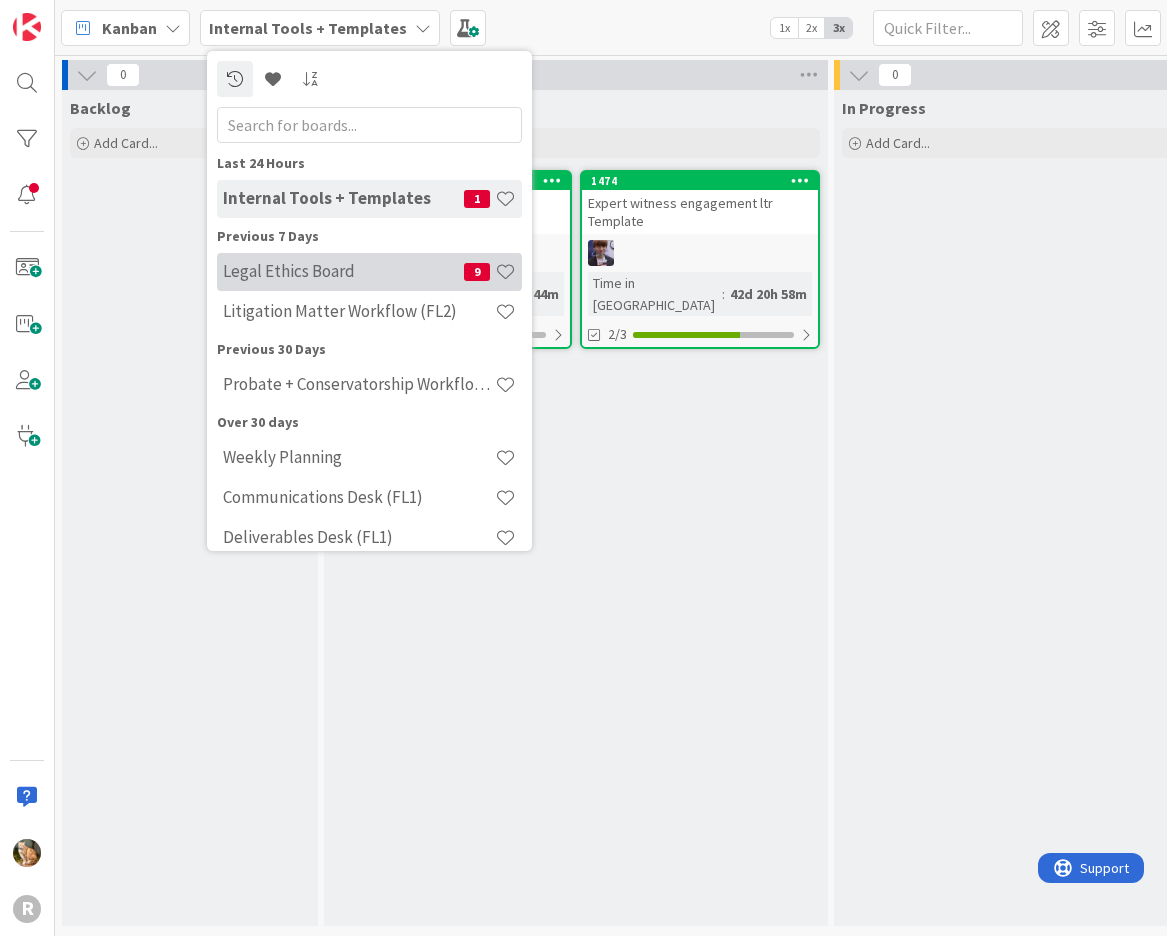 click on "Legal Ethics Board" at bounding box center [343, 271] 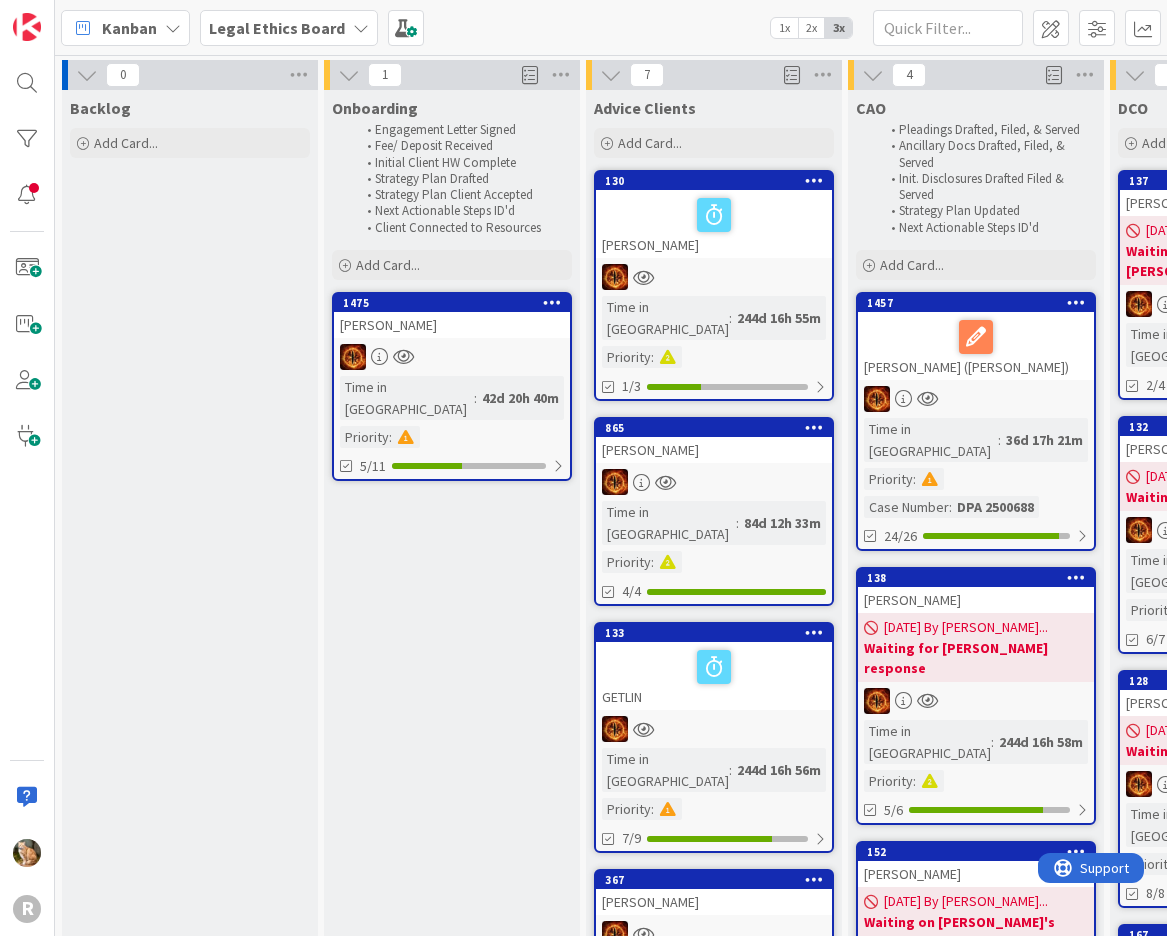 scroll, scrollTop: 0, scrollLeft: 0, axis: both 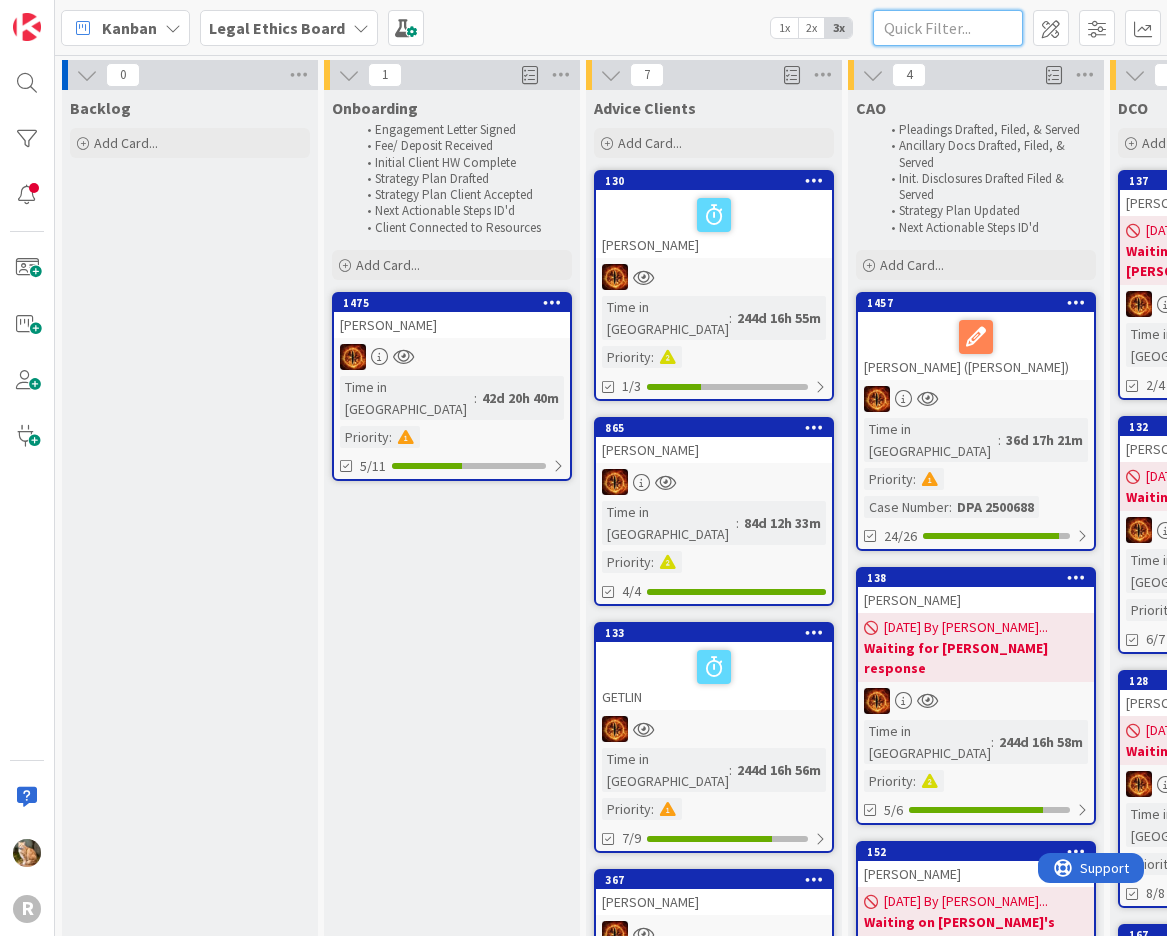 click at bounding box center (948, 28) 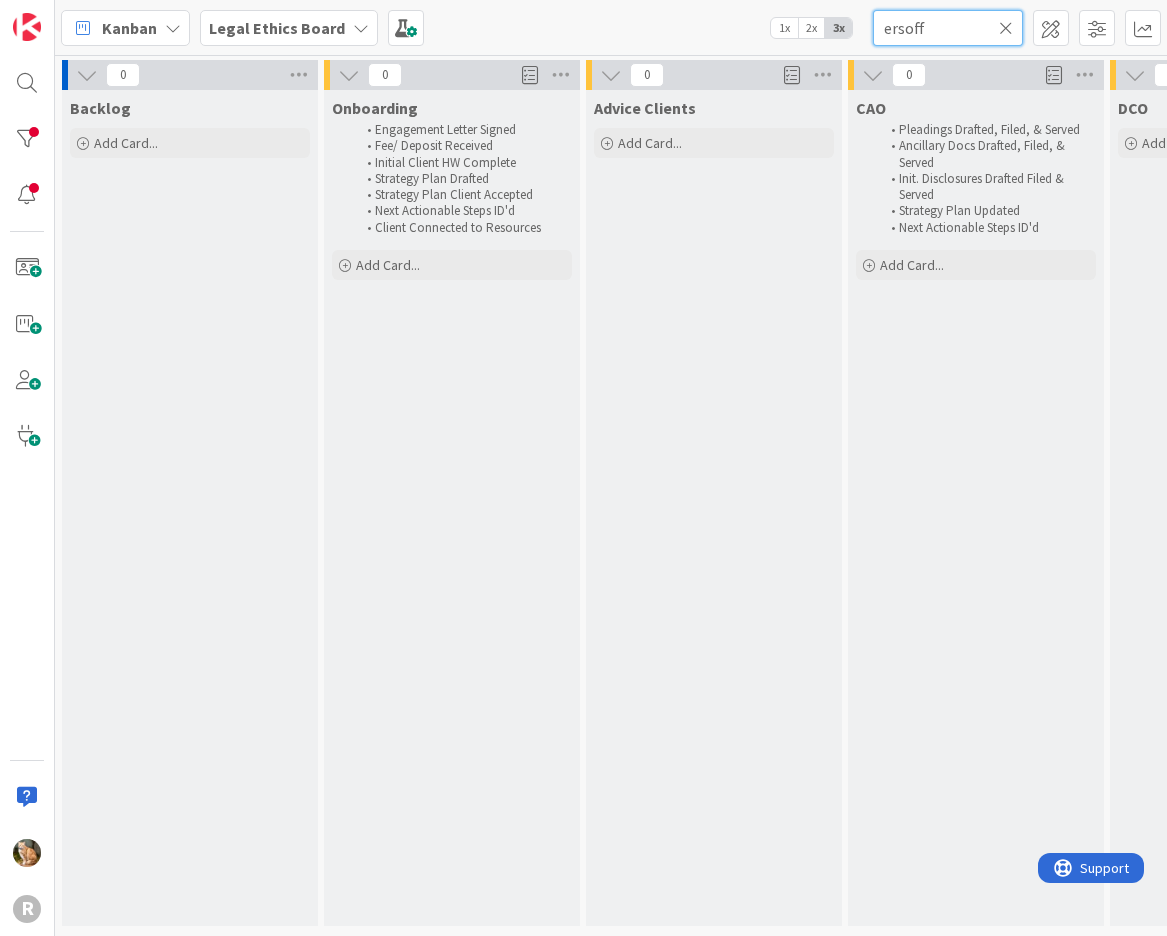 type on "ersoff" 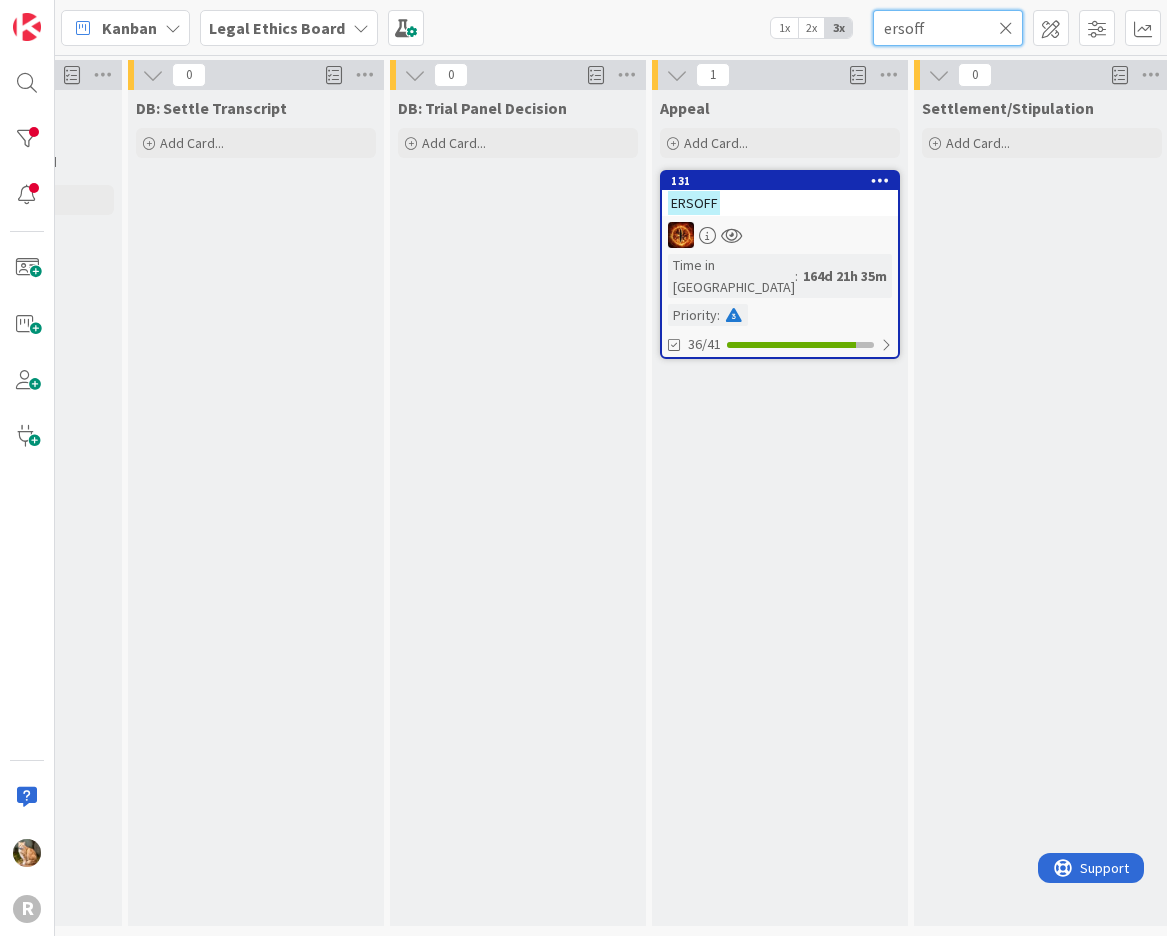 scroll, scrollTop: 0, scrollLeft: 2937, axis: horizontal 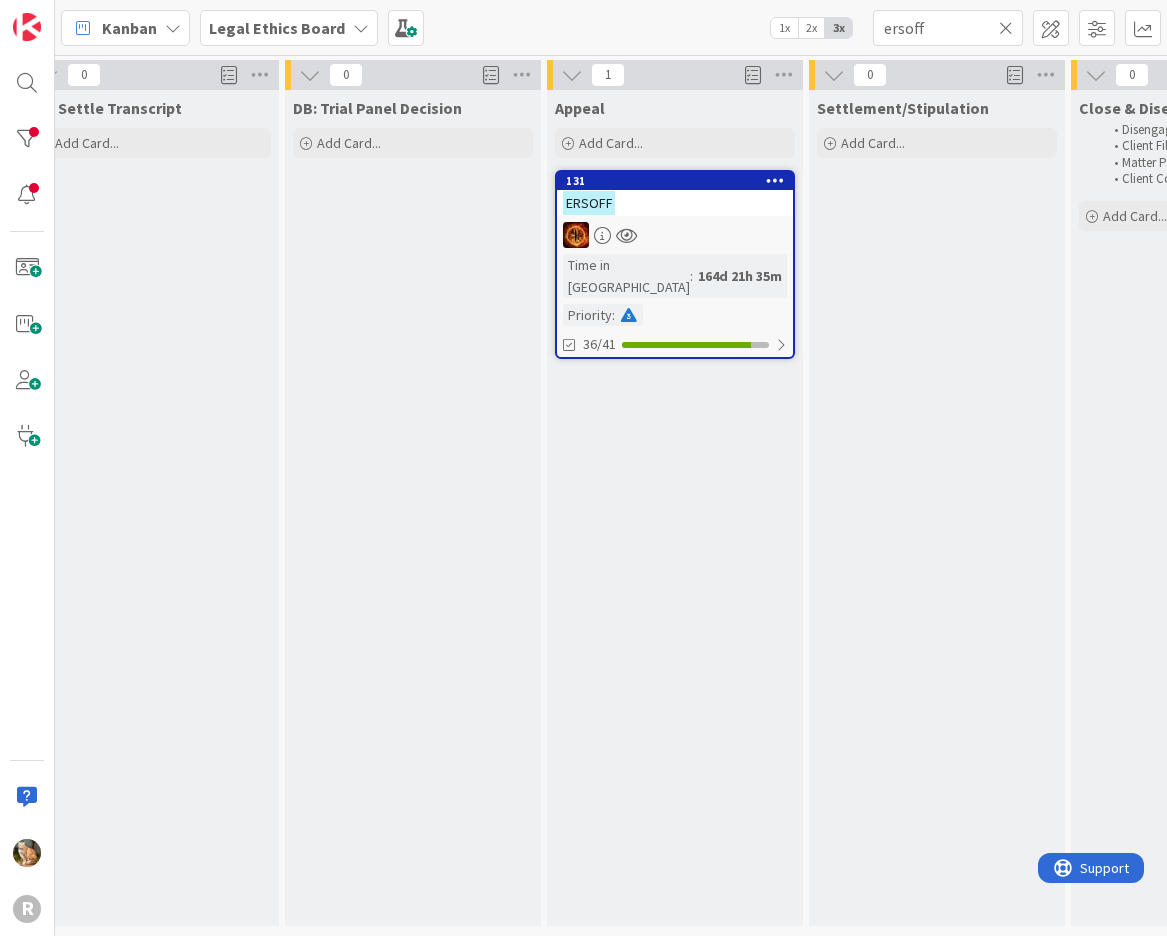 click on "ERSOFF" at bounding box center (675, 203) 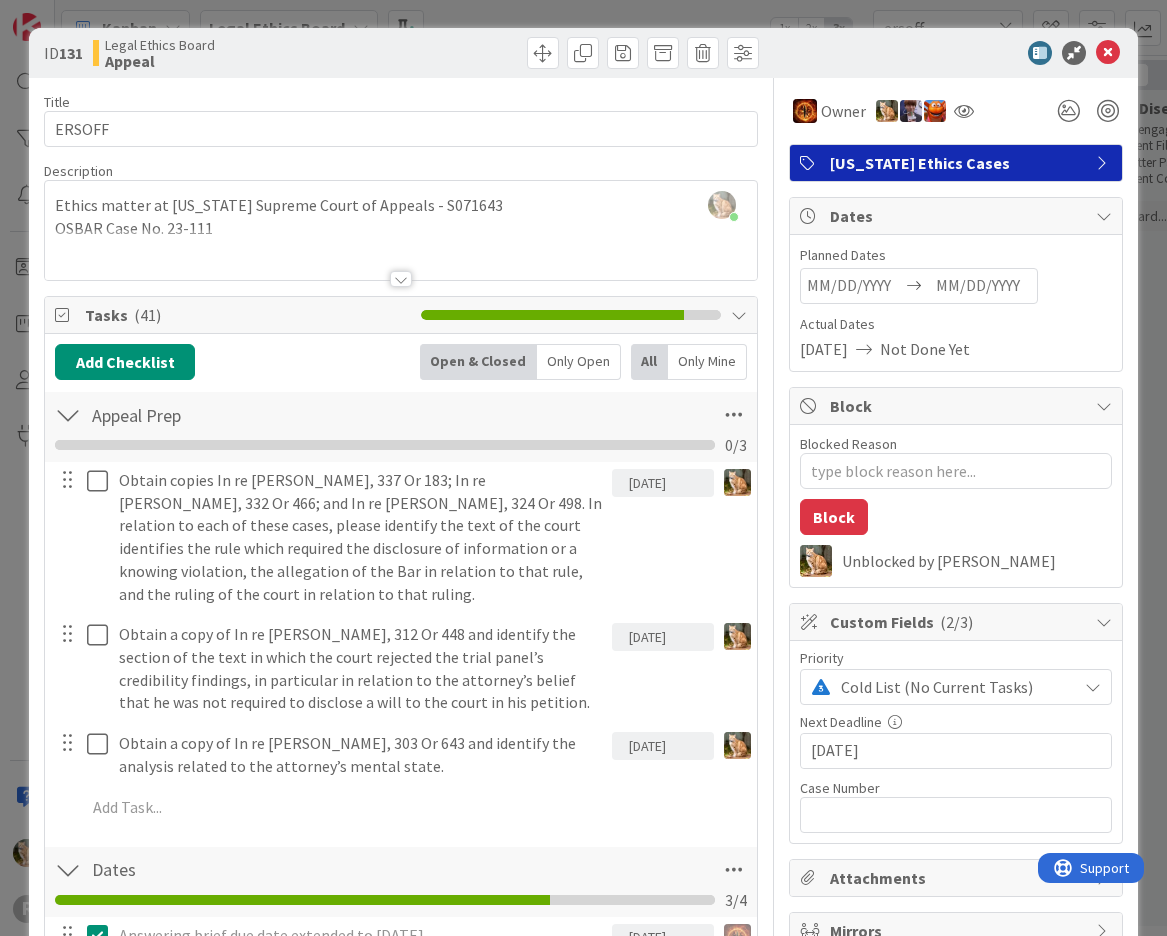 scroll, scrollTop: 0, scrollLeft: 0, axis: both 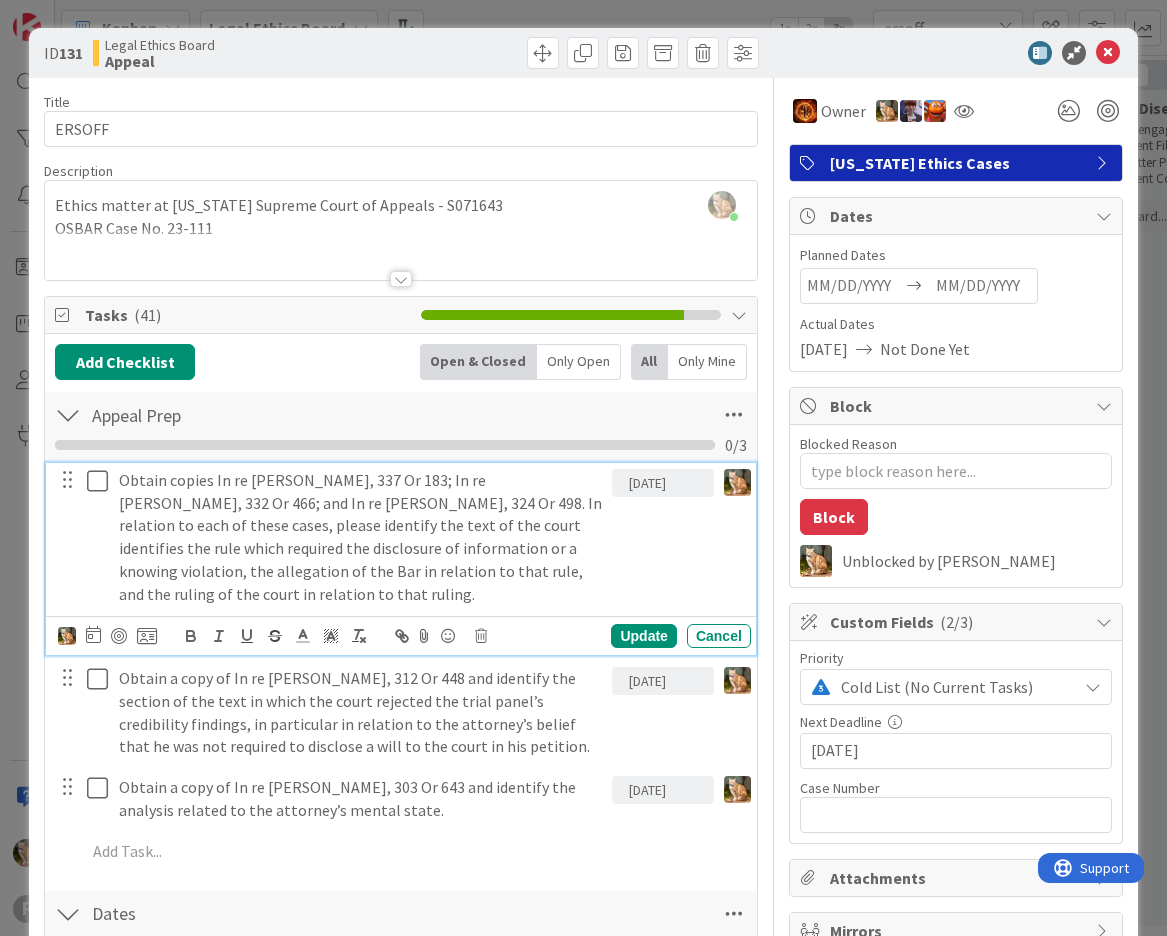 click on "Obtain copies In re [PERSON_NAME], 337 Or 183; In re [PERSON_NAME], 332 Or 466; and In re [PERSON_NAME], 324 Or 498. In relation to each of these cases, please identify the text of the court identifies the rule which required the disclosure of information or a knowing violation, the allegation of the Bar in relation to that rule, and the ruling of the court in relation to that ruling." at bounding box center (361, 537) 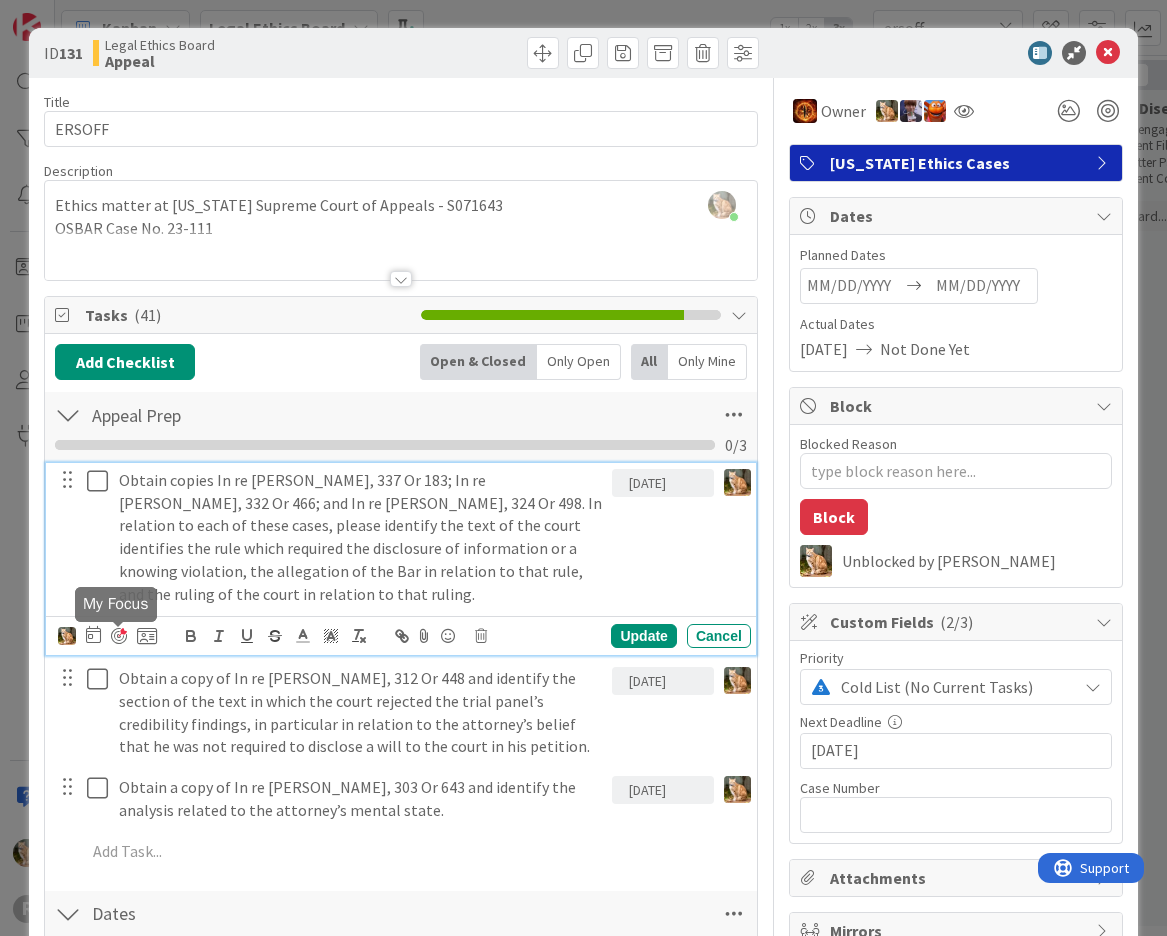 click at bounding box center [119, 636] 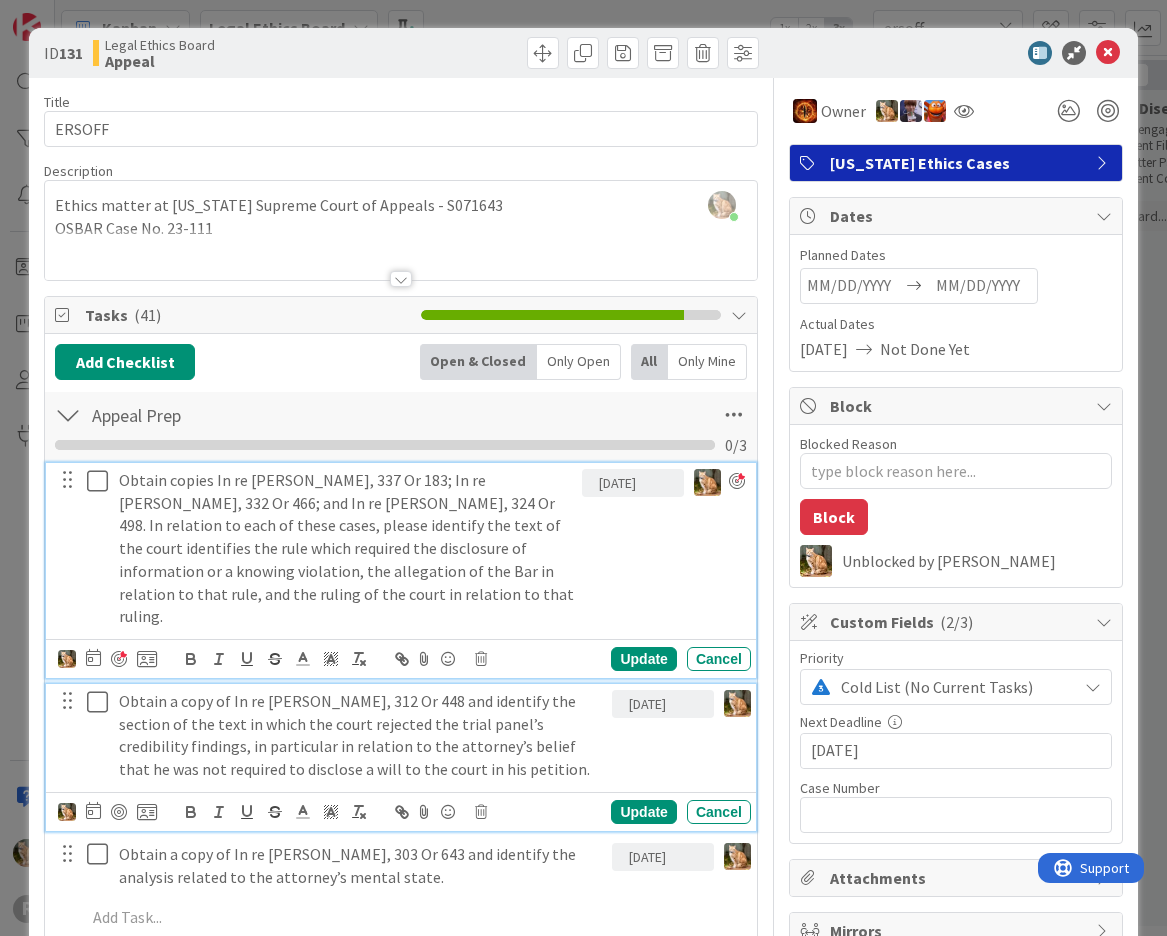click on "Obtain a copy of In re [PERSON_NAME], 312 Or 448 and identify the section of the text in which the court rejected the trial panel’s credibility findings, in particular in relation to the attorney’s belief that he was not required to disclose a will to the court in his petition." at bounding box center (361, 735) 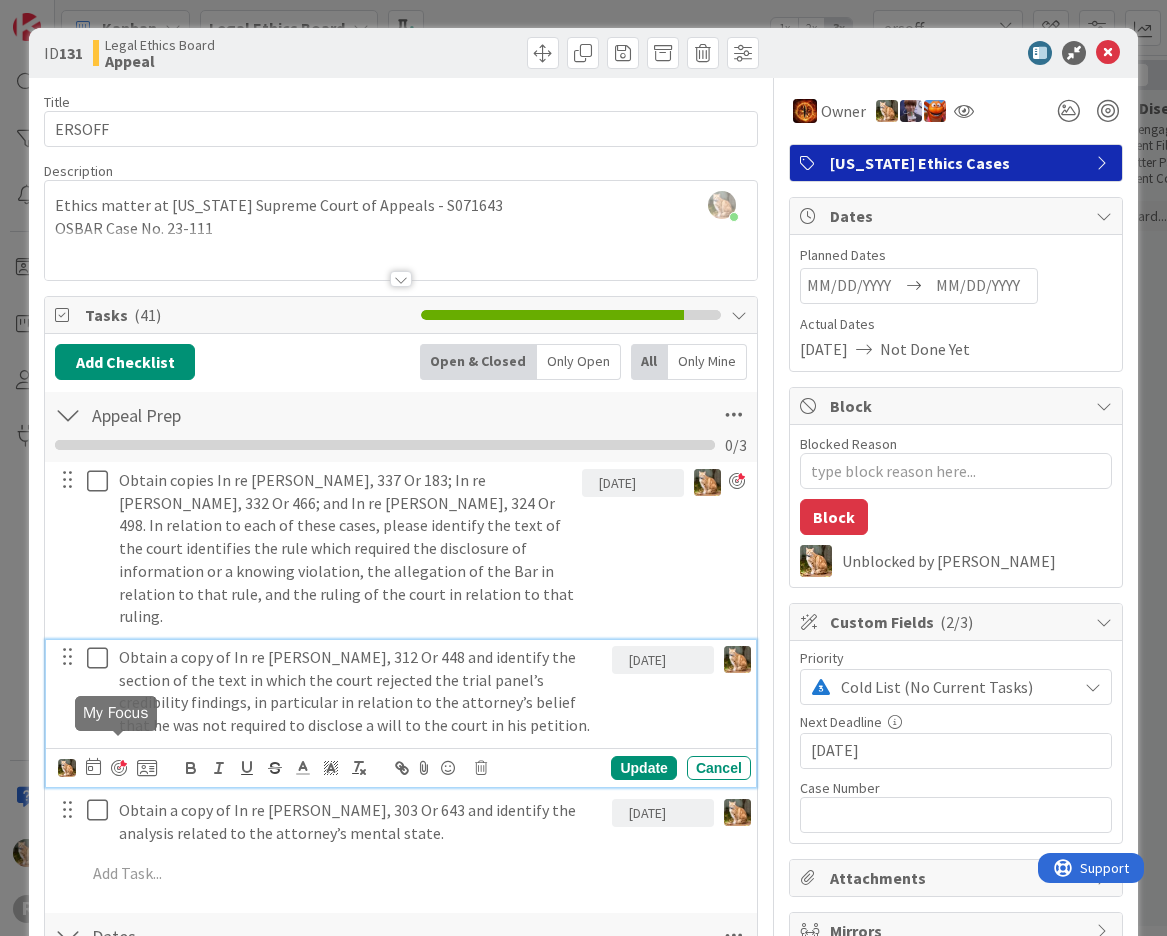 click at bounding box center [119, 768] 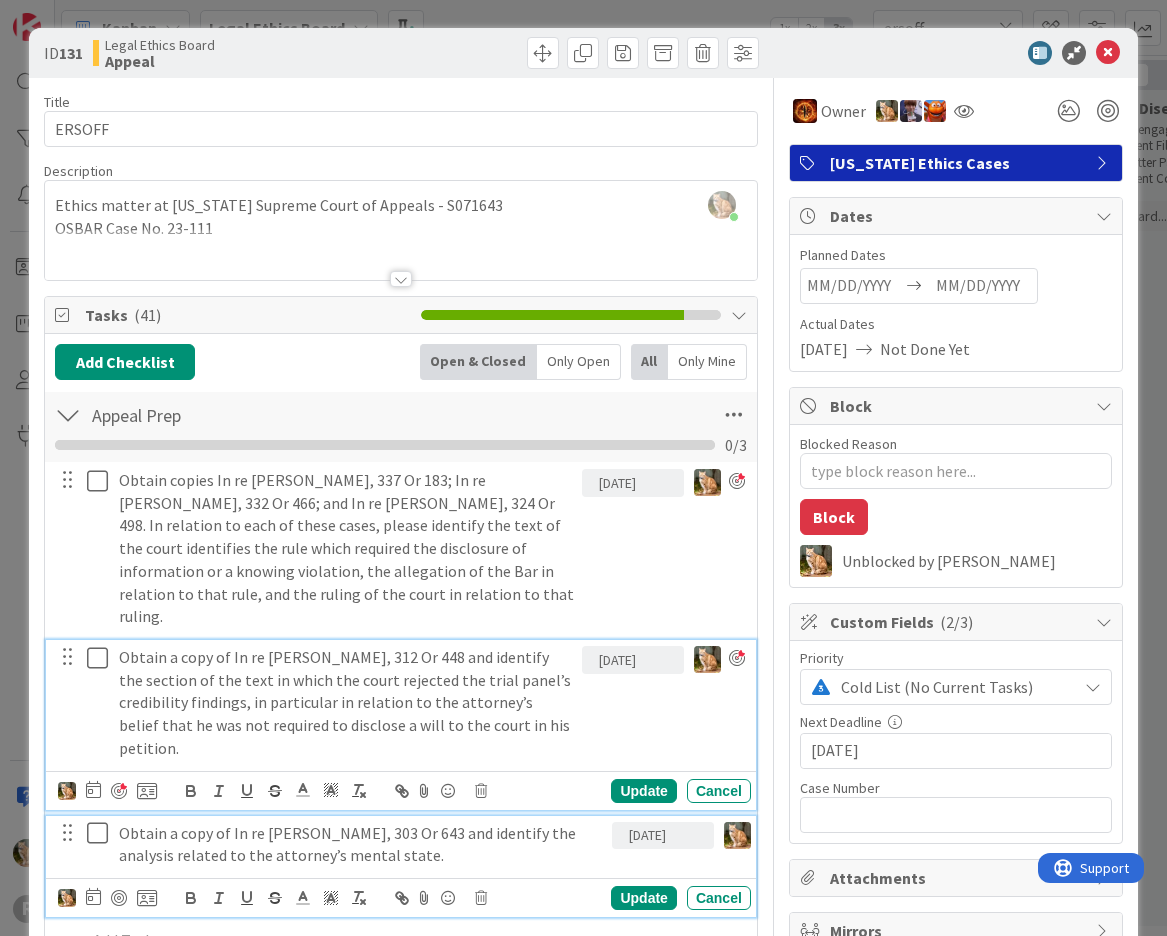 click on "Obtain a copy of In re [PERSON_NAME], 303 Or 643 and identify the analysis related to the attorney’s mental state." at bounding box center [361, 844] 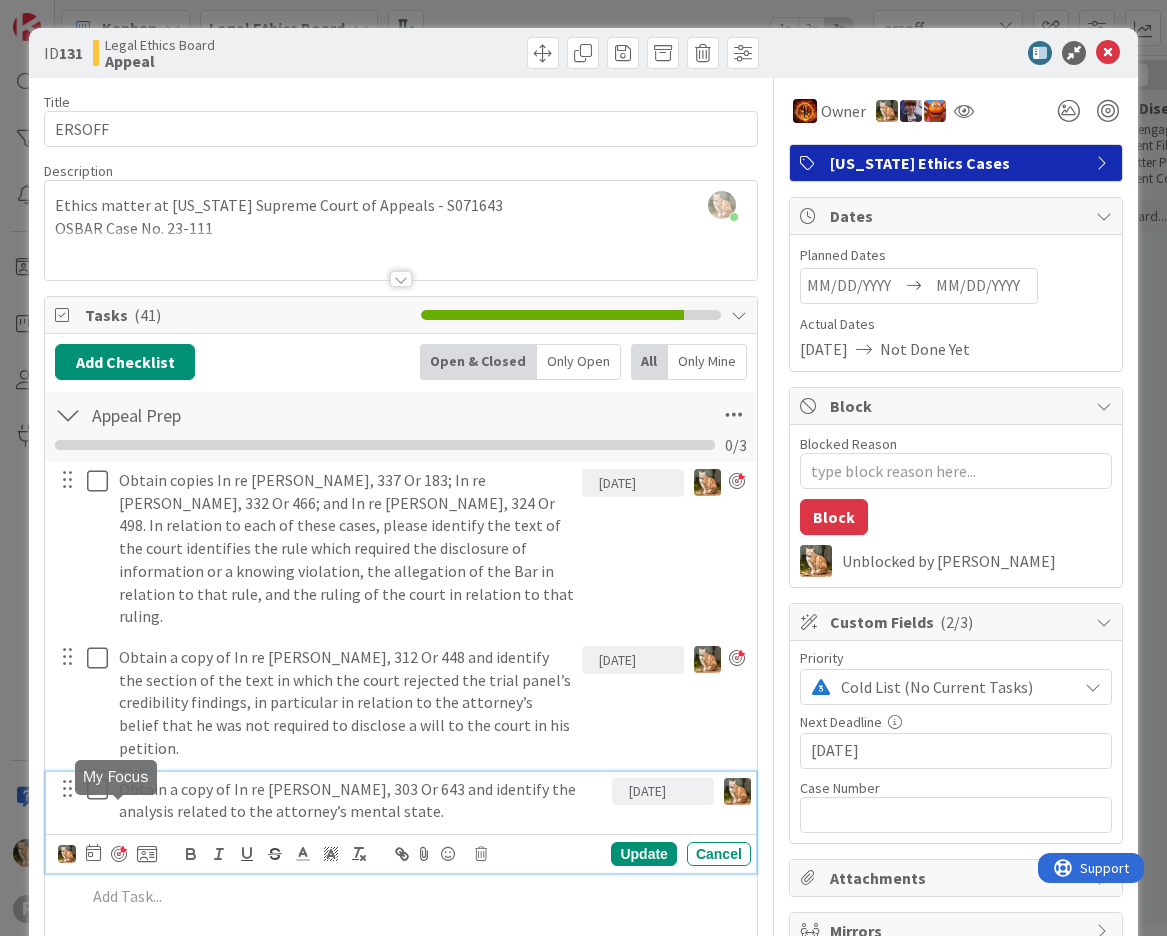 click at bounding box center (119, 854) 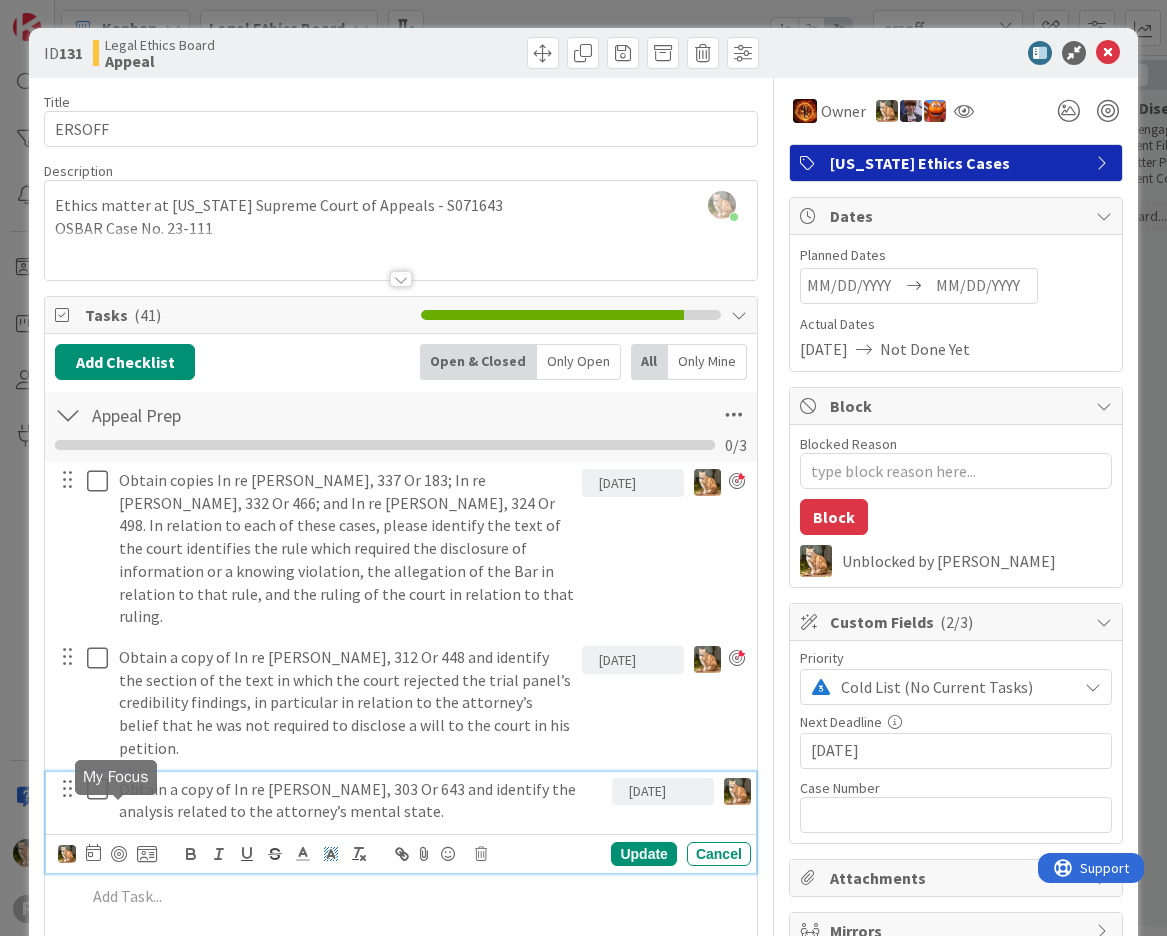 type on "x" 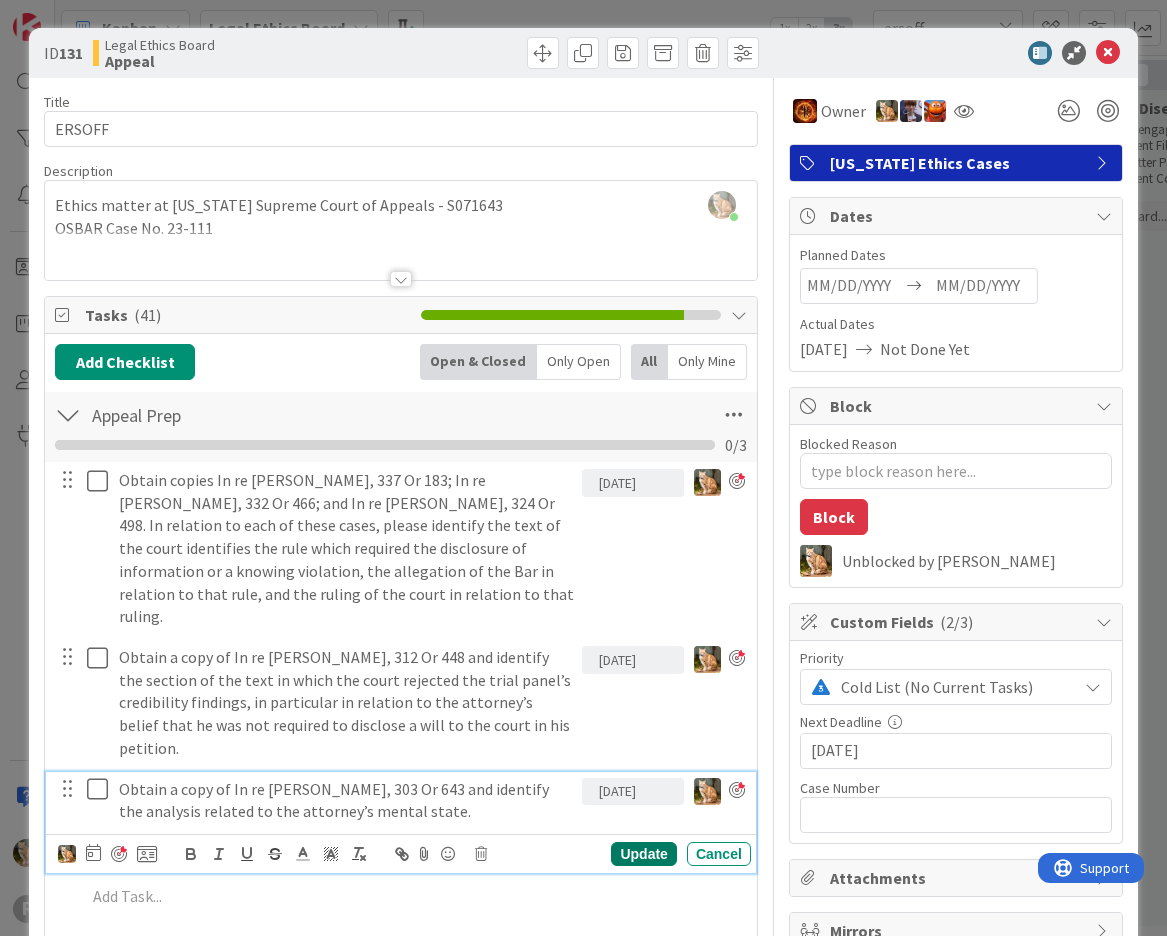 click on "Update" at bounding box center (643, 854) 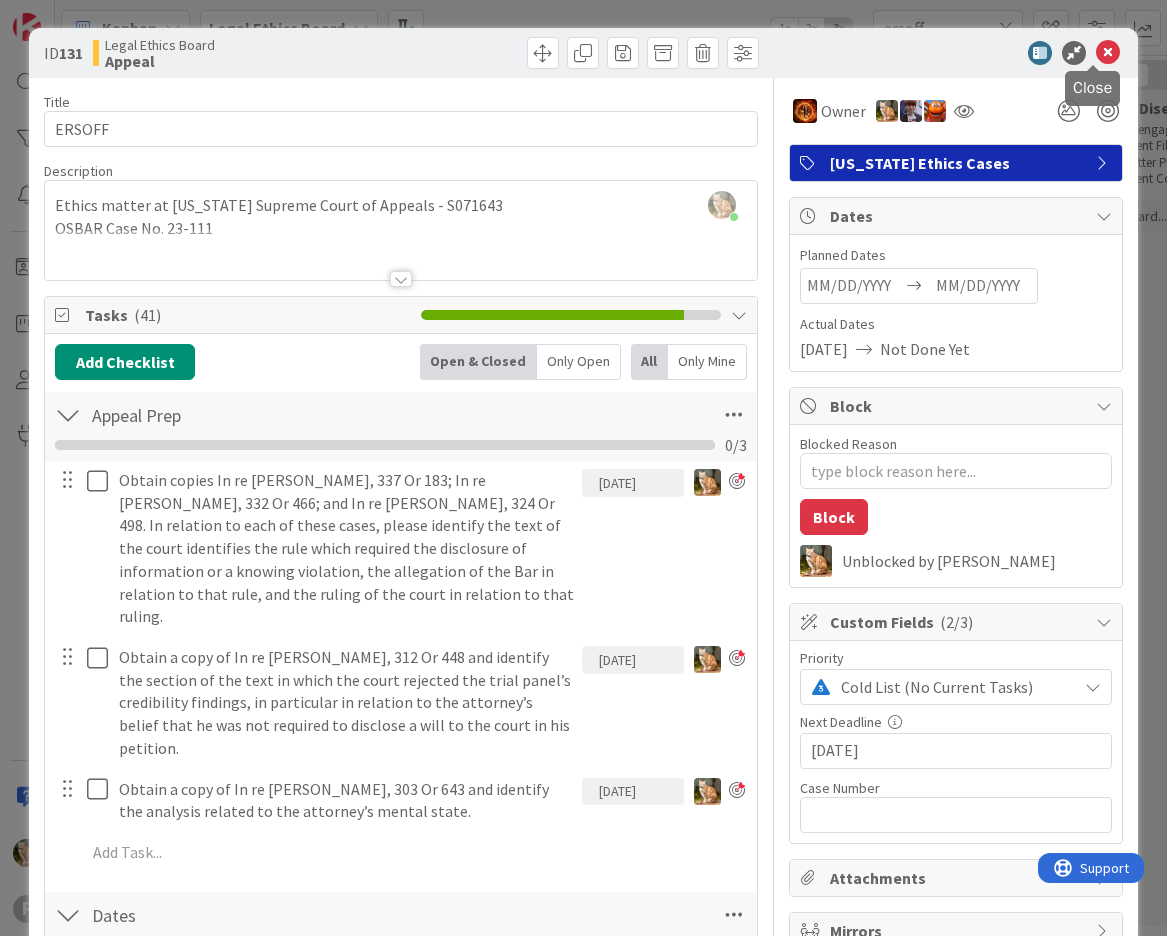 click at bounding box center (1108, 53) 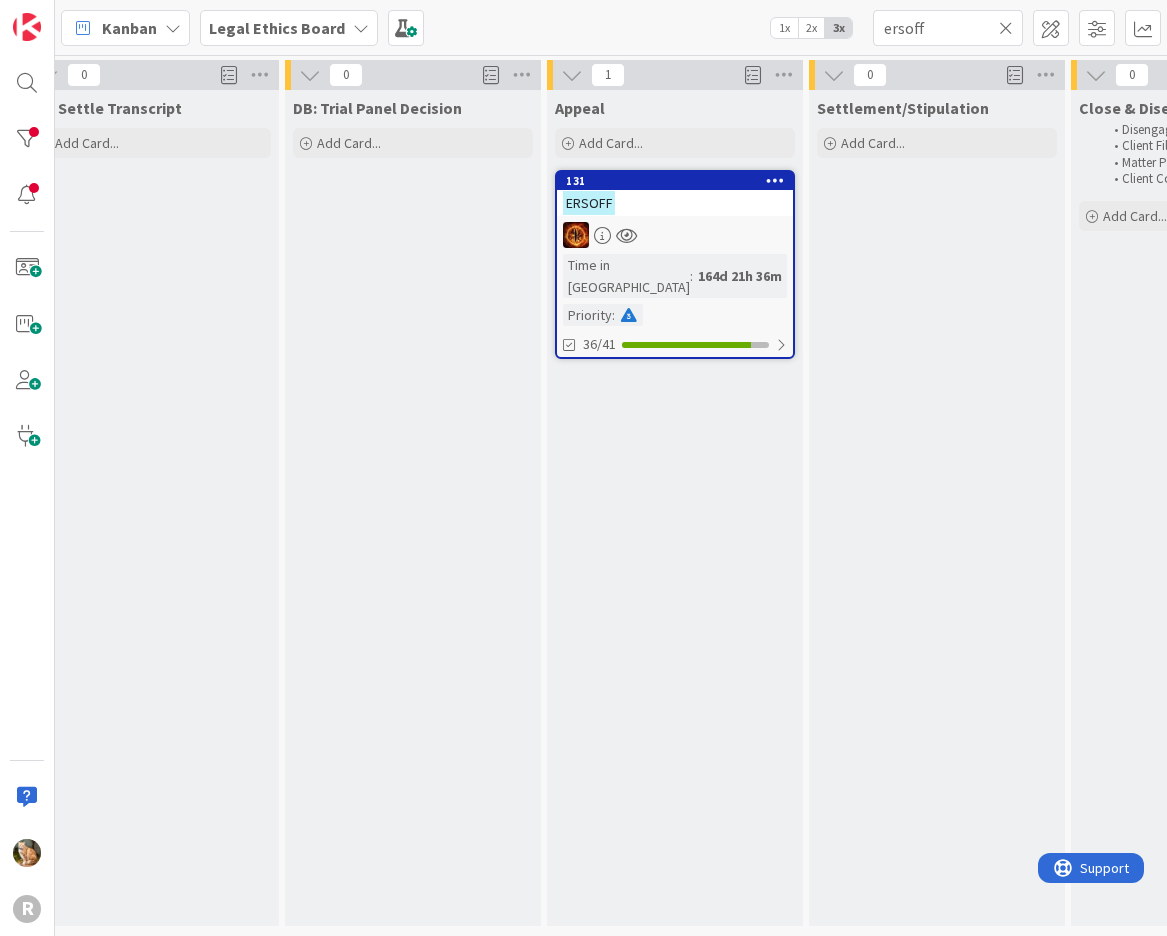 scroll, scrollTop: 0, scrollLeft: 0, axis: both 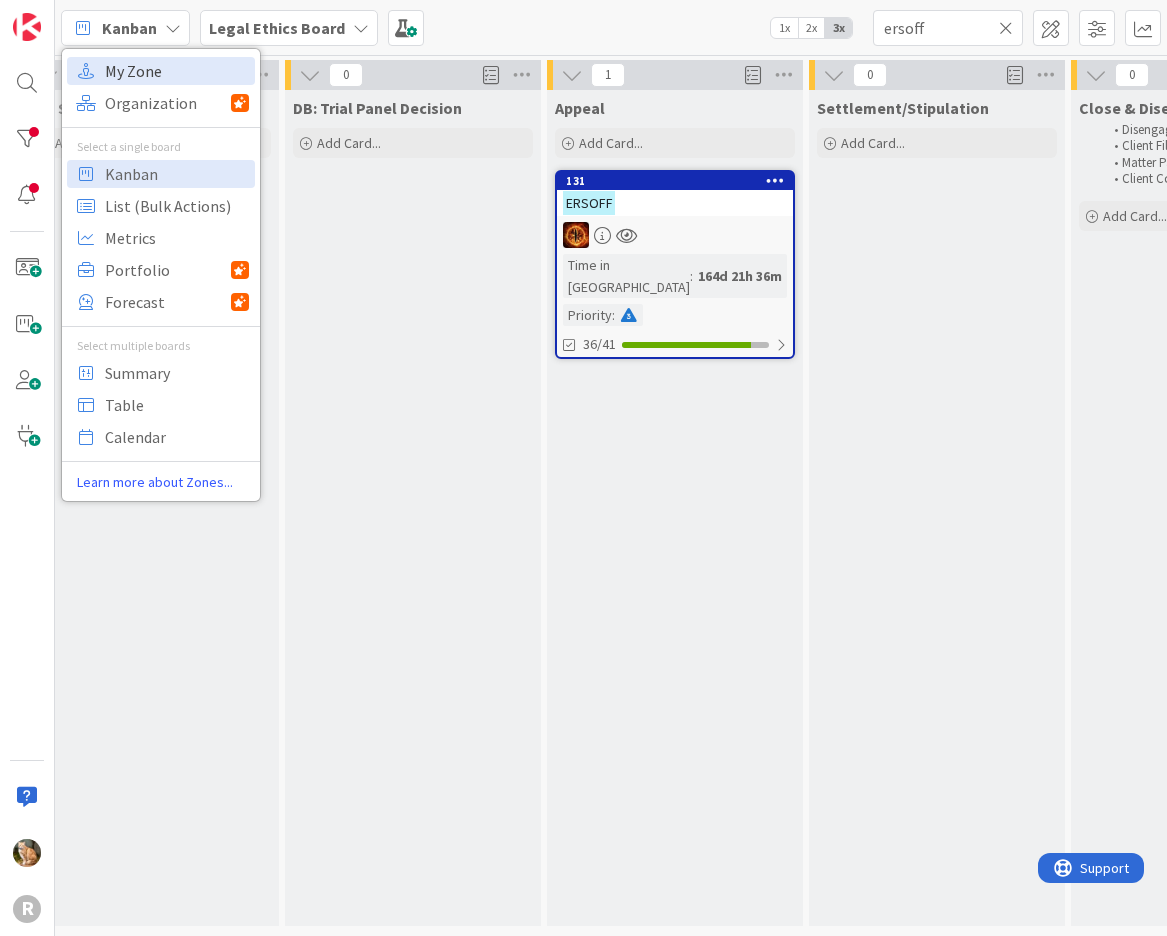 click on "My Zone" at bounding box center [177, 71] 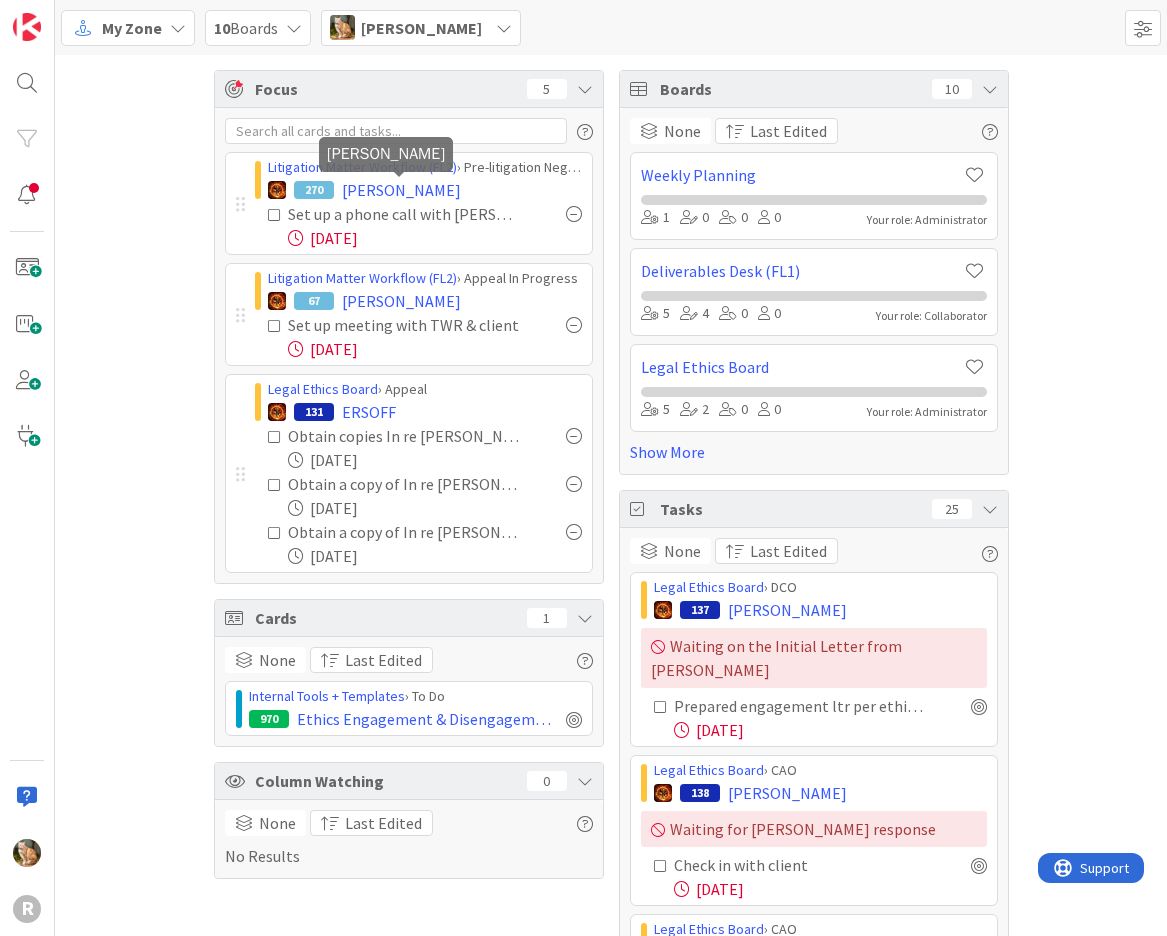 scroll, scrollTop: 0, scrollLeft: 0, axis: both 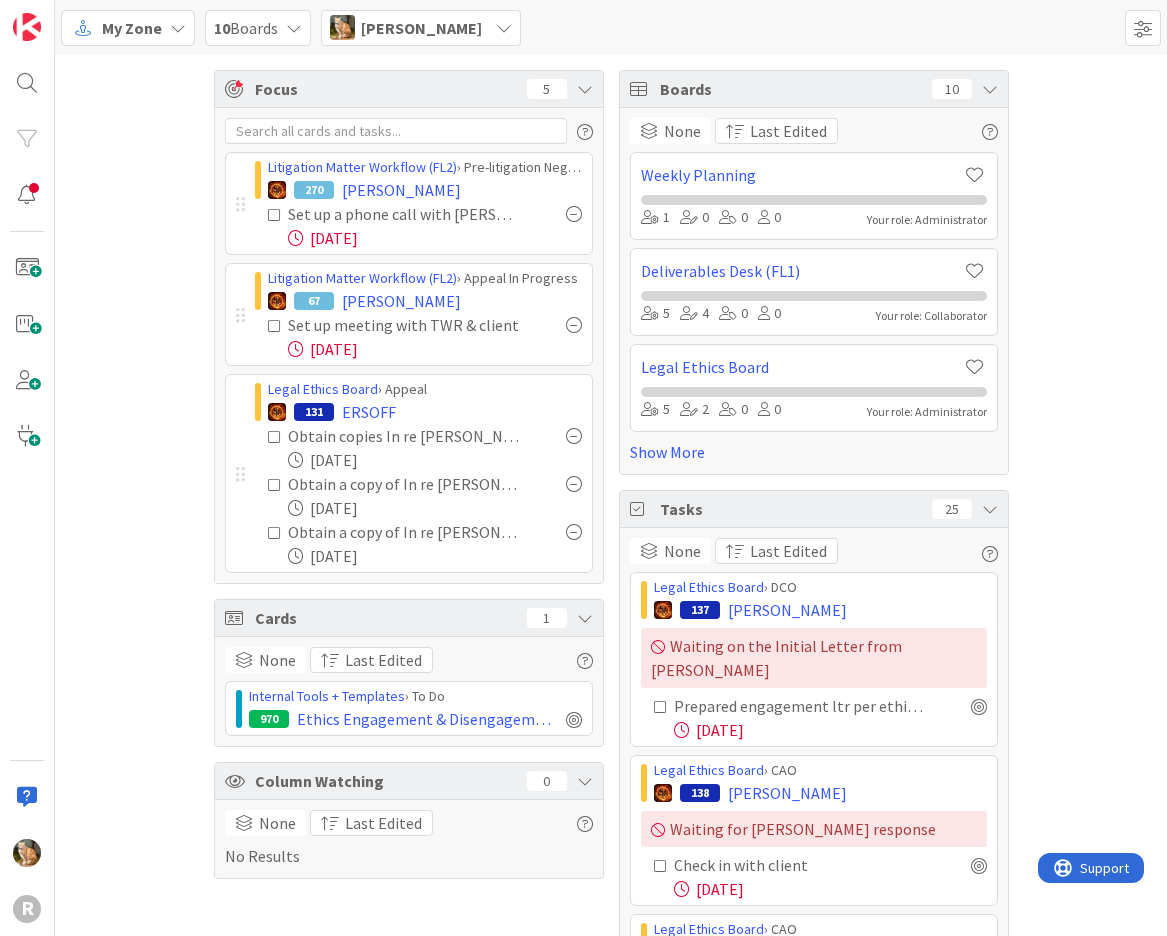click at bounding box center (178, 28) 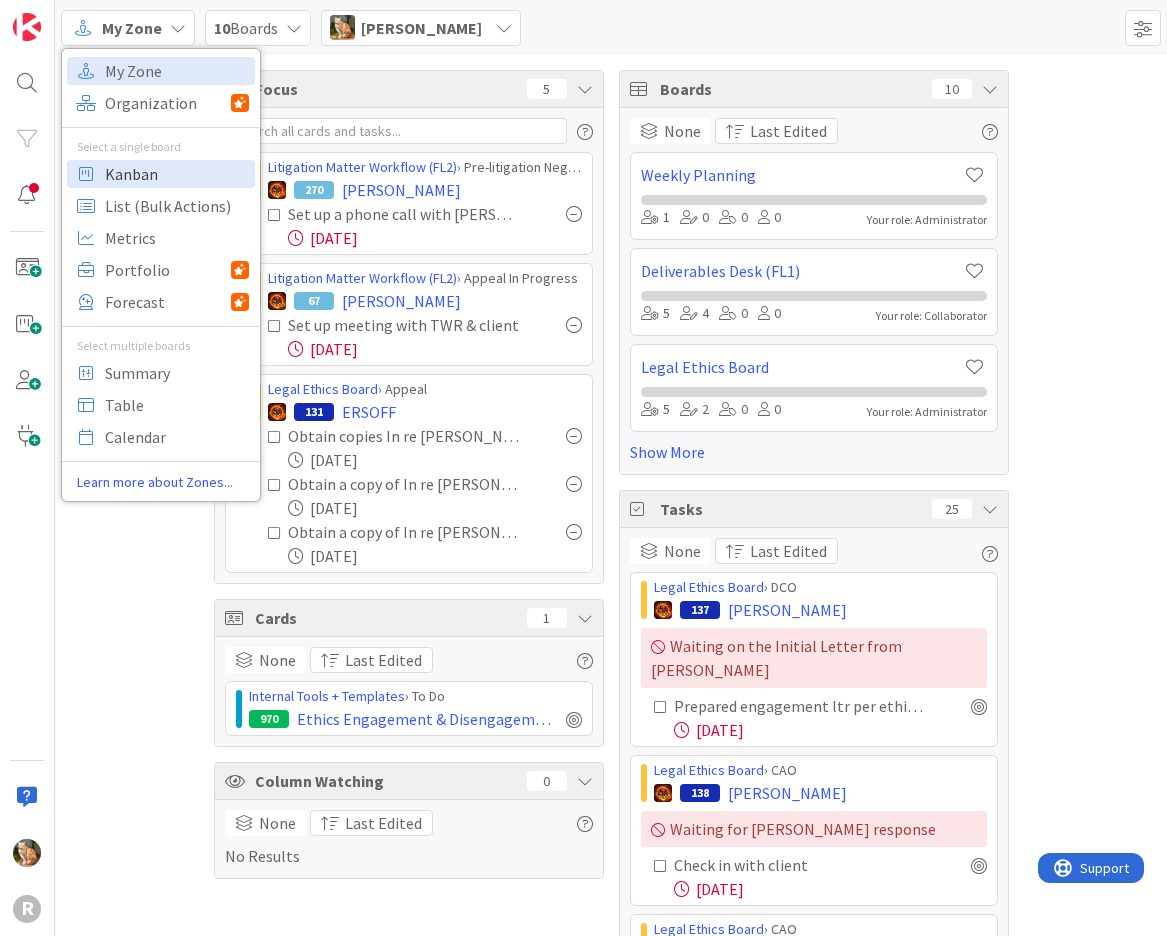 click on "Kanban" at bounding box center (177, 174) 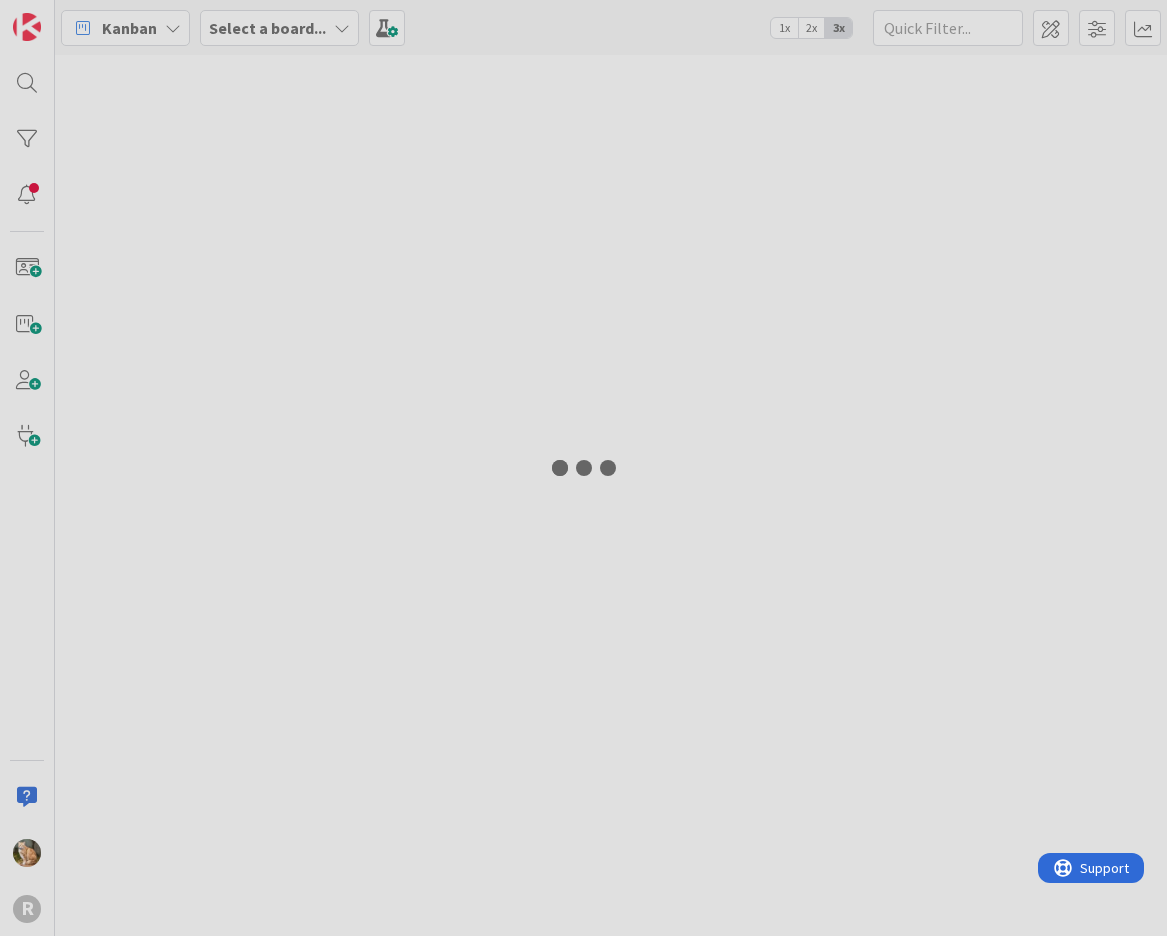 type on "ersoff" 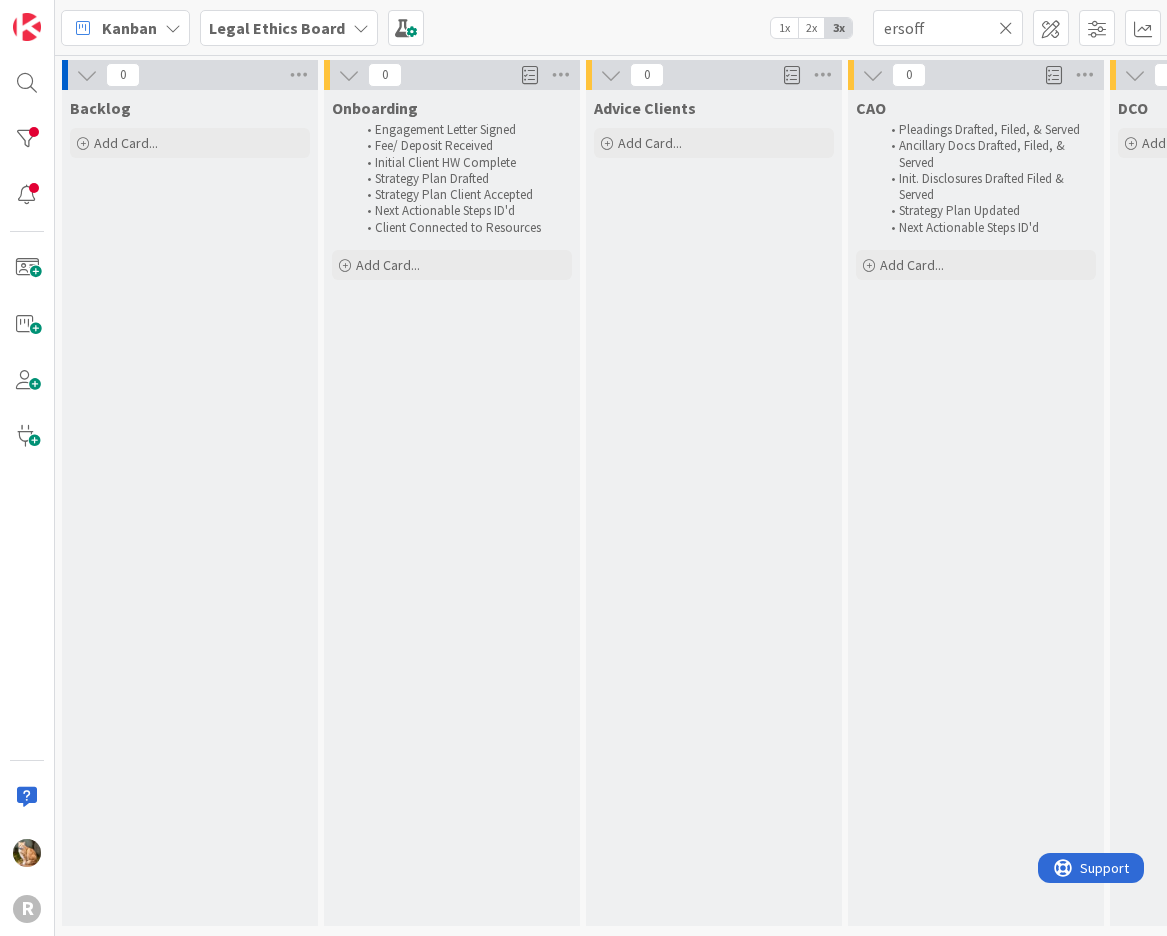 scroll, scrollTop: 0, scrollLeft: 0, axis: both 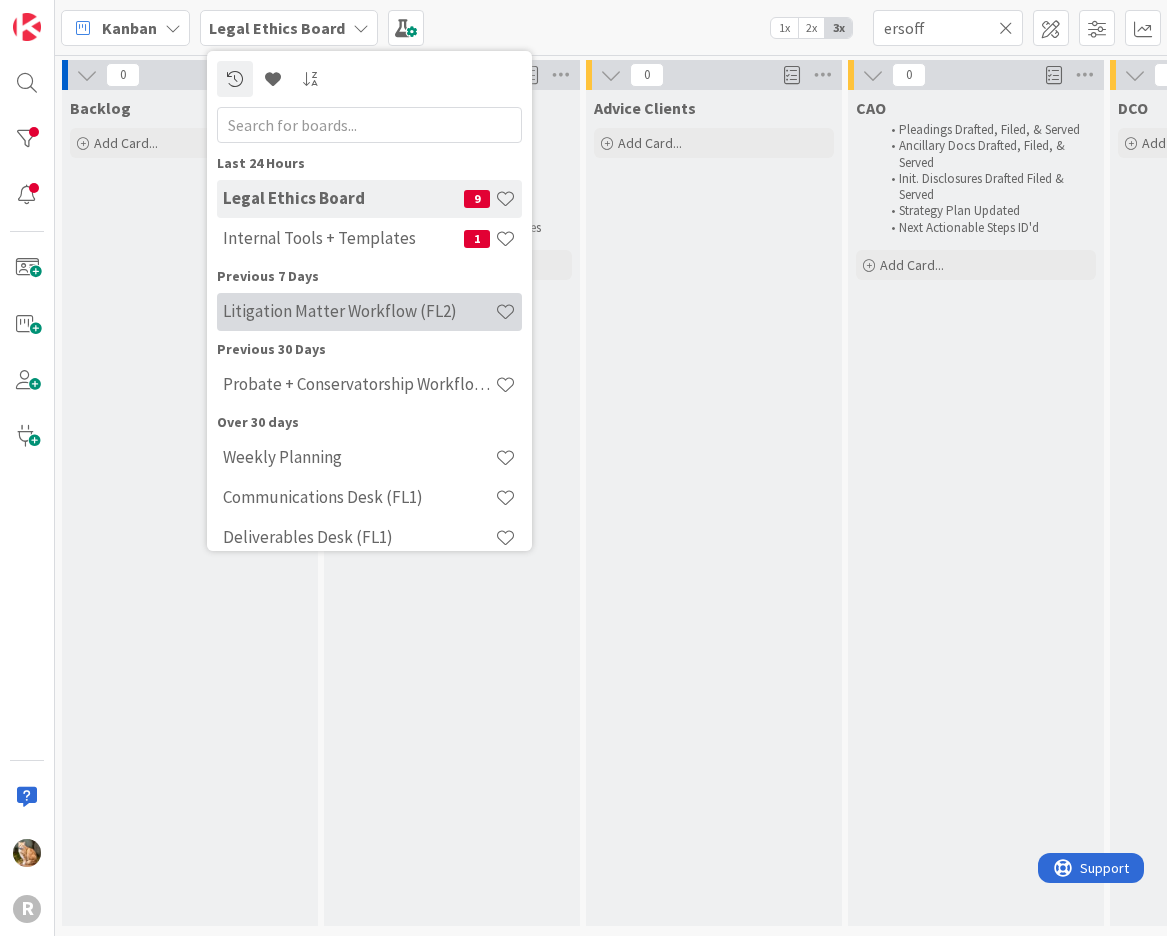 click on "Litigation Matter Workflow (FL2)" at bounding box center [359, 311] 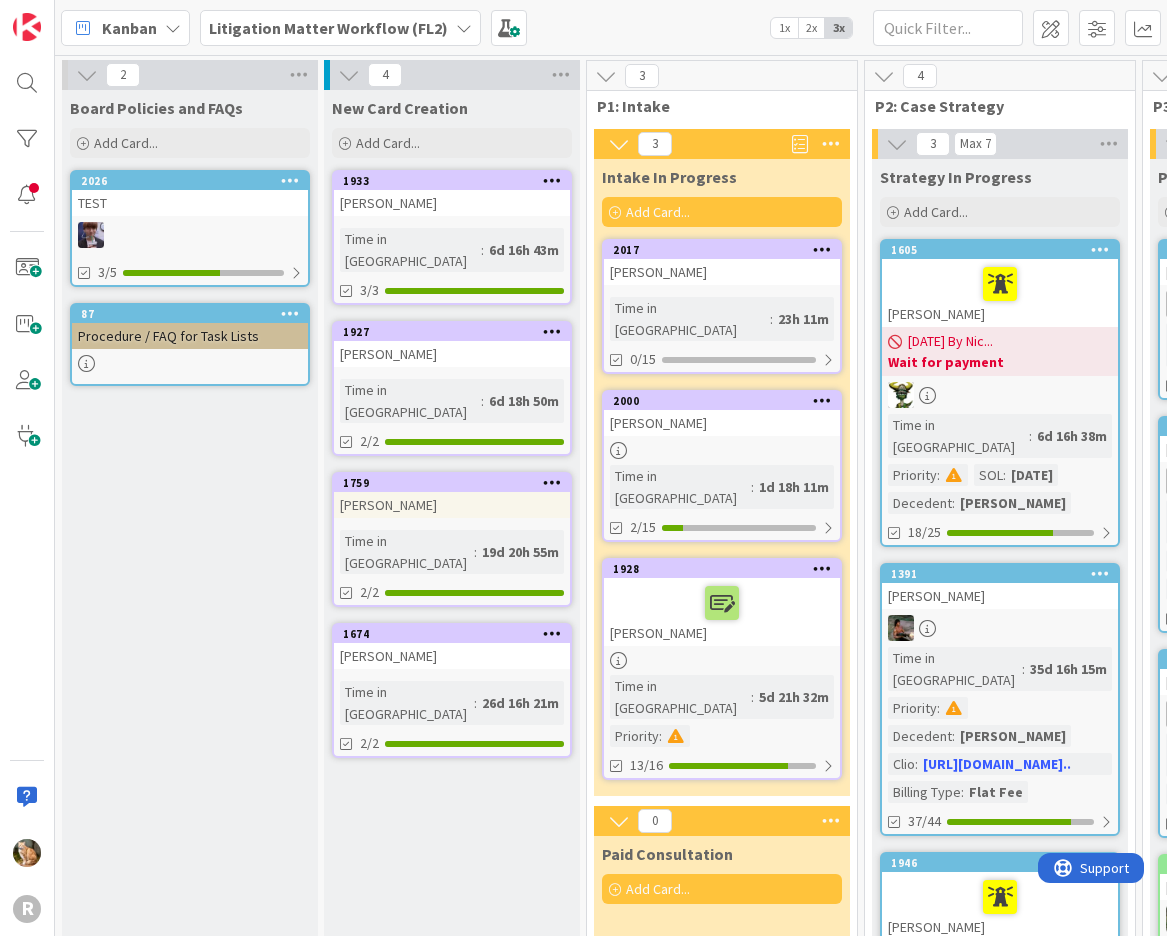 scroll, scrollTop: 0, scrollLeft: 0, axis: both 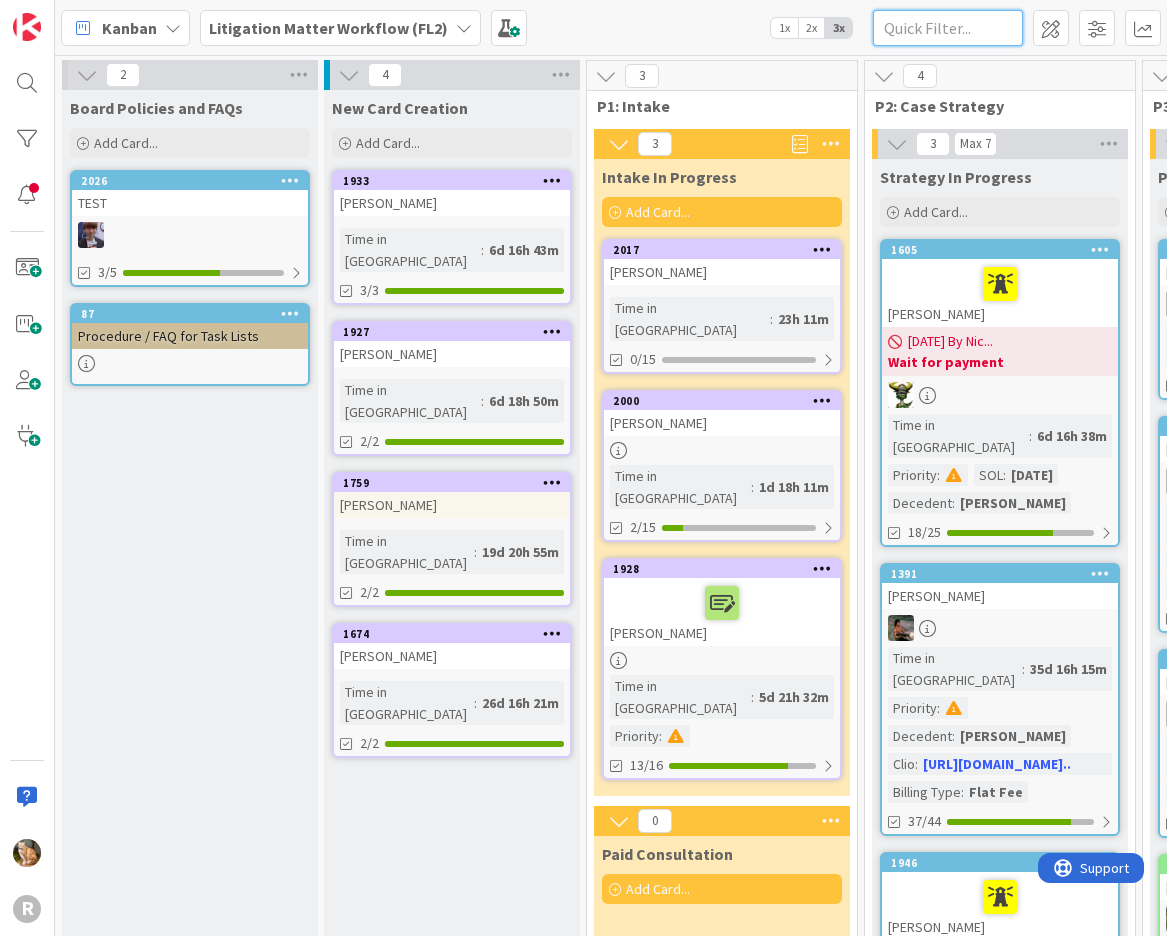 click at bounding box center [948, 28] 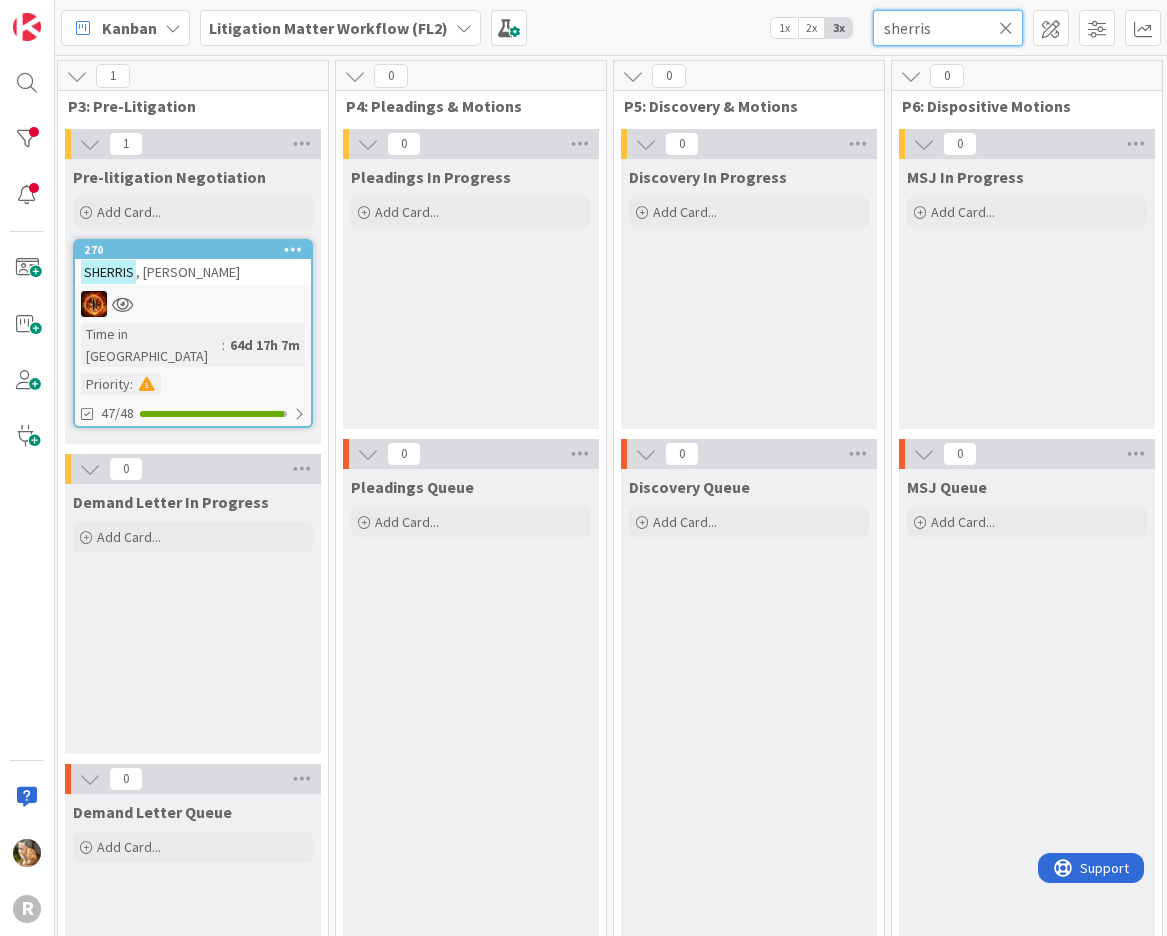 scroll, scrollTop: 0, scrollLeft: 1040, axis: horizontal 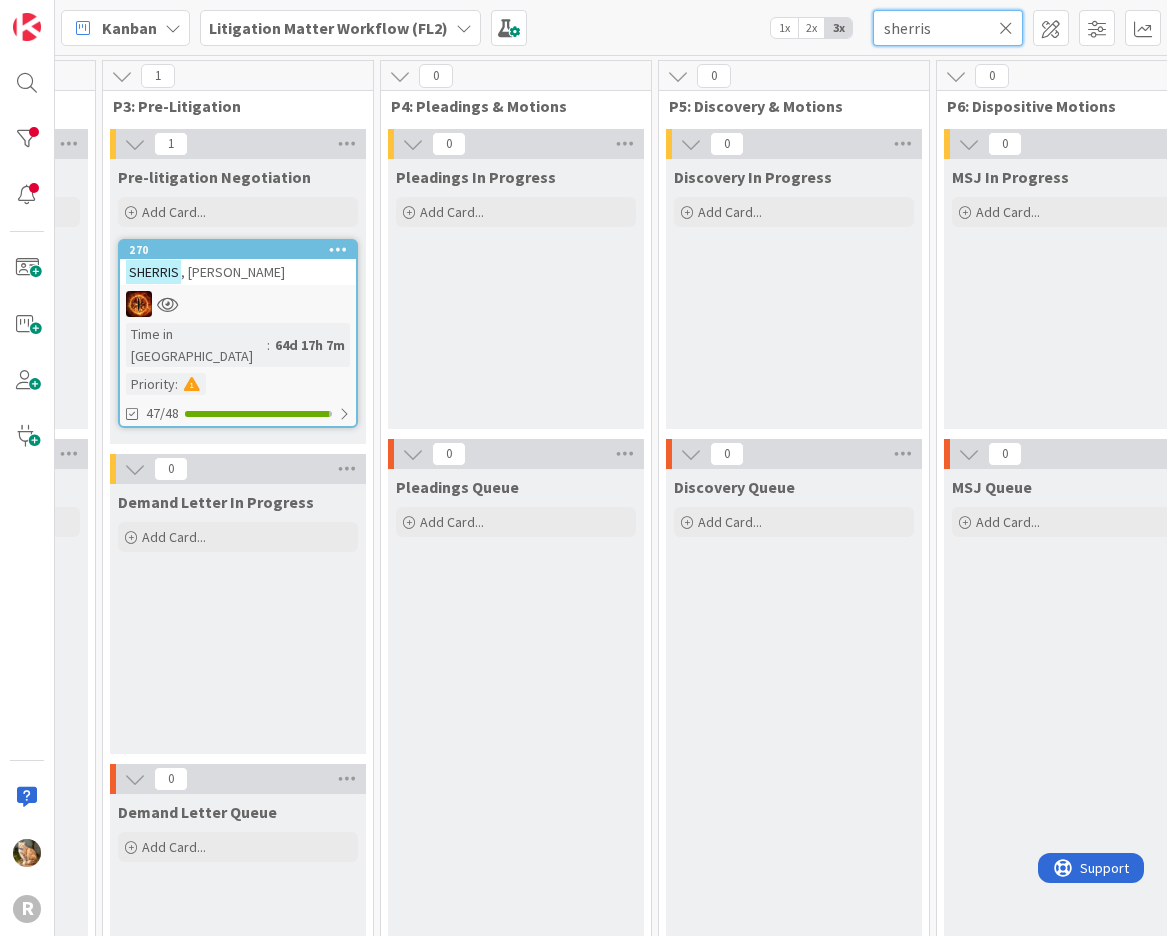 type on "sherris" 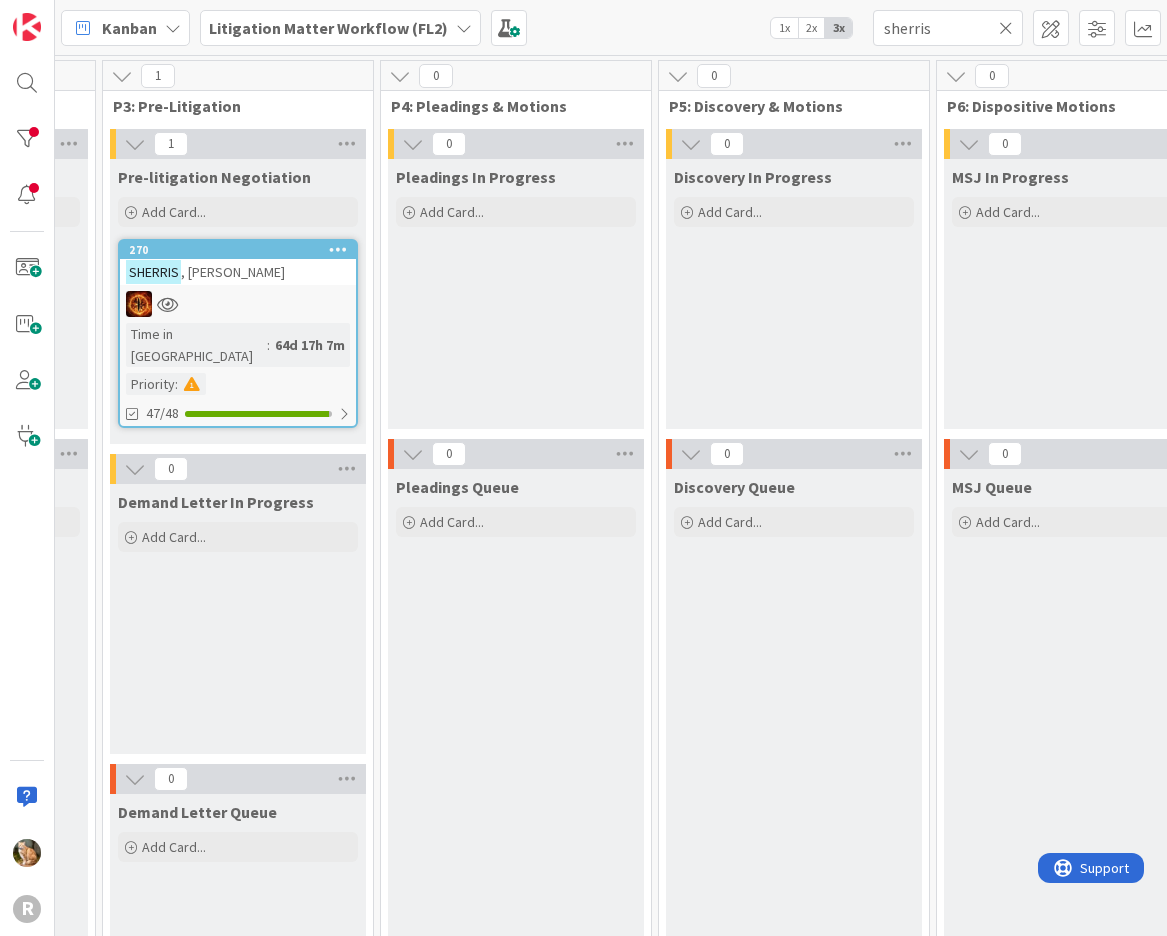 click at bounding box center [238, 304] 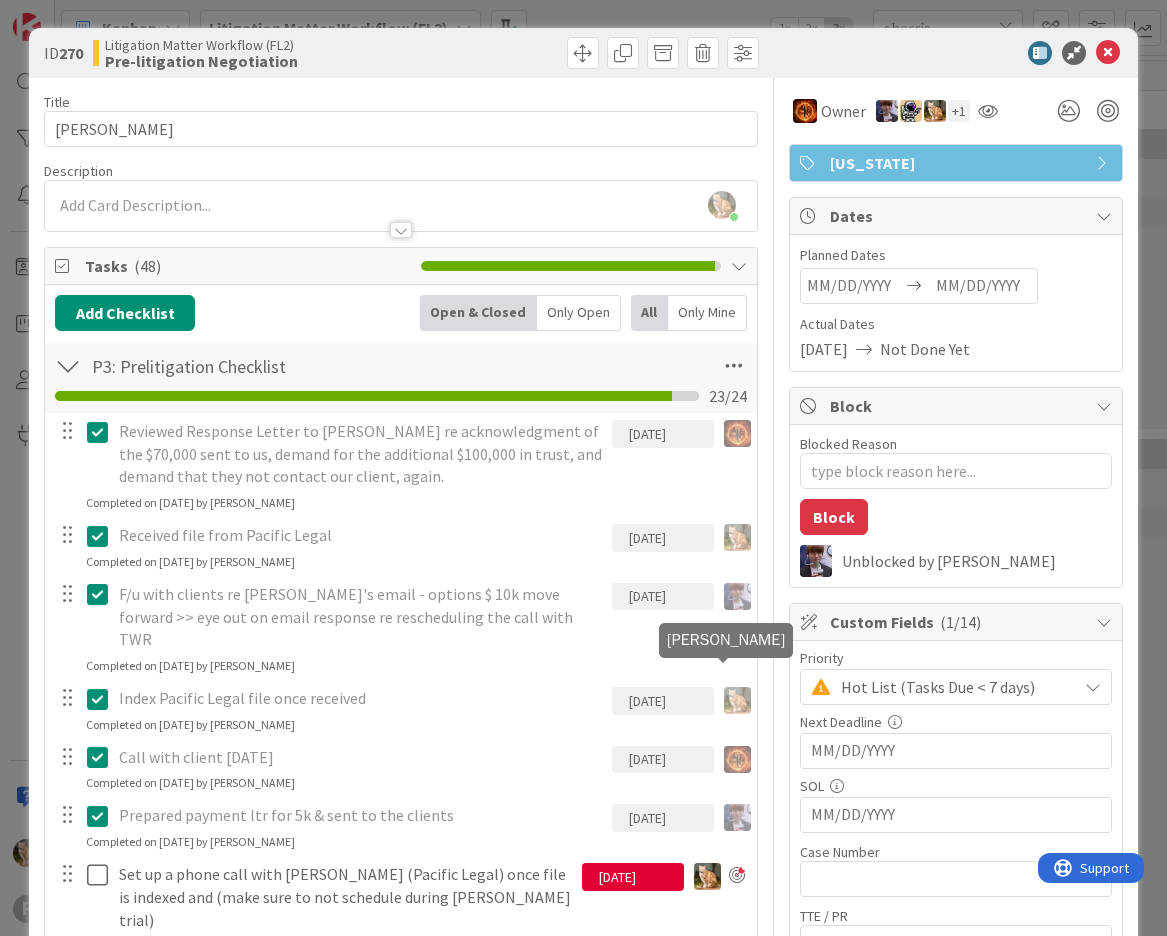 scroll, scrollTop: 0, scrollLeft: 0, axis: both 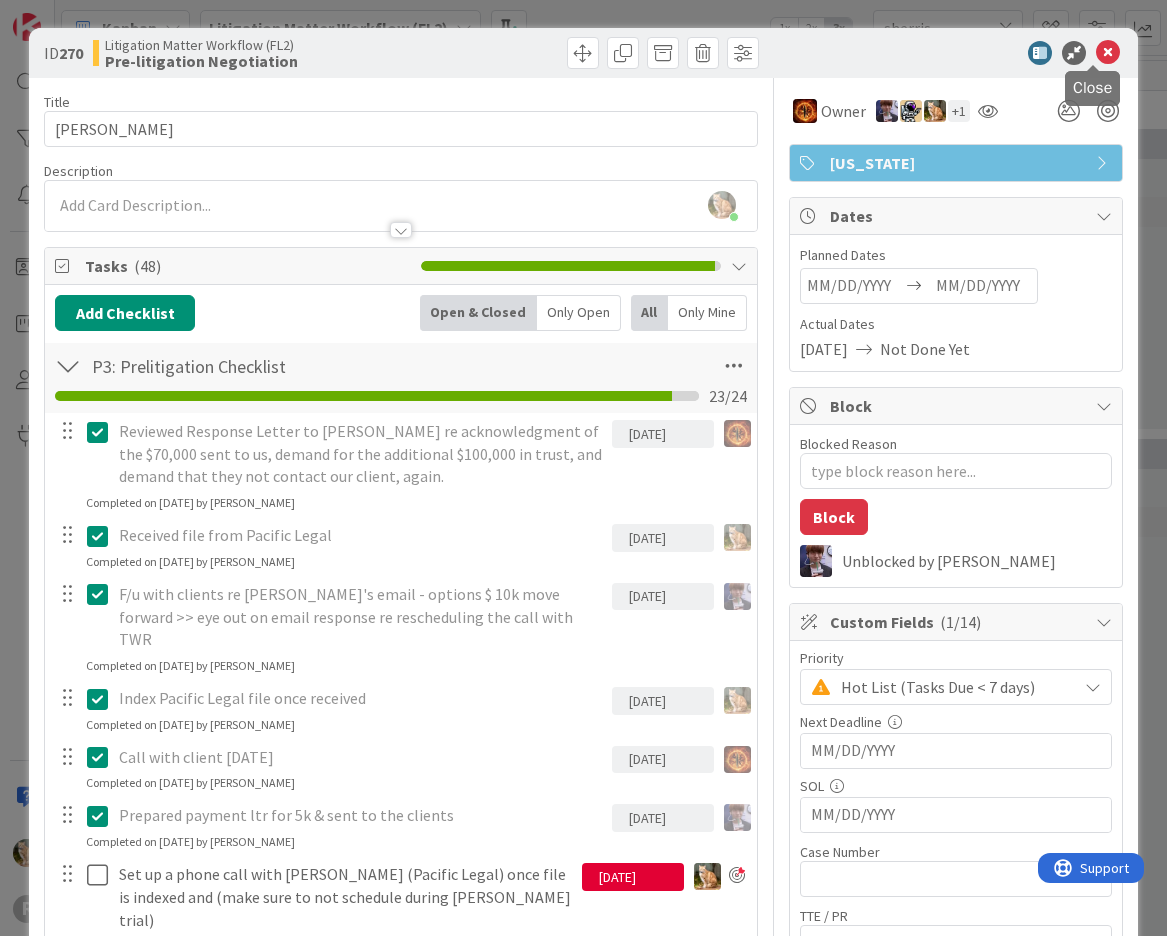 click at bounding box center [1108, 53] 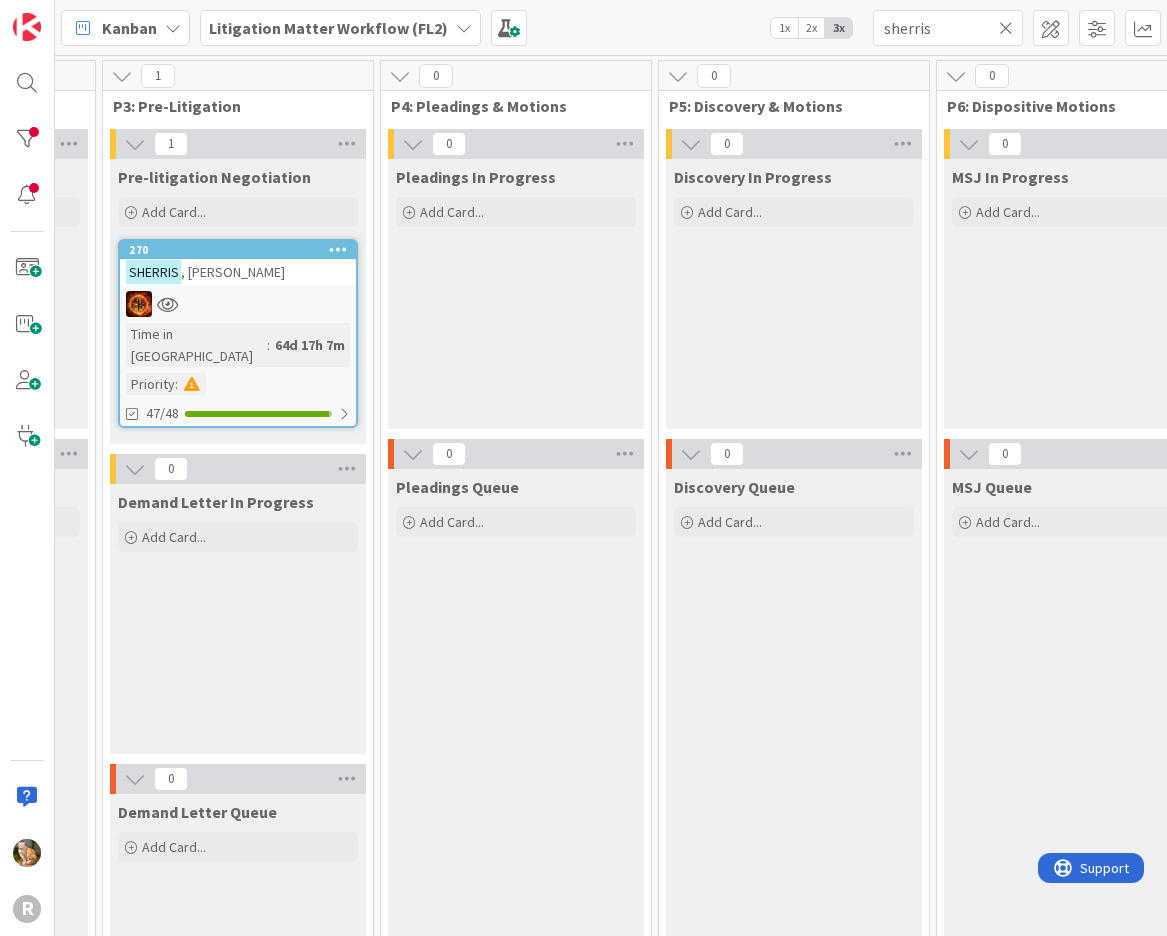 scroll, scrollTop: 0, scrollLeft: 0, axis: both 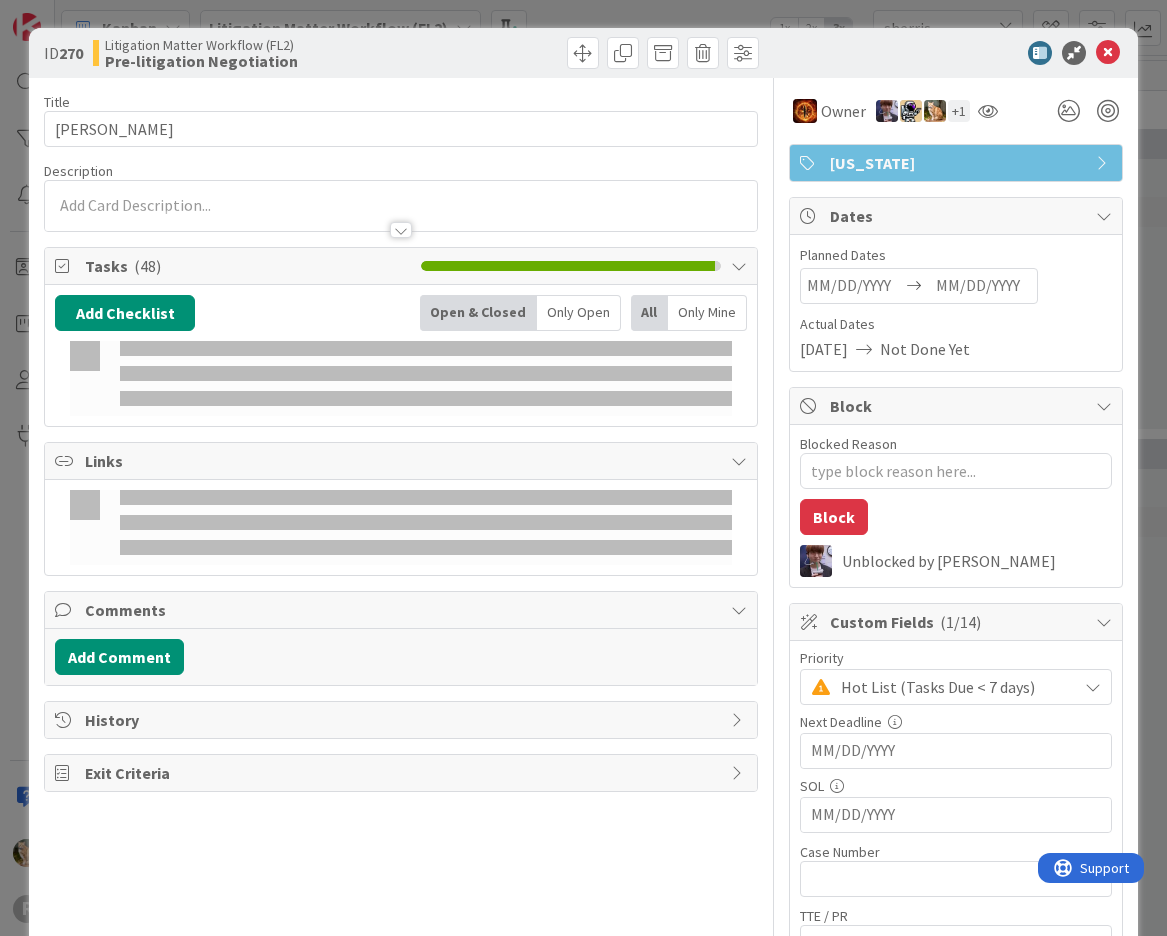 type on "x" 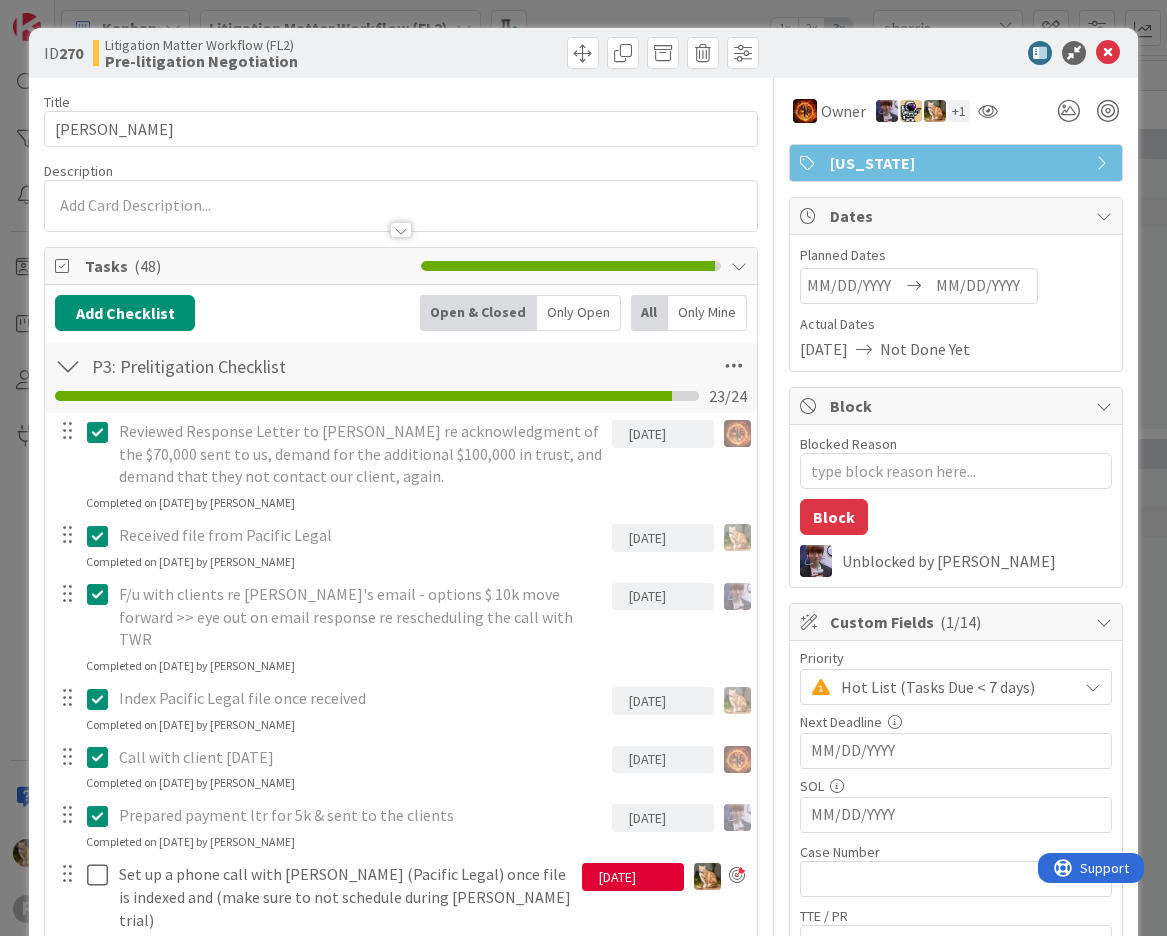 scroll, scrollTop: 0, scrollLeft: 0, axis: both 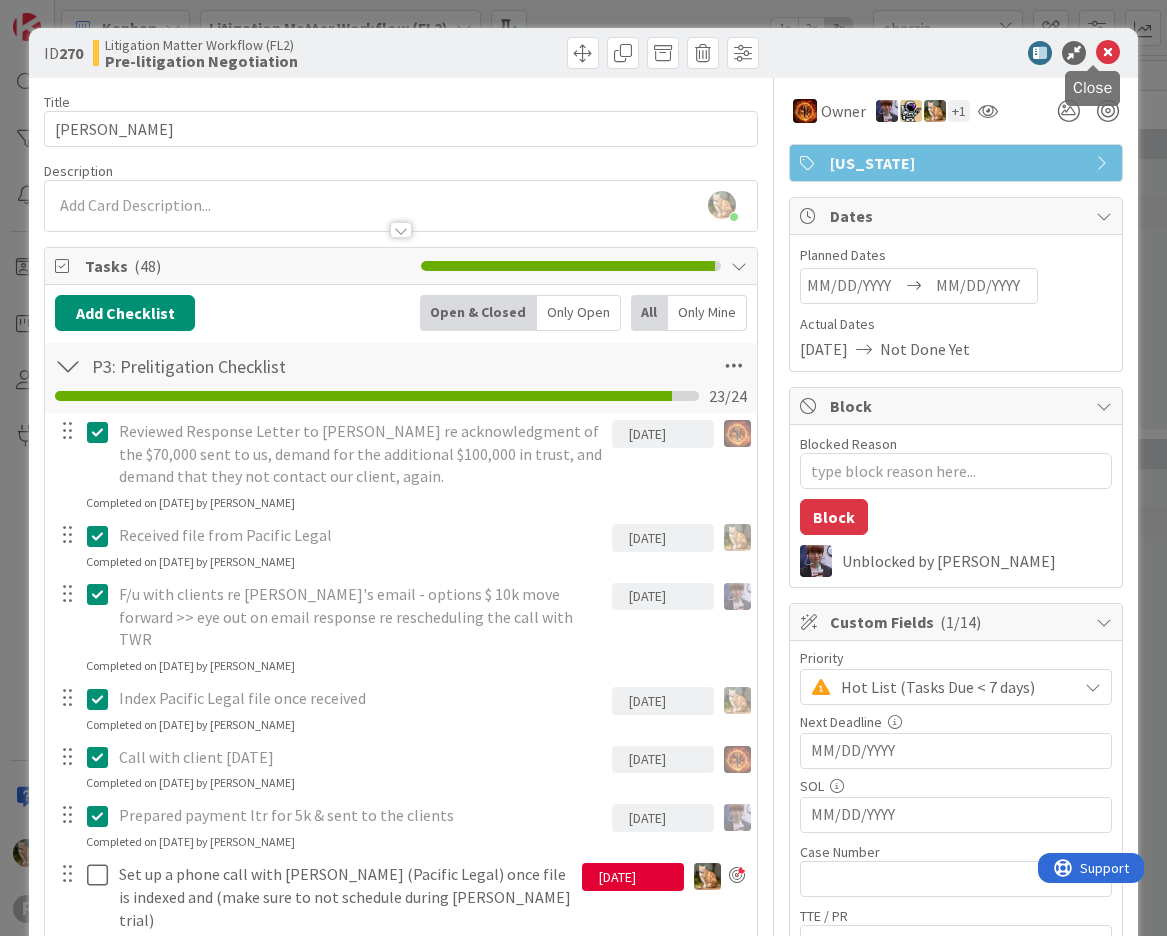 click at bounding box center [1108, 53] 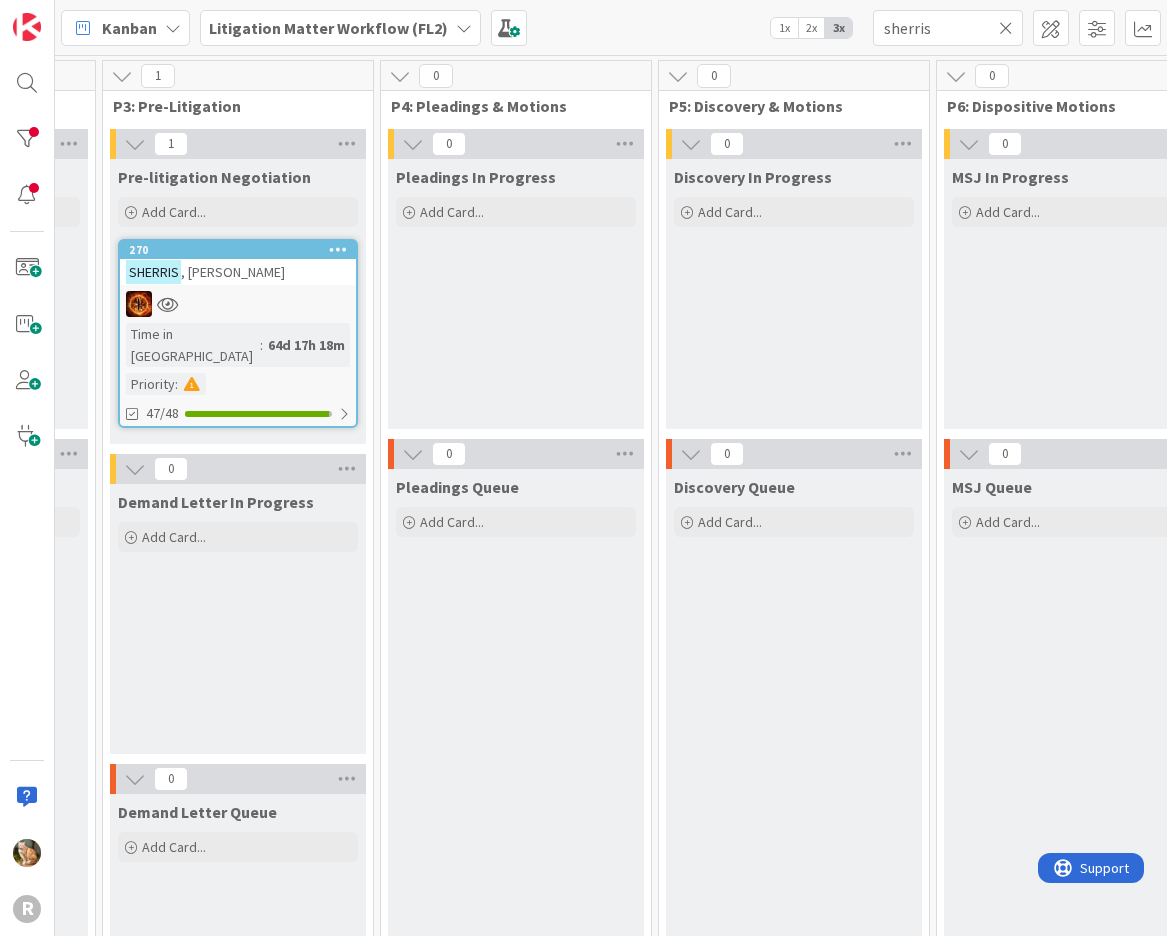 scroll, scrollTop: 0, scrollLeft: 0, axis: both 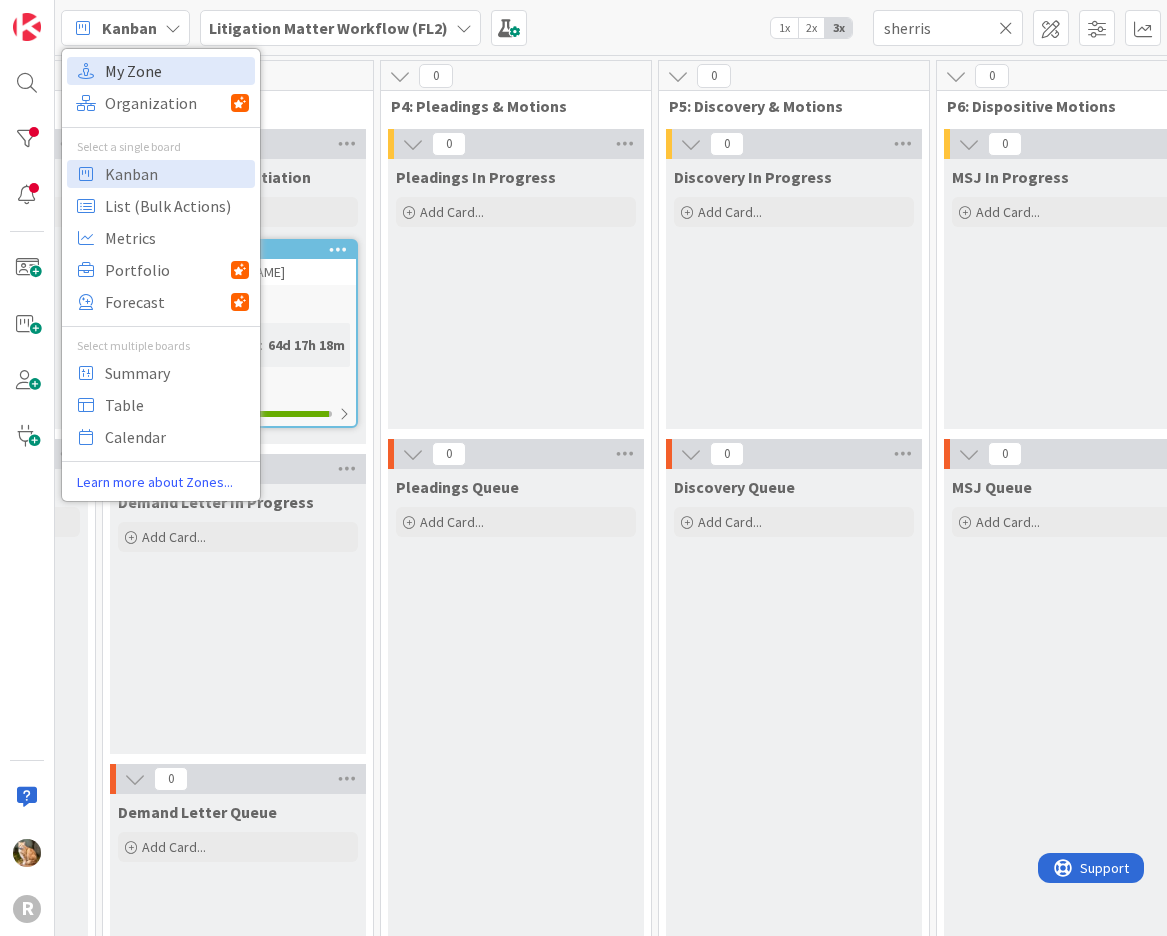 click on "My Zone" at bounding box center [177, 71] 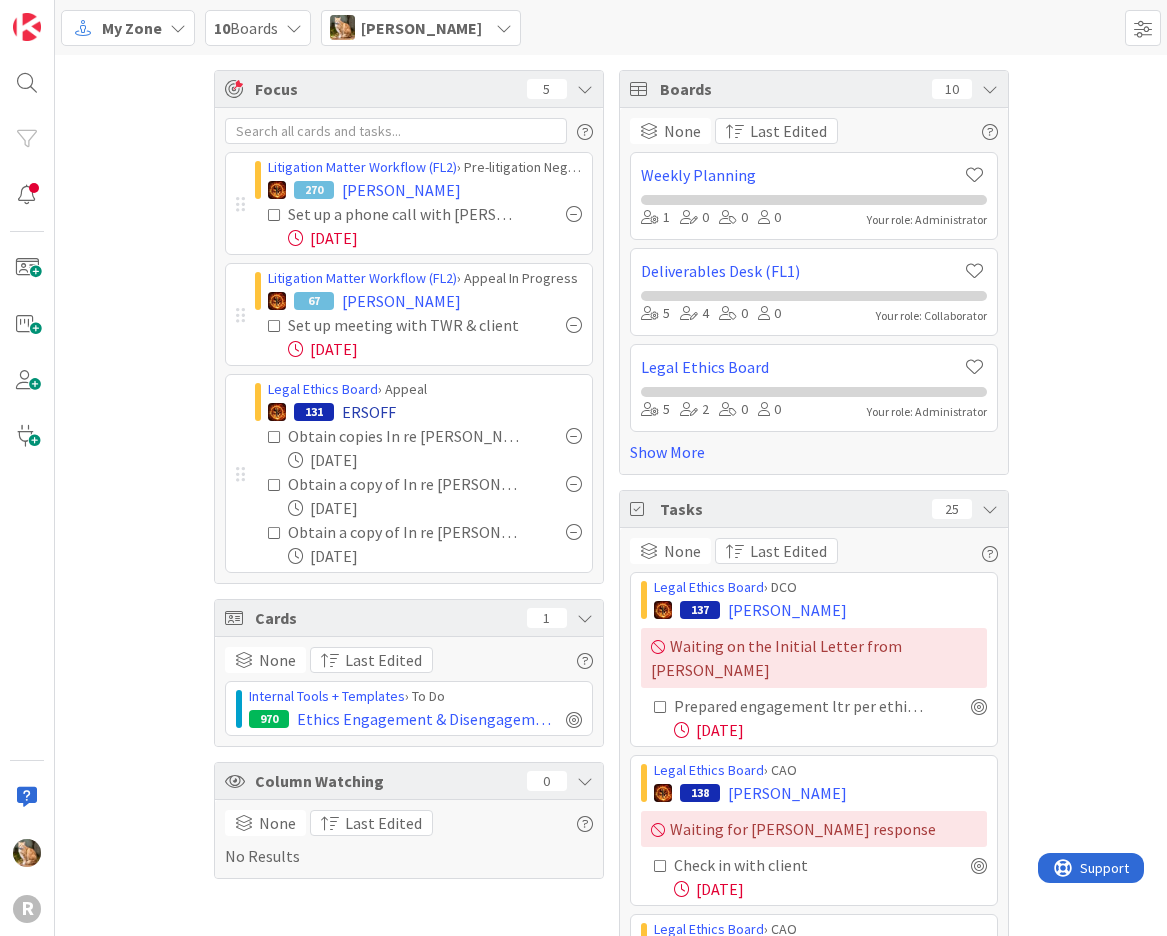 scroll, scrollTop: 0, scrollLeft: 0, axis: both 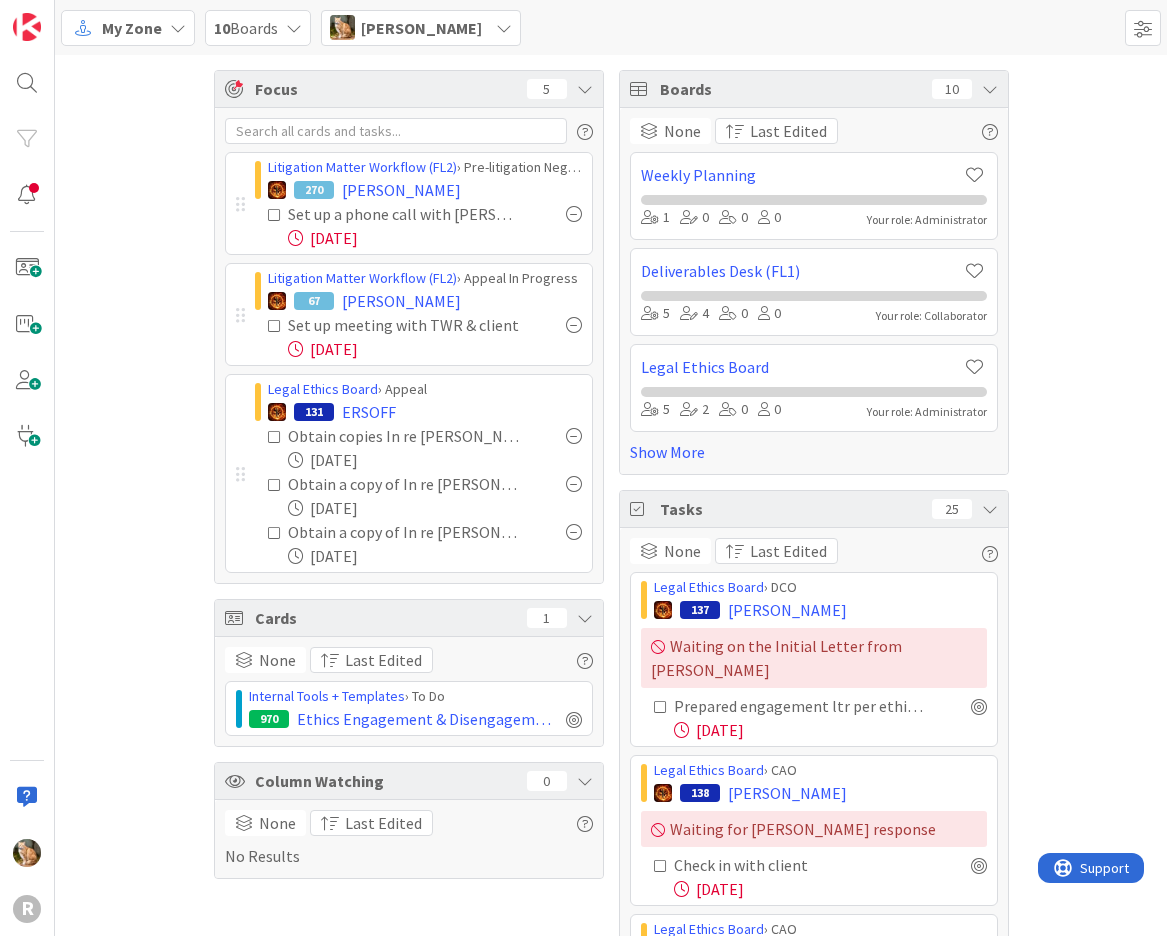 click on "Focus 5 Litigation Matter Workflow (FL2)  › Pre-litigation Negotiation 270 [PERSON_NAME] Set up a phone call with [PERSON_NAME] (Pacific Legal) once file is indexed and (make sure to not schedule during [PERSON_NAME] trial) [DATE] Litigation Matter Workflow (FL2)  › Appeal In Progress 67 [PERSON_NAME]  Set up meeting with TWR & client [DATE] Legal Ethics Board  › Appeal  131 ERSOFF Obtain copies In re [PERSON_NAME], 337 Or 183; In re [PERSON_NAME], 332 Or 466; and In re [PERSON_NAME], 324 Or 498.   In relation to each of these cases, please identify the text of the court identifies the rule which required the disclosure of information or a knowing violation, the allegation of the Bar in relation to that rule, and the ruling of the court in relation to that ruling. [DATE] [DATE] Obtain a copy of In re [PERSON_NAME], 303 Or 643 and identify the analysis related to the attorney’s mental state. [DATE] Cards 1 None Last Edited Internal Tools + Templates  › To Do 970 Column Watching 0 None Last Edited" at bounding box center [409, 589] 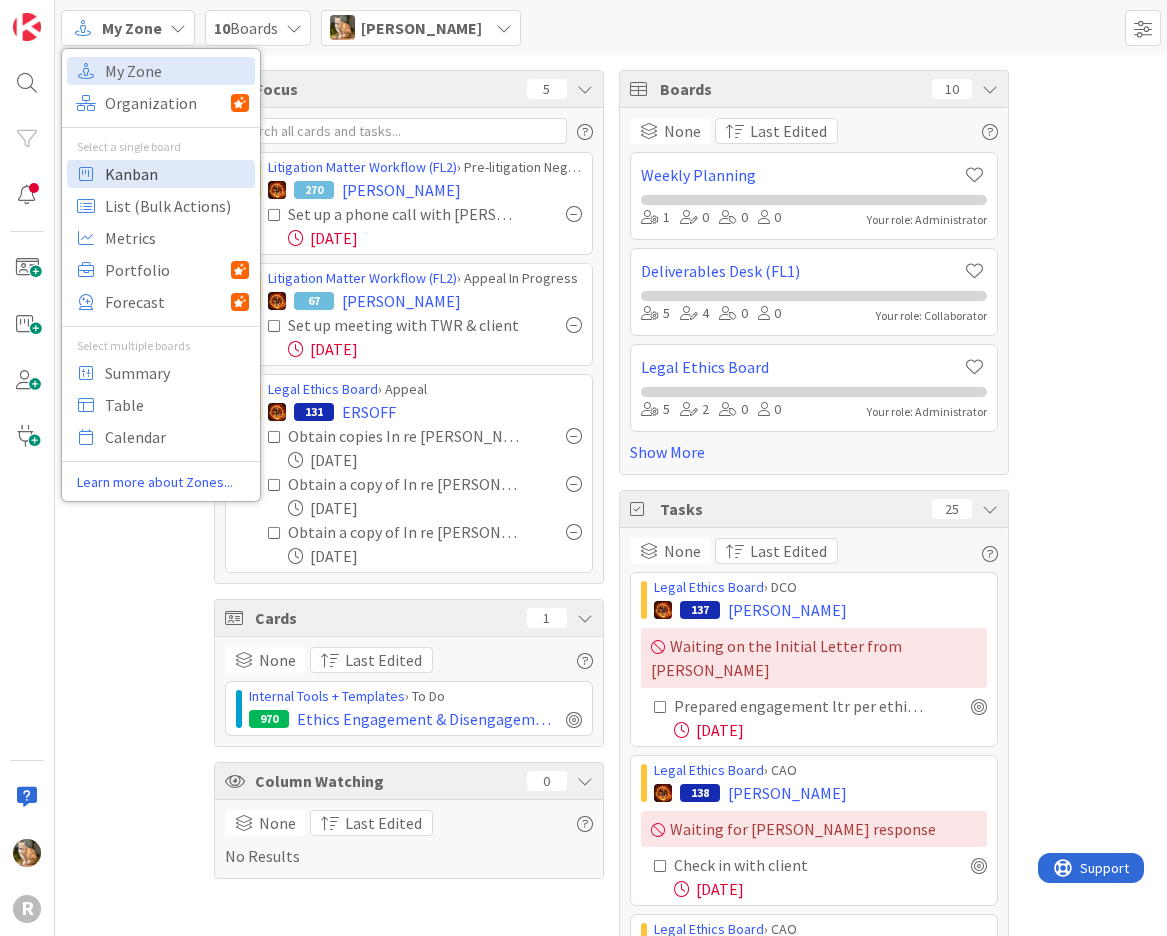 click on "Kanban" at bounding box center (177, 174) 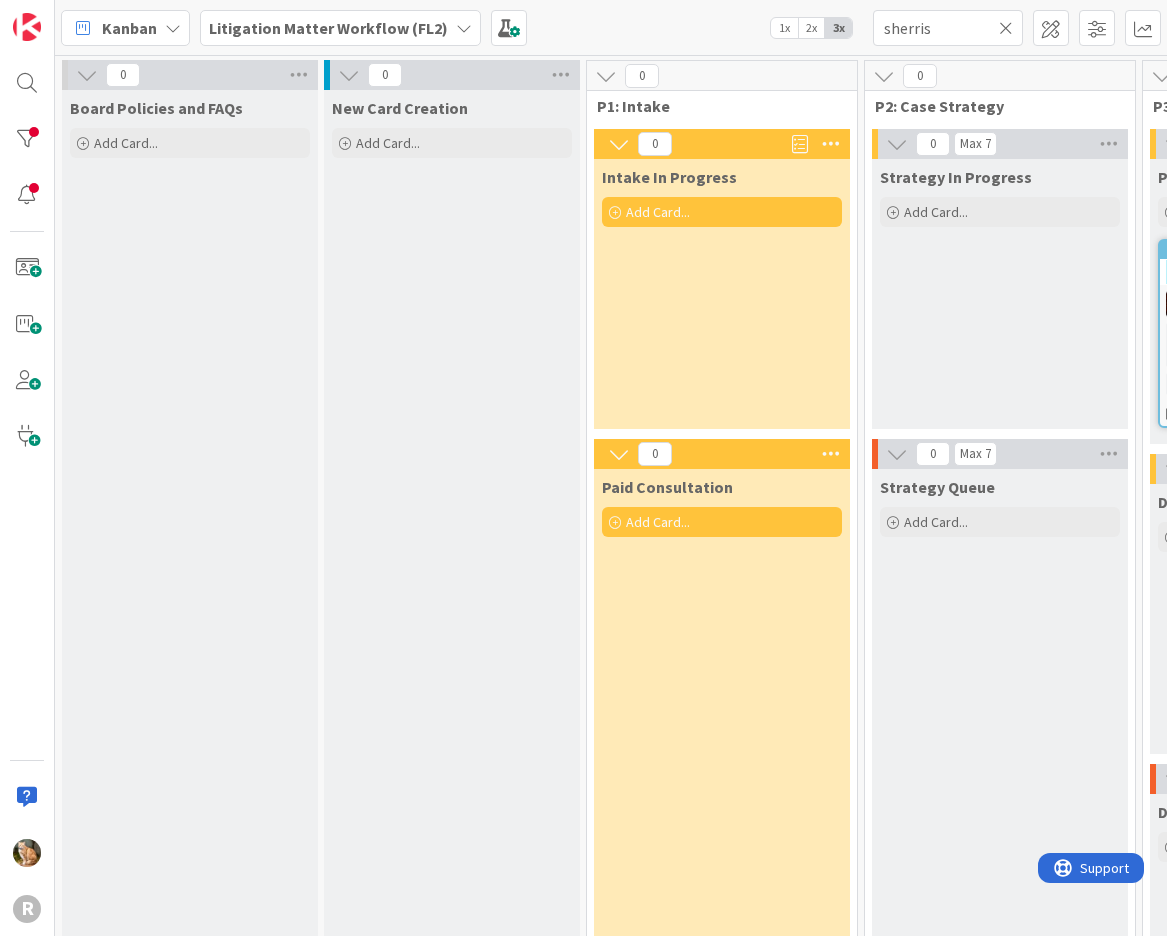 scroll, scrollTop: 0, scrollLeft: 0, axis: both 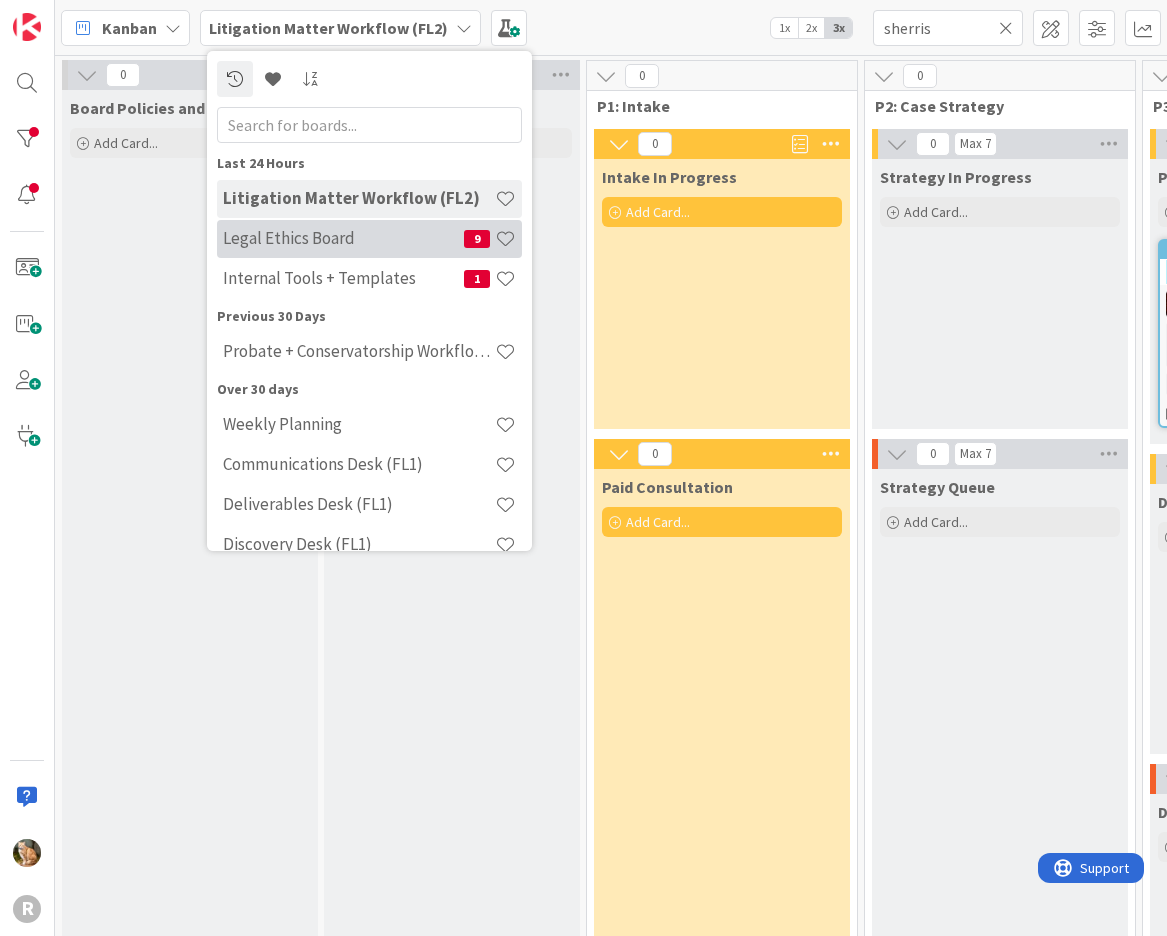 click on "Legal Ethics Board" at bounding box center [343, 238] 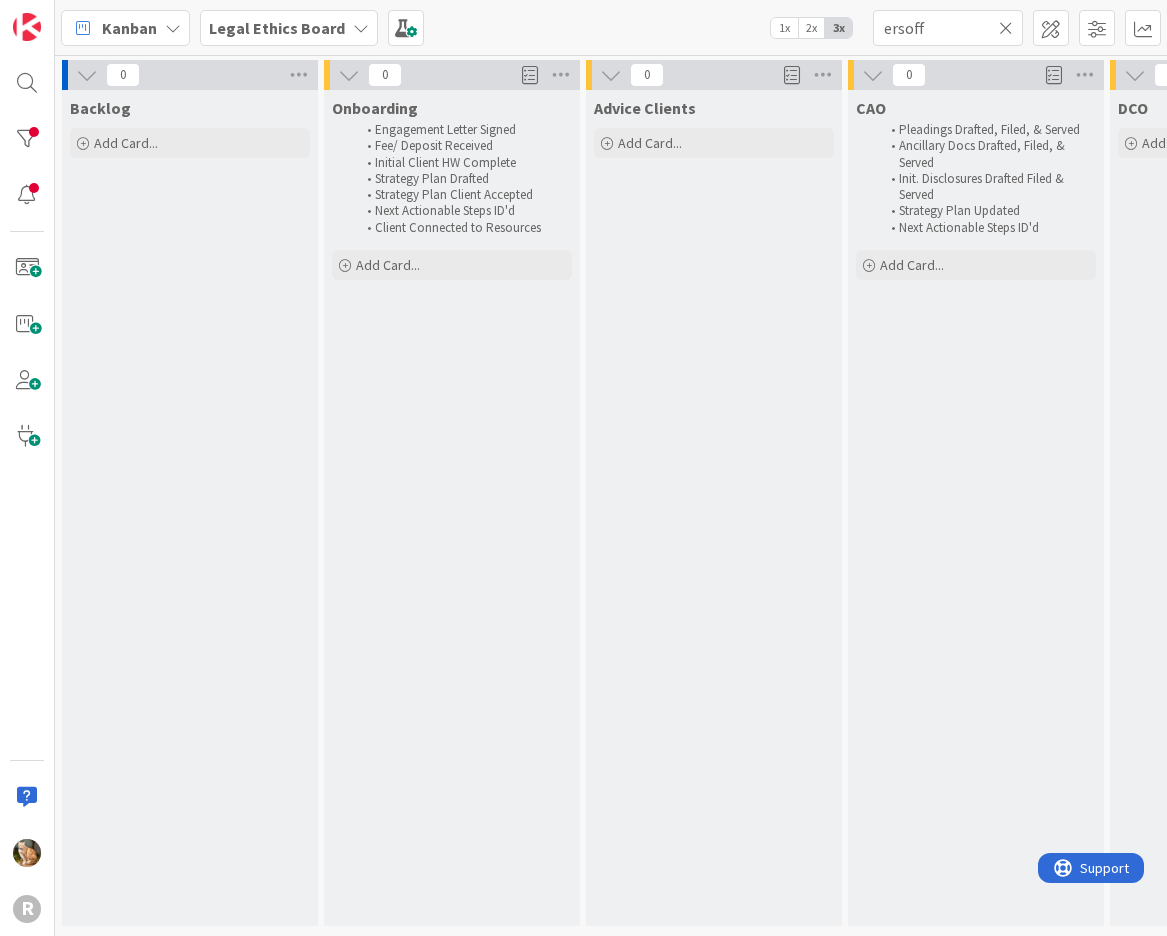 scroll, scrollTop: 0, scrollLeft: 0, axis: both 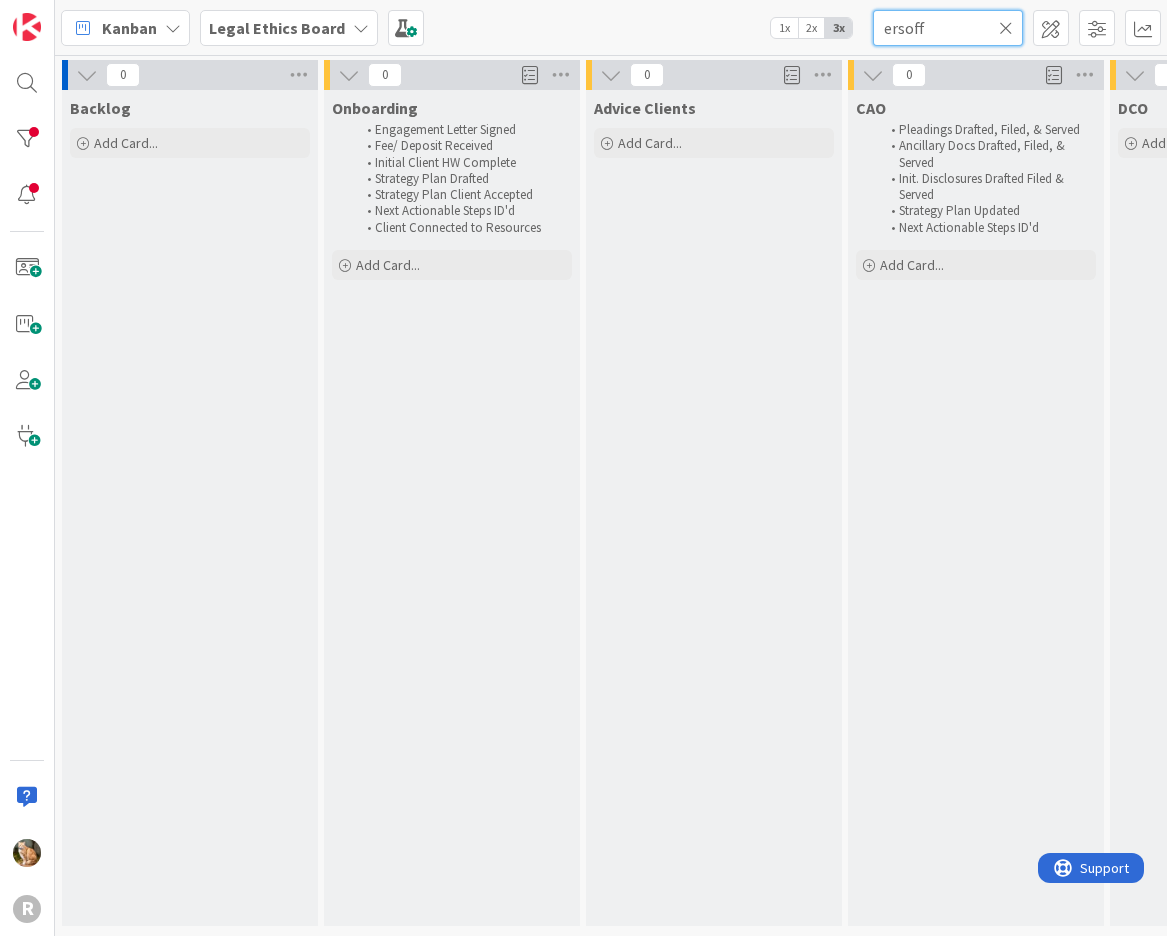 drag, startPoint x: 938, startPoint y: 23, endPoint x: 836, endPoint y: 27, distance: 102.0784 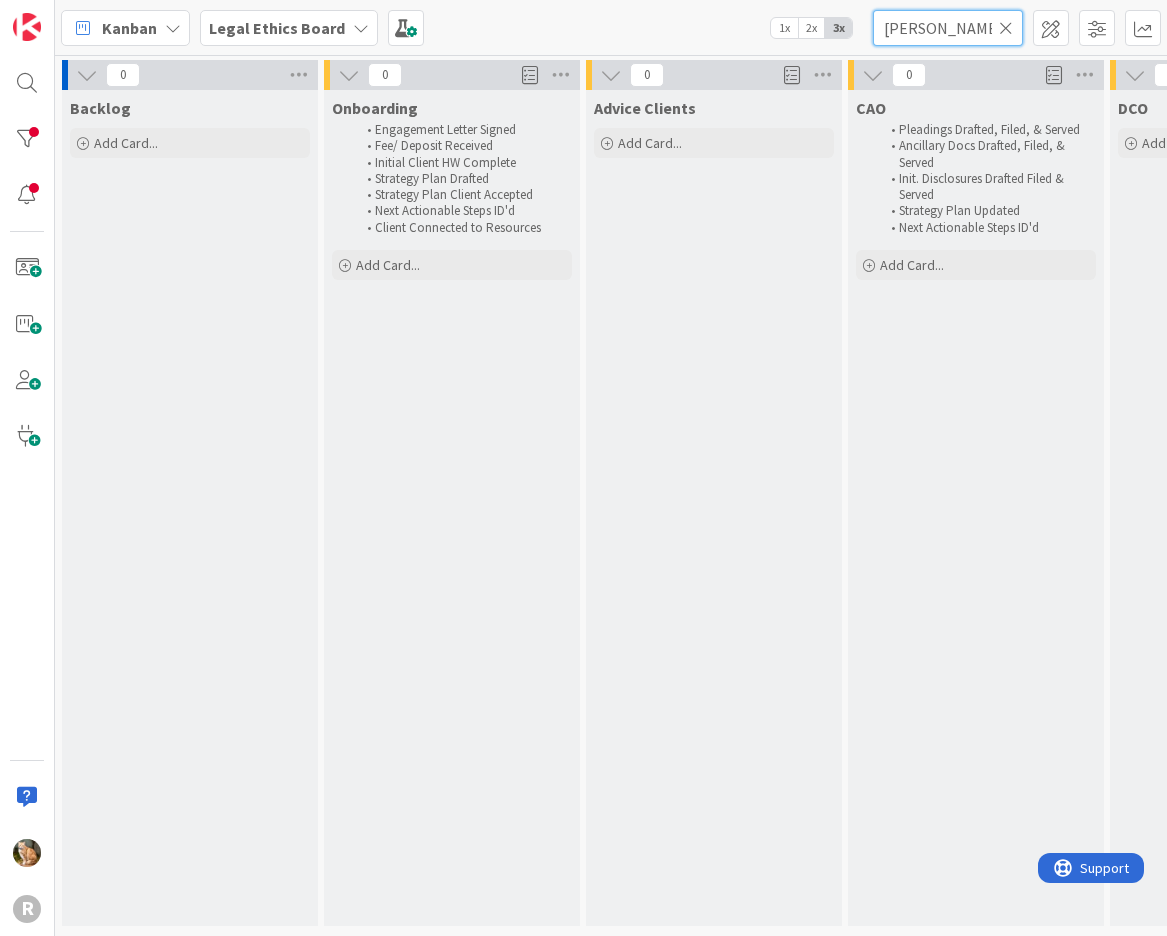 type on "[PERSON_NAME]" 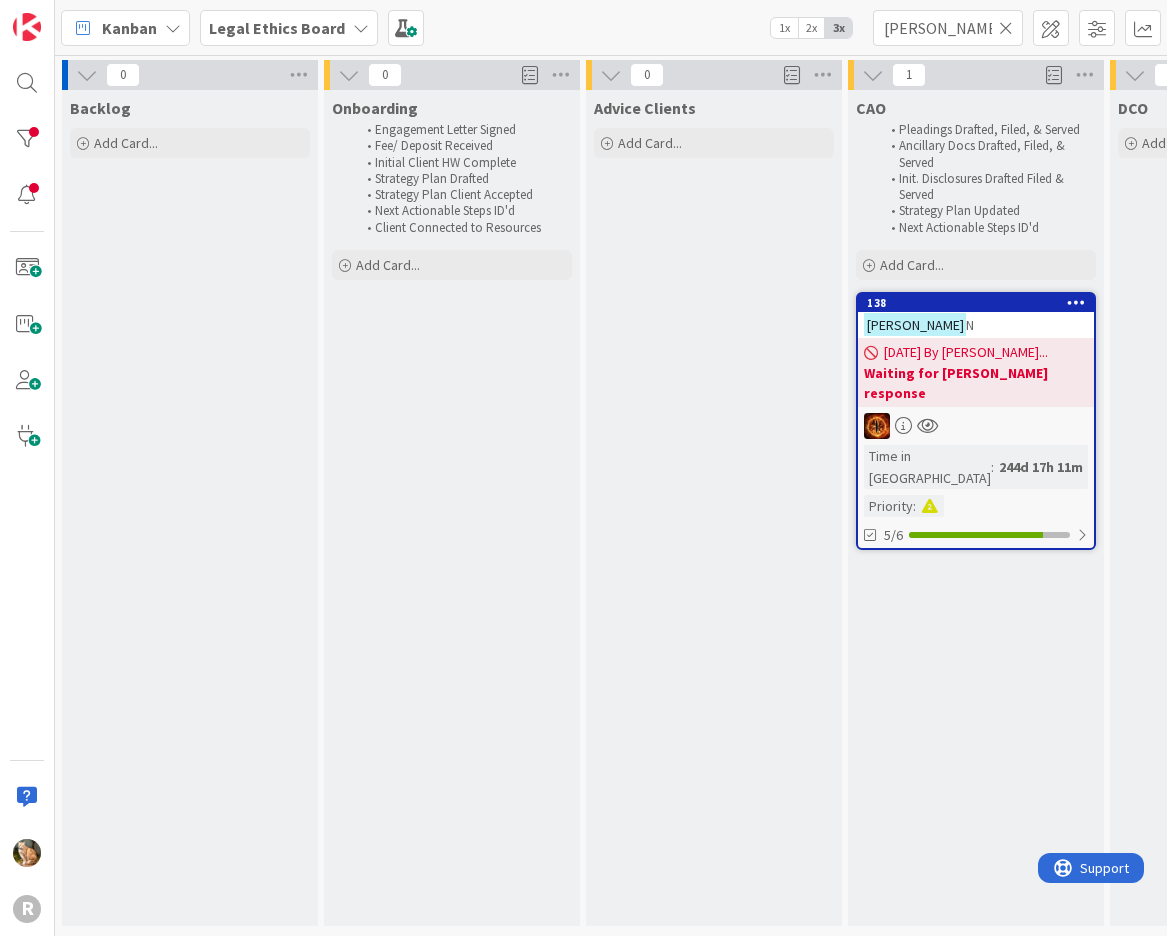 click on "[PERSON_NAME] N" at bounding box center (976, 325) 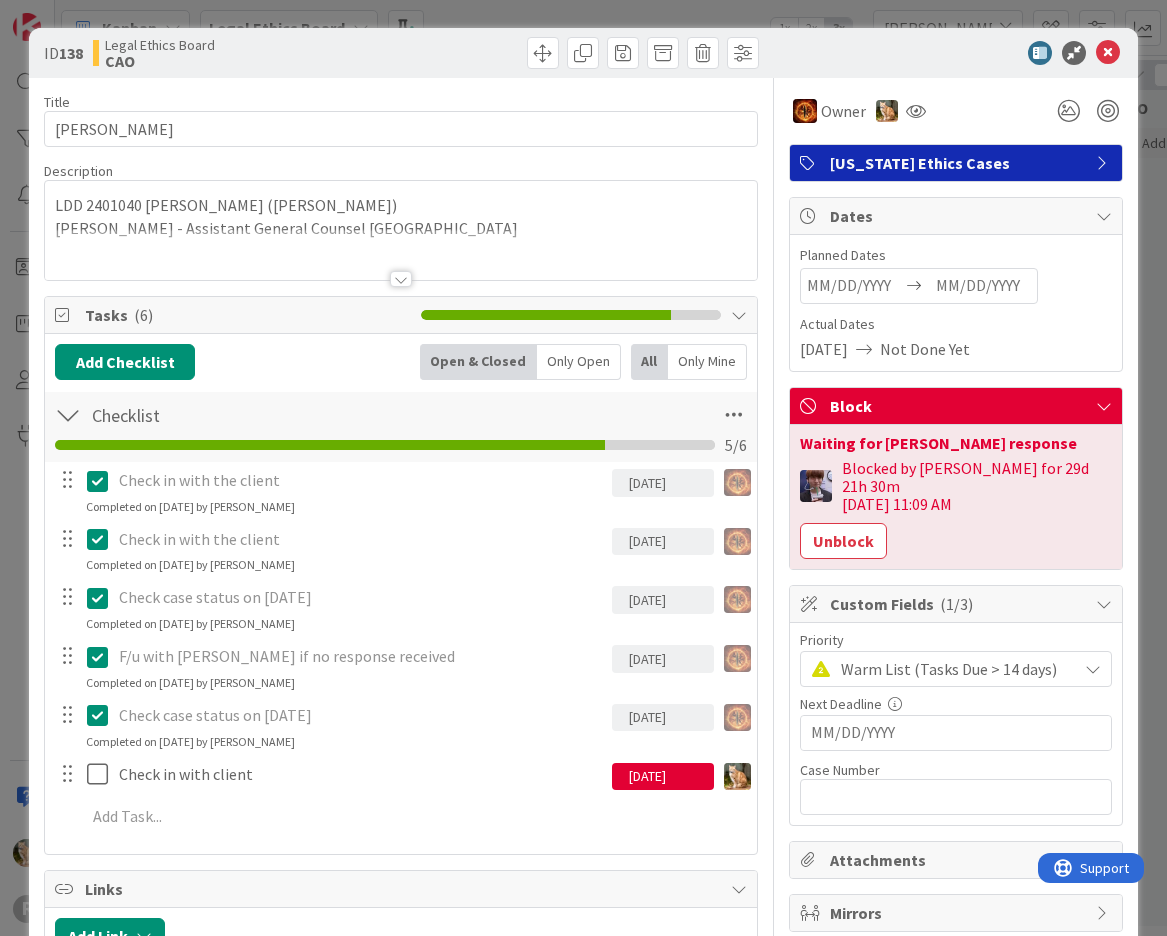 scroll, scrollTop: 0, scrollLeft: 0, axis: both 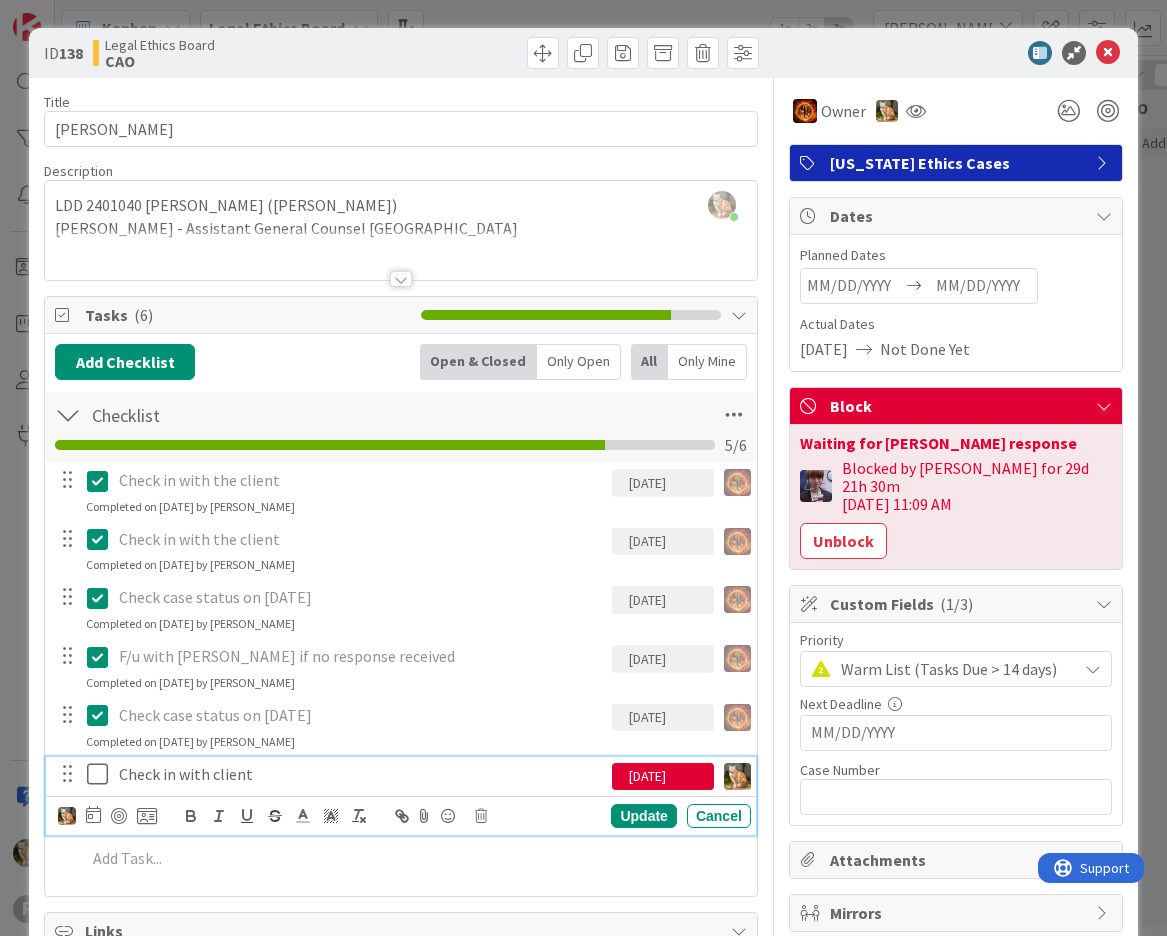 click on "[DATE]" at bounding box center [663, 777] 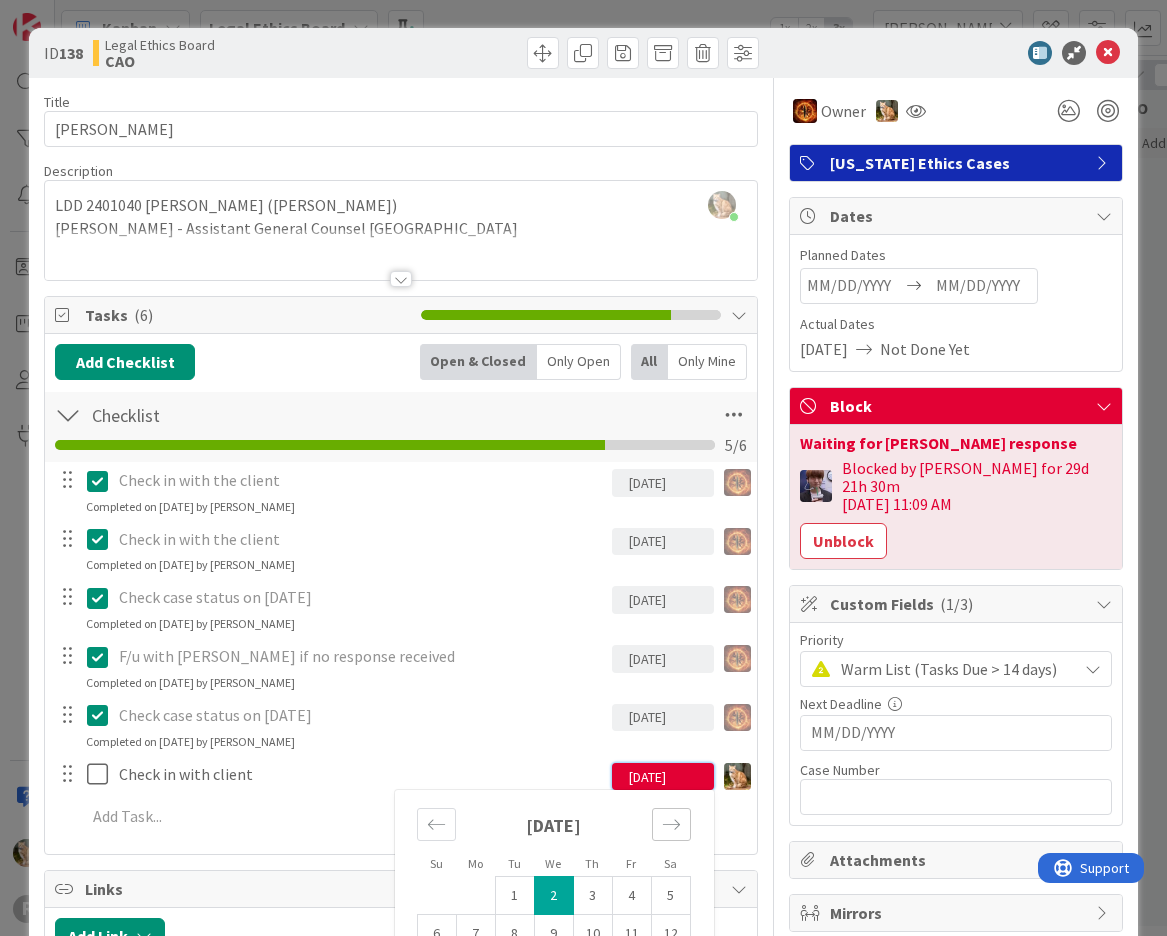 click 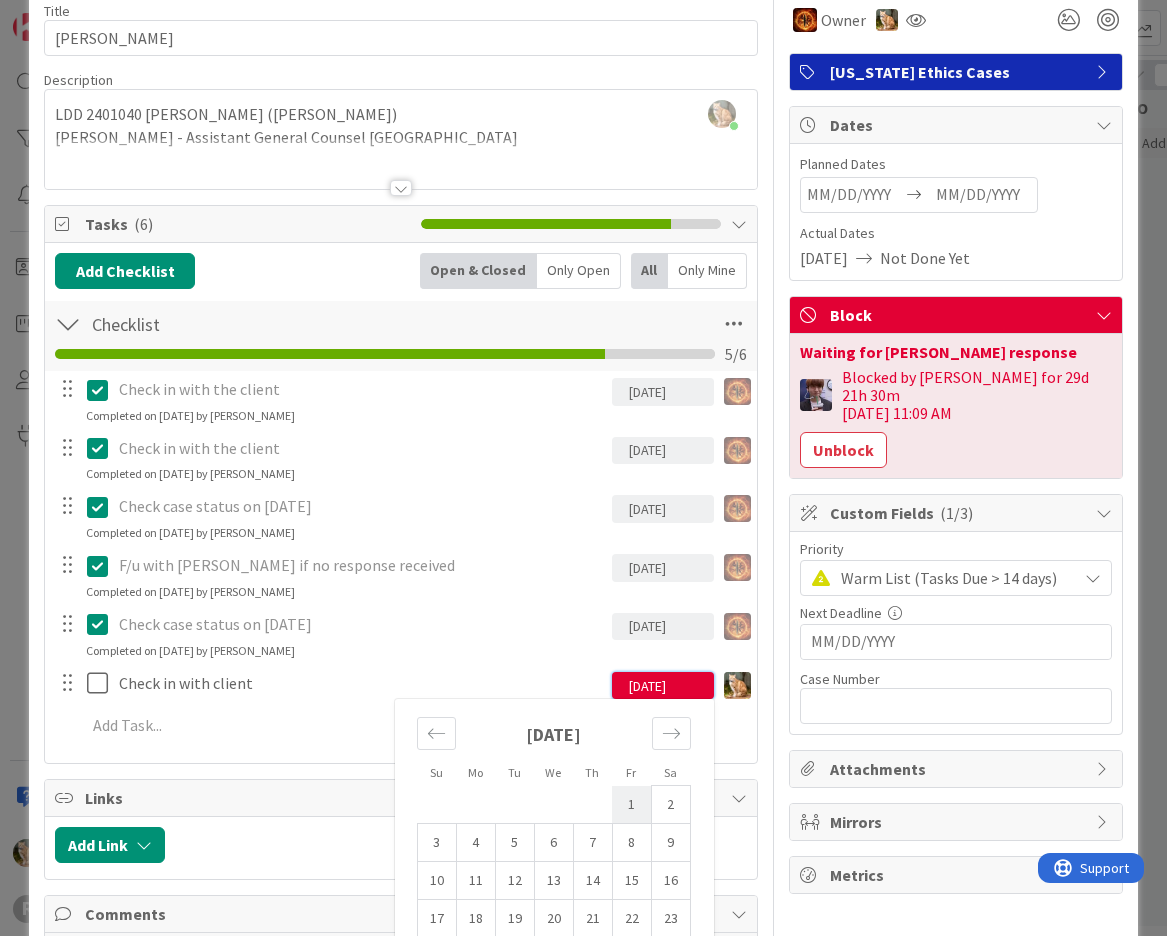 scroll, scrollTop: 100, scrollLeft: 0, axis: vertical 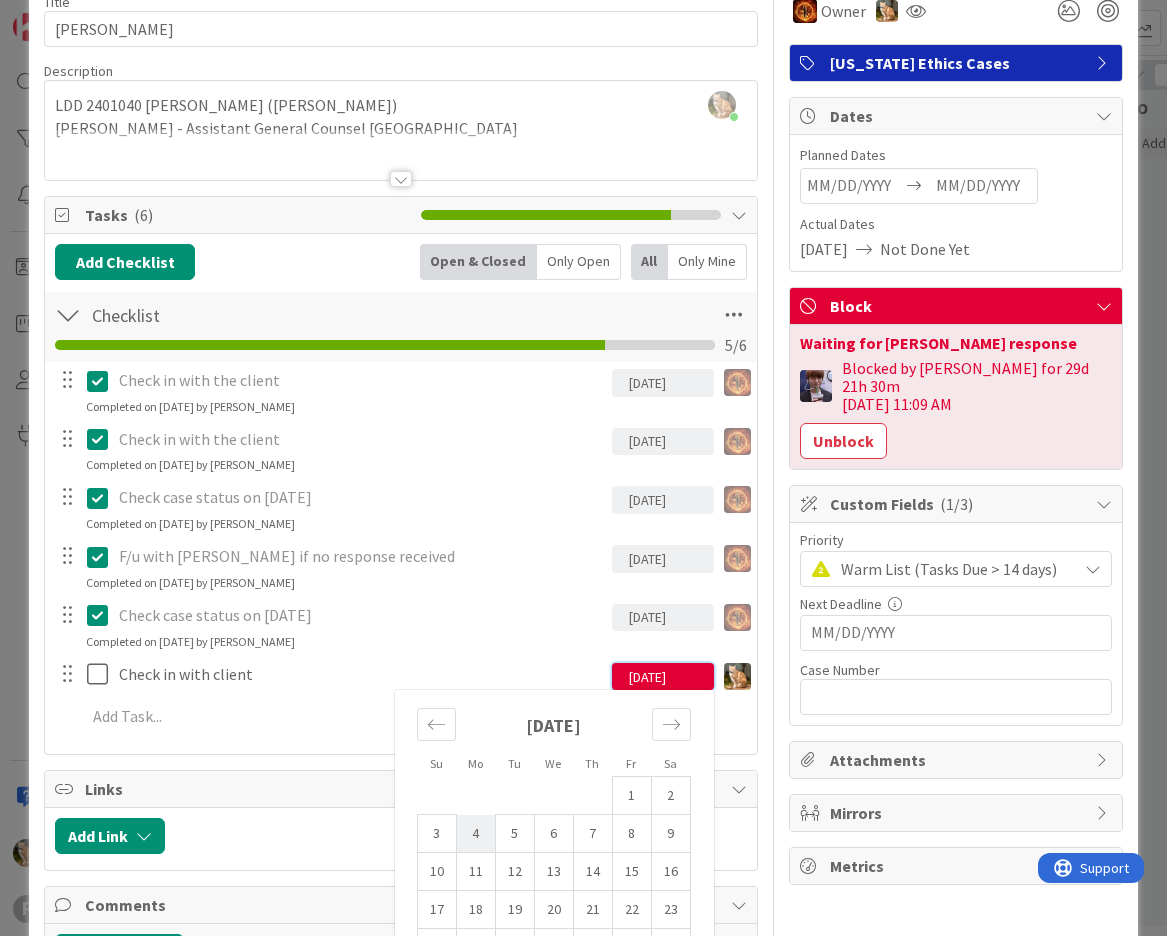 click on "4" at bounding box center (475, 834) 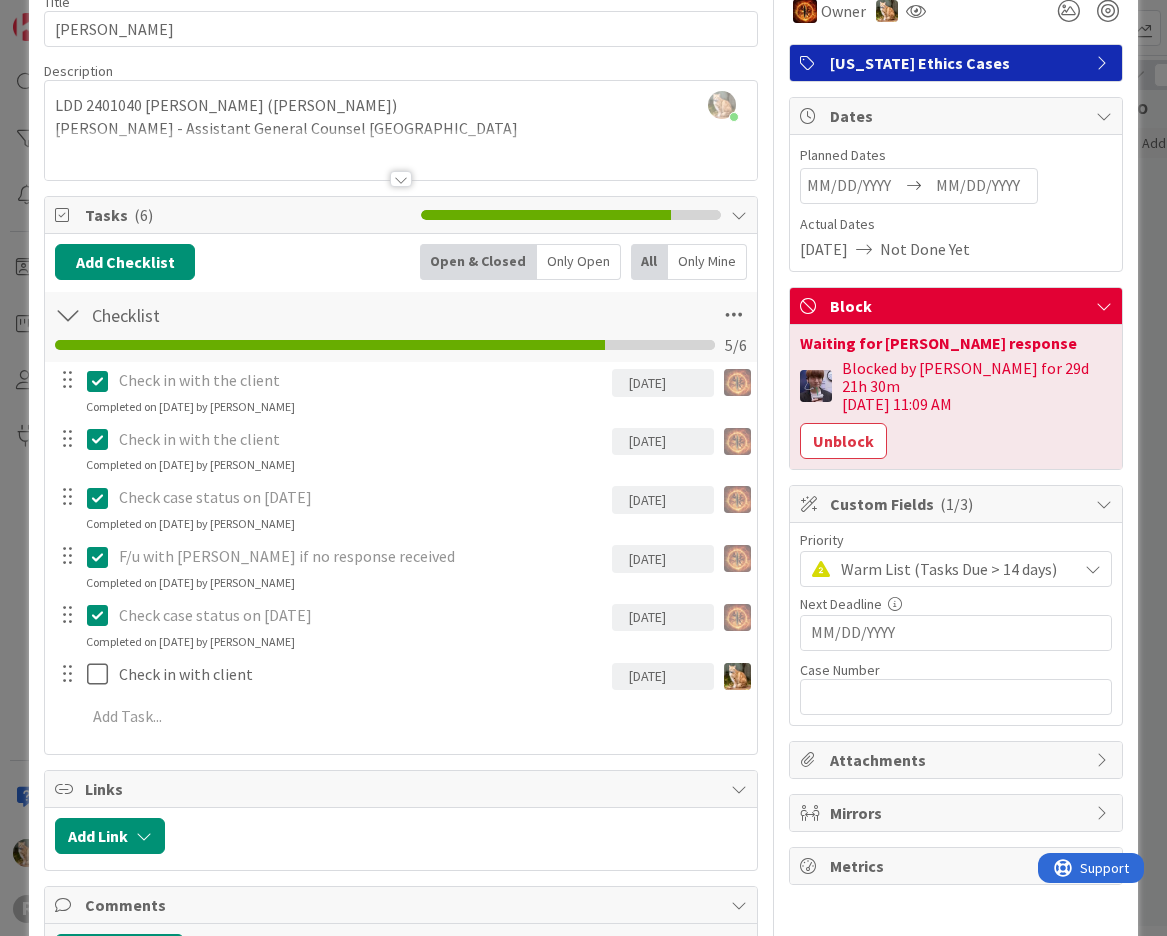 click on "Owner [US_STATE] Ethics Cases Dates Planned Dates Navigate forward to interact with the calendar and select a date. Press the question mark key to get the keyboard shortcuts for changing dates. Navigate backward to interact with the calendar and select a date. Press the question mark key to get the keyboard shortcuts for changing dates. Actual Dates [DATE] Not Done Yet Block Waiting for [PERSON_NAME] response Blocked by [PERSON_NAME] for 29d 21h 30m [DATE] 11:09 AM Unblock Custom Fields ( 1/3 ) Priority Warm List (Tasks Due > 14 days) Next Deadline Navigate forward to interact with the calendar and select a date. Press the question mark key to get the keyboard shortcuts for changing dates. Case Number 0 / 32 Attachments Mirrors Metrics" at bounding box center [956, 532] 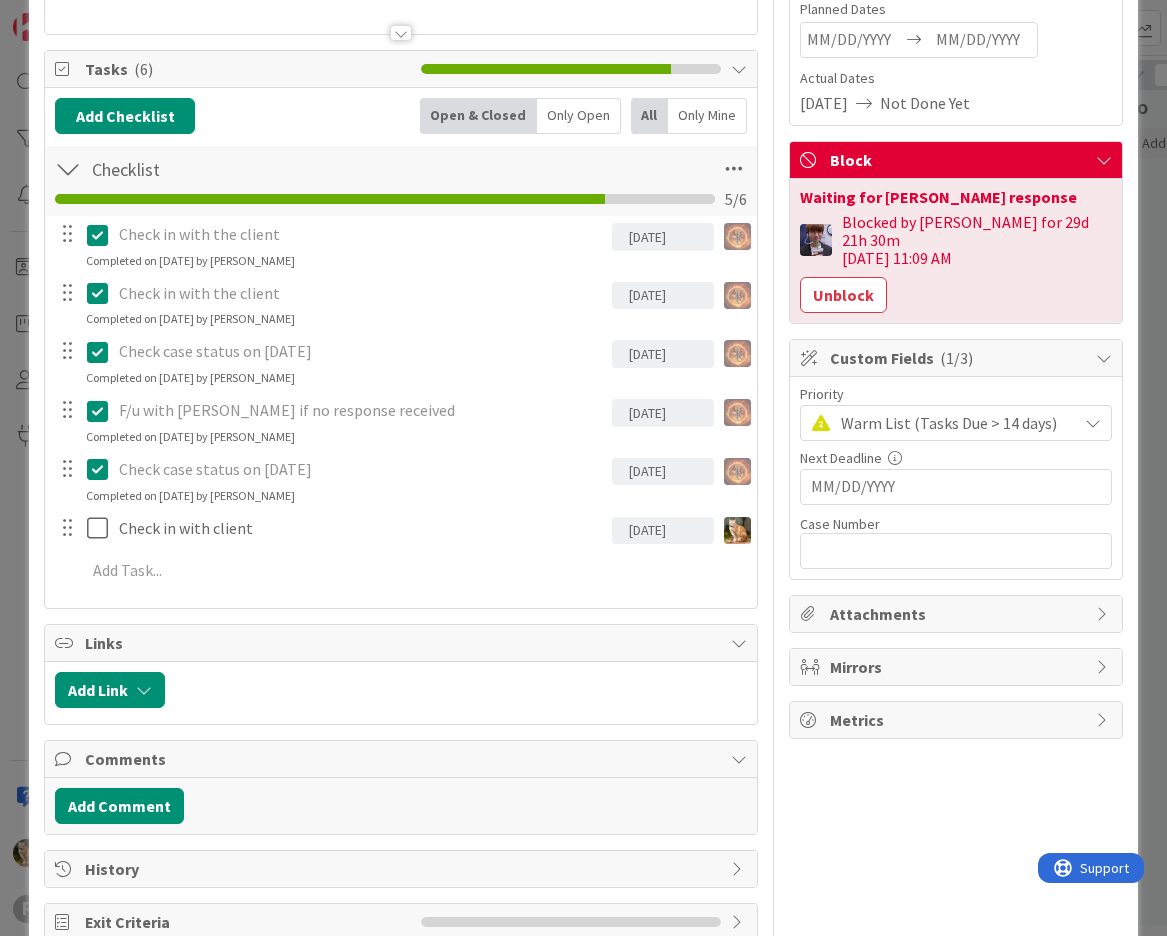 scroll, scrollTop: 294, scrollLeft: 0, axis: vertical 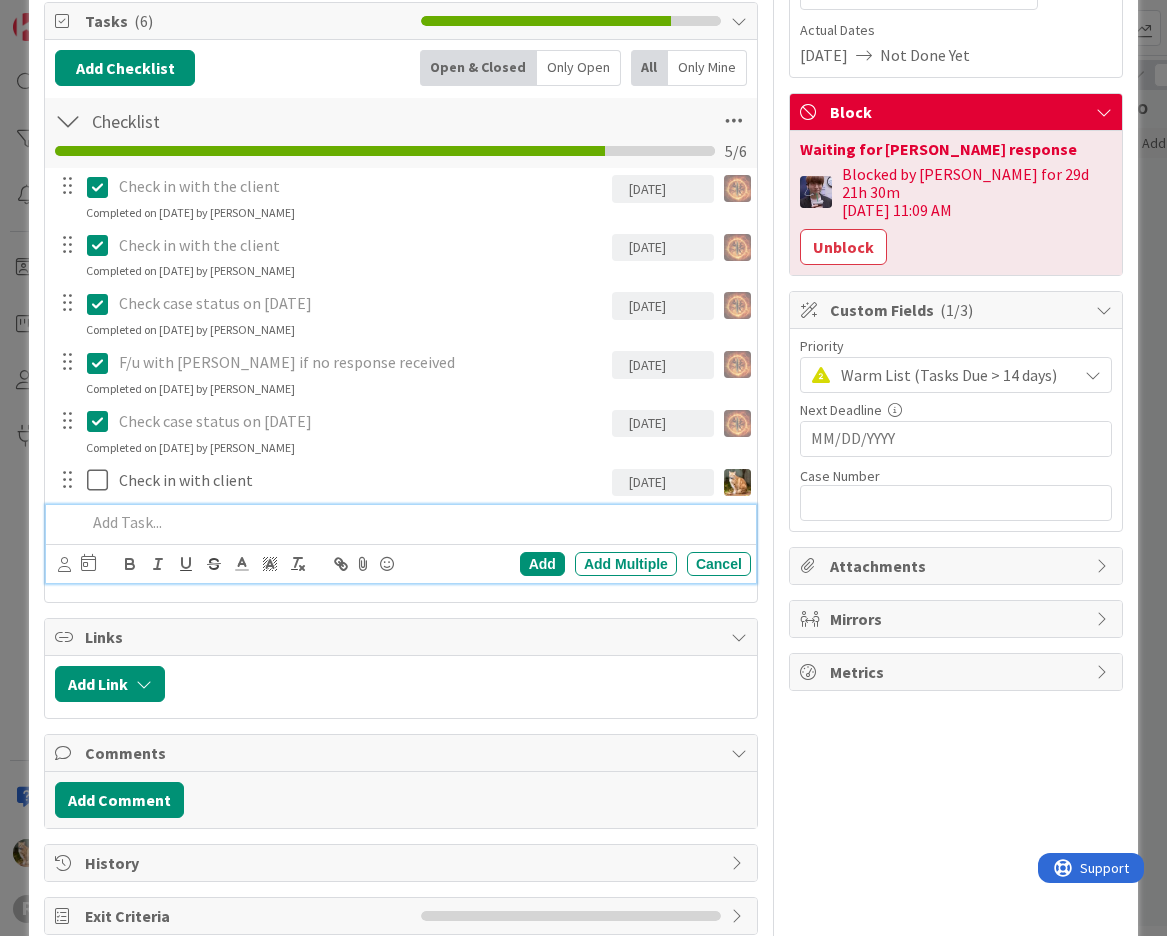 click at bounding box center [414, 522] 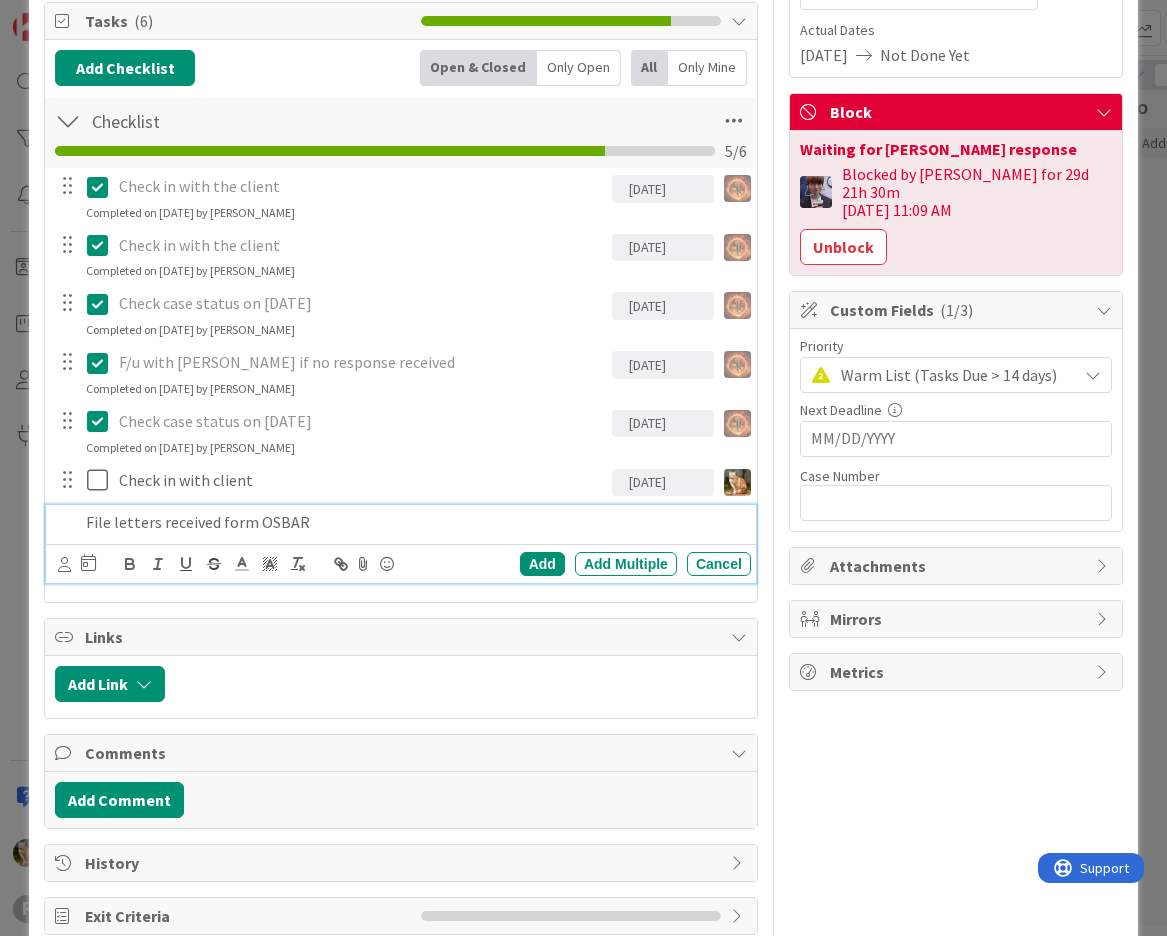 click on "File letters received form OSBAR" at bounding box center (414, 522) 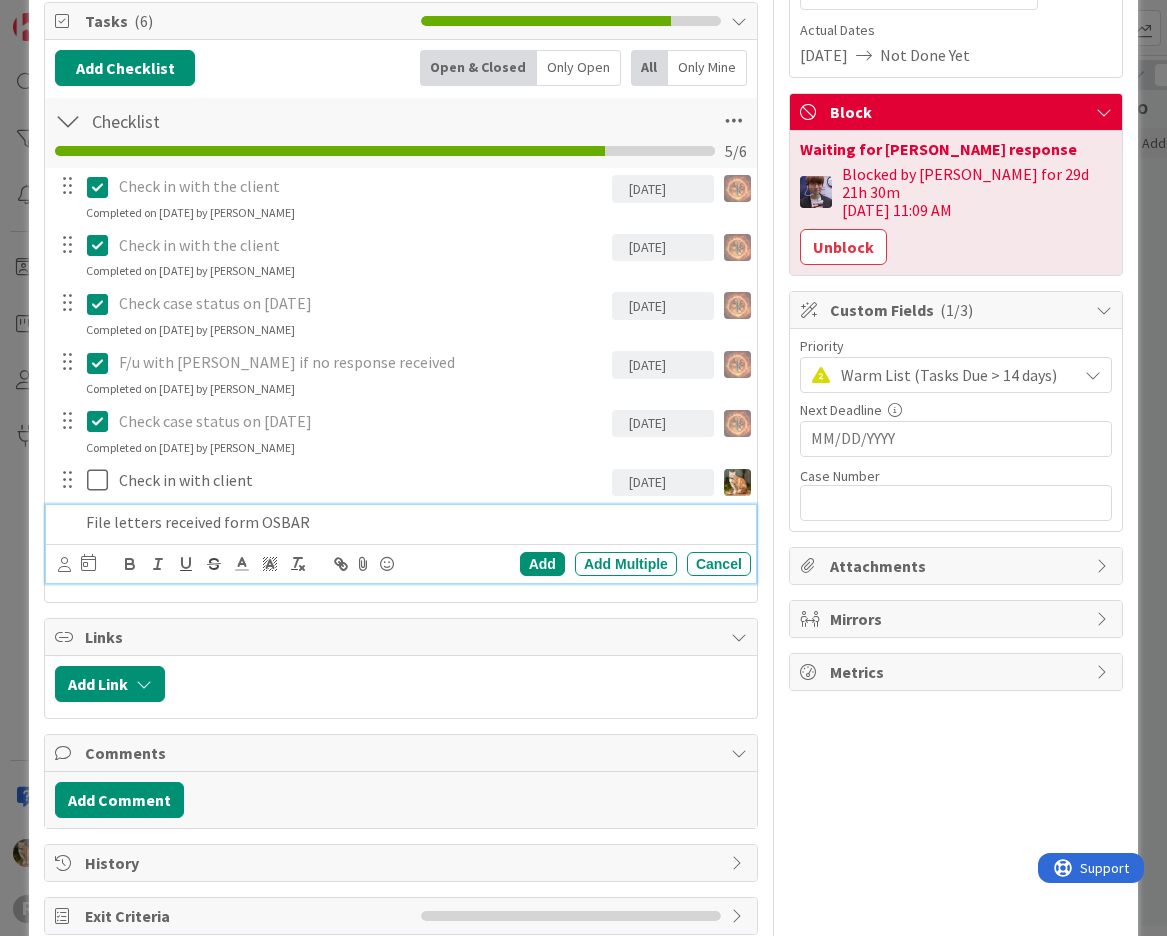 click on "File letters received form OSBAR" at bounding box center [414, 522] 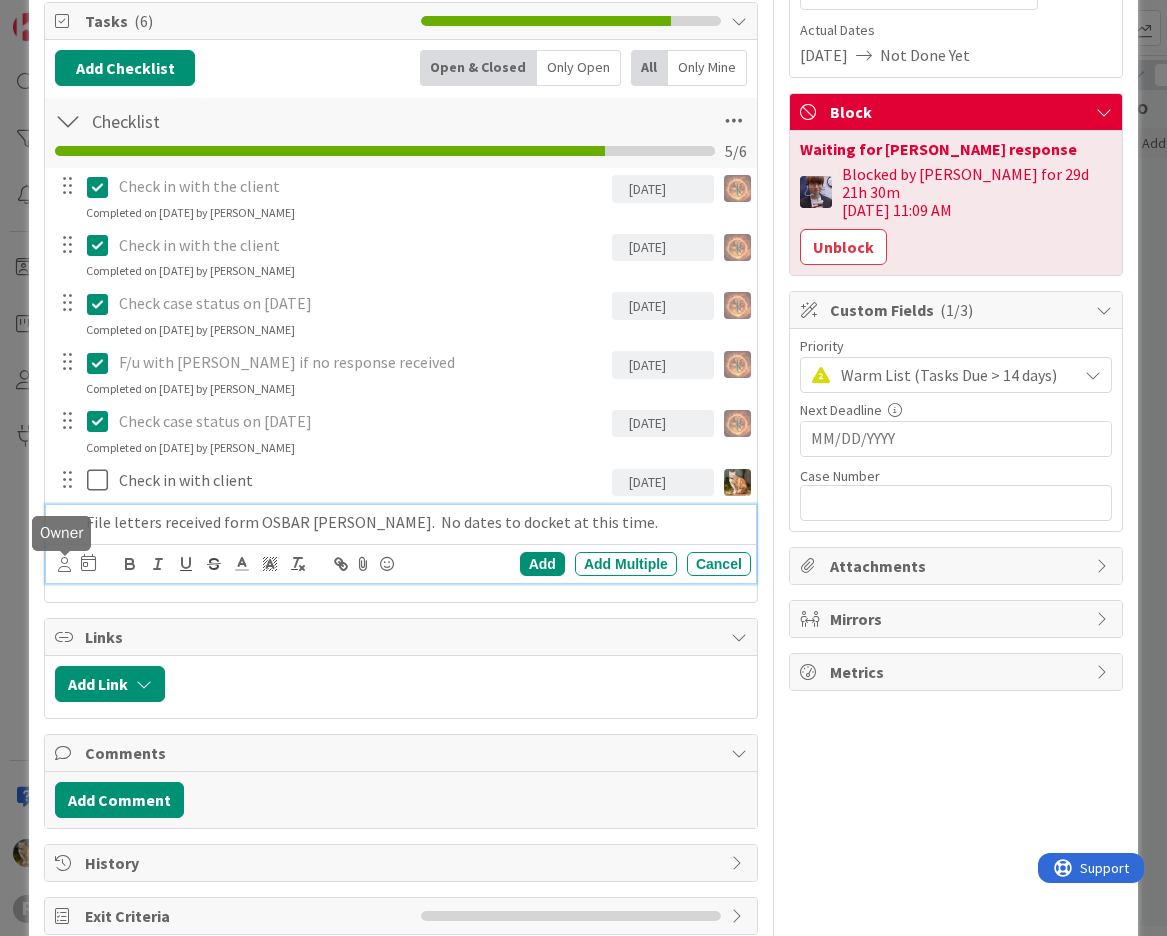 click at bounding box center [64, 564] 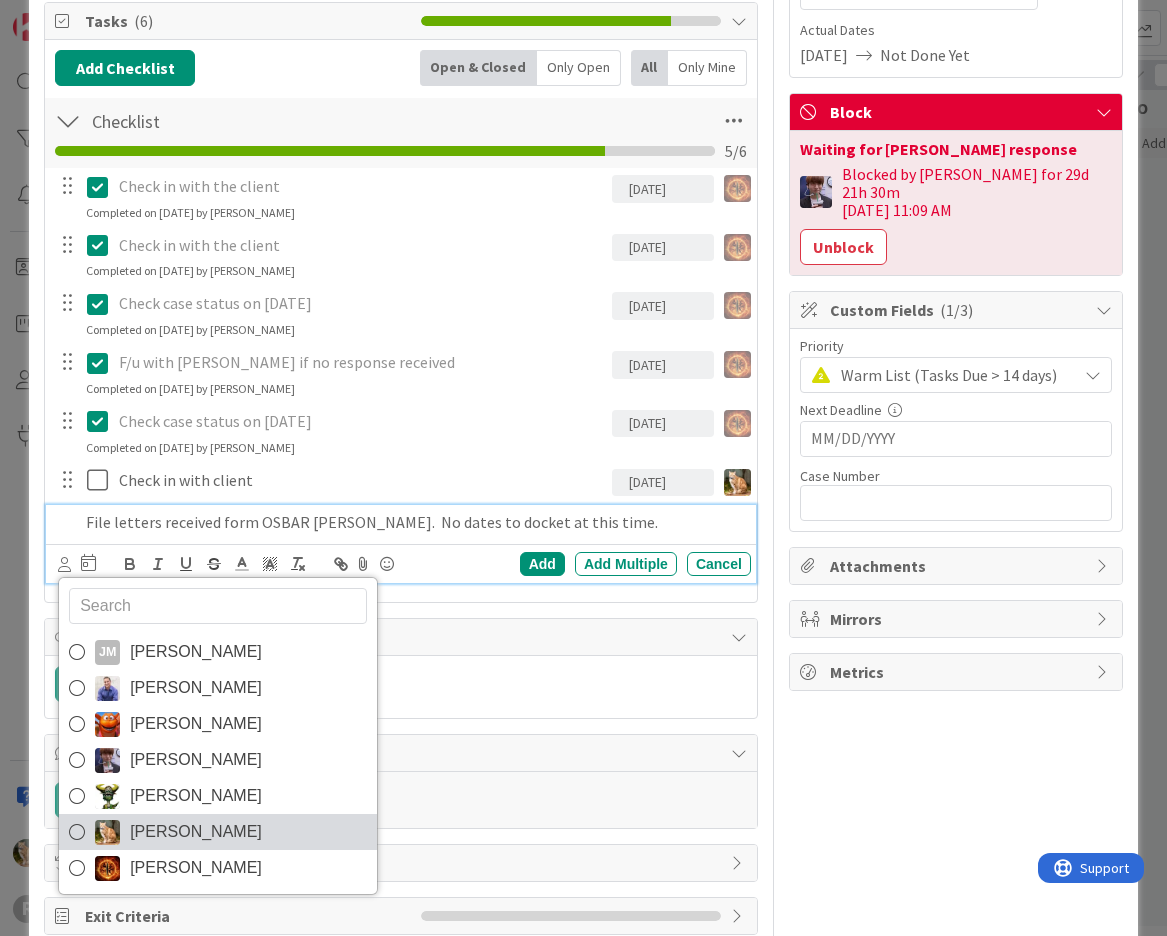 click at bounding box center [77, 832] 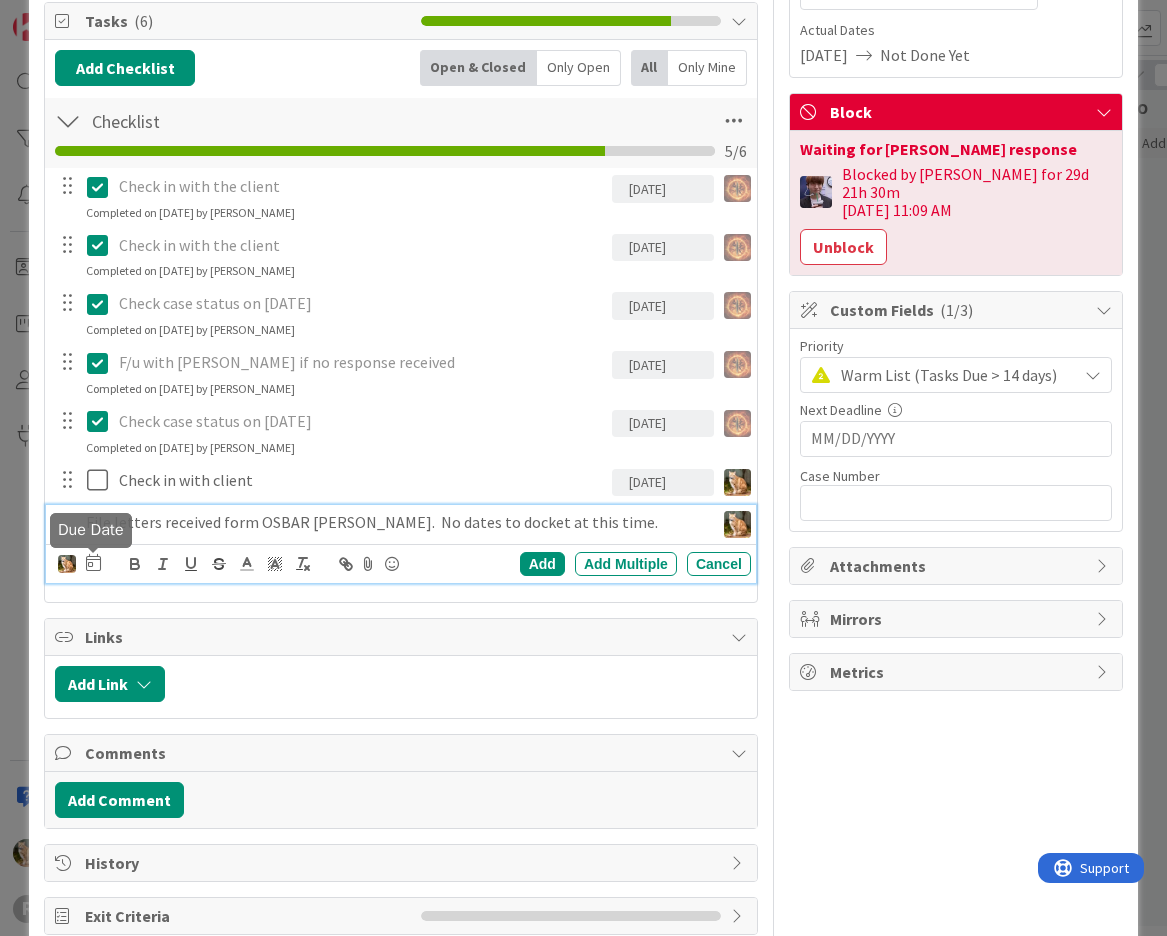 click at bounding box center [93, 562] 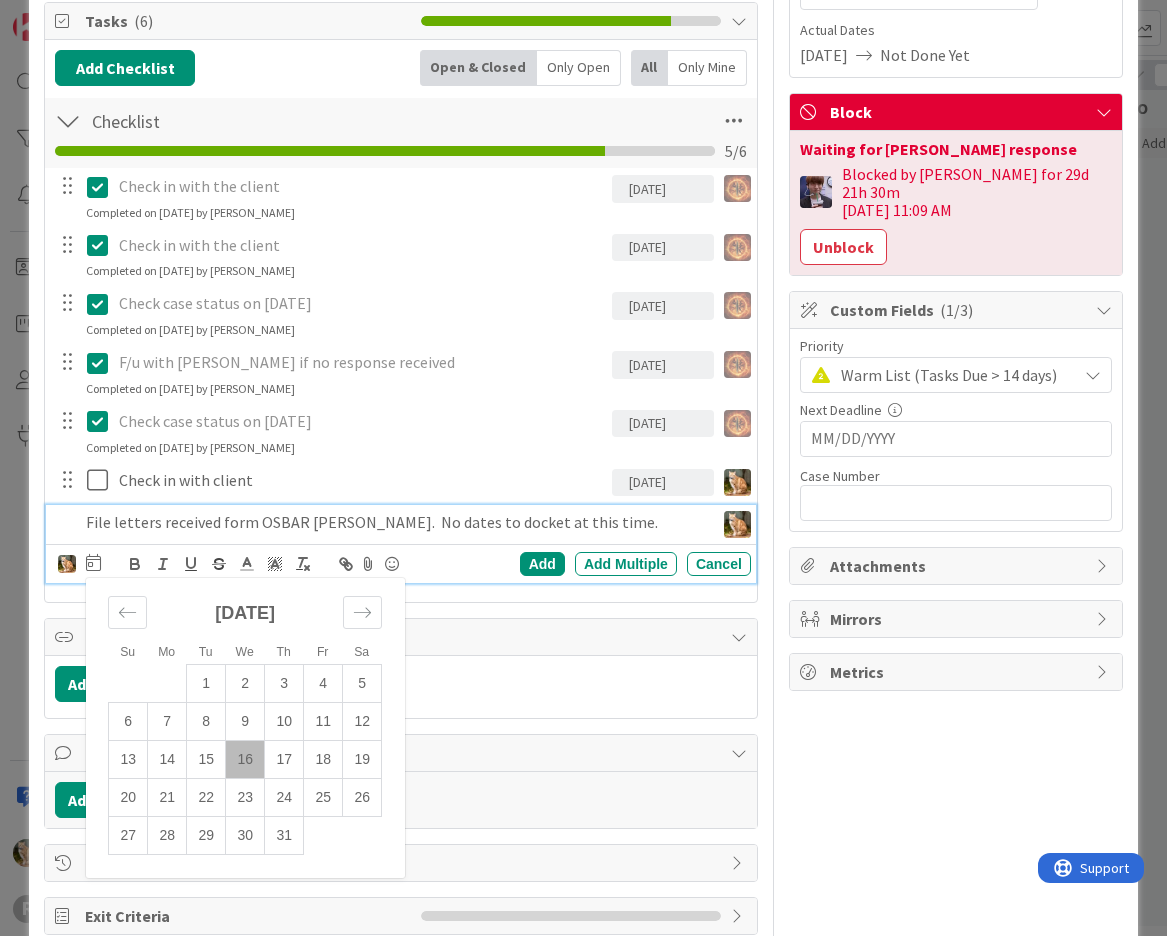 click on "16" at bounding box center (245, 760) 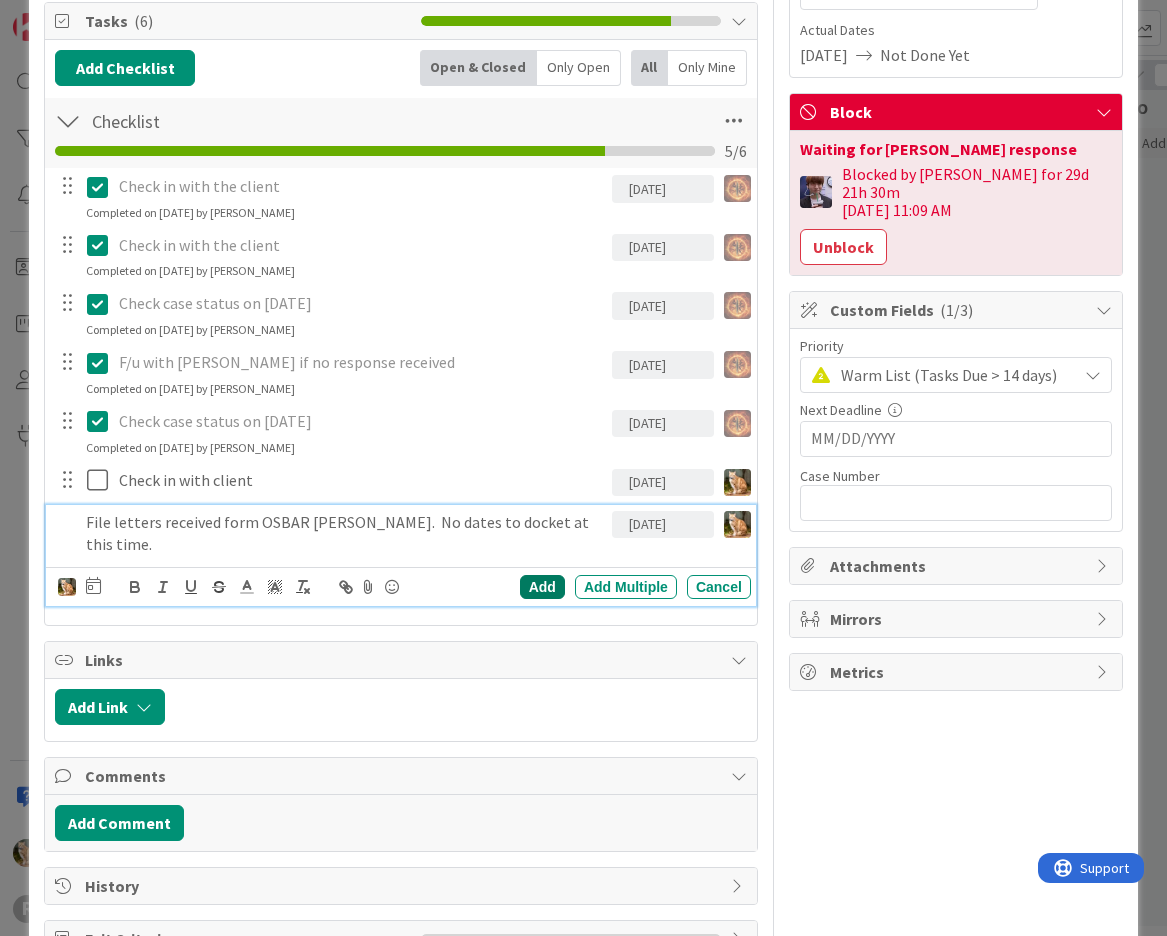 click on "Add" at bounding box center (542, 587) 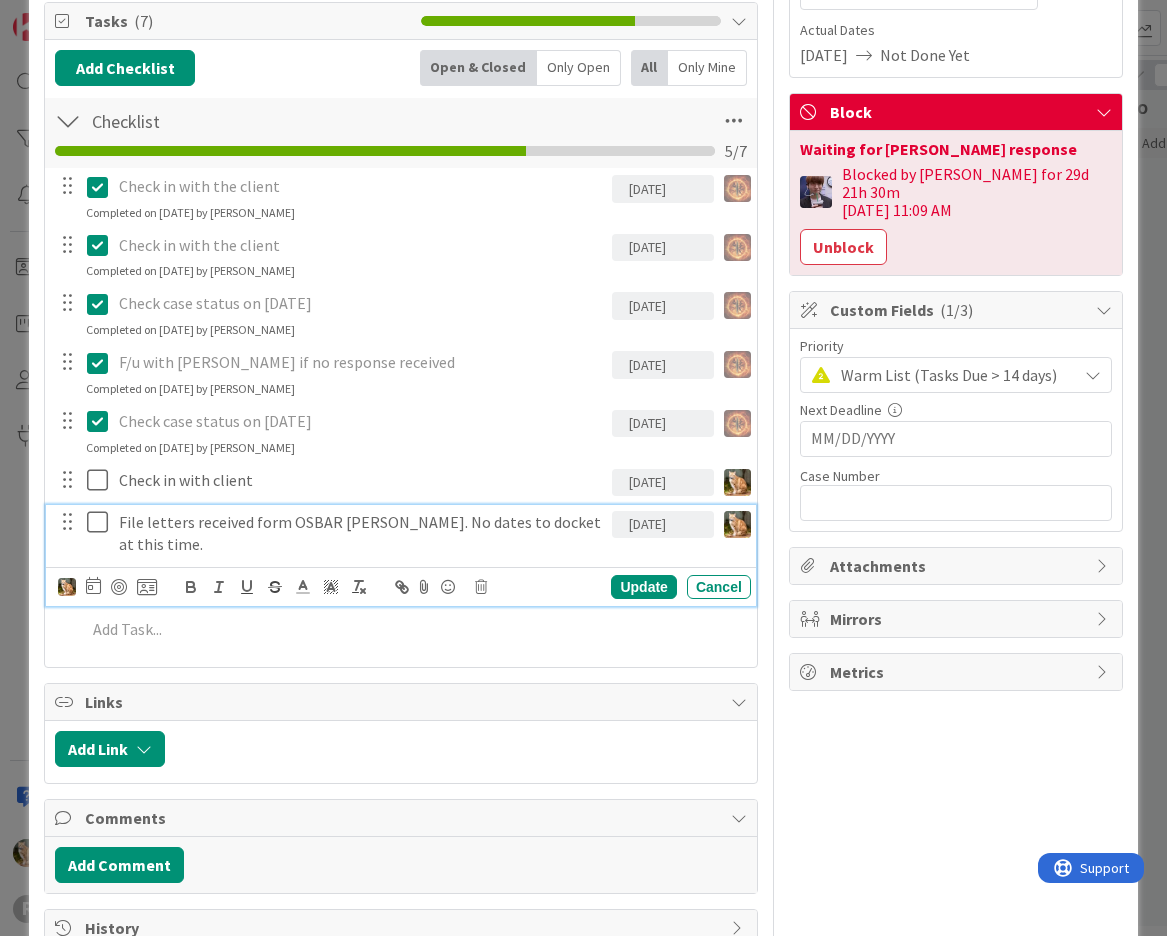 click on "File letters received form OSBAR [PERSON_NAME]. No dates to docket at this time." at bounding box center [361, 533] 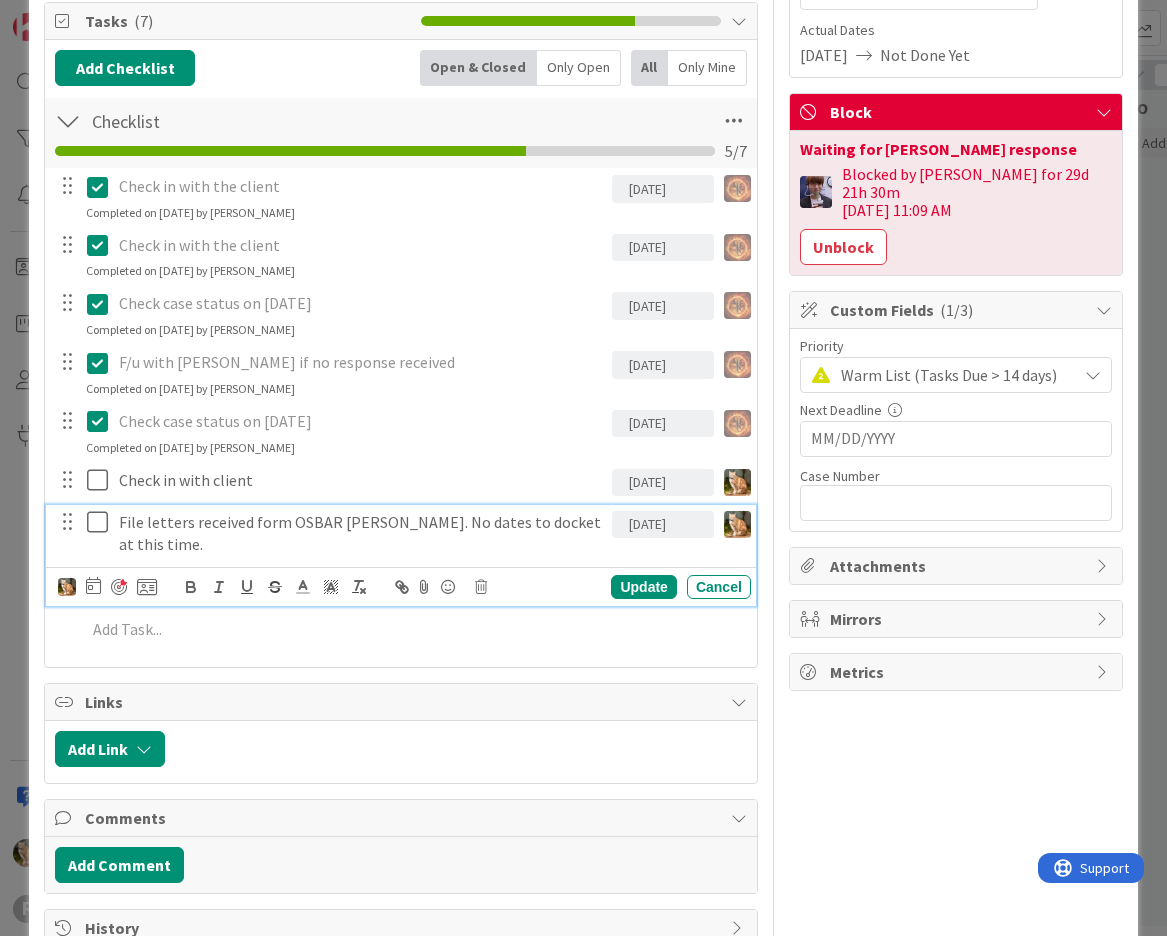click at bounding box center [119, 587] 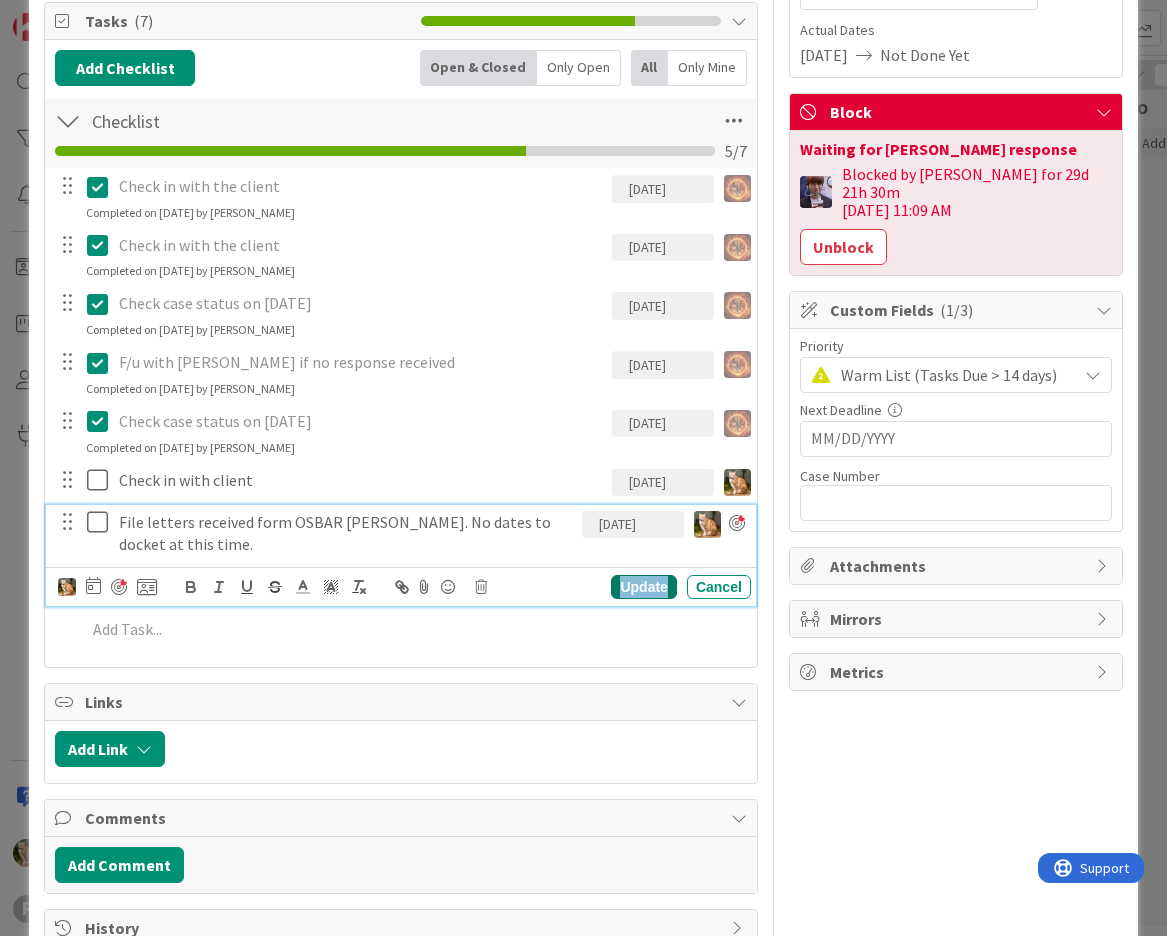 click on "Update" at bounding box center [643, 587] 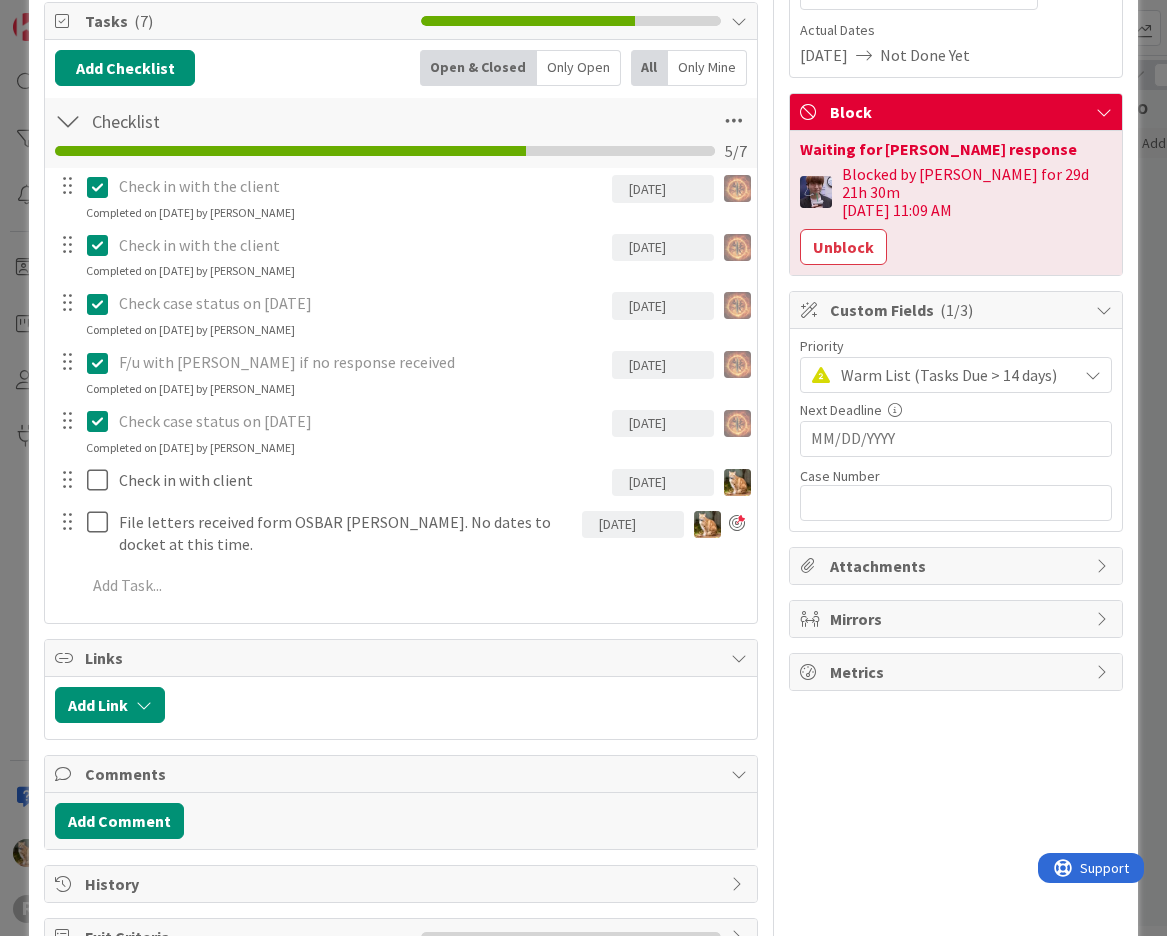click on "Owner [US_STATE] Ethics Cases Dates Planned Dates Navigate forward to interact with the calendar and select a date. Press the question mark key to get the keyboard shortcuts for changing dates. Navigate backward to interact with the calendar and select a date. Press the question mark key to get the keyboard shortcuts for changing dates. Actual Dates [DATE] Not Done Yet Block Waiting for [PERSON_NAME] response Blocked by [PERSON_NAME] for 29d 21h 30m [DATE] 11:09 AM Unblock Custom Fields ( 1/3 ) Priority Warm List (Tasks Due > 14 days) Next Deadline Navigate forward to interact with the calendar and select a date. Press the question mark key to get the keyboard shortcuts for changing dates. Case Number 0 / 32 Attachments Mirrors Metrics" at bounding box center [956, 370] 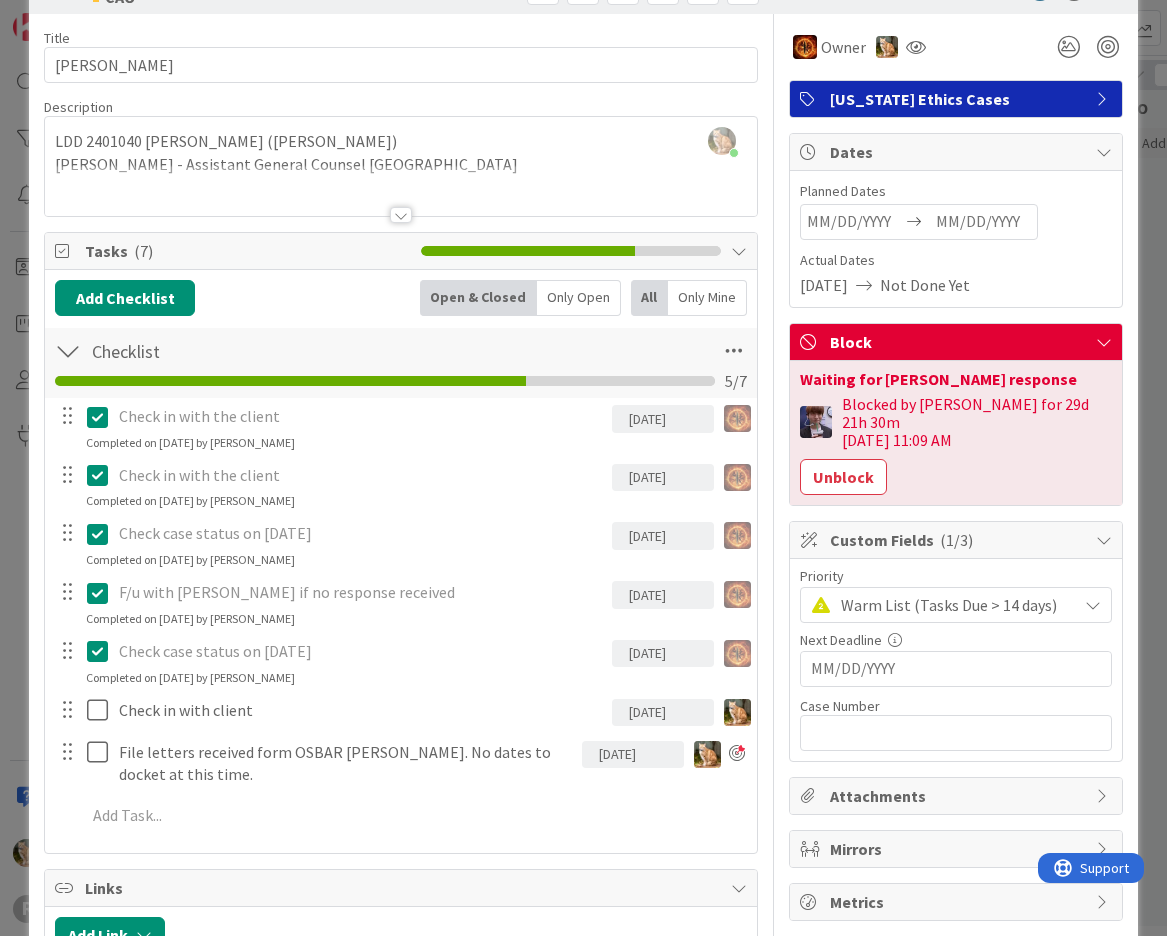 scroll, scrollTop: 0, scrollLeft: 0, axis: both 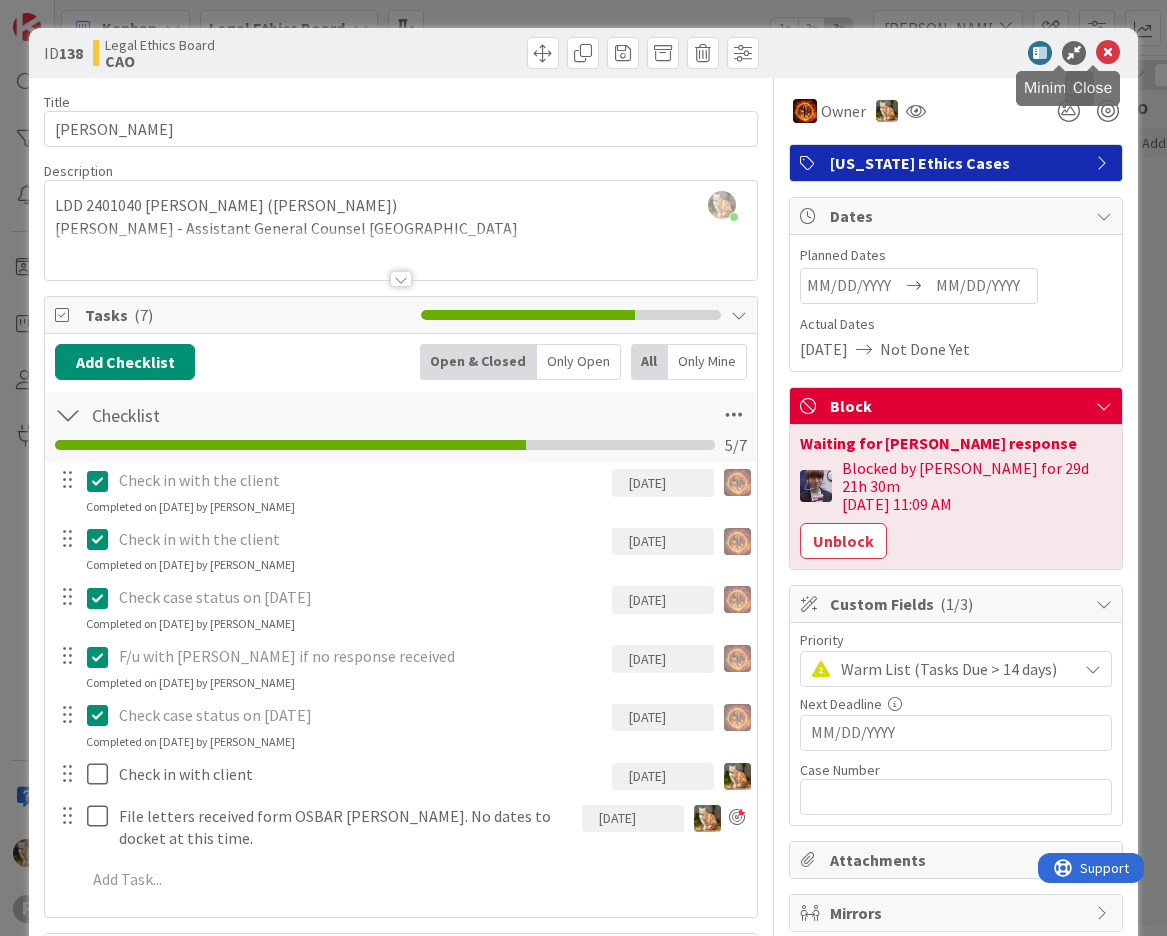 click at bounding box center [1108, 53] 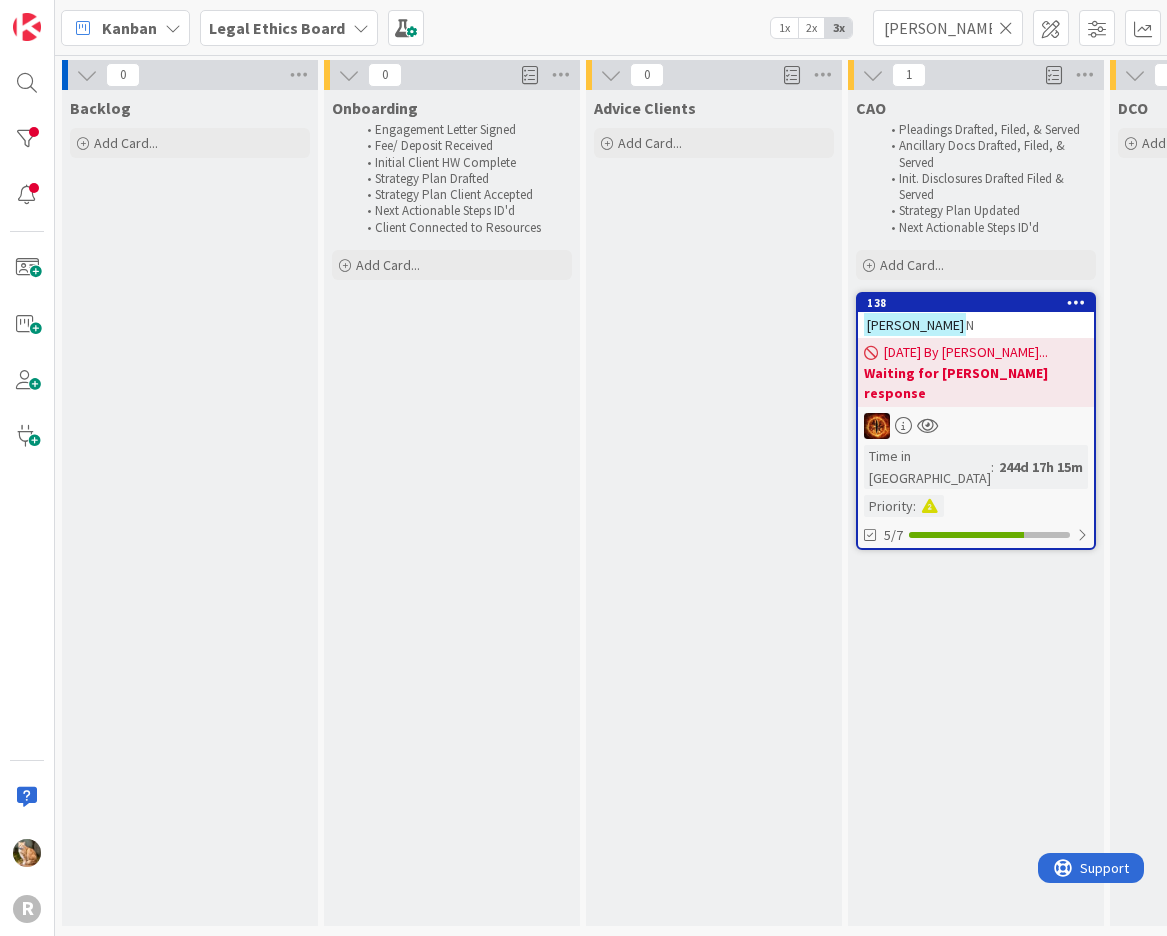 click at bounding box center [361, 28] 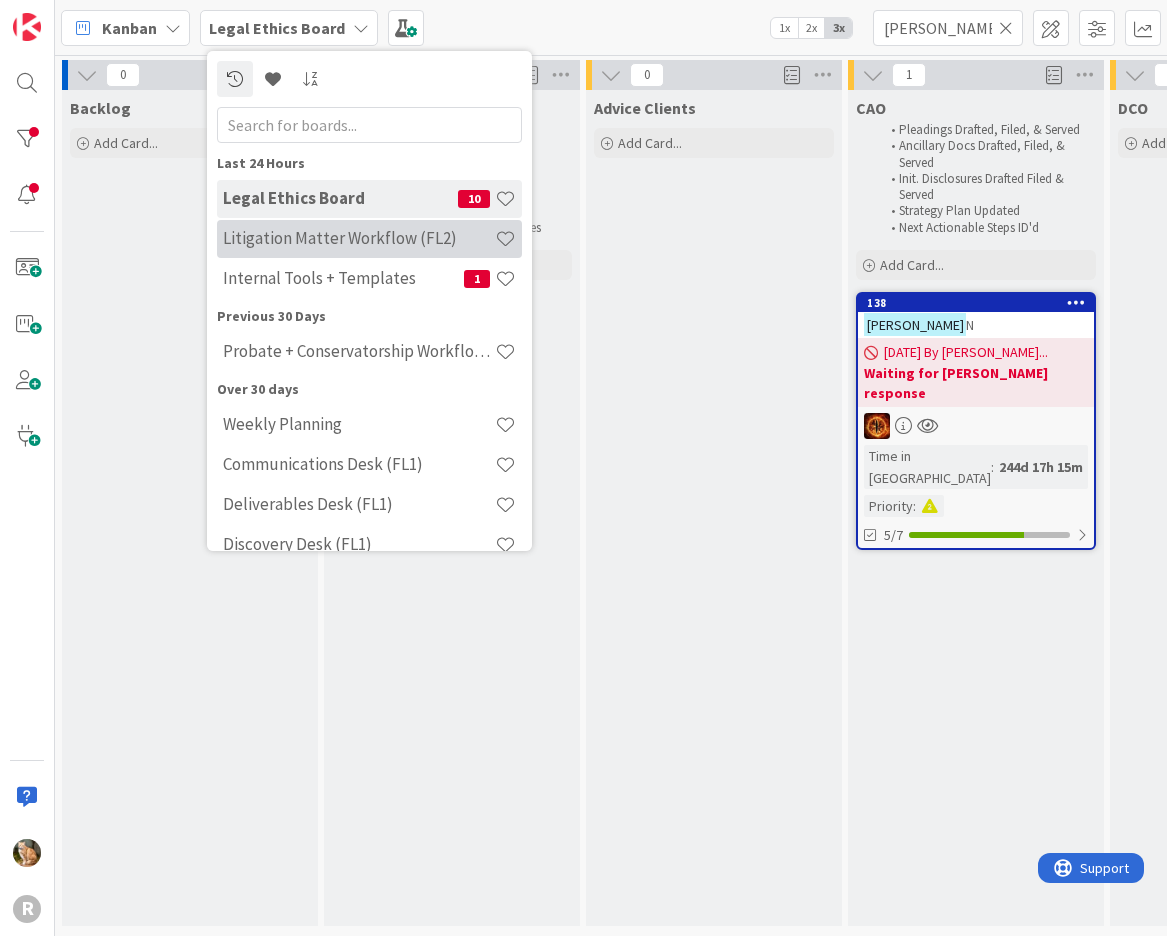 click on "Litigation Matter Workflow (FL2)" at bounding box center (359, 238) 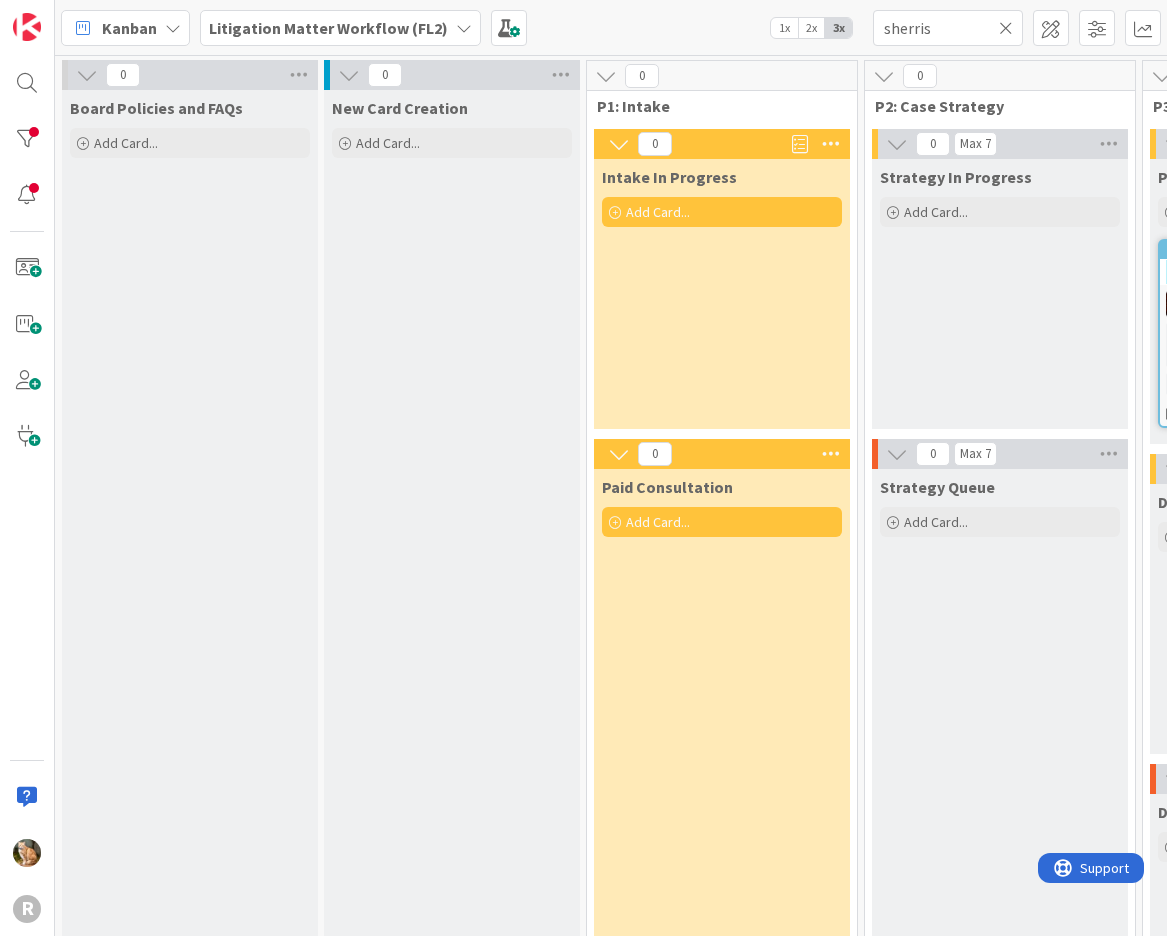 scroll, scrollTop: 0, scrollLeft: 0, axis: both 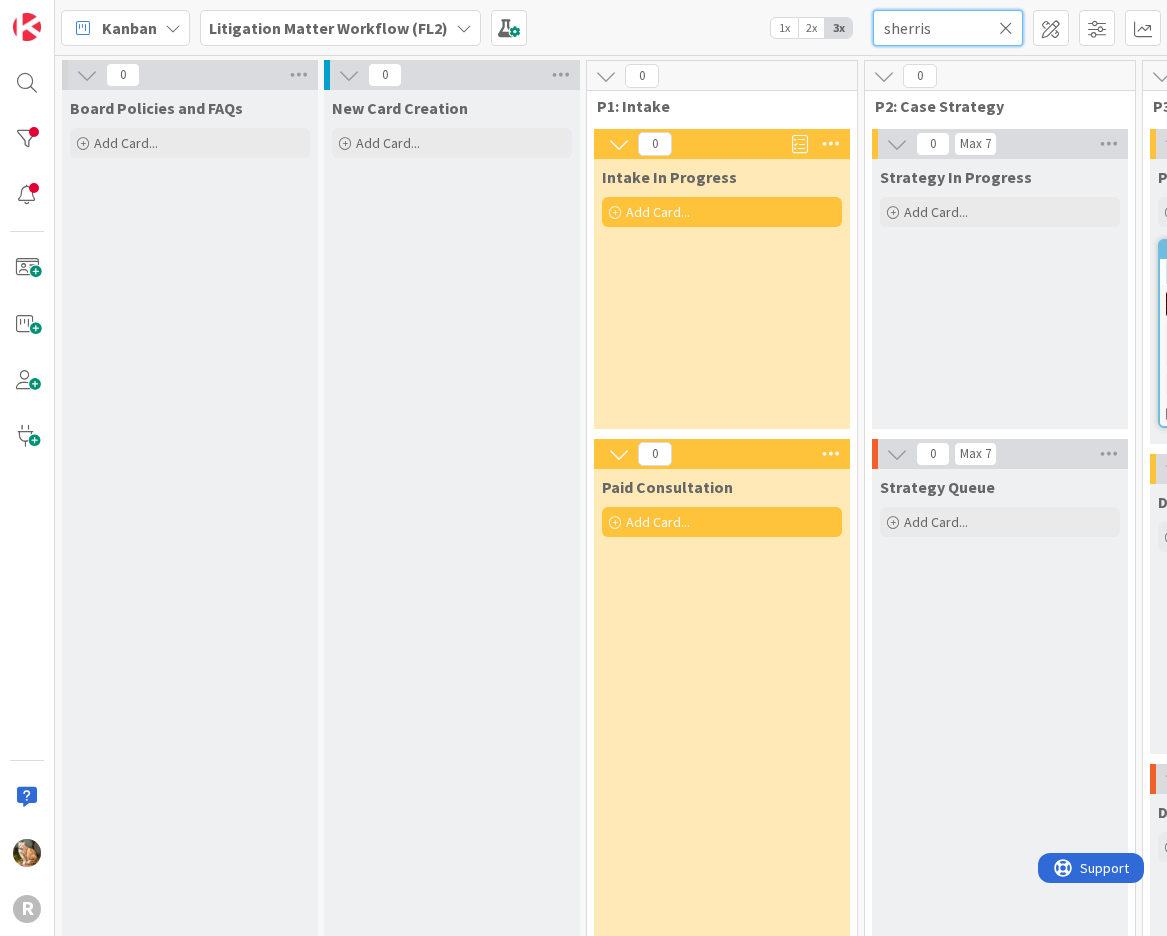 drag, startPoint x: 949, startPoint y: 23, endPoint x: 881, endPoint y: 30, distance: 68.359344 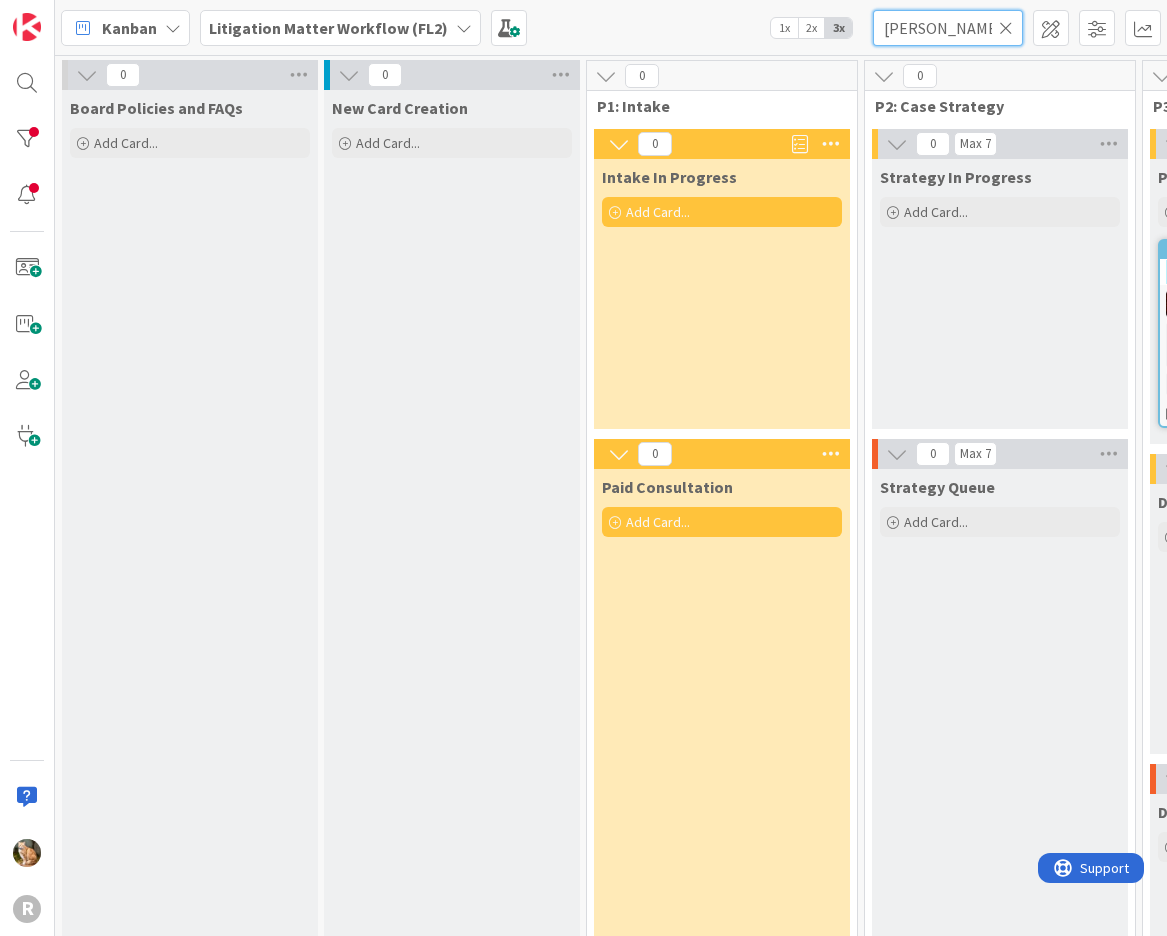 type on "[PERSON_NAME]" 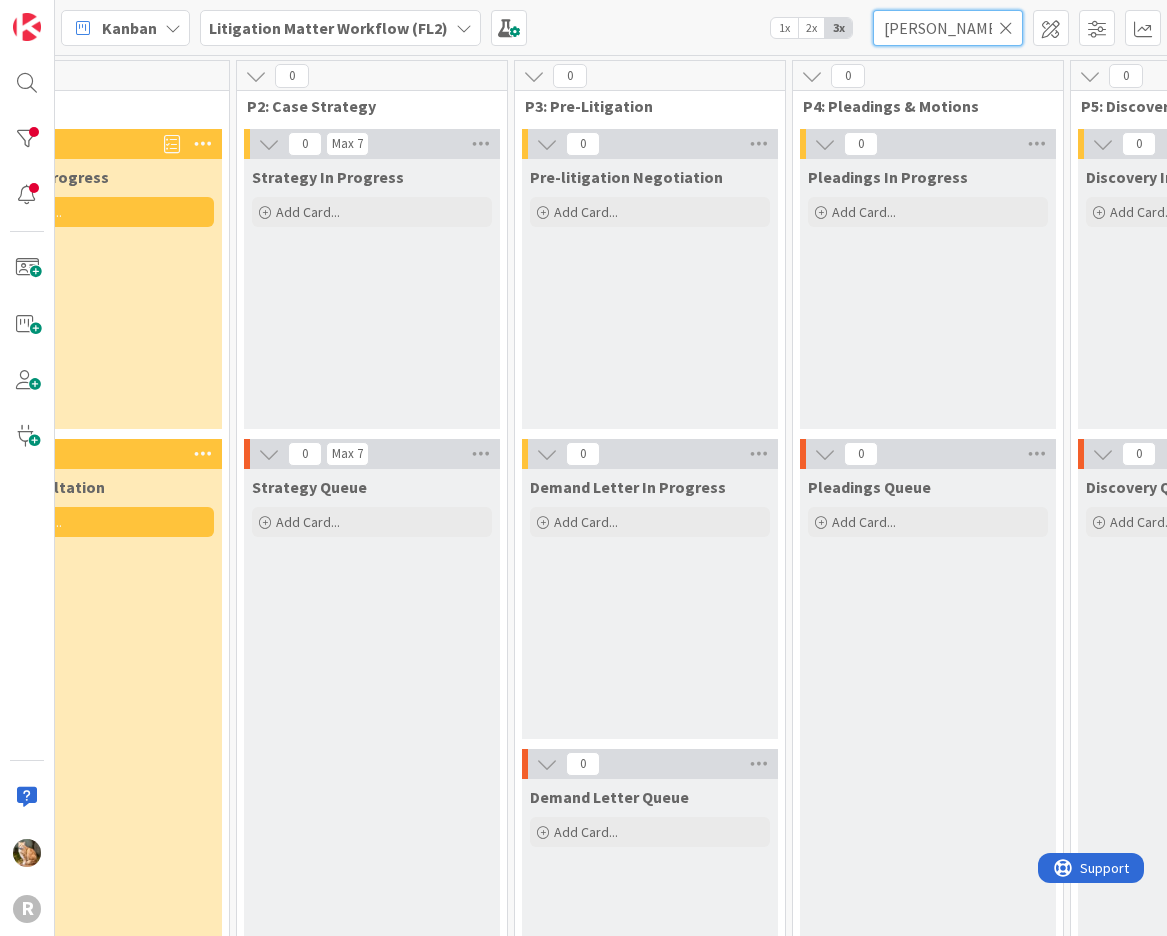 scroll, scrollTop: 0, scrollLeft: 854, axis: horizontal 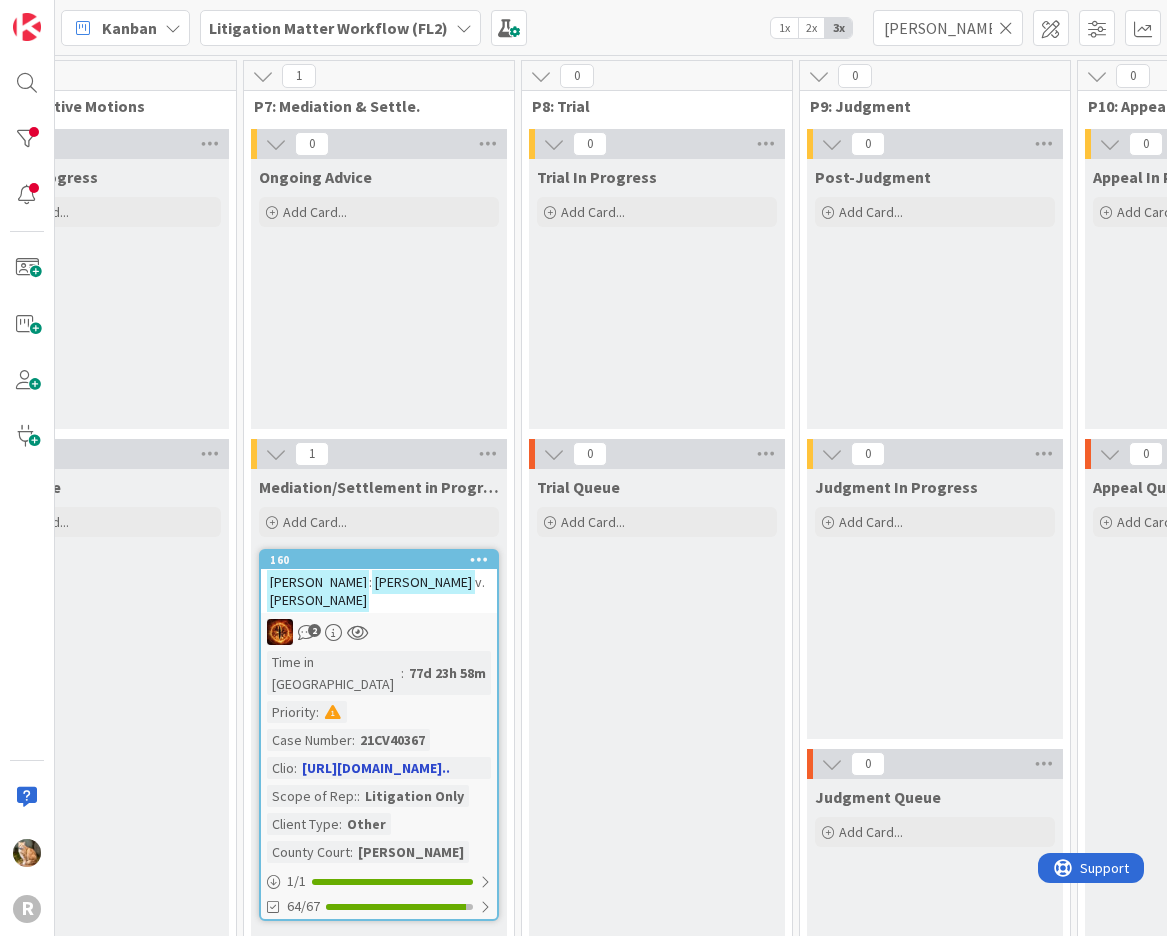 click on "[PERSON_NAME]" at bounding box center (423, 581) 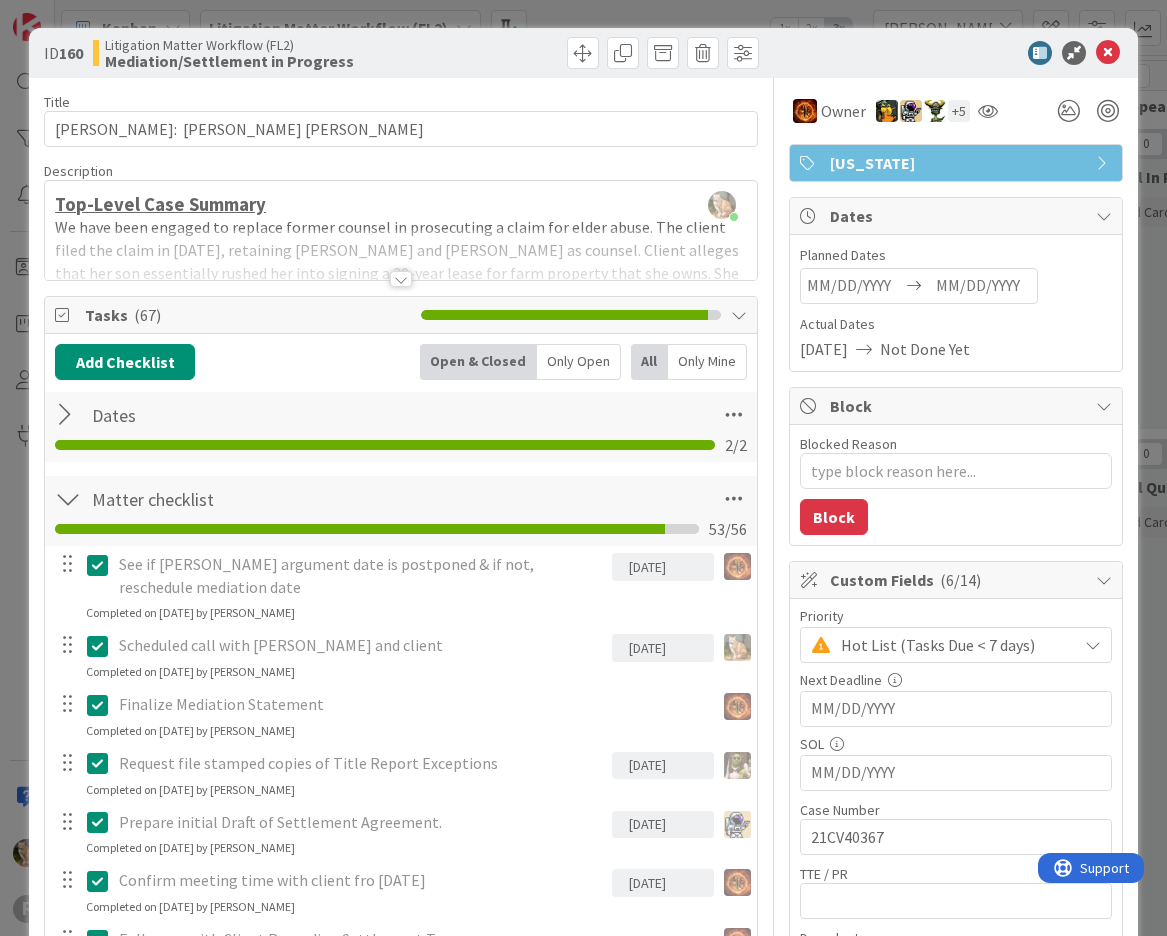 scroll, scrollTop: 0, scrollLeft: 0, axis: both 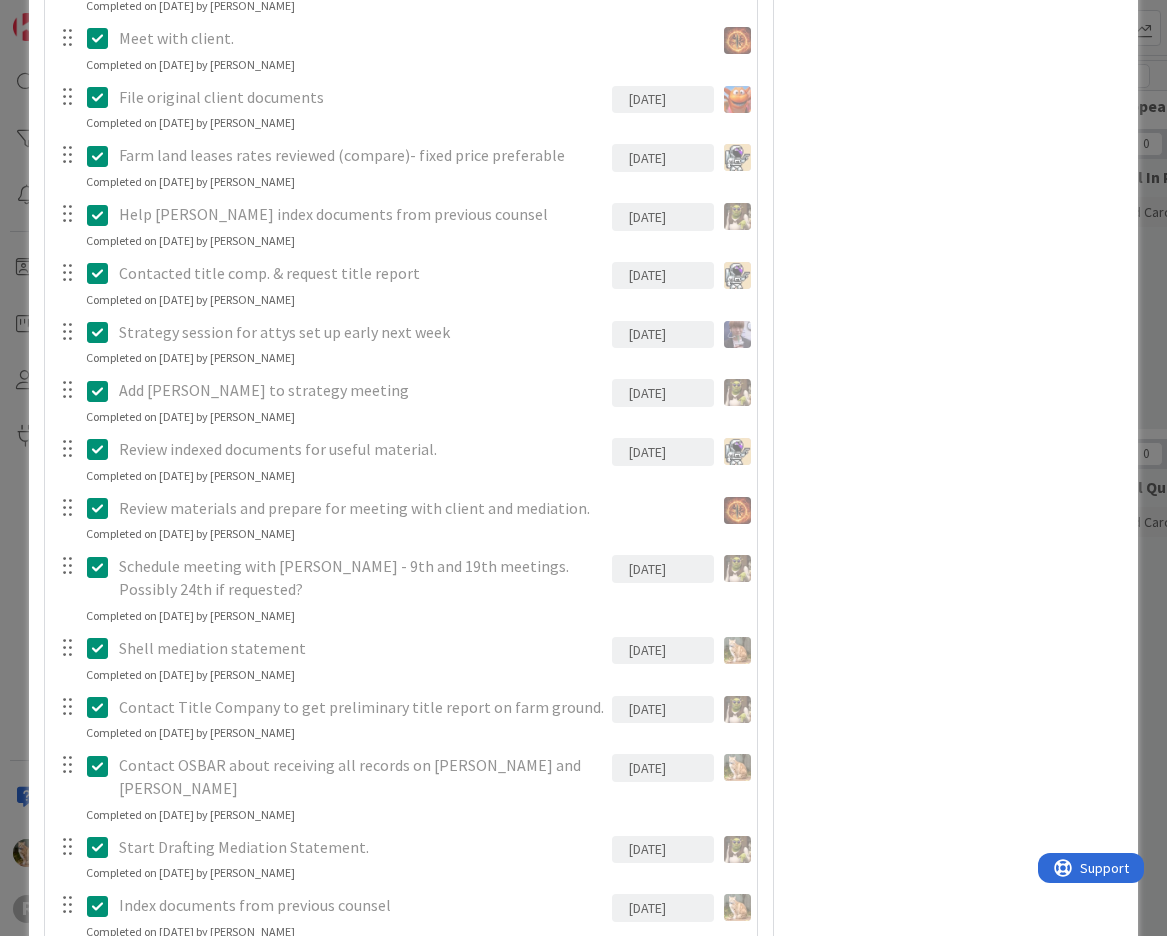 click on "Owner + 5 [US_STATE] Dates Planned Dates Navigate forward to interact with the calendar and select a date. Press the question mark key to get the keyboard shortcuts for changing dates. Navigate backward to interact with the calendar and select a date. Press the question mark key to get the keyboard shortcuts for changing dates. Actual Dates [DATE] Not Done Yet Block Blocked Reason 0 / 256 Block Custom Fields ( 6/14 ) Priority Hot List (Tasks Due < 7 days) Next Deadline Navigate forward to interact with the calendar and select a date. Press the question mark key to get the keyboard shortcuts for changing dates. SOL Navigate forward to interact with the calendar and select a date. Press the question mark key to get the keyboard shortcuts for changing dates. Case Number 9 / 32 21CV40367 TTE / PR  0 / 32 Decedent 0 / 32 DOD Navigate forward to interact with the calendar and select a date. Press the question mark key to get the keyboard shortcuts for changing dates. Task Size Not Set Clio Scope of Rep: Client Type" at bounding box center [956, -300] 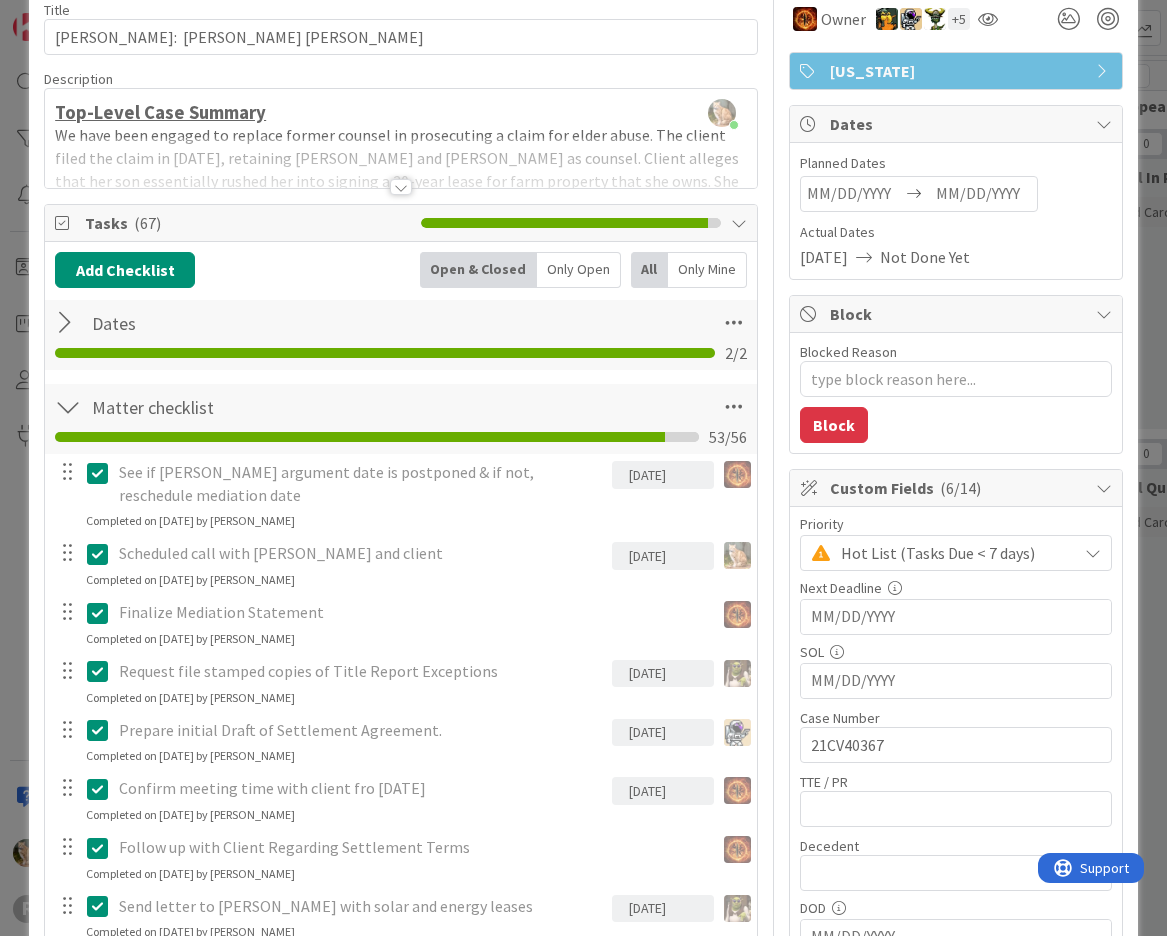 scroll, scrollTop: 100, scrollLeft: 0, axis: vertical 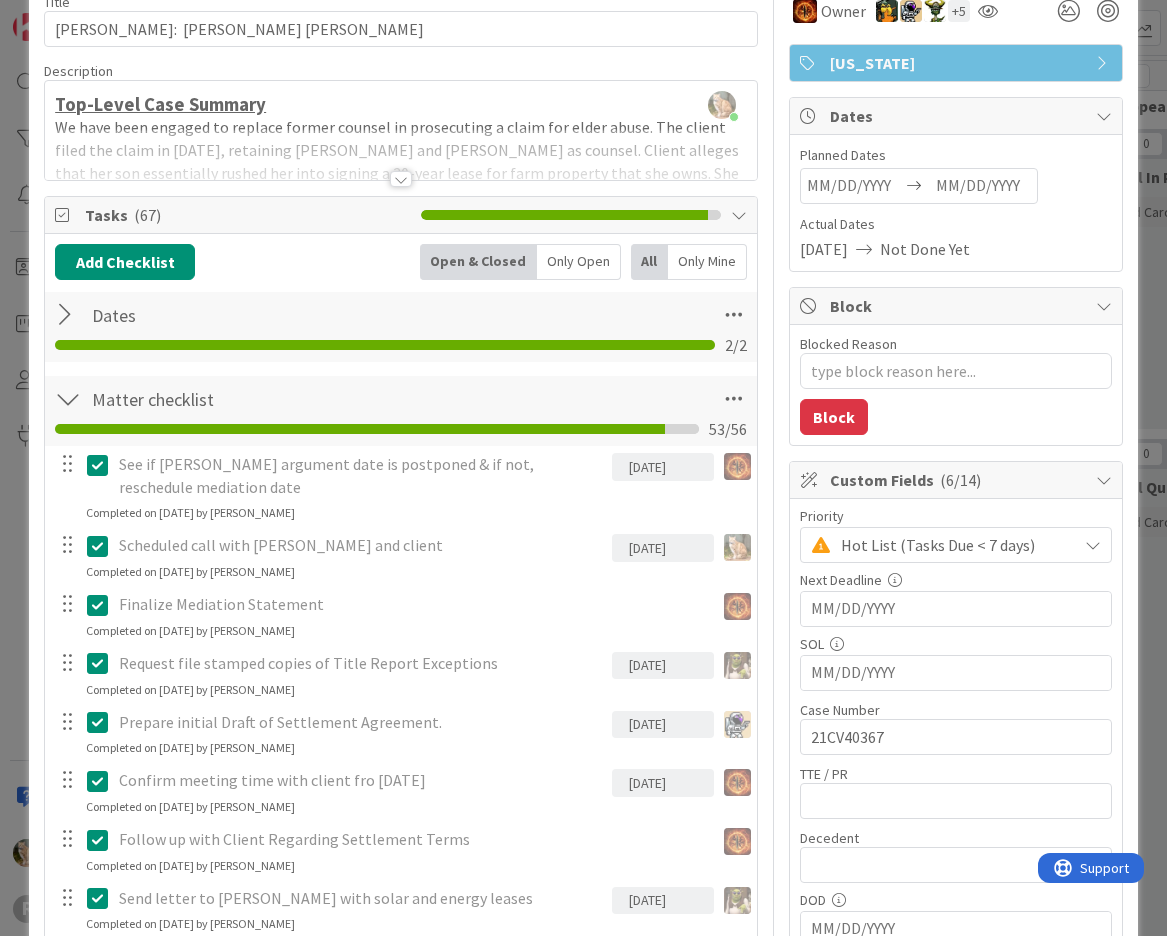 click at bounding box center [68, 315] 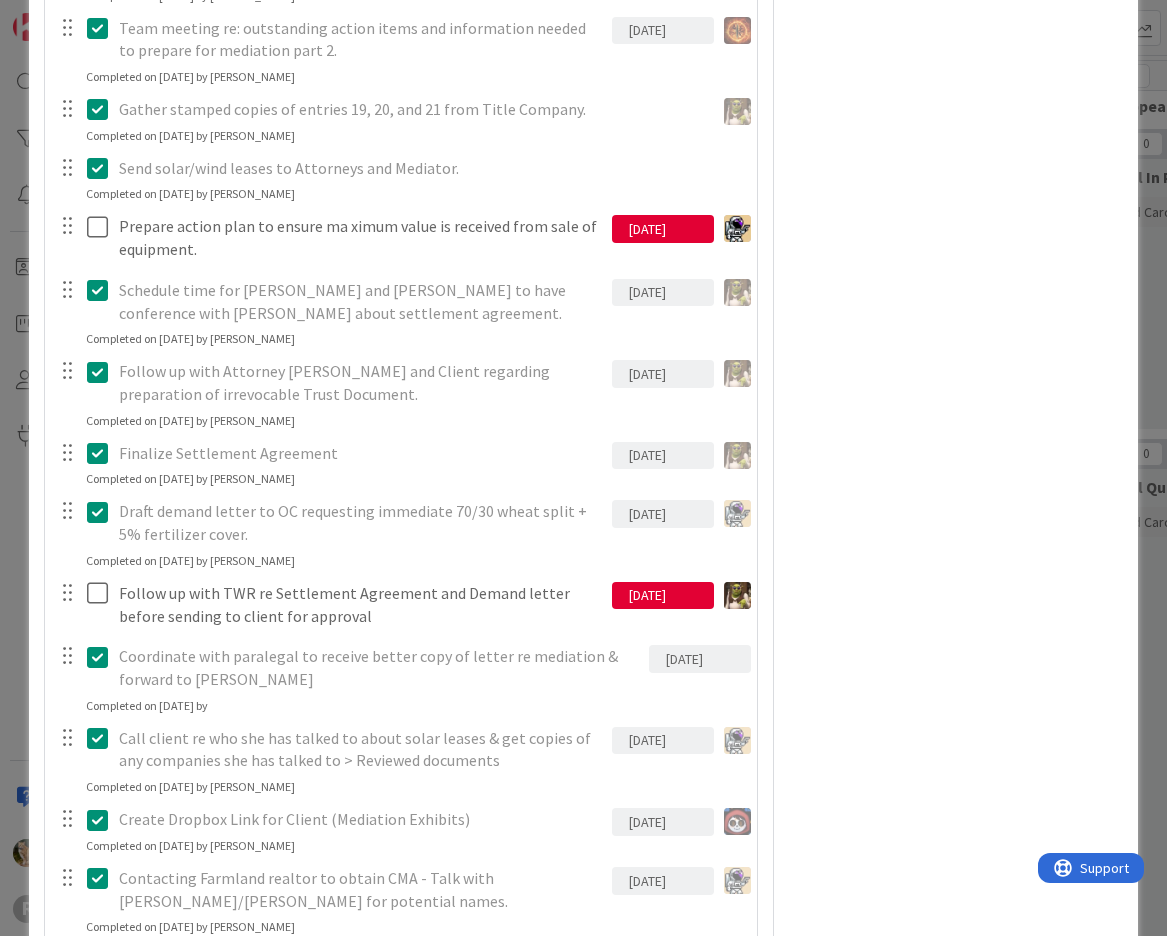 scroll, scrollTop: 1900, scrollLeft: 0, axis: vertical 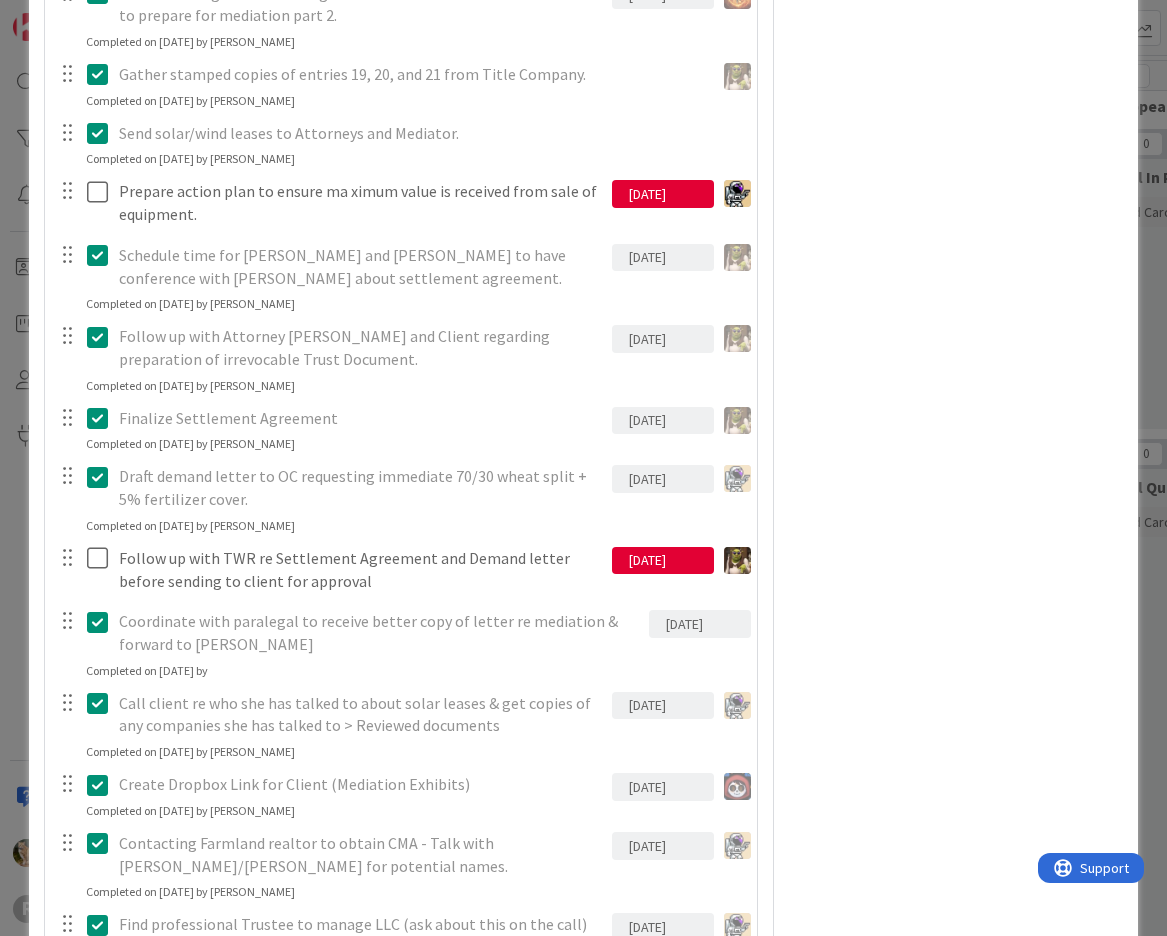 type on "x" 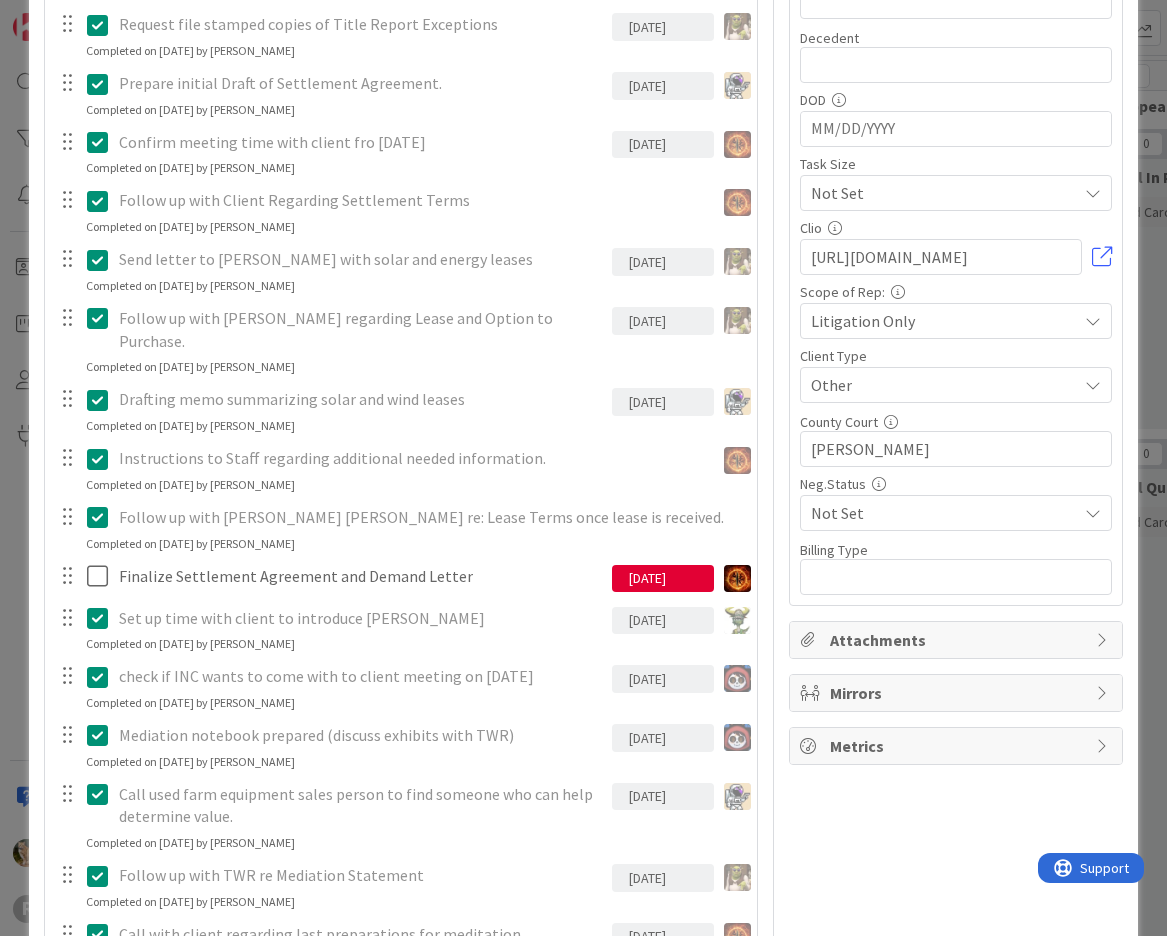 scroll, scrollTop: 0, scrollLeft: 0, axis: both 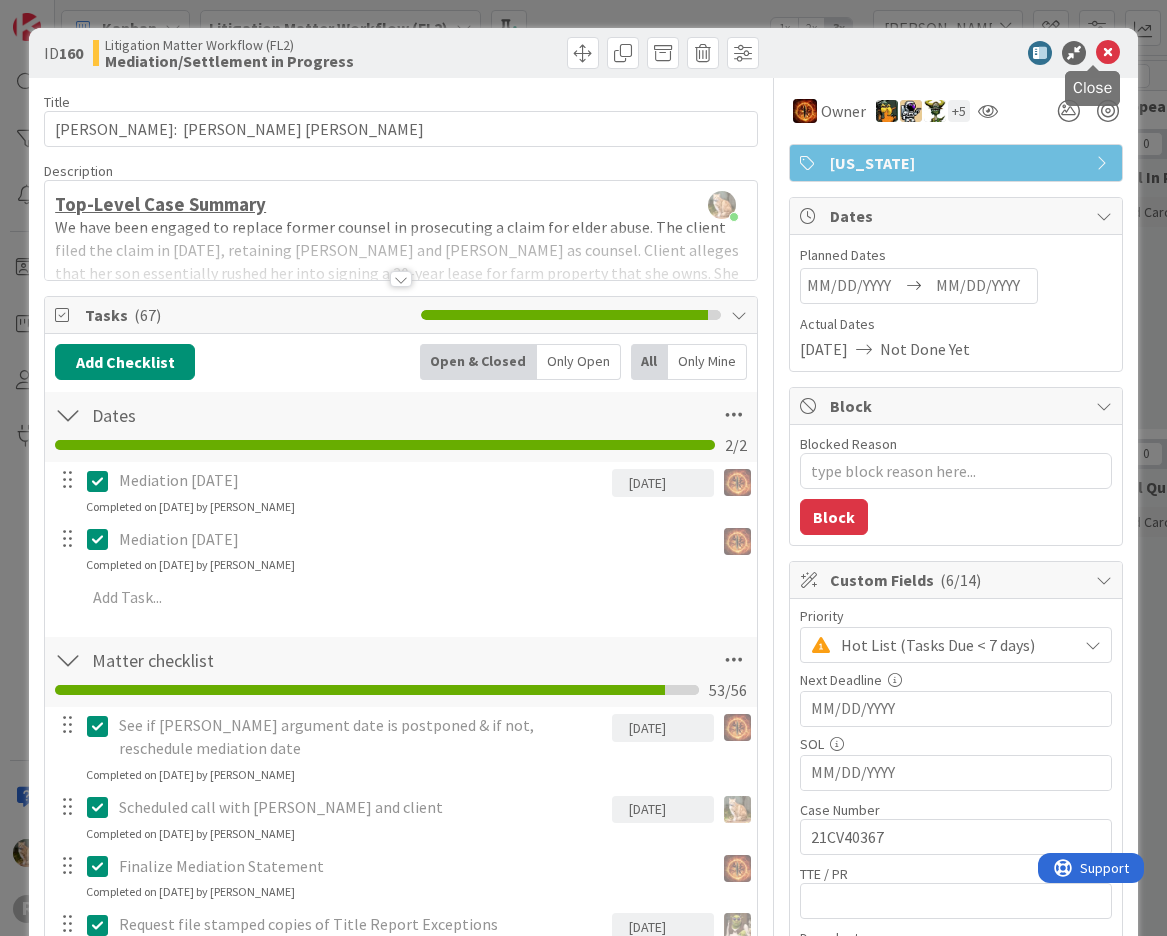 click at bounding box center [1108, 53] 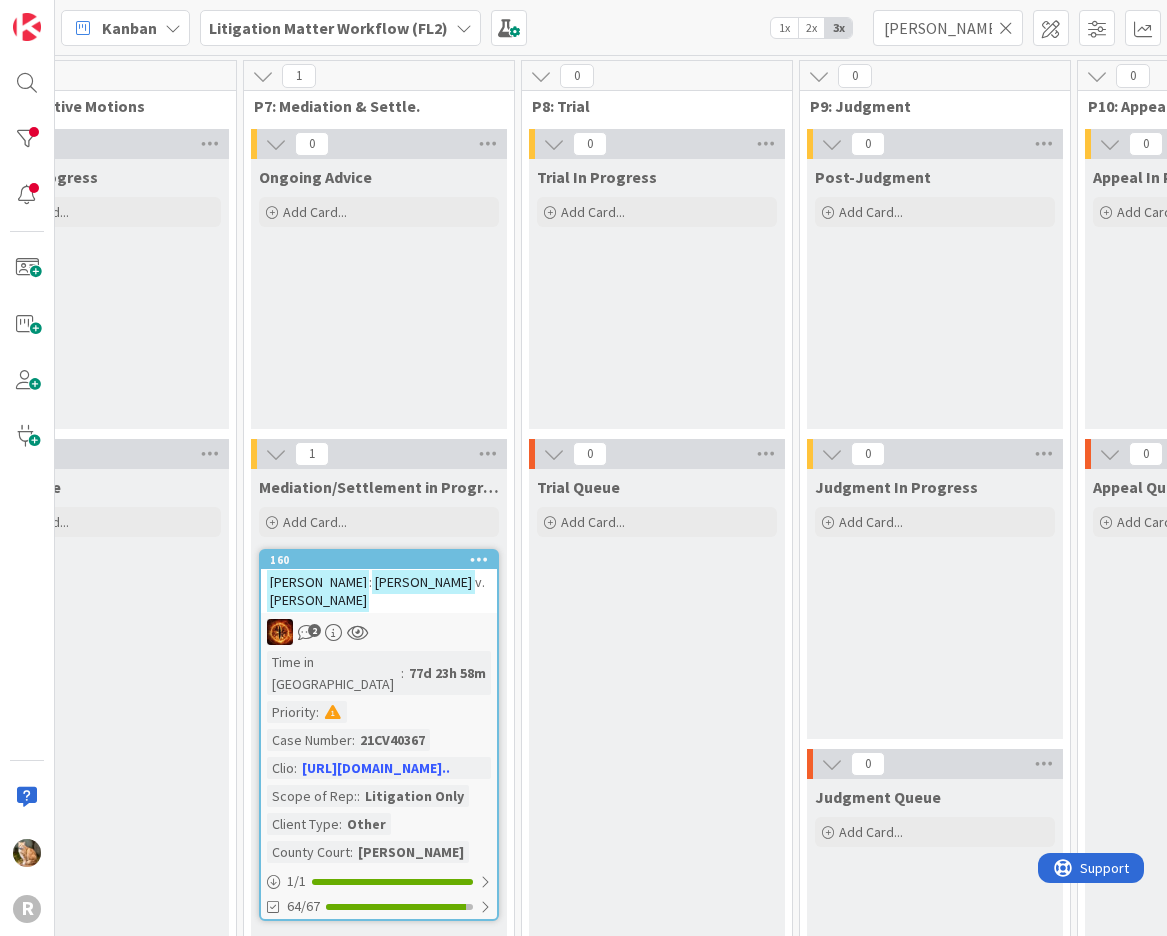click at bounding box center (173, 28) 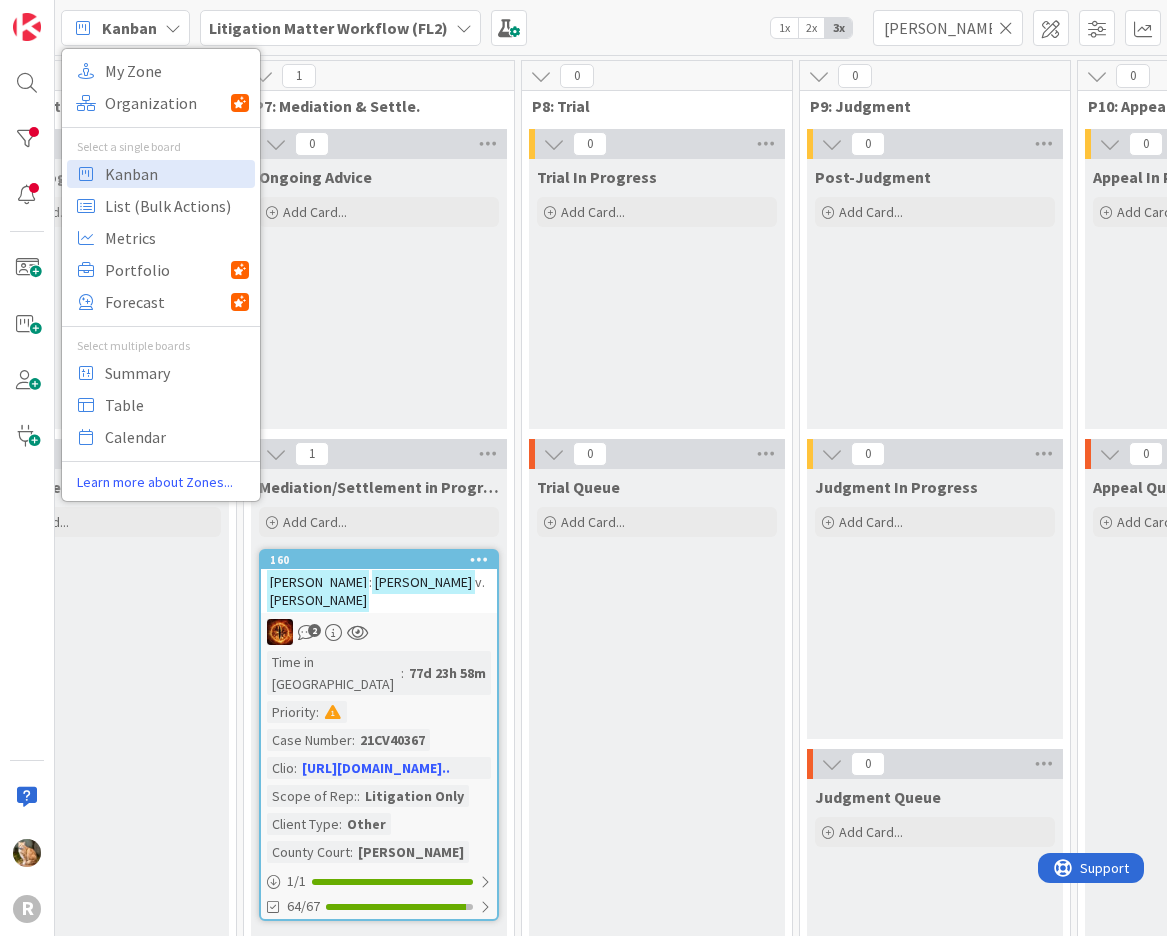 scroll, scrollTop: 0, scrollLeft: 0, axis: both 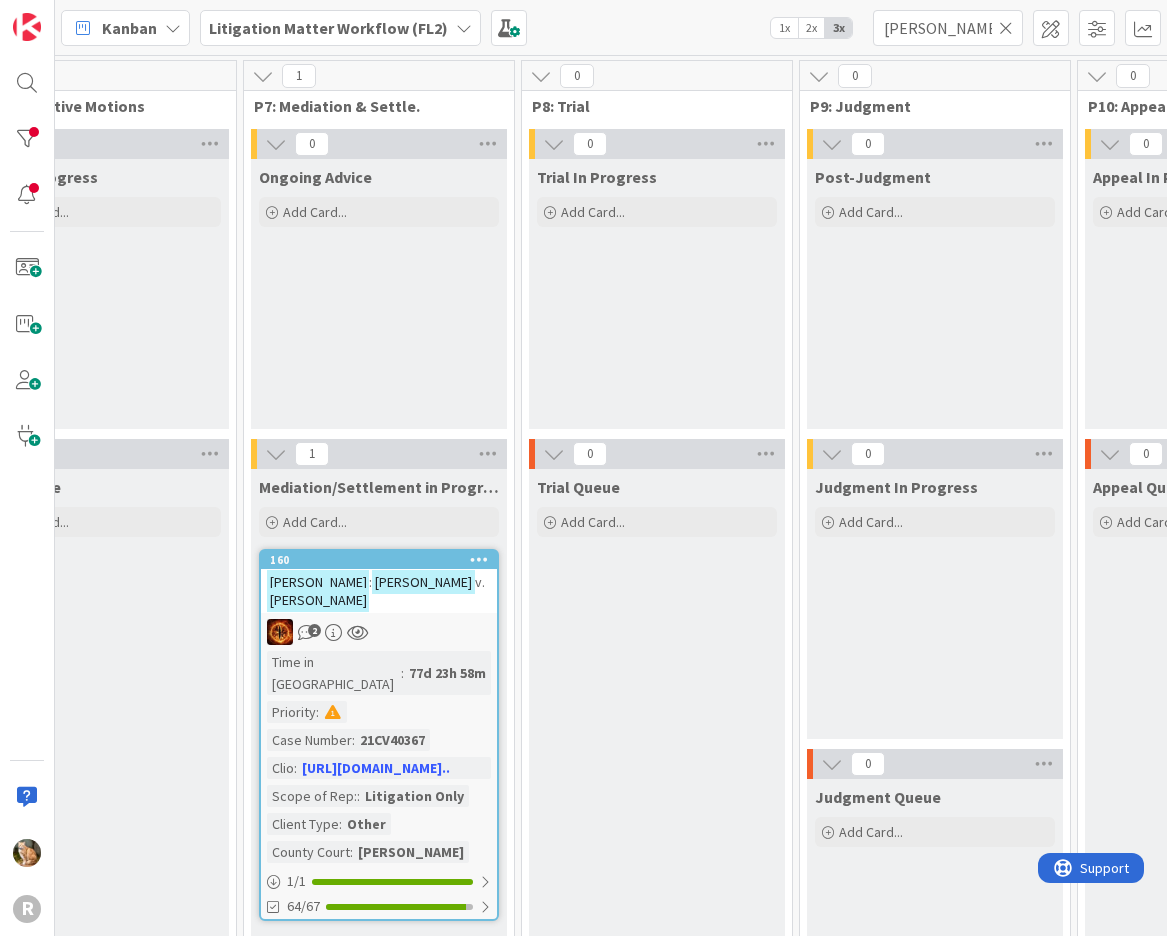 click on "Judgment In Progress" at bounding box center (935, 483) 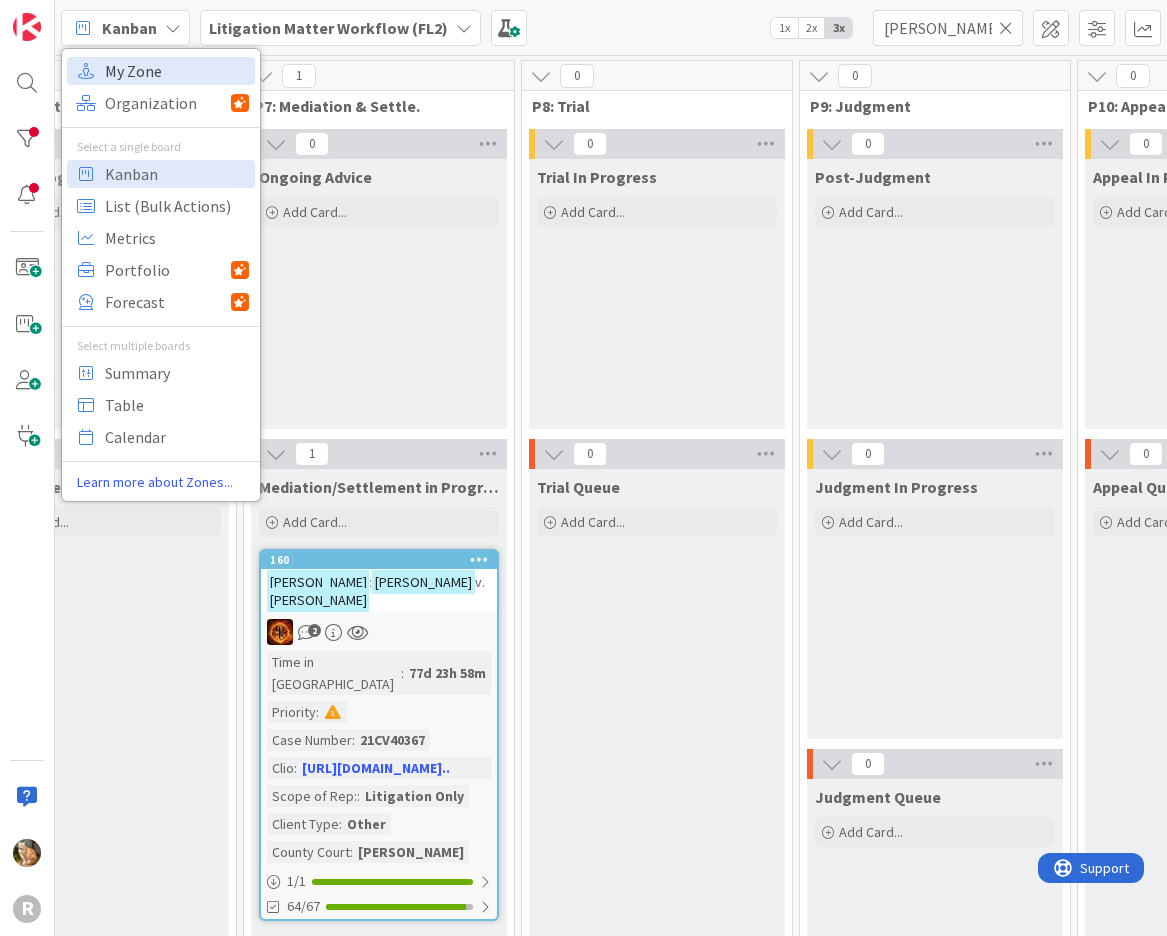 click on "My Zone" at bounding box center (177, 71) 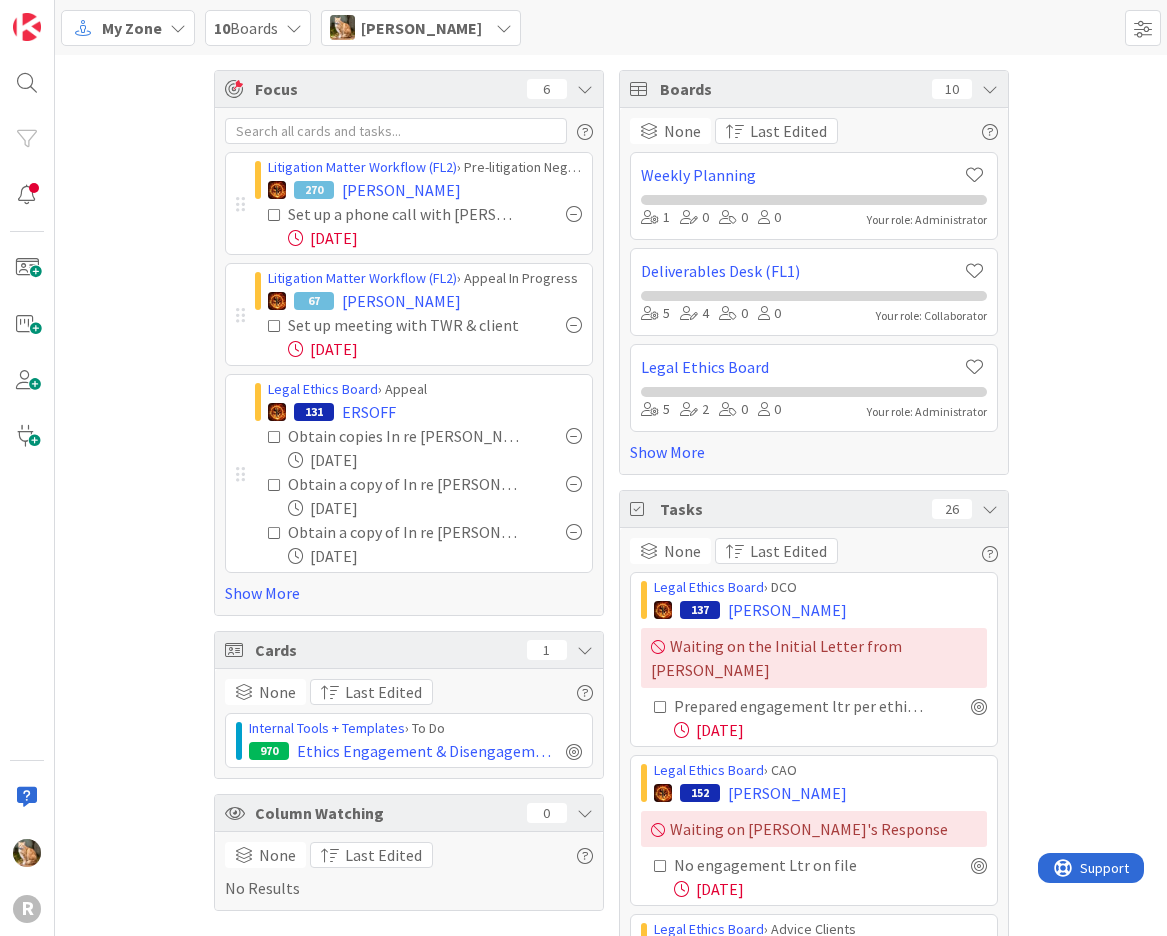 scroll, scrollTop: 0, scrollLeft: 0, axis: both 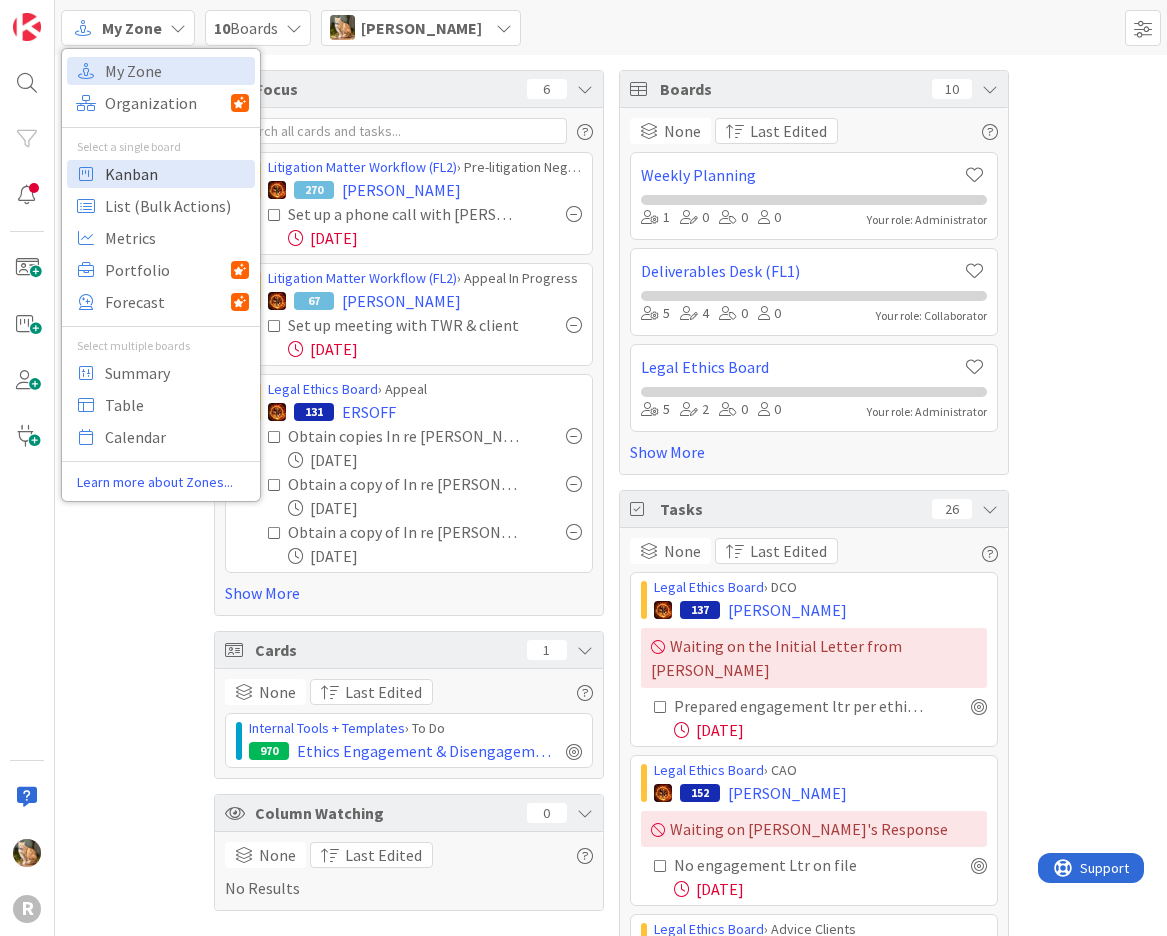 click on "Kanban" at bounding box center [177, 174] 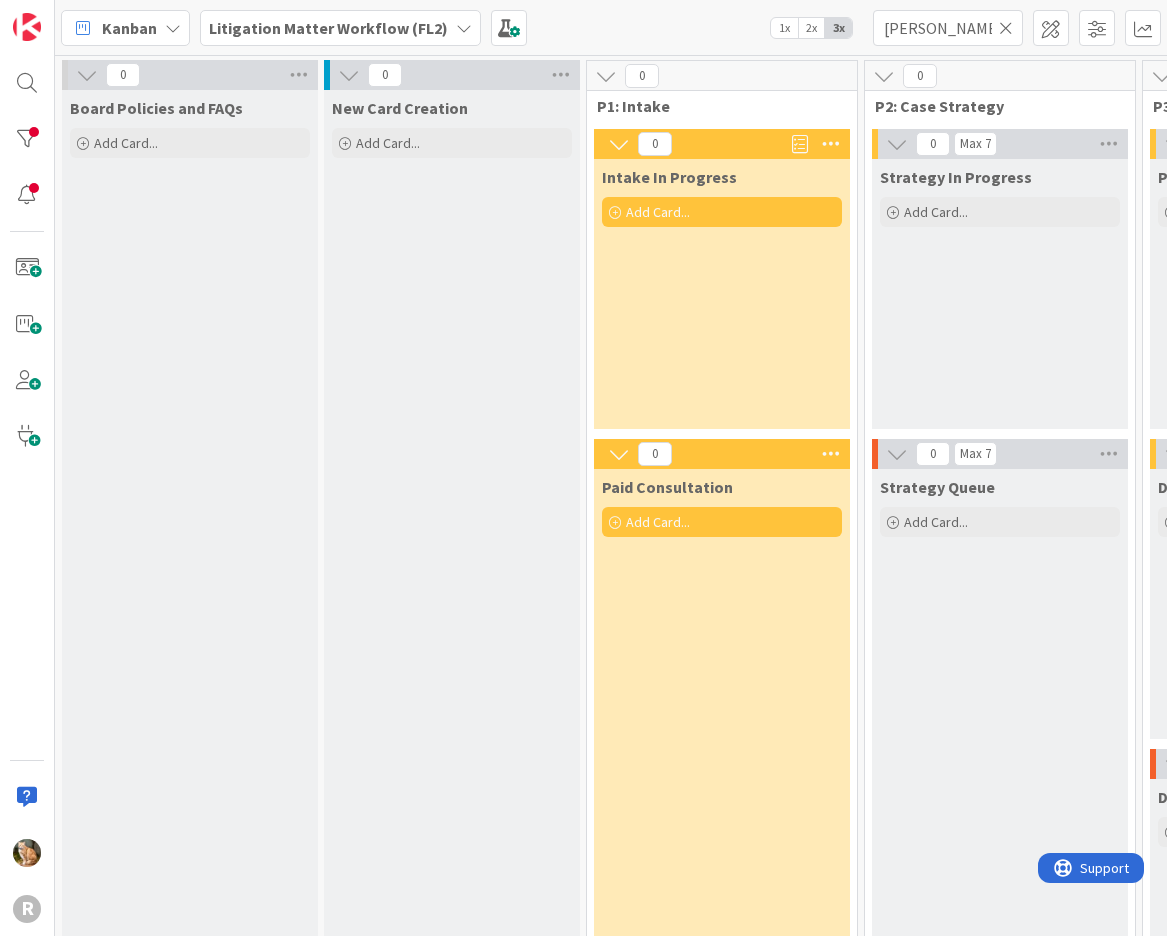 click at bounding box center [464, 28] 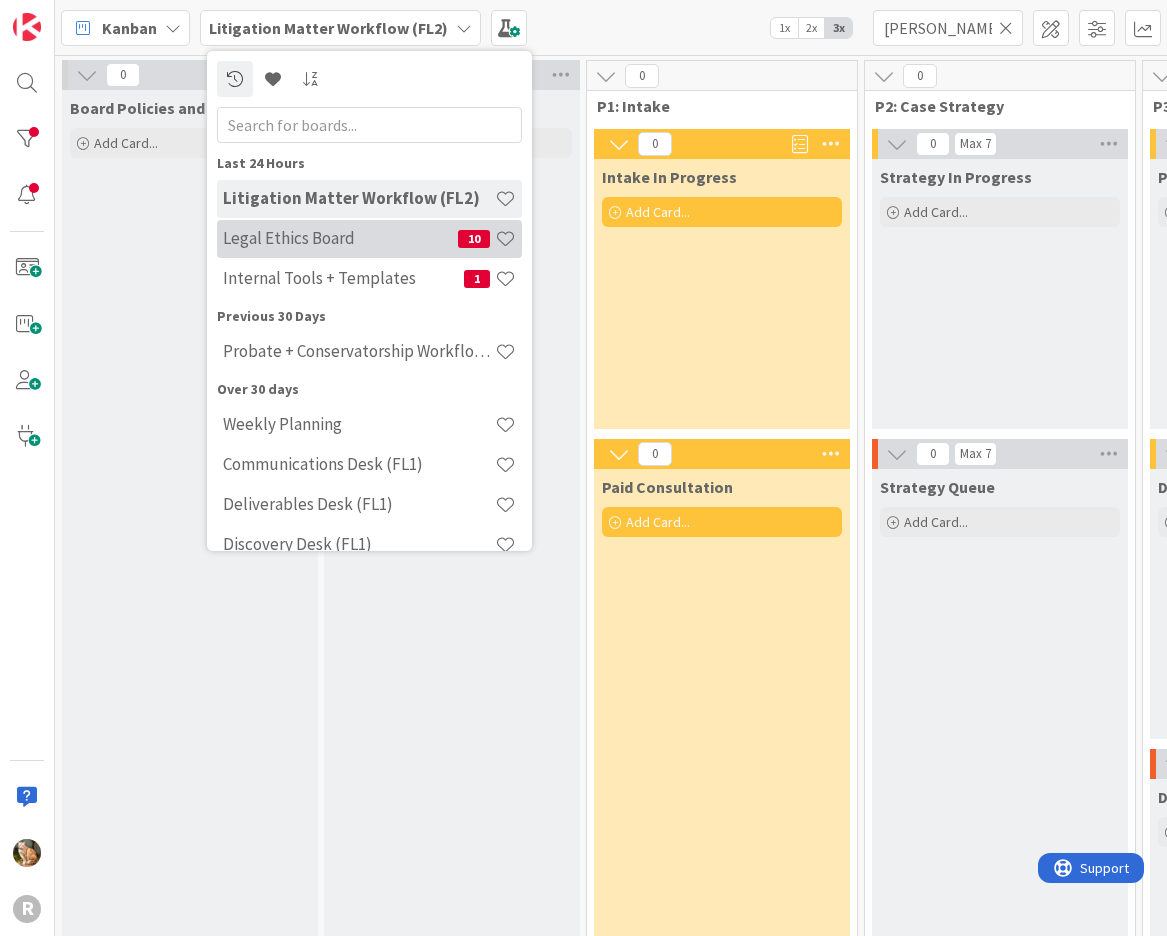 click on "Legal Ethics Board" at bounding box center [340, 238] 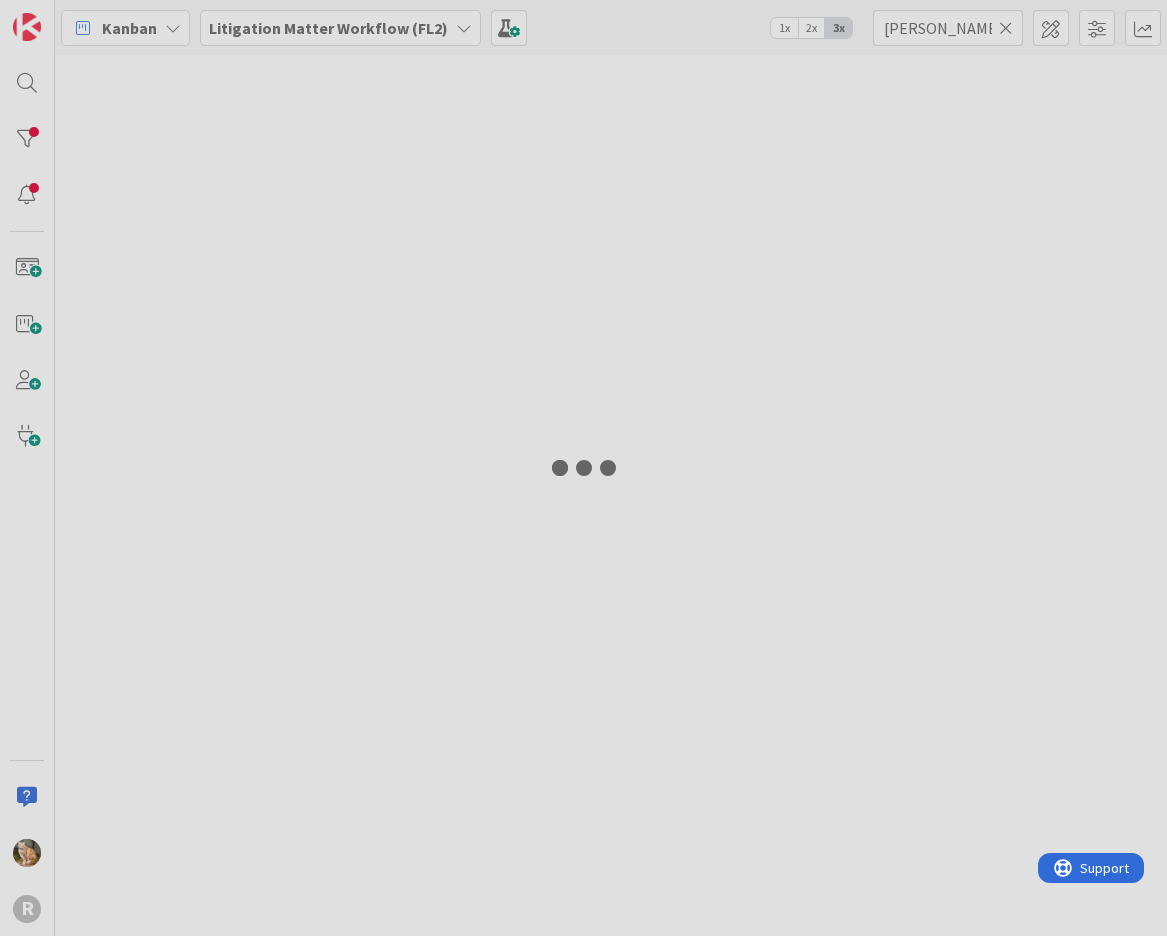 type on "[PERSON_NAME]" 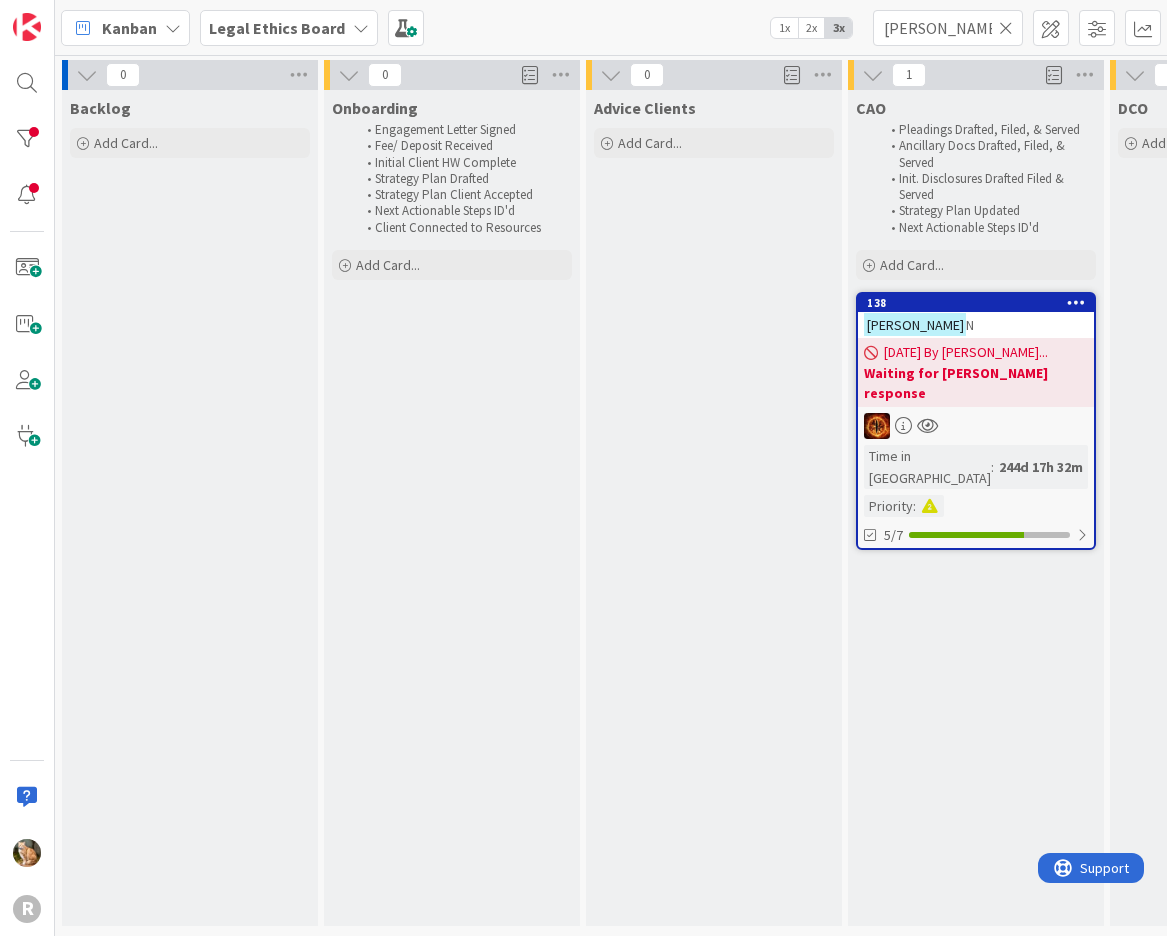 scroll, scrollTop: 0, scrollLeft: 0, axis: both 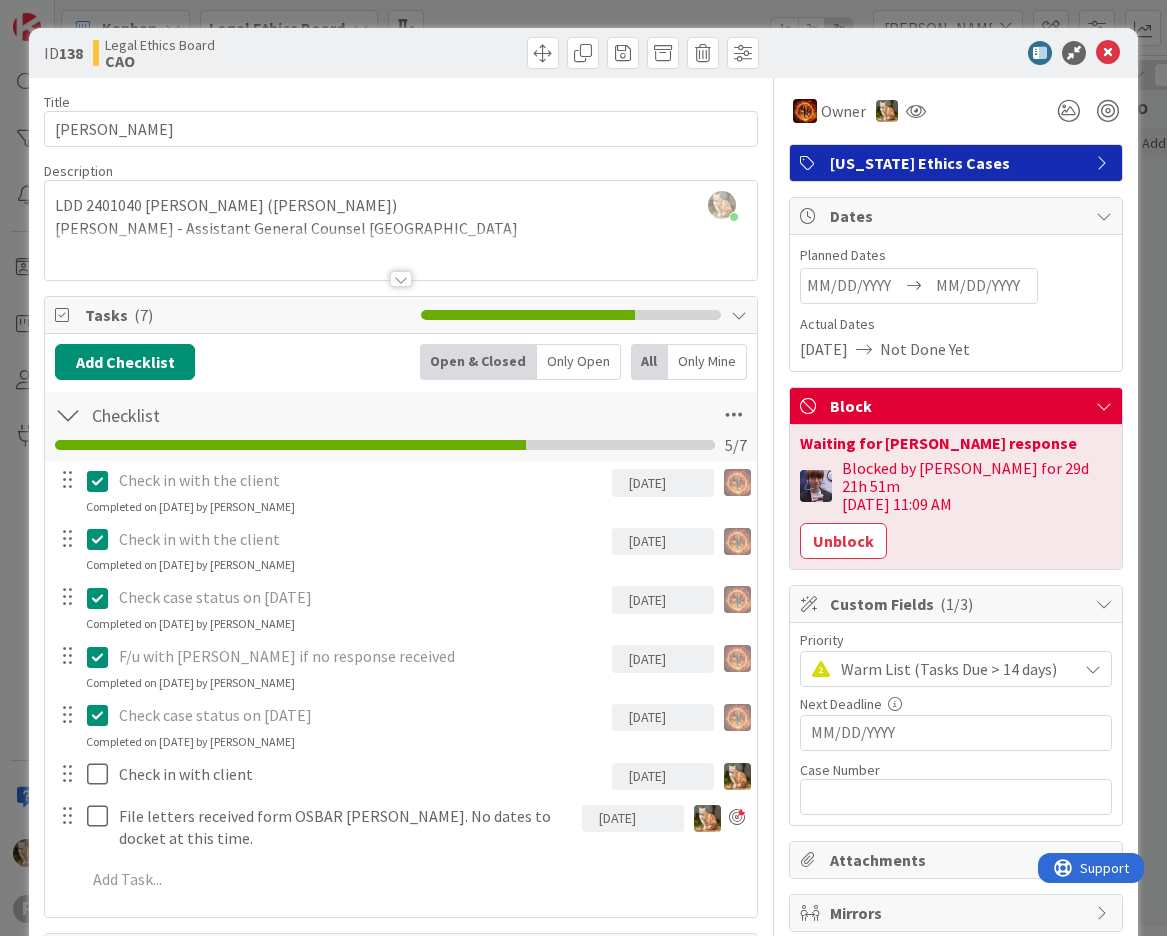 click at bounding box center (1108, 53) 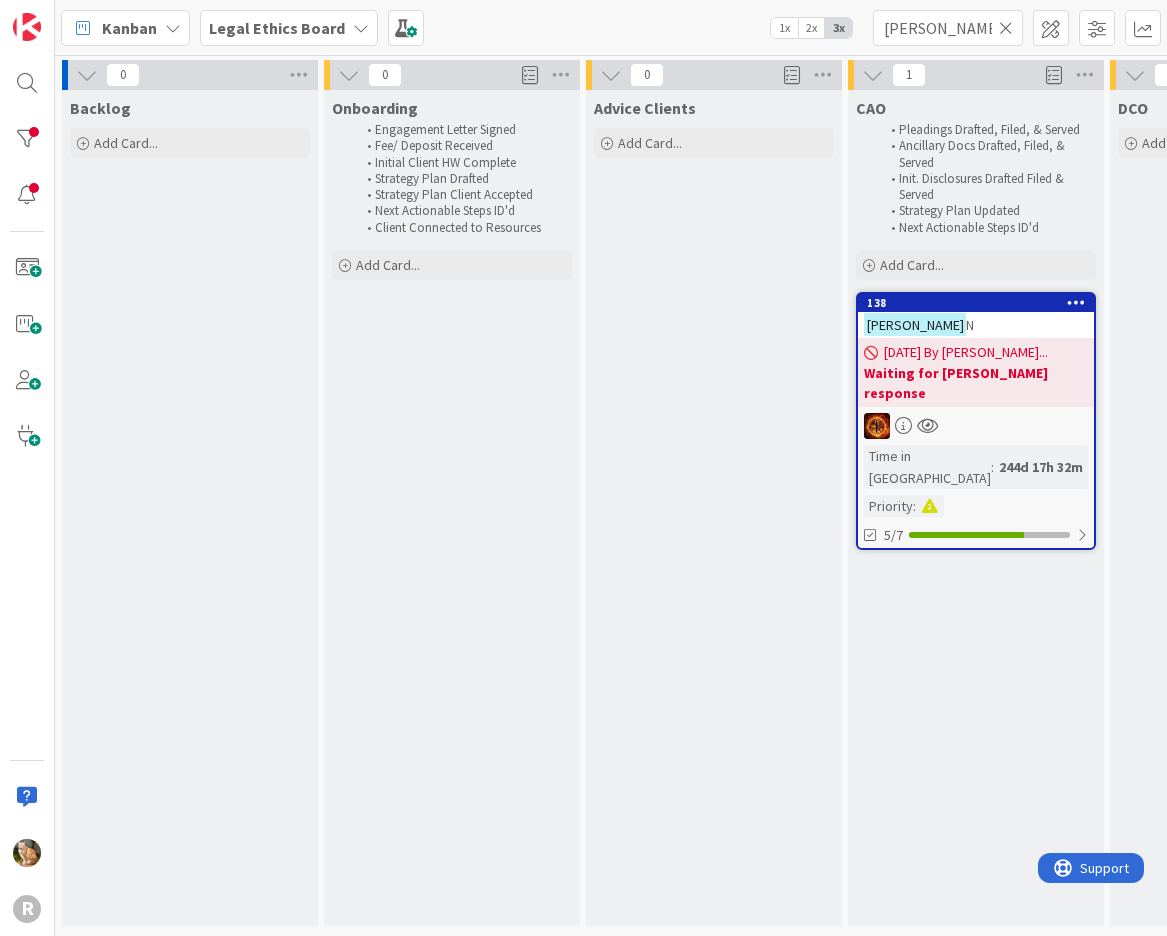 scroll, scrollTop: 0, scrollLeft: 0, axis: both 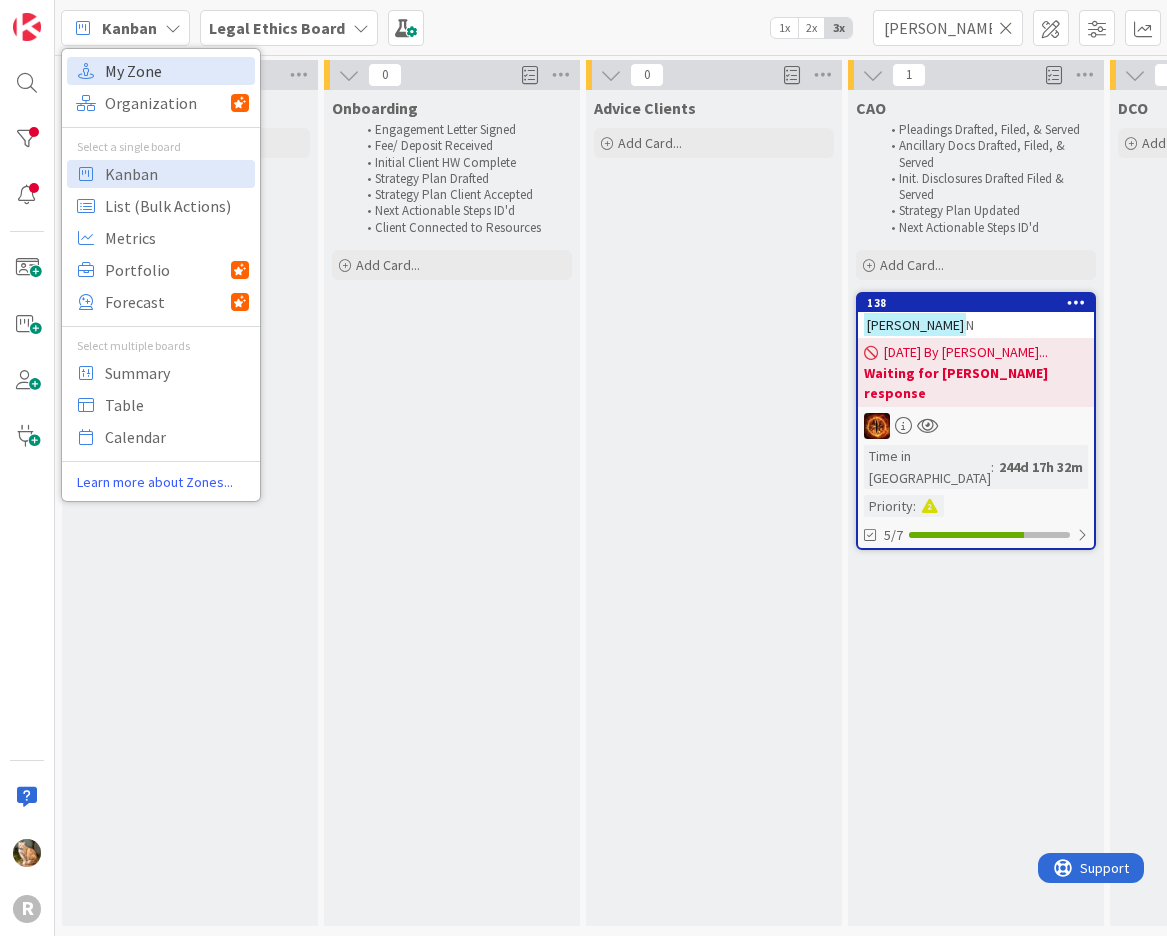click on "My Zone" at bounding box center (177, 71) 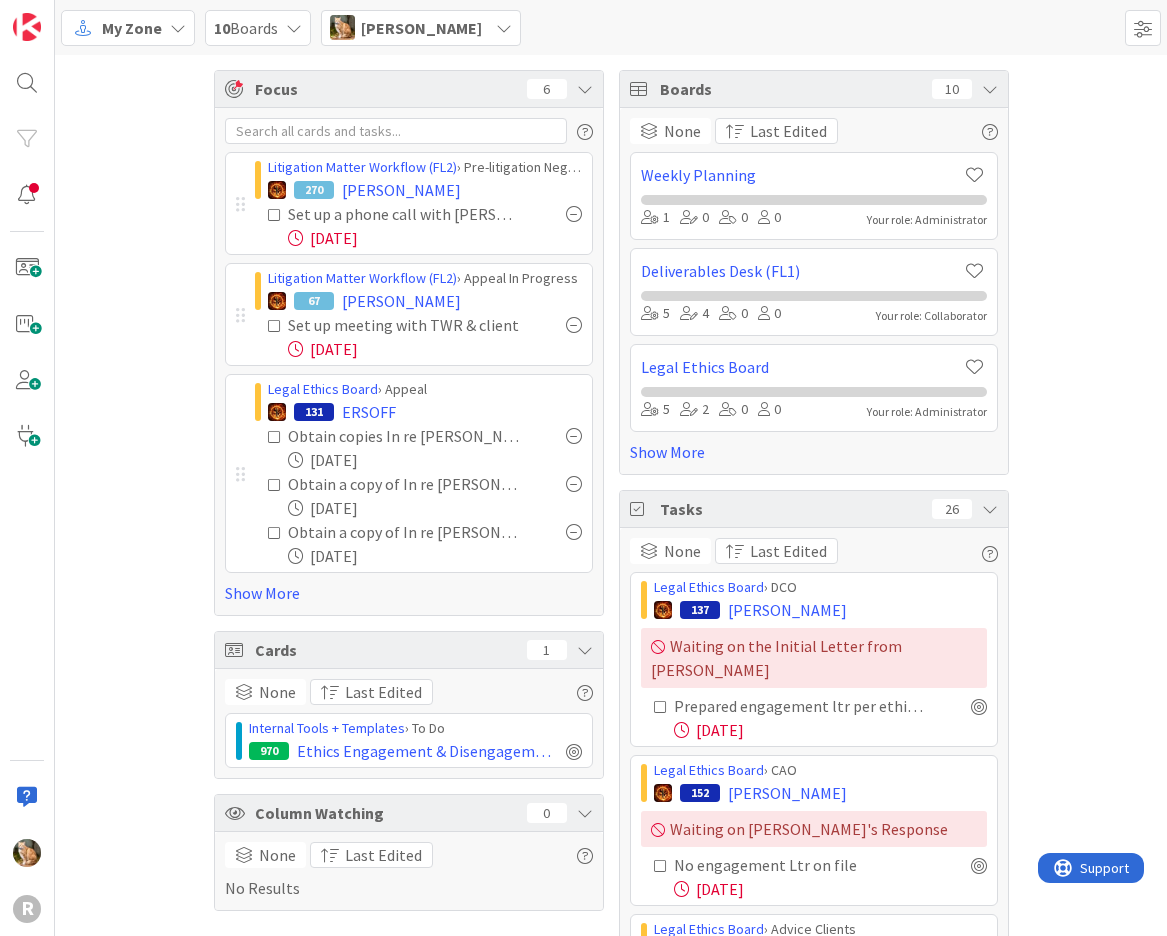 scroll, scrollTop: 0, scrollLeft: 0, axis: both 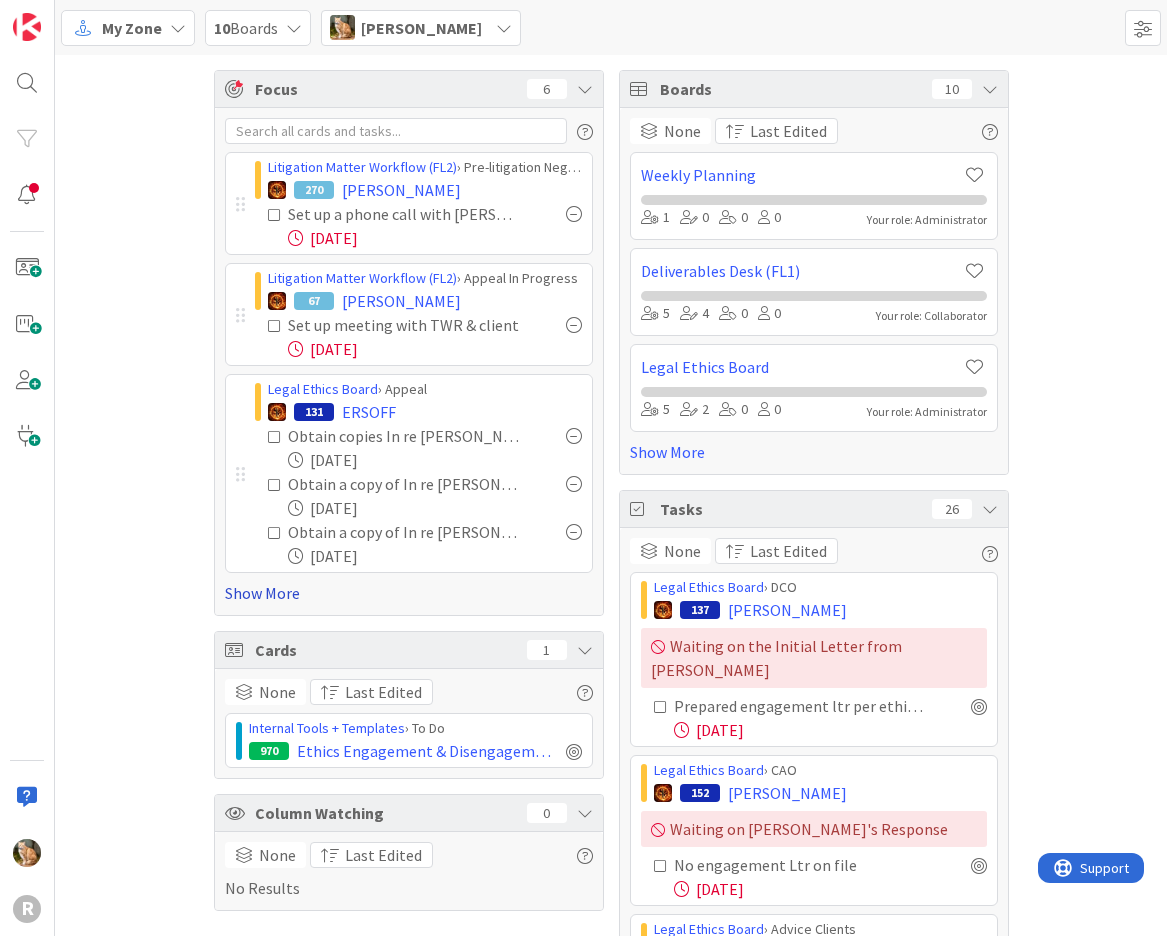 click on "Show More" at bounding box center [409, 593] 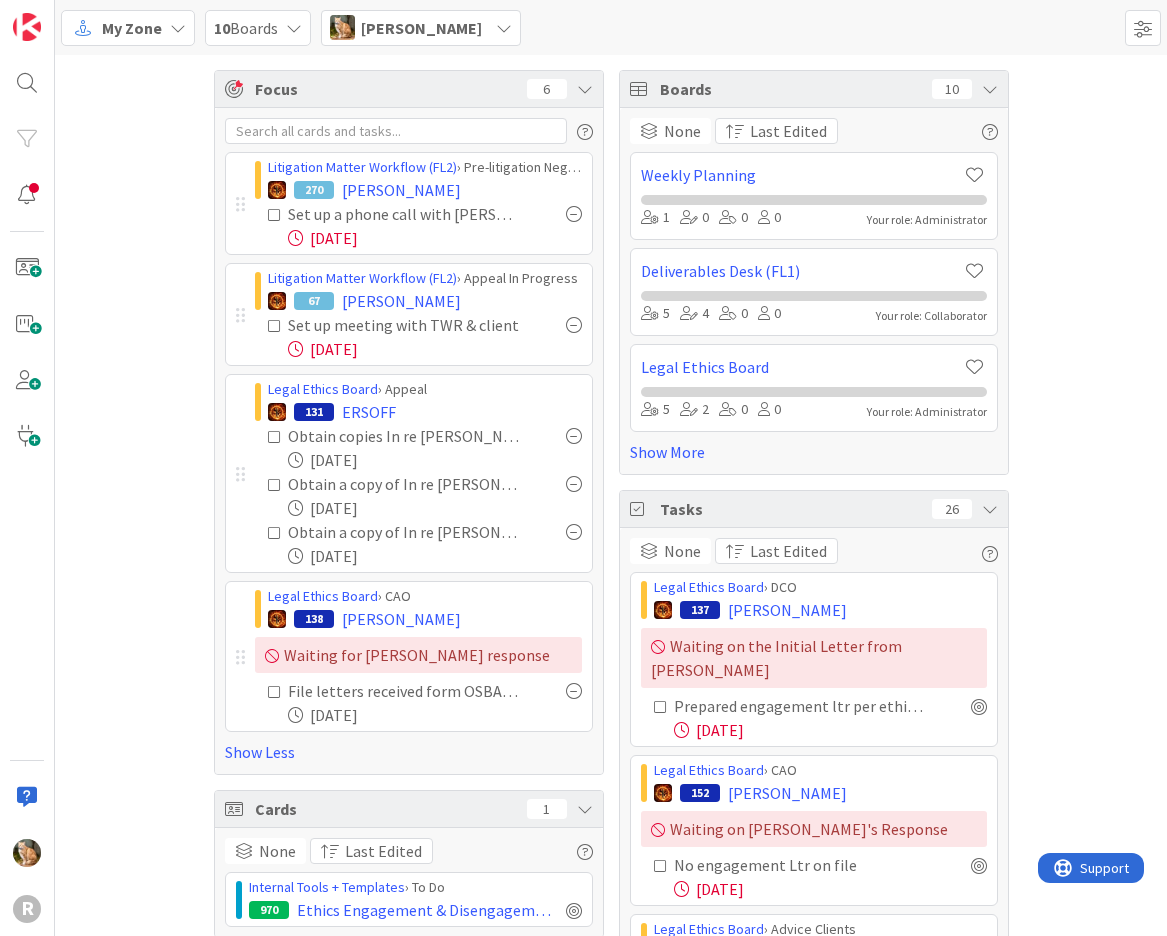 click on "Focus 6 Litigation Matter Workflow (FL2)  › Pre-litigation Negotiation 270 [PERSON_NAME] Set up a phone call with [PERSON_NAME] (Pacific Legal) once file is indexed and (make sure to not schedule during [PERSON_NAME] trial) [DATE] Litigation Matter Workflow (FL2)  › Appeal In Progress 67 [PERSON_NAME]  Set up meeting with TWR & client [DATE] Legal Ethics Board  › Appeal  131 ERSOFF Obtain copies In re [PERSON_NAME], 337 Or 183; In re [PERSON_NAME], 332 Or 466; and In re [PERSON_NAME], 324 Or 498.   In relation to each of these cases, please identify the text of the court identifies the rule which required the disclosure of information or a knowing violation, the allegation of the Bar in relation to that rule, and the ruling of the court in relation to that ruling. [DATE] [DATE] Obtain a copy of In re [PERSON_NAME], 303 Or 643 and identify the analysis related to the attorney’s mental state. [DATE] Legal Ethics Board  › CAO 138 [PERSON_NAME] Waiting for [PERSON_NAME] response [DATE] Show Less Cards 1 None 970" at bounding box center (611, 570) 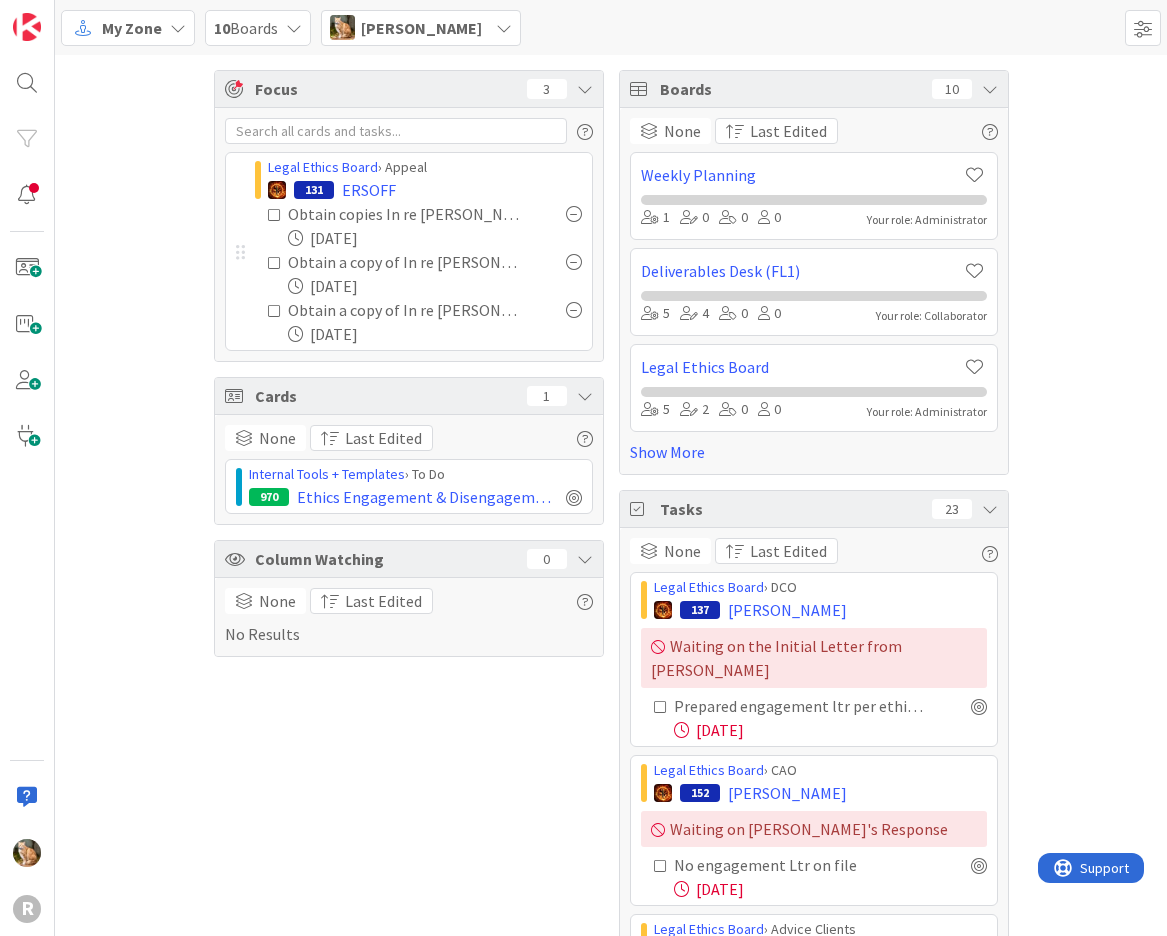 click on "Focus 3 Legal Ethics Board  › Appeal  131 ERSOFF Obtain copies In re [PERSON_NAME], 337 Or 183; In re [PERSON_NAME], 332 Or 466; and In re [PERSON_NAME], 324 Or 498.   In relation to each of these cases, please identify the text of the court identifies the rule which required the disclosure of information or a knowing violation, the allegation of the Bar in relation to that rule, and the ruling of the court in relation to that ruling. [DATE] Obtain a copy of In re [PERSON_NAME], 312 Or 448 and identify the section of the text in which the court rejected the trial panel’s credibility findings, in particular in relation to the attorney’s belief that he was not required to disclose a will to the court in his petition. [DATE] Obtain a copy of In re [PERSON_NAME], 303 Or 643 and identify the analysis related to the attorney’s mental state. [DATE] Cards 1 None Last Edited Internal Tools + Templates  › To Do 970 Ethics Engagement & Disengagement Letters Update Column Watching 0 None Last Edited No Results Boards 10 1" at bounding box center [611, 565] 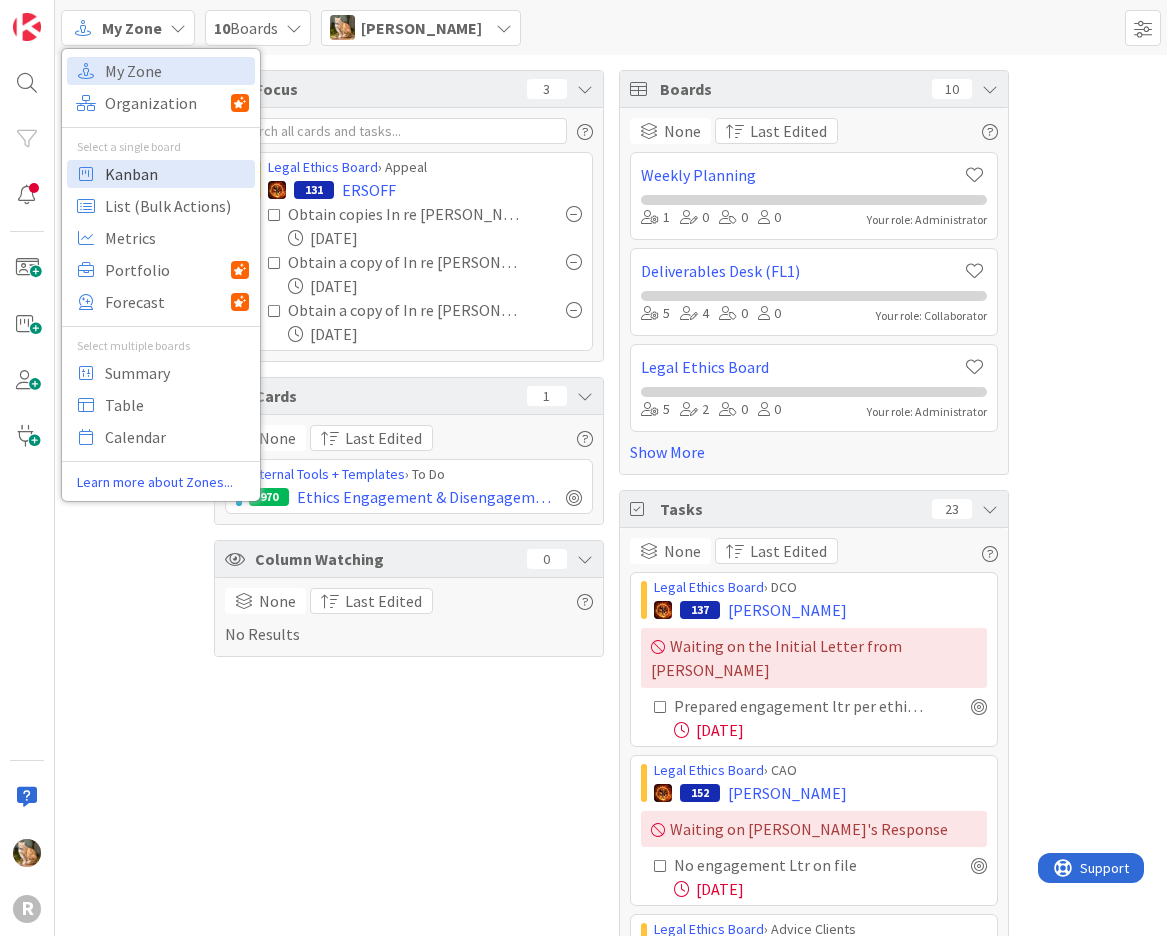 click on "Kanban" at bounding box center [177, 174] 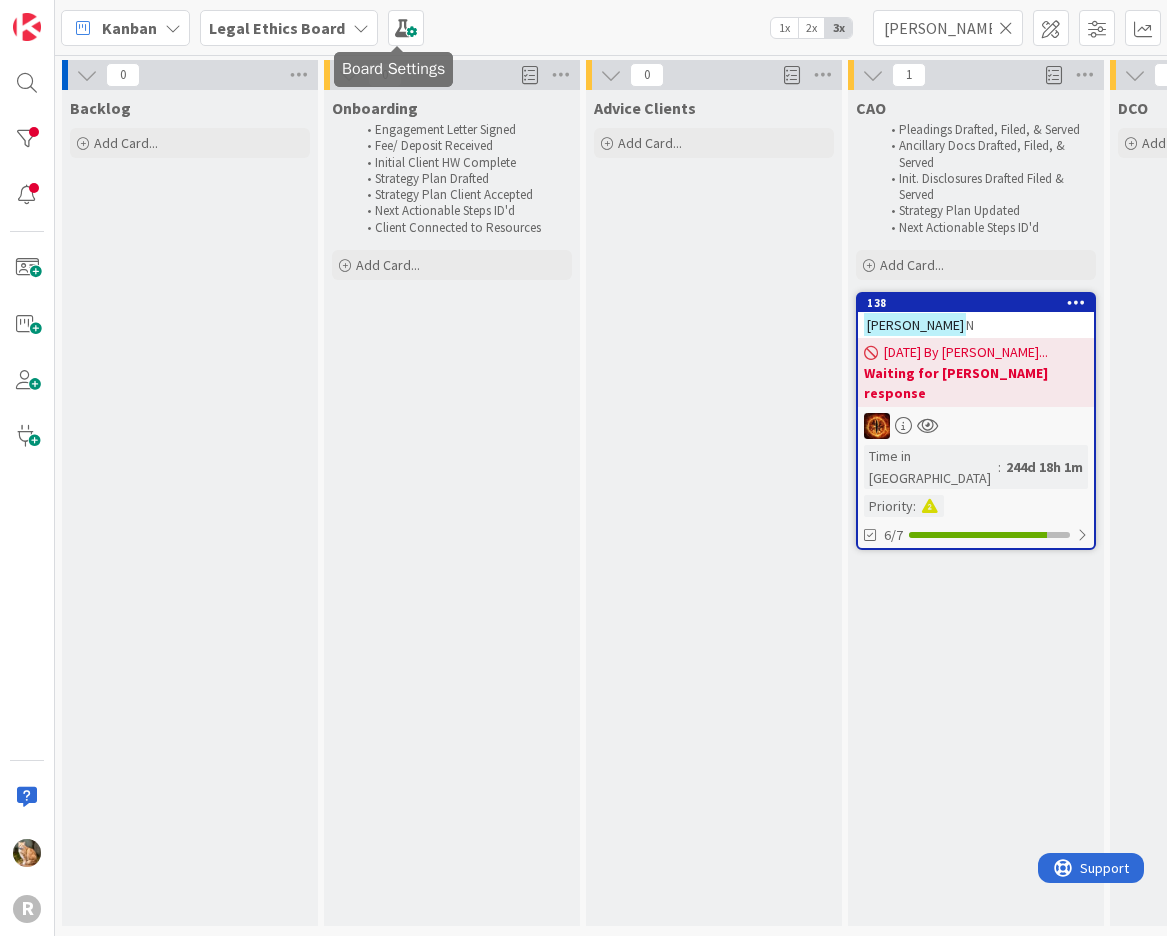 click at bounding box center [361, 28] 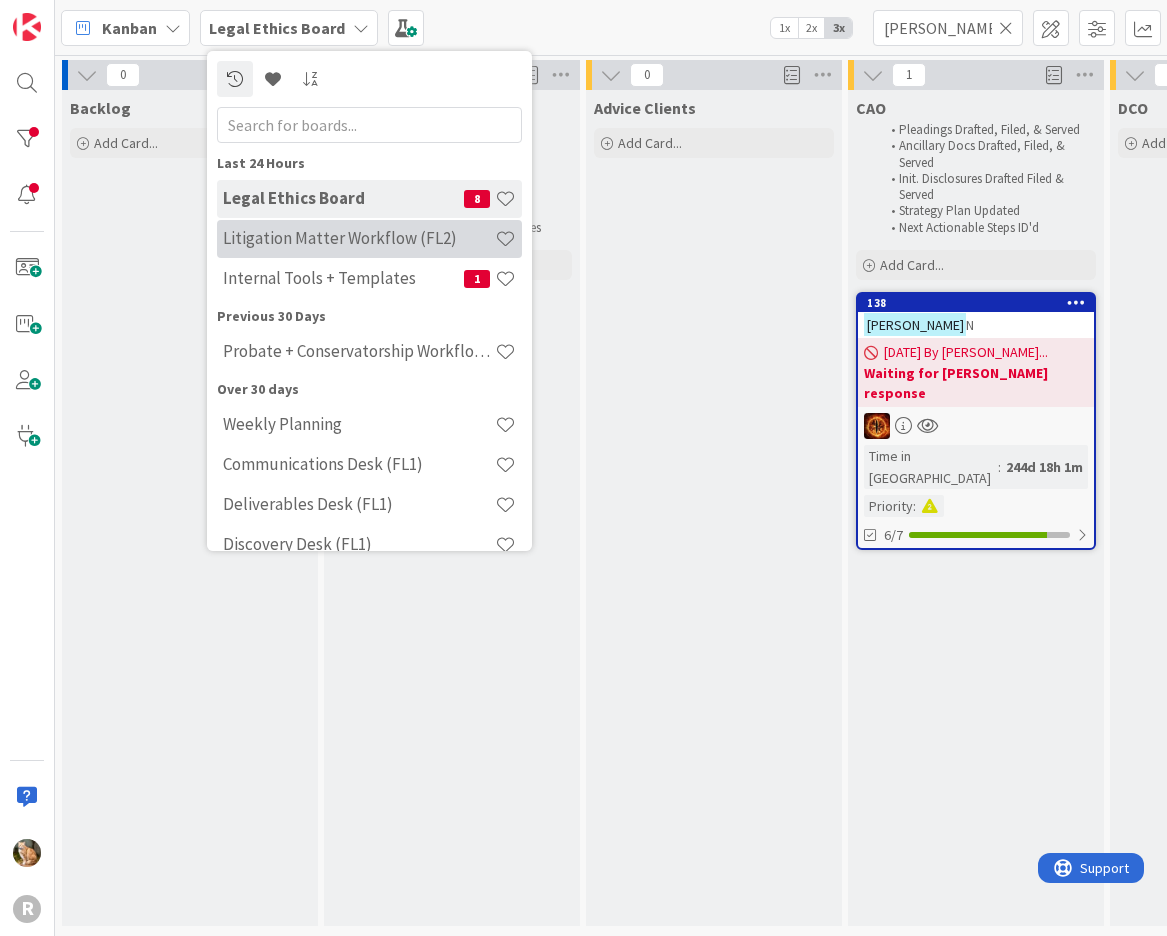 click on "Litigation Matter Workflow (FL2)" at bounding box center (359, 238) 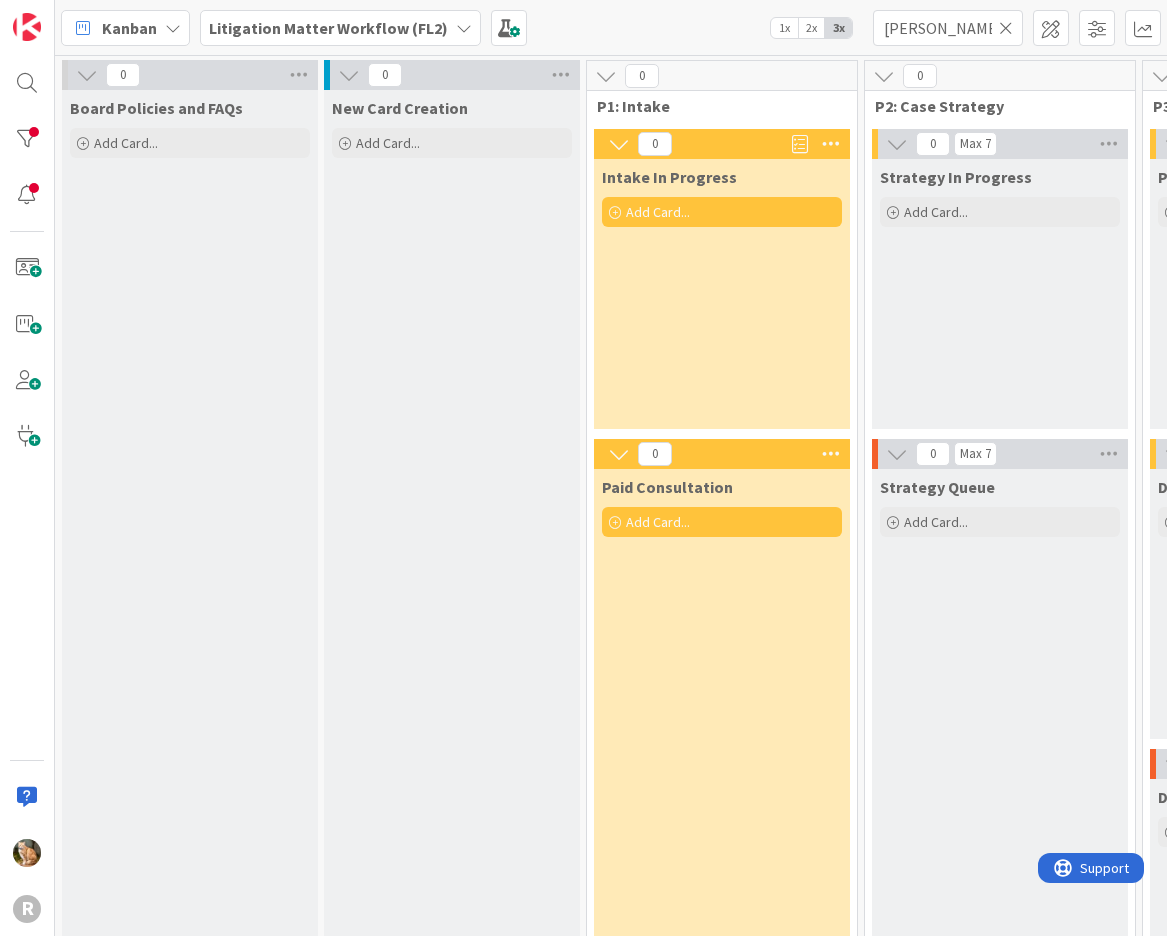 scroll, scrollTop: 0, scrollLeft: 0, axis: both 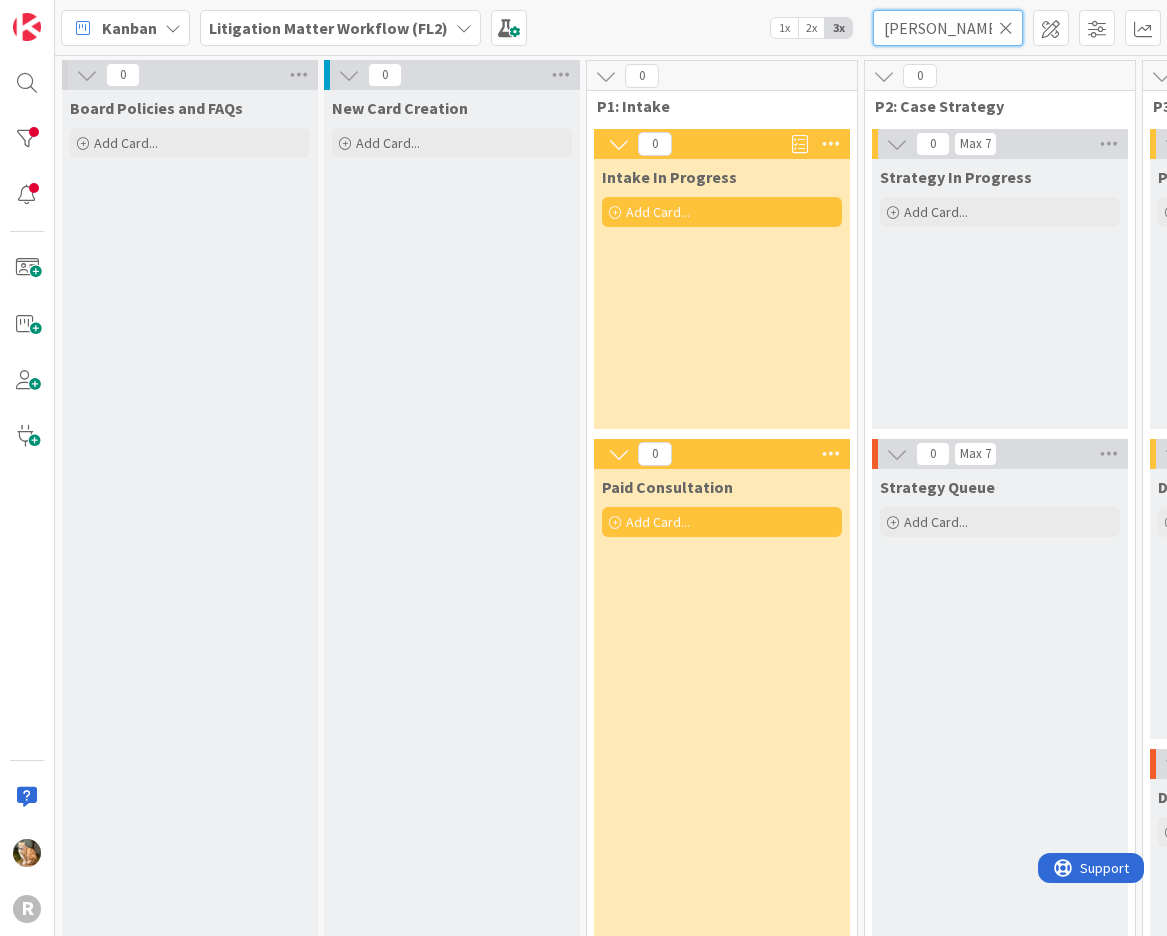 click on "[PERSON_NAME]" at bounding box center [948, 28] 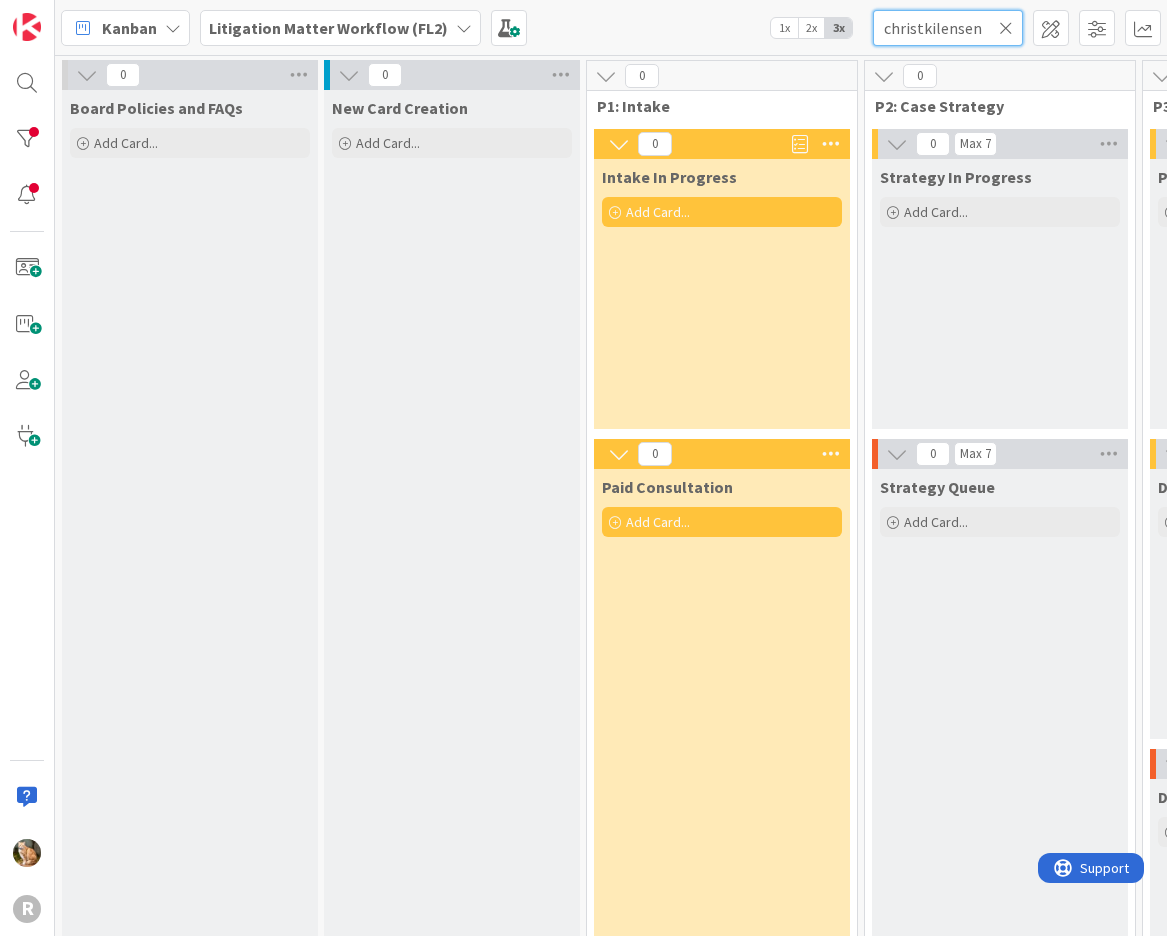 type on "christkilensen" 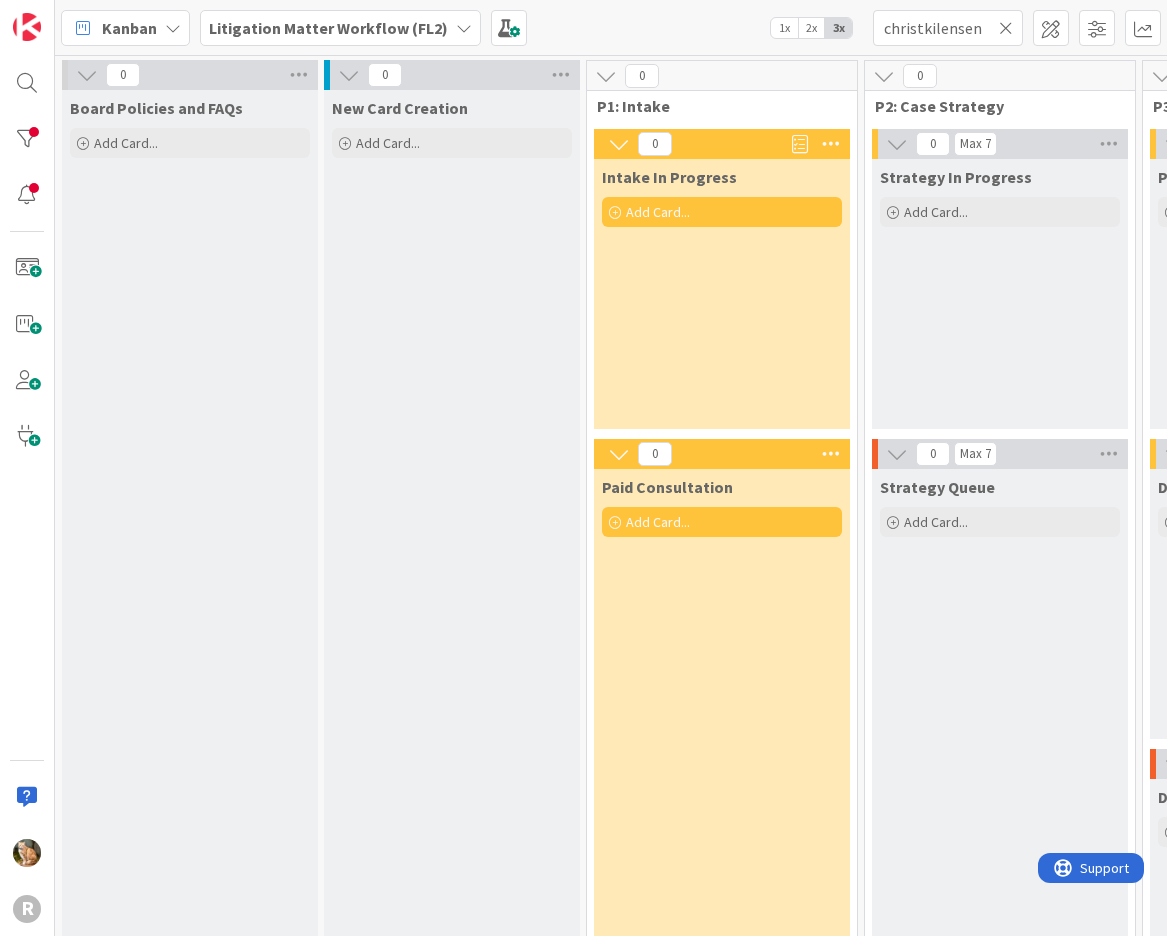 click at bounding box center [1006, 28] 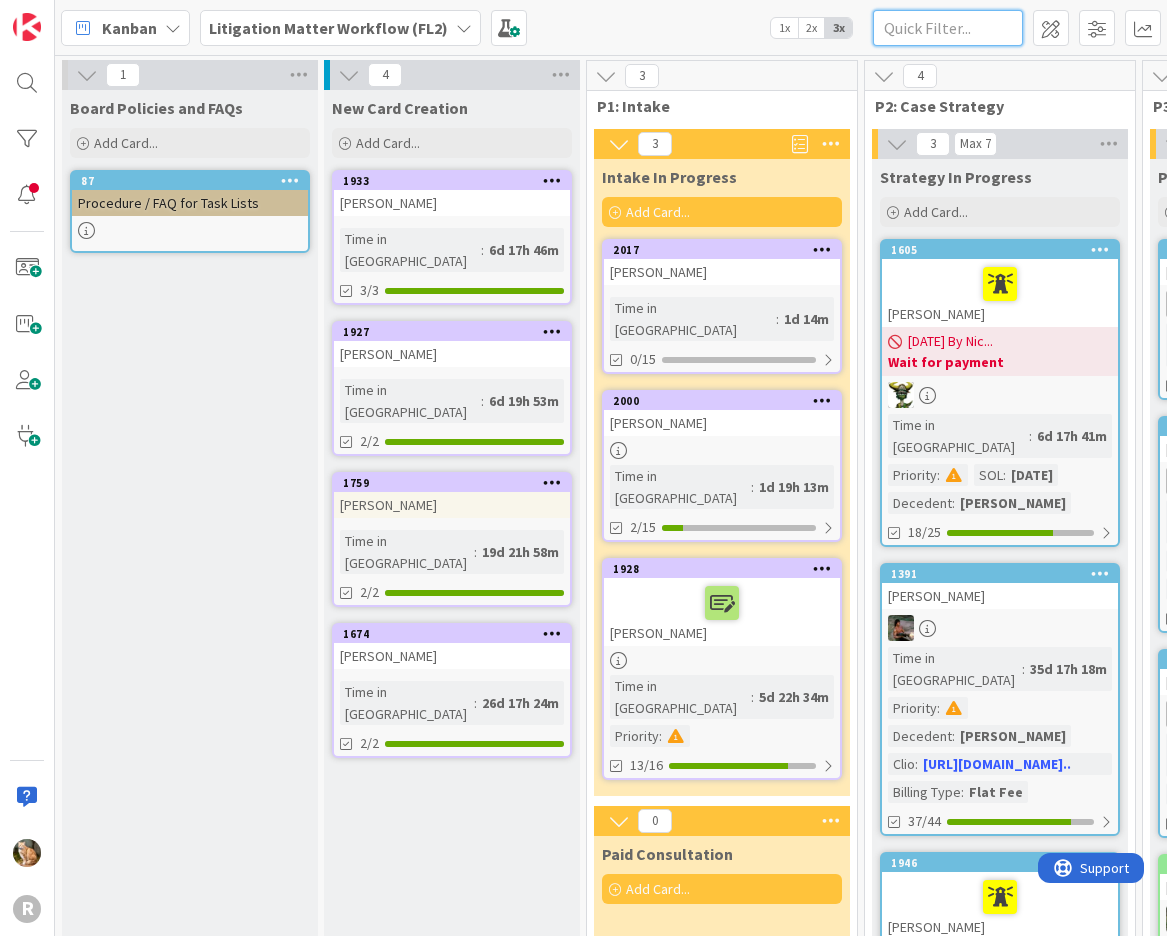 click at bounding box center (948, 28) 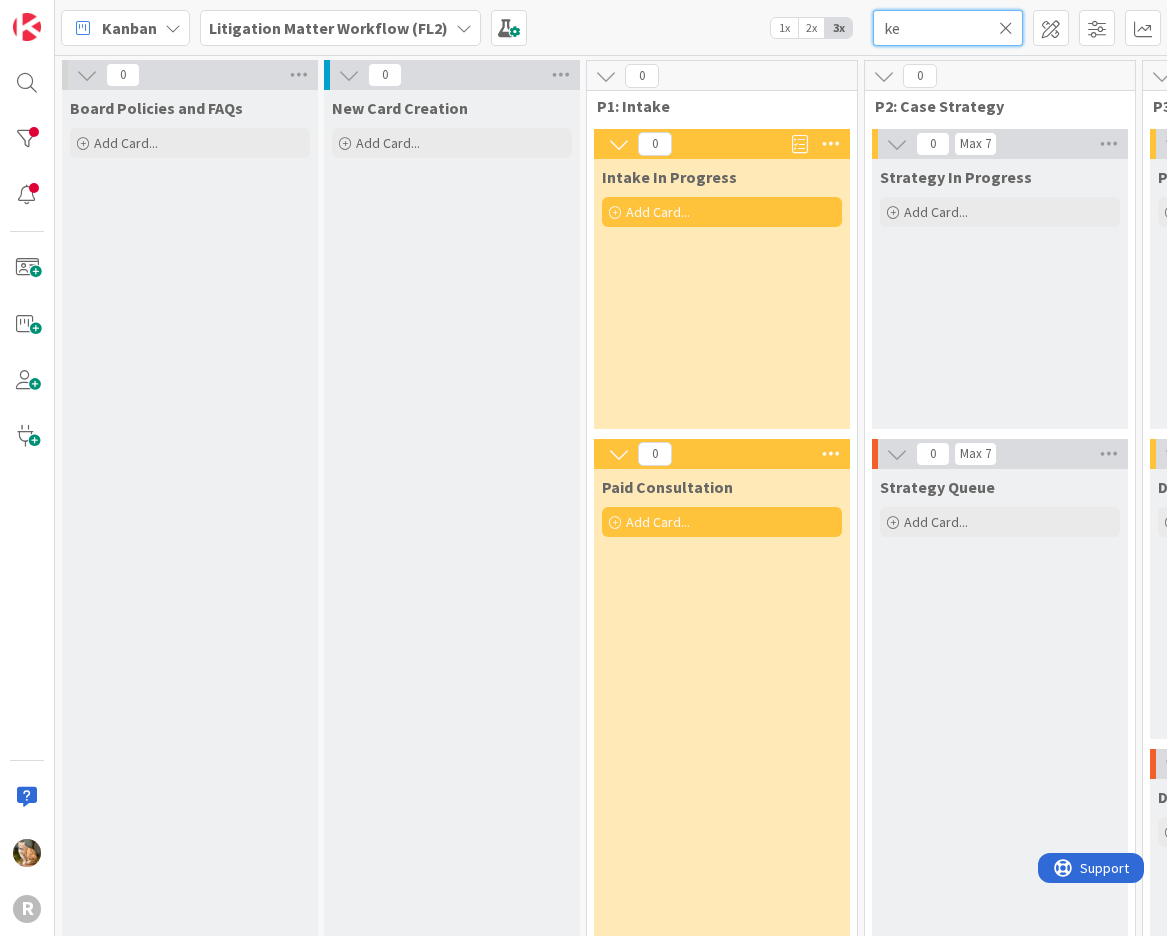 type on "k" 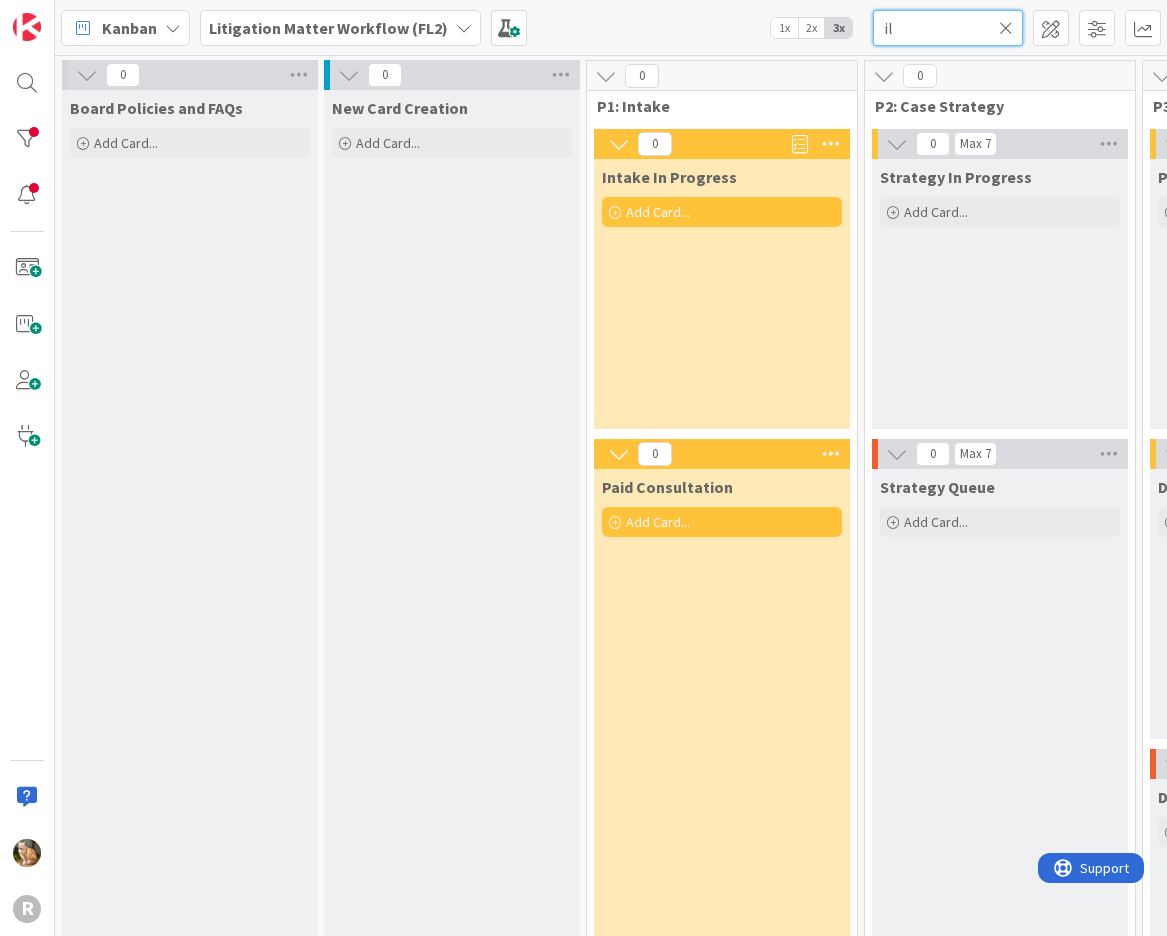 type on "i" 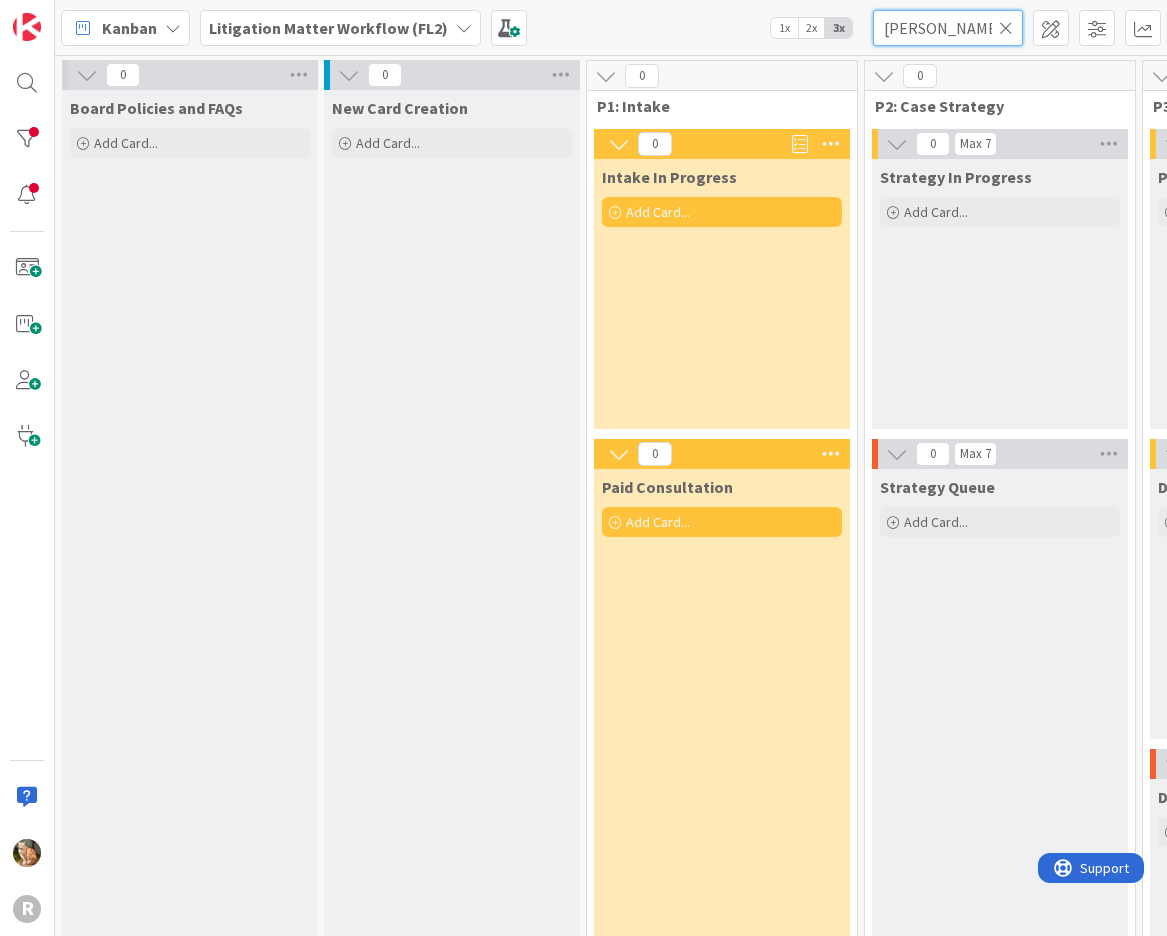 type on "[PERSON_NAME]" 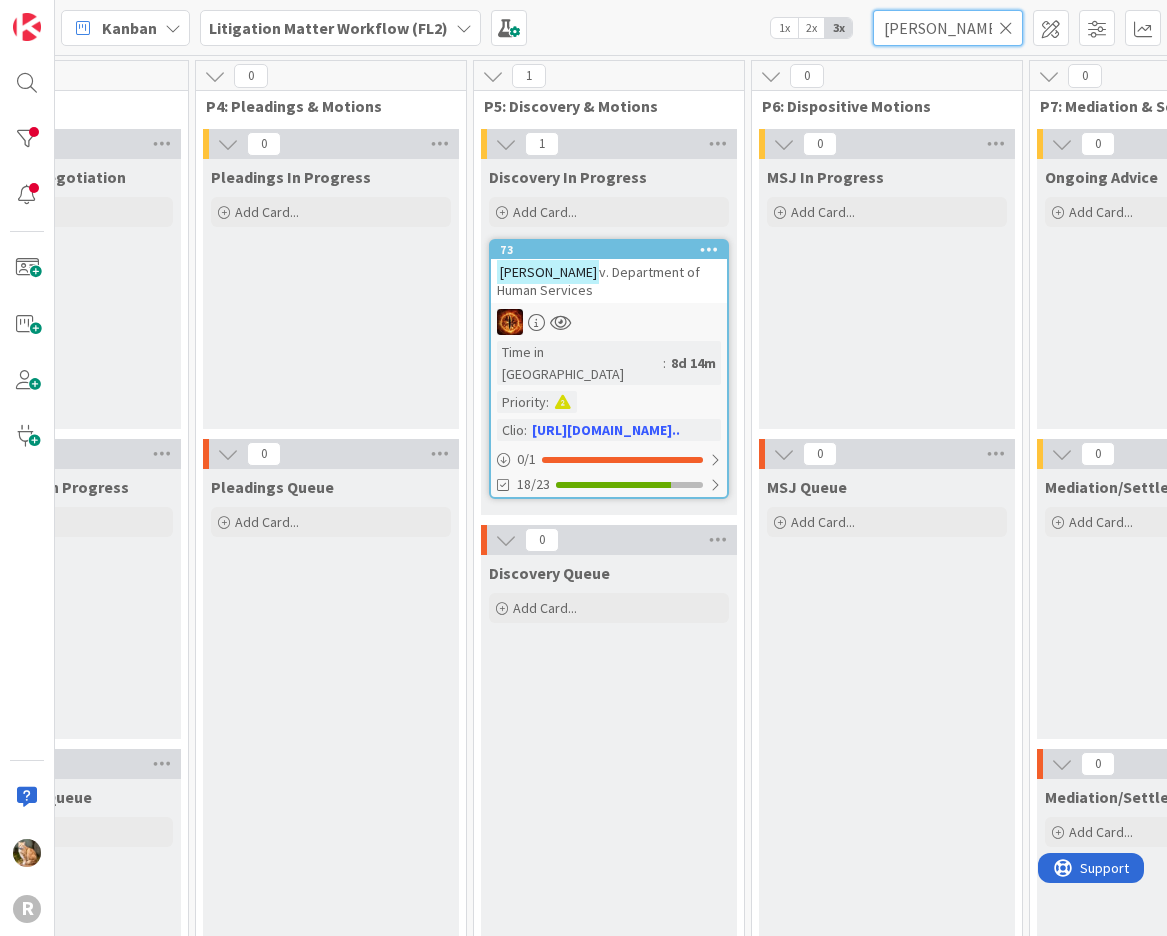 scroll, scrollTop: 0, scrollLeft: 1266, axis: horizontal 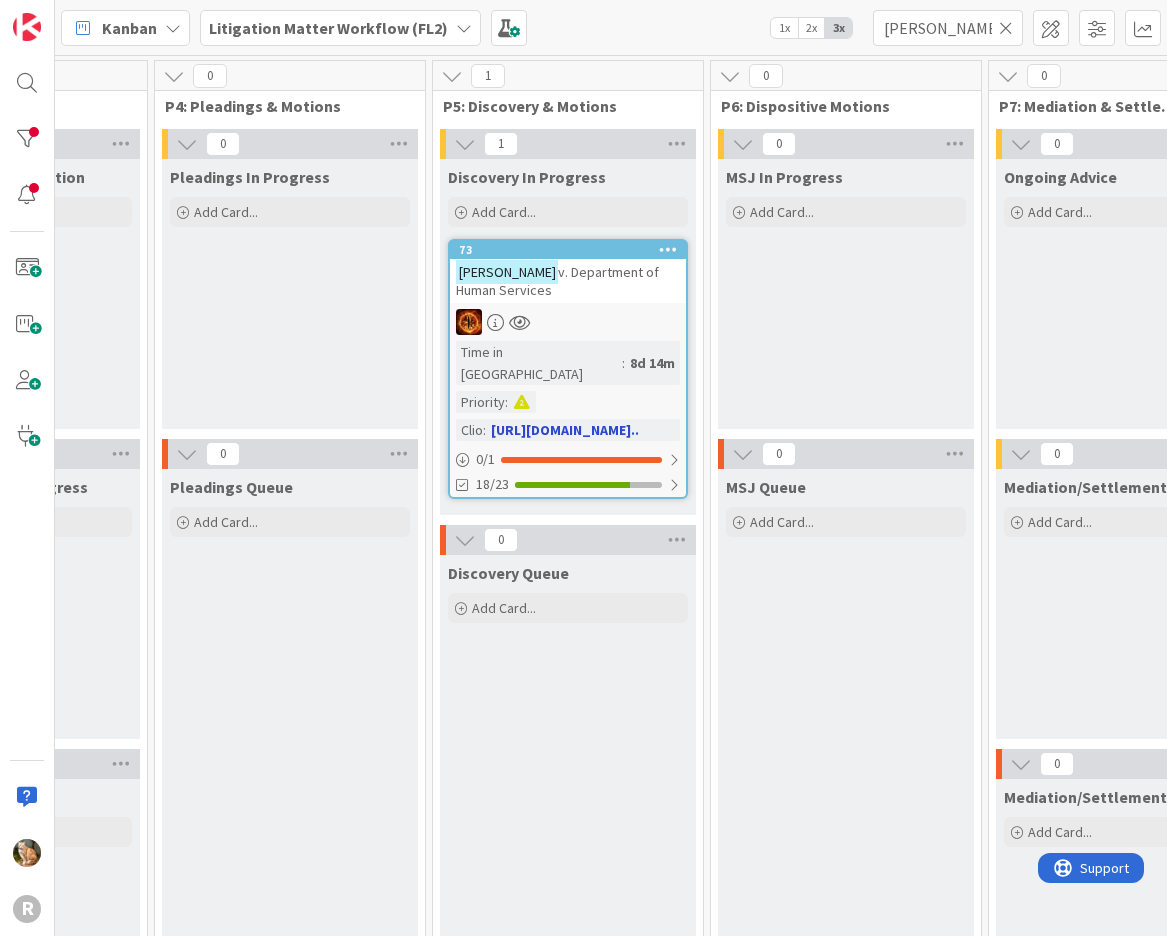 click on "[PERSON_NAME]  v. Department of Human Services" at bounding box center [568, 281] 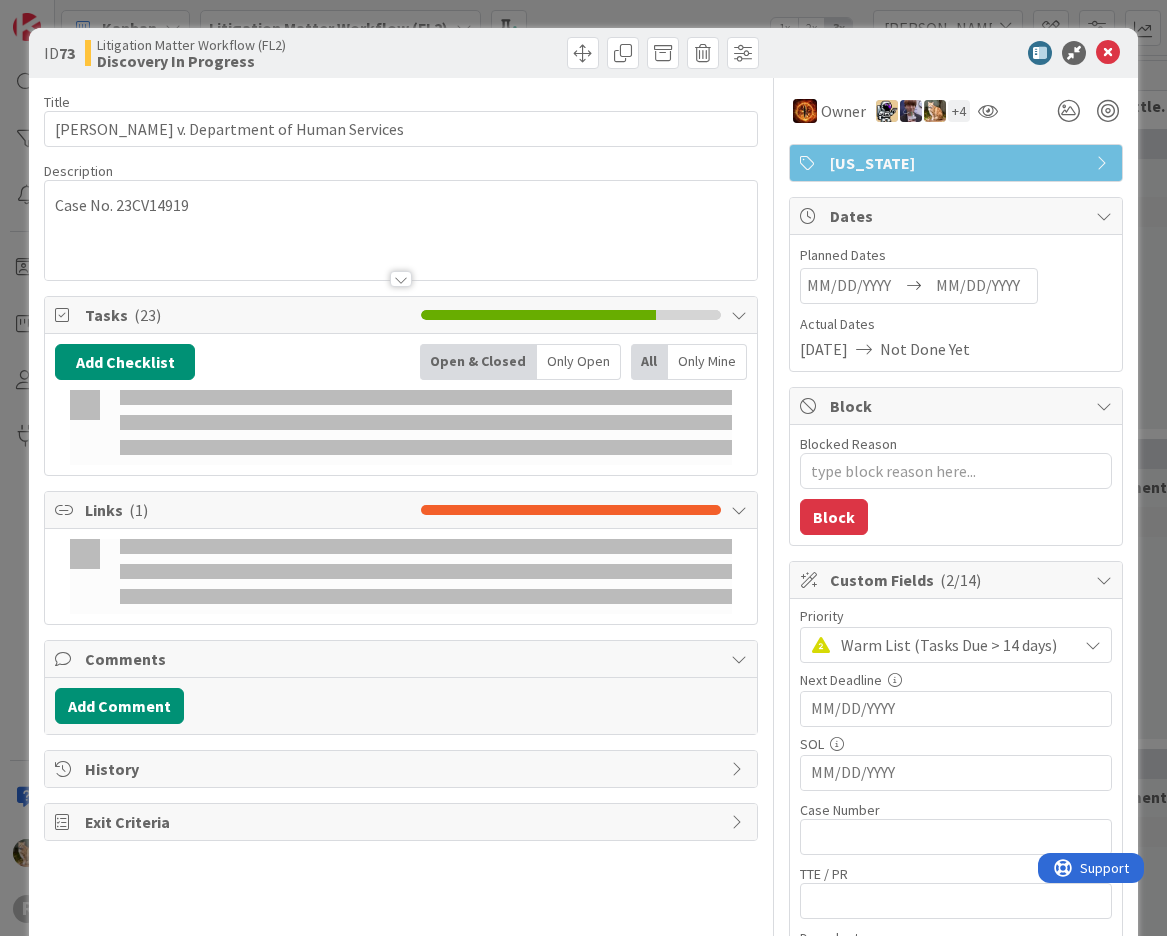 type on "x" 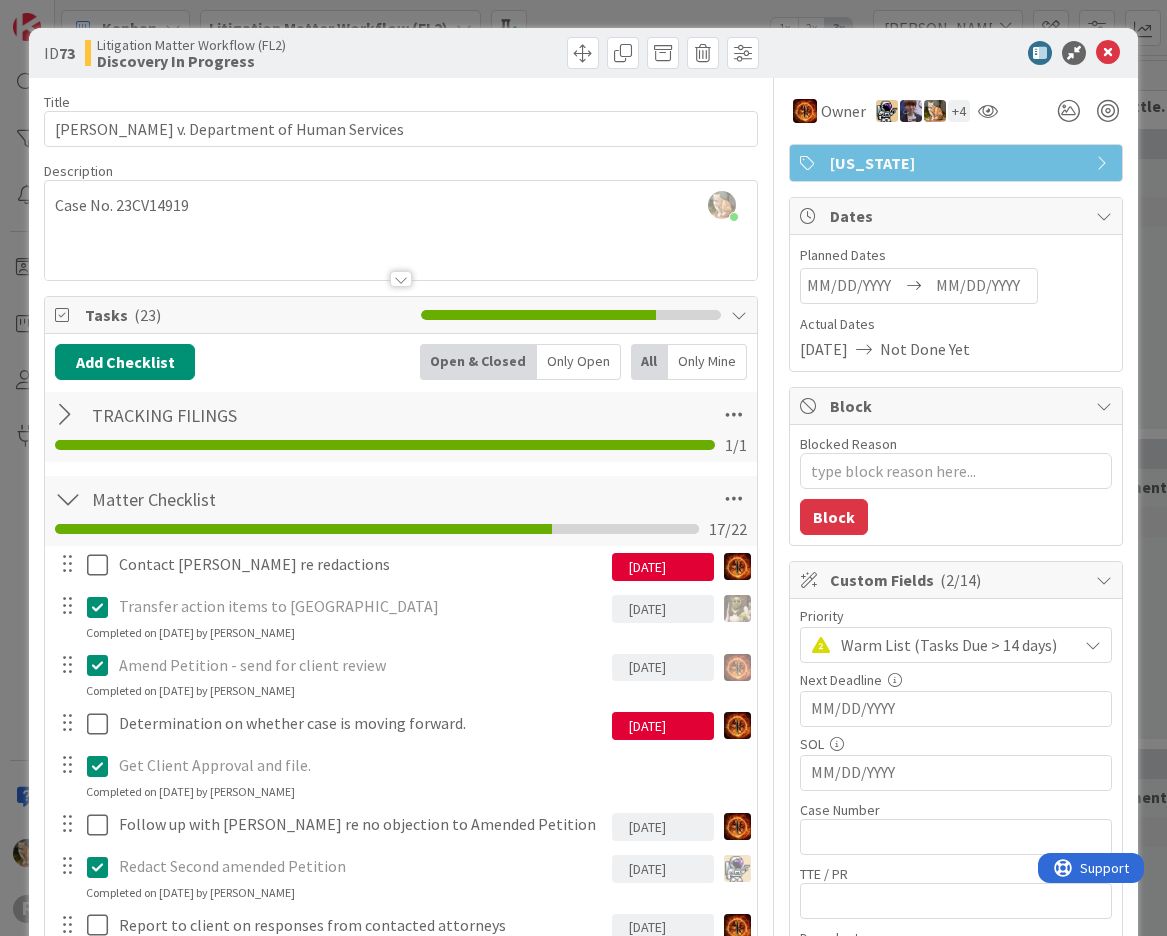 scroll, scrollTop: 0, scrollLeft: 0, axis: both 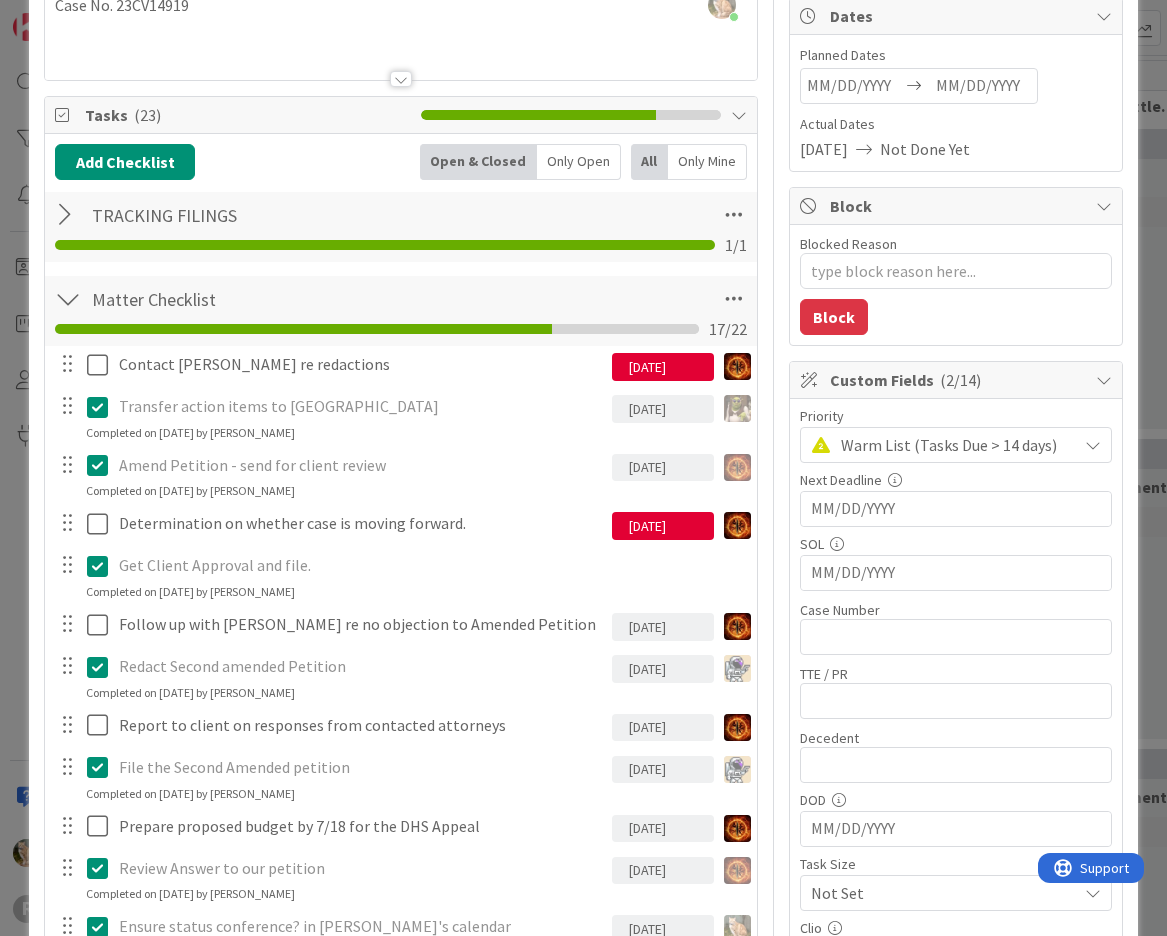 click at bounding box center (68, 215) 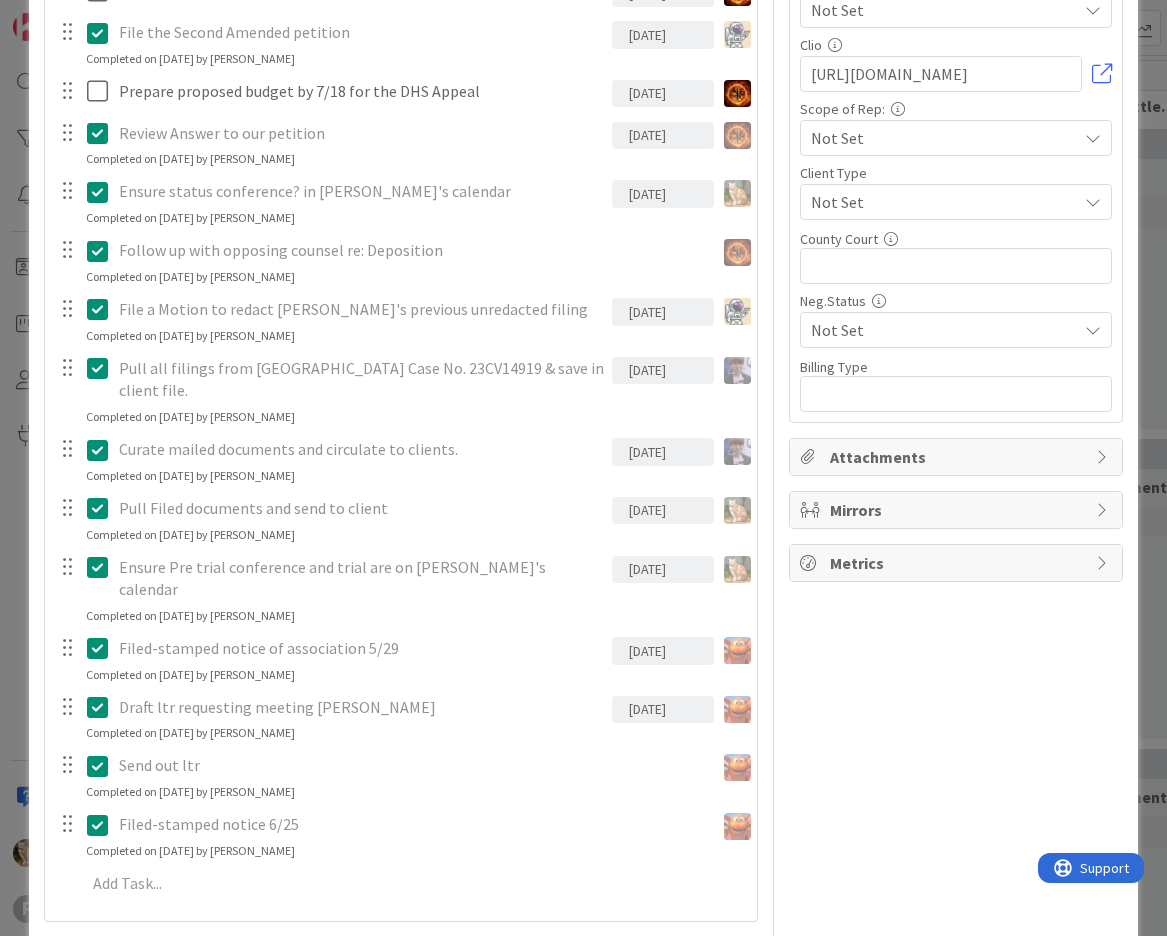scroll, scrollTop: 1200, scrollLeft: 0, axis: vertical 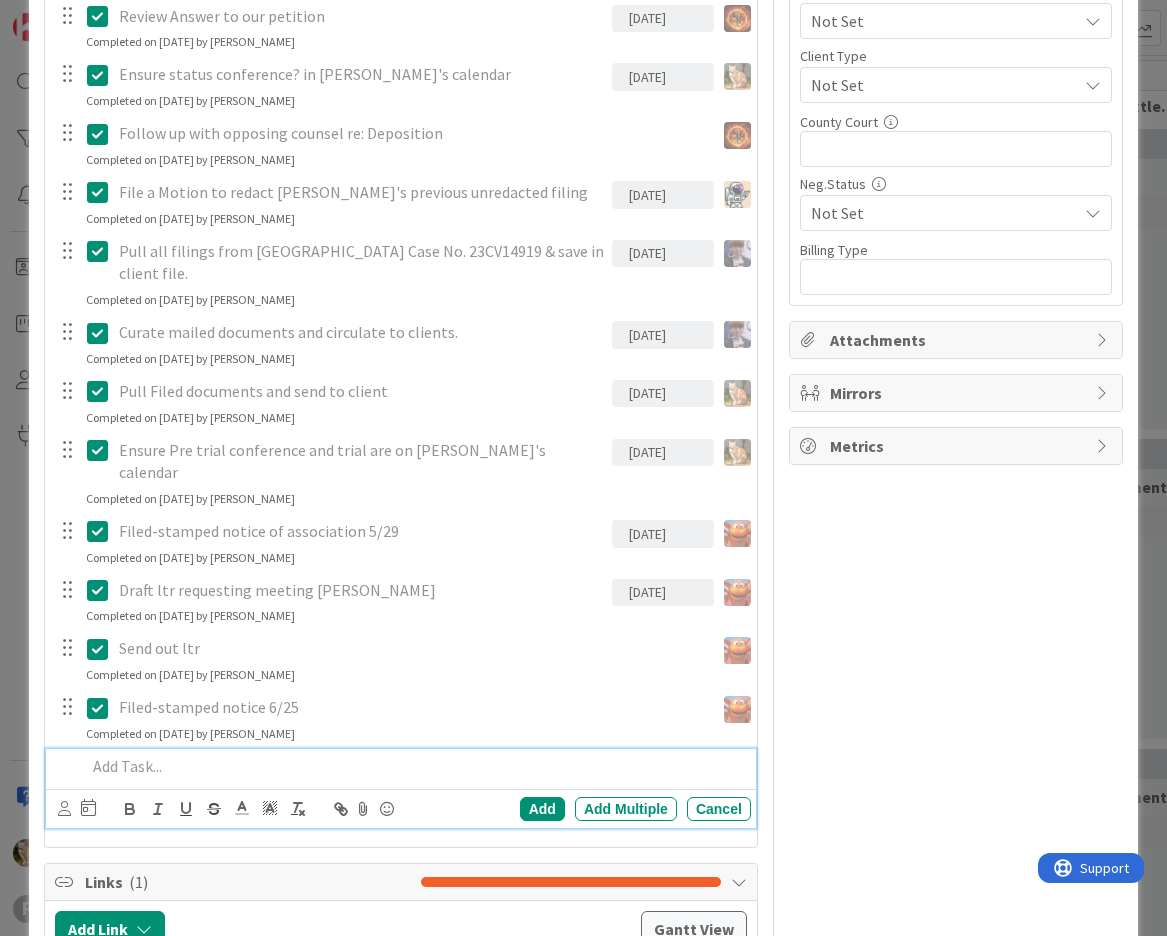 click at bounding box center (414, 766) 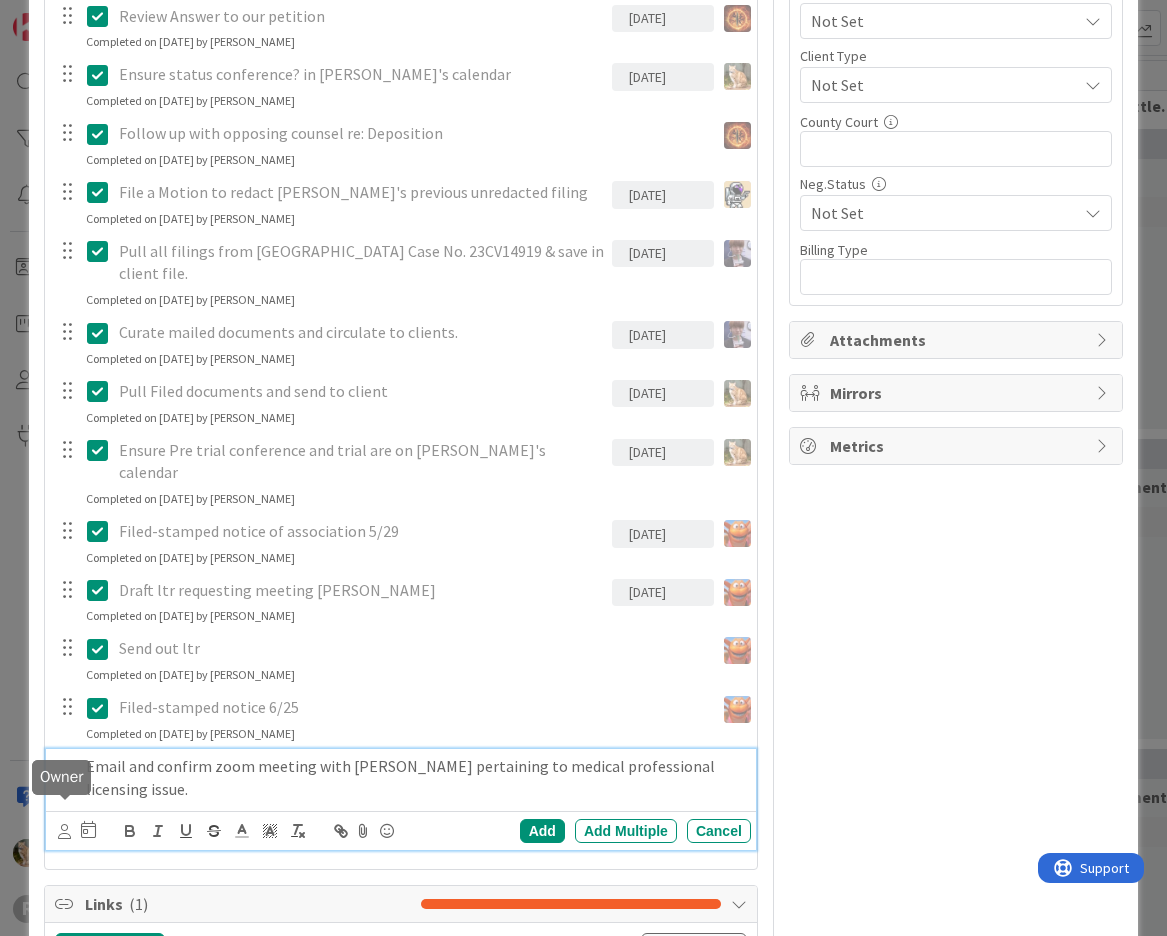 click at bounding box center [64, 831] 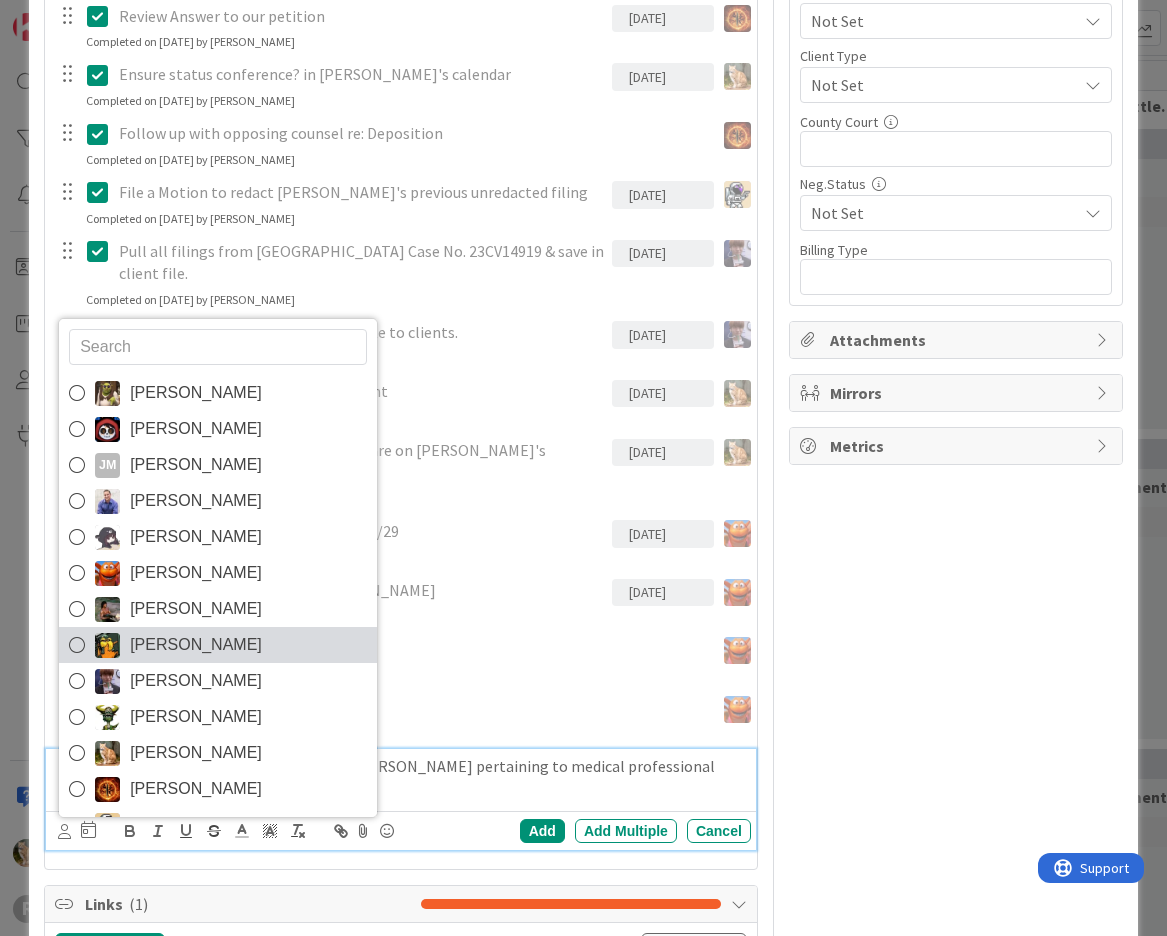 scroll, scrollTop: 34, scrollLeft: 0, axis: vertical 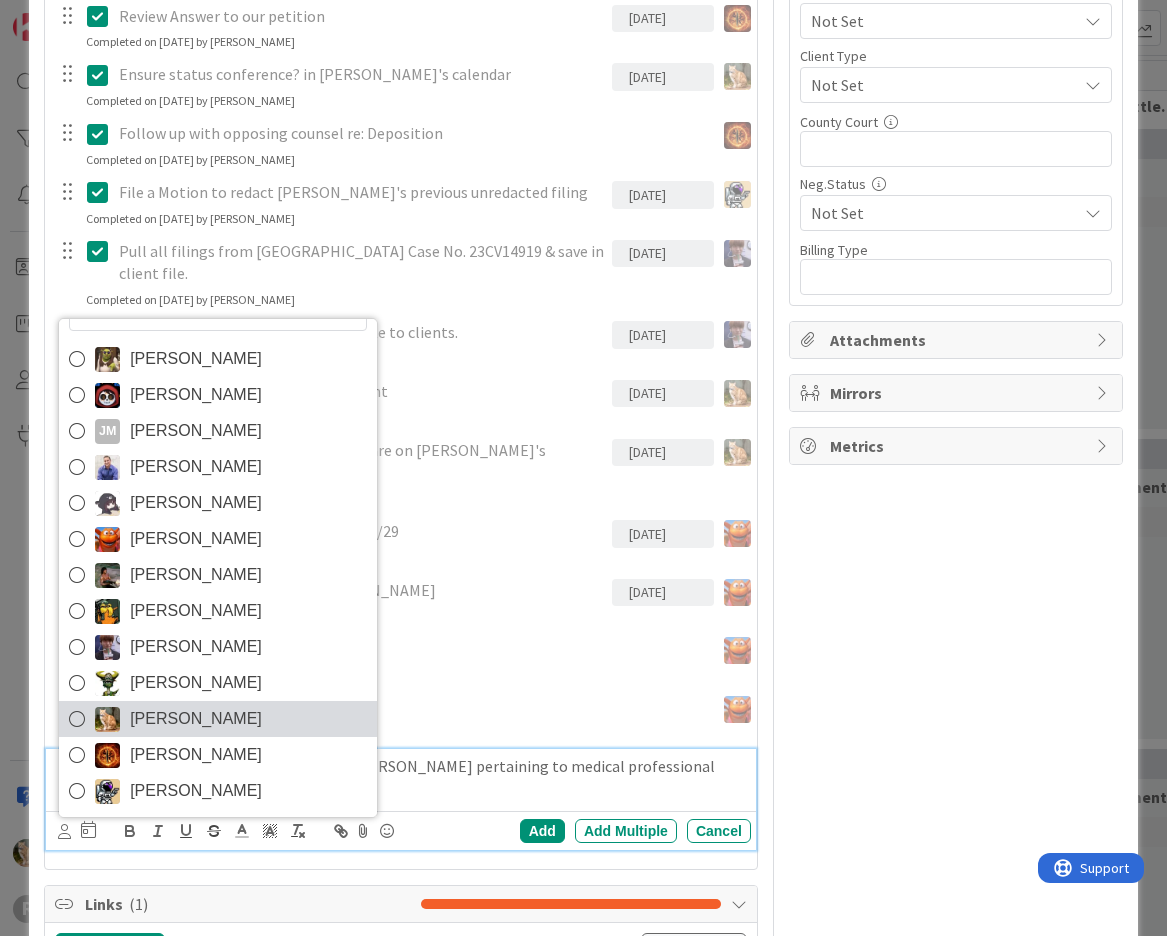 click on "[PERSON_NAME]" at bounding box center [196, 719] 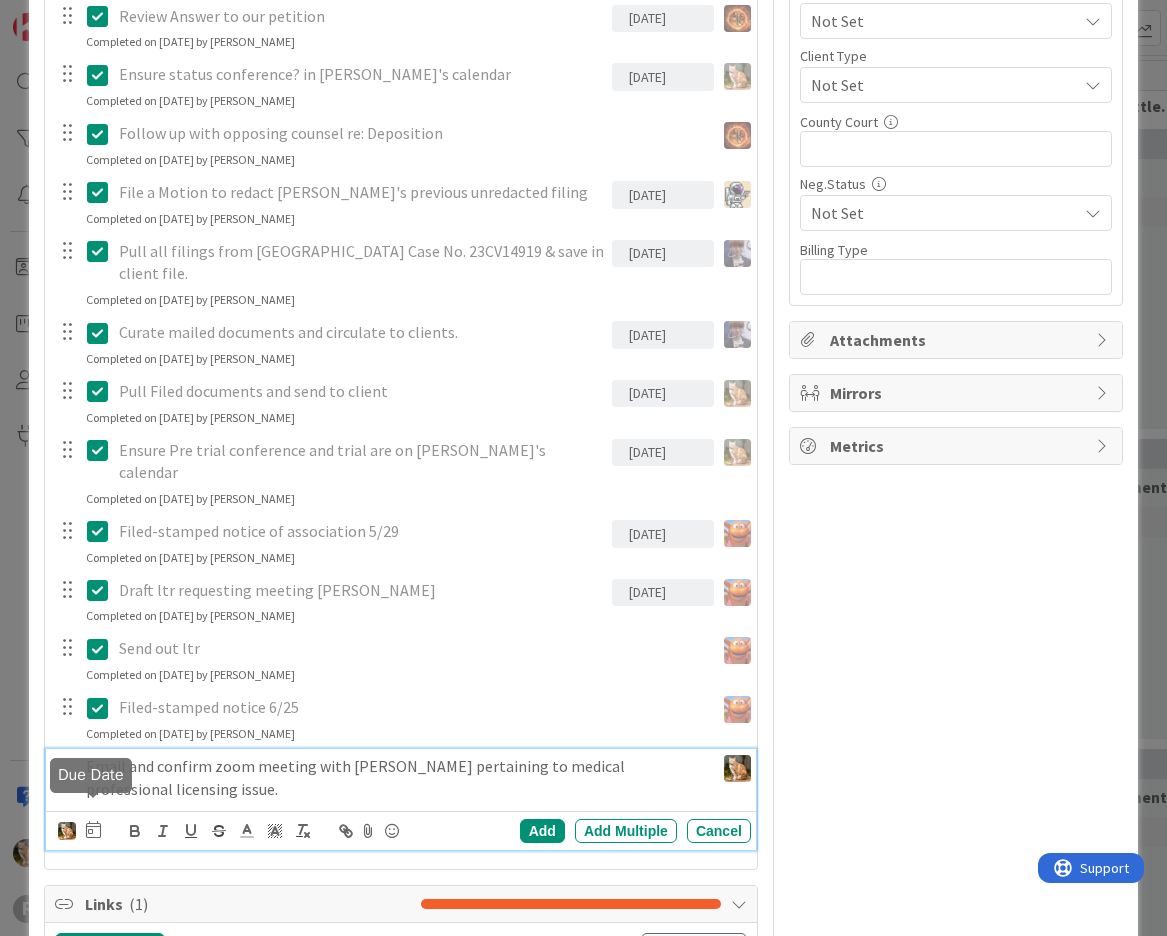 click at bounding box center [93, 829] 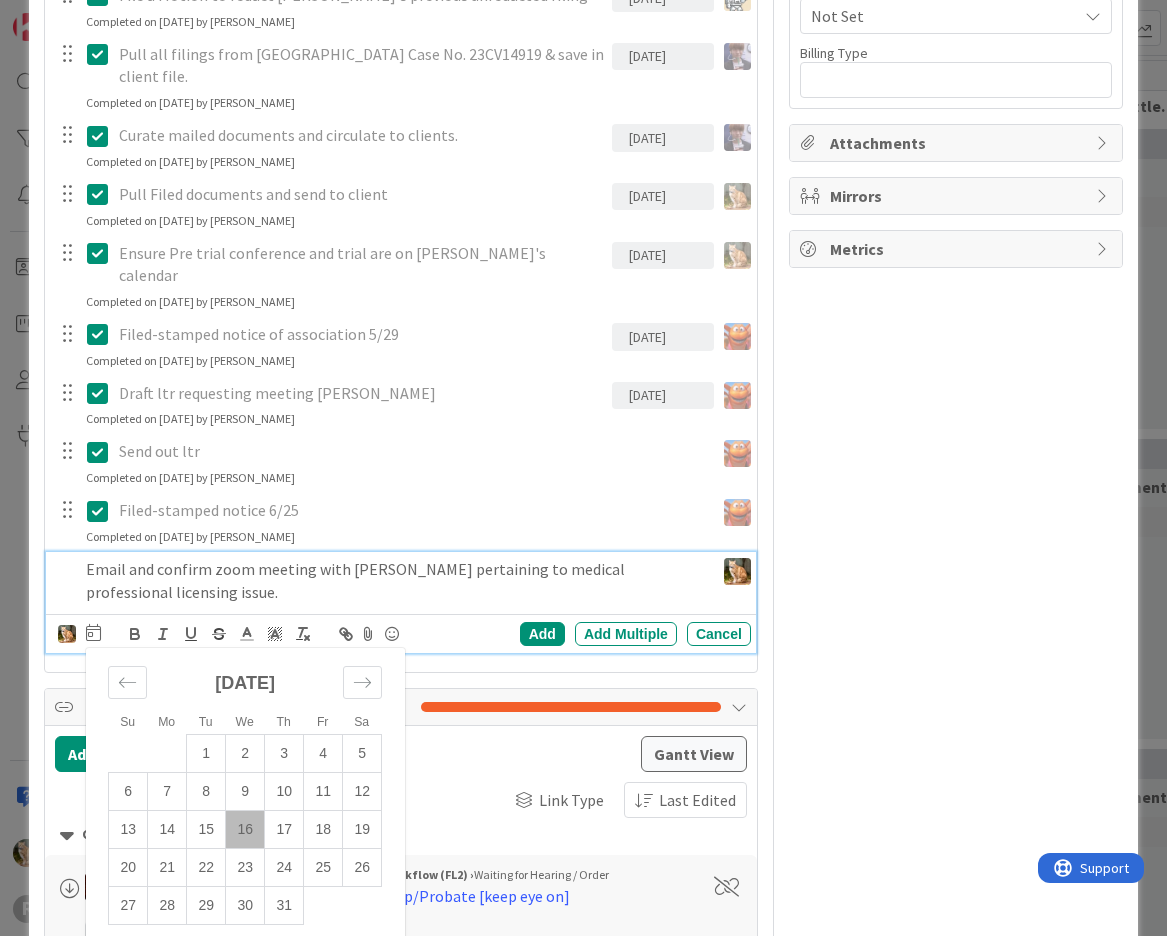 scroll, scrollTop: 1400, scrollLeft: 0, axis: vertical 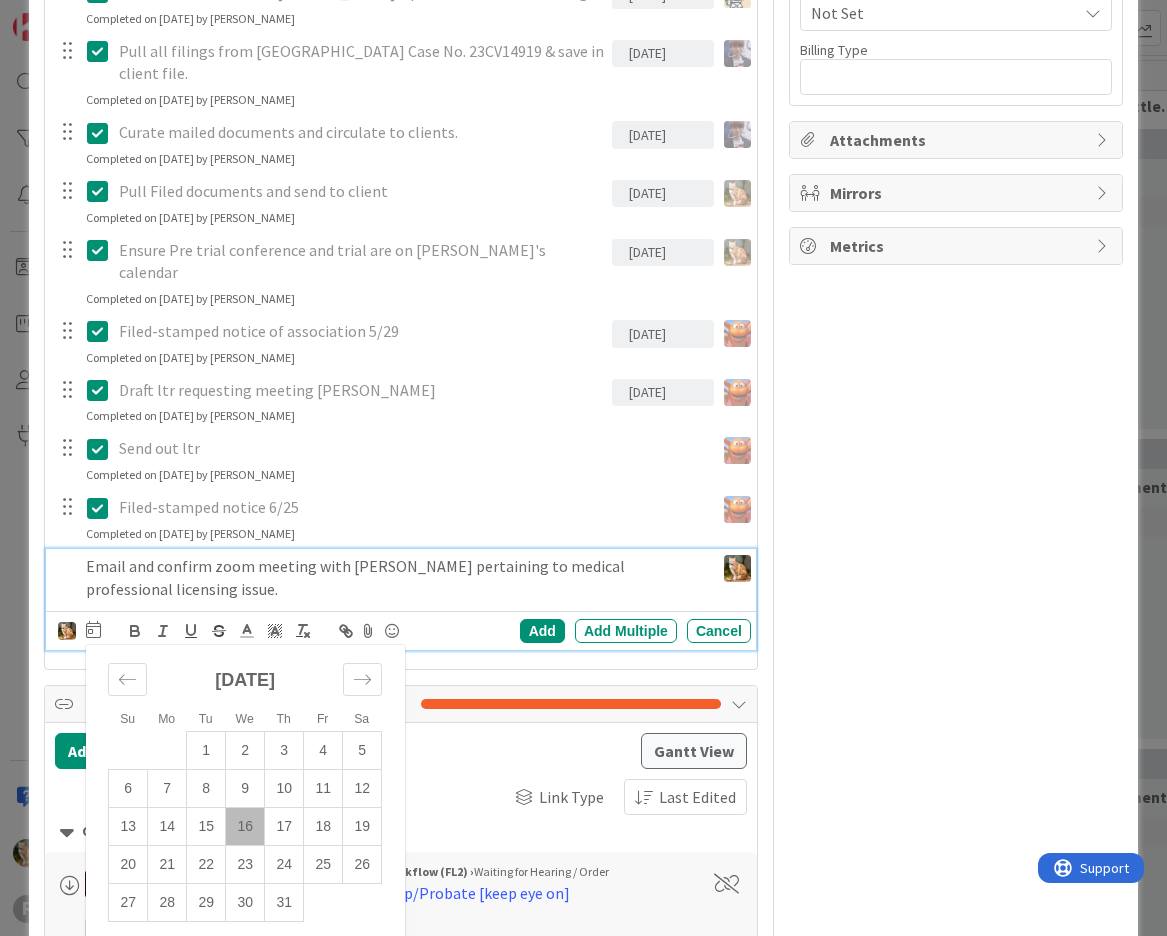 click on "16" at bounding box center (245, 827) 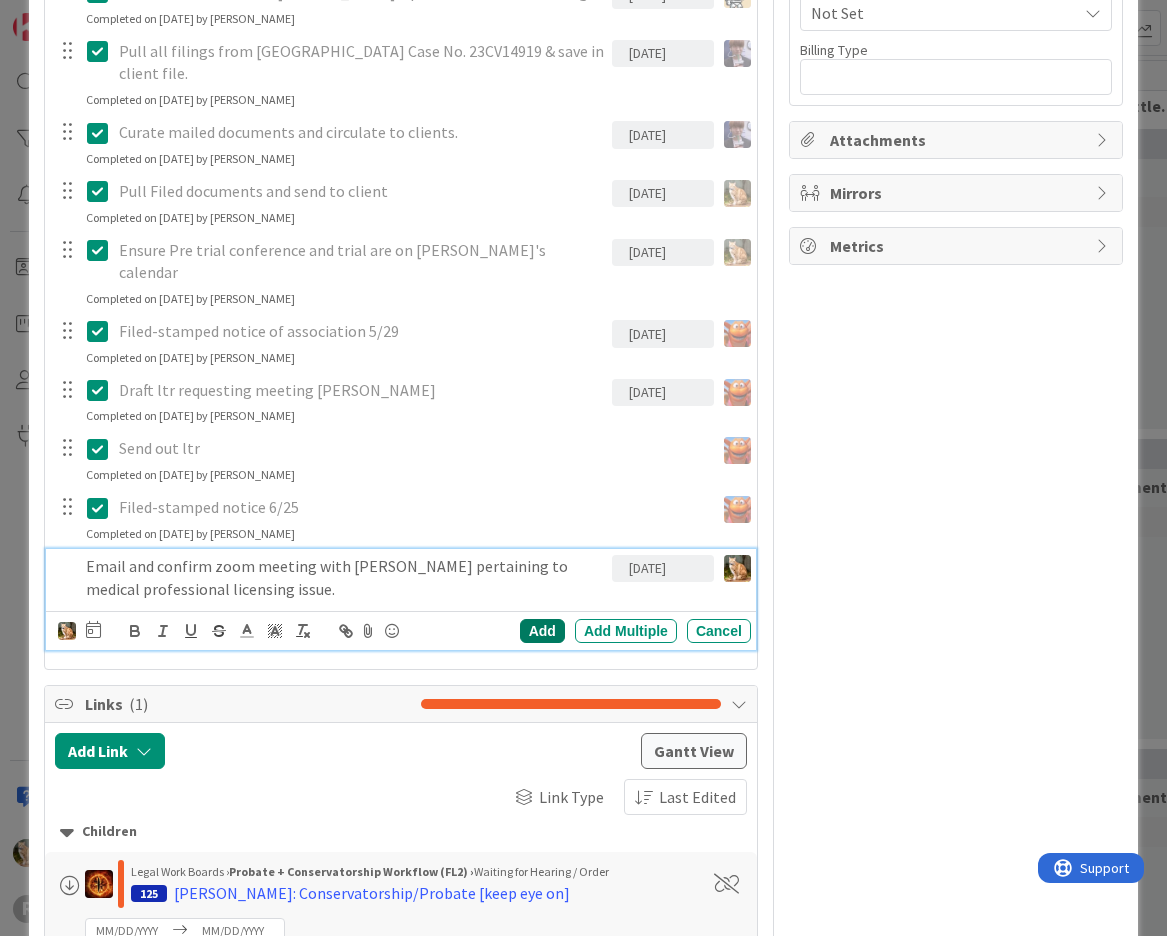 click on "Add" at bounding box center [542, 631] 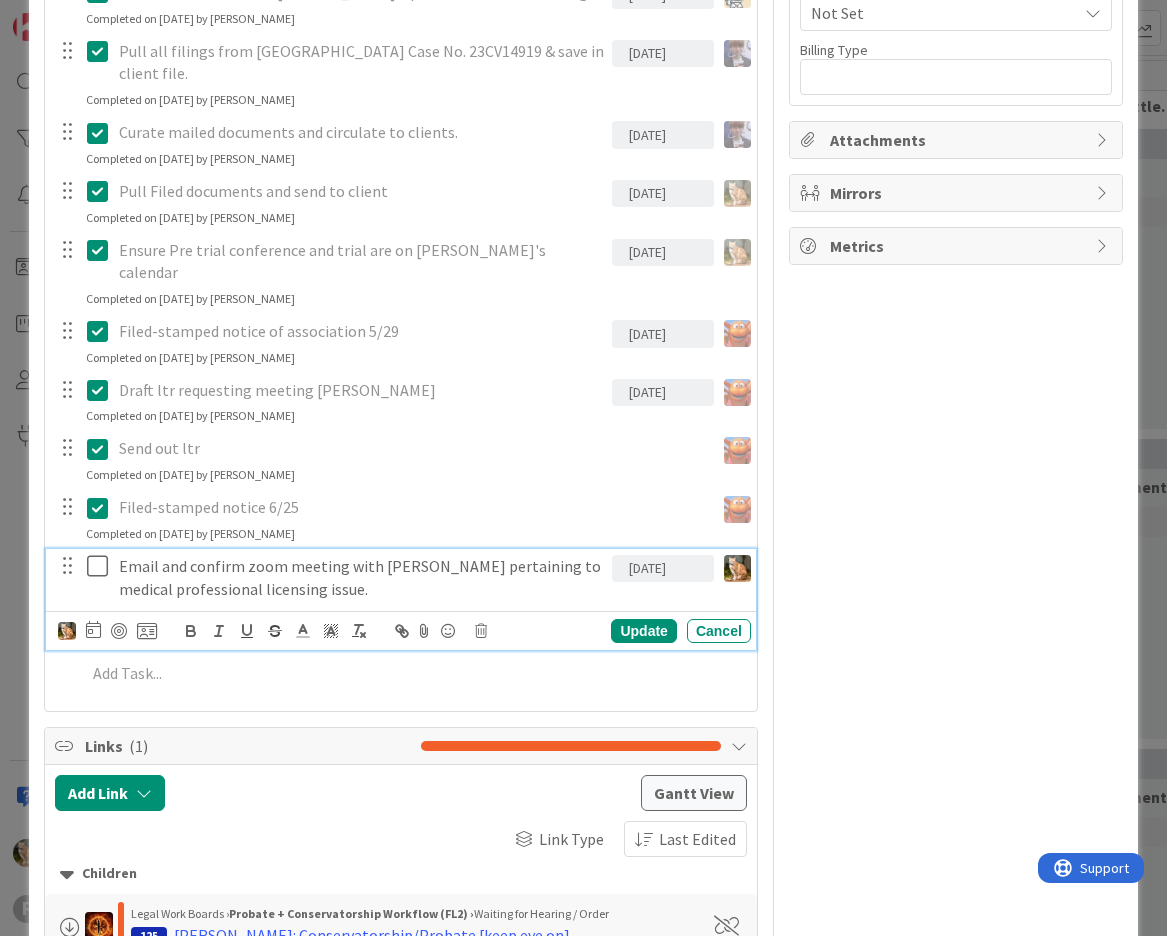 click on "Email and confirm zoom meeting with [PERSON_NAME] pertaining to medical professional licensing issue." at bounding box center [361, 577] 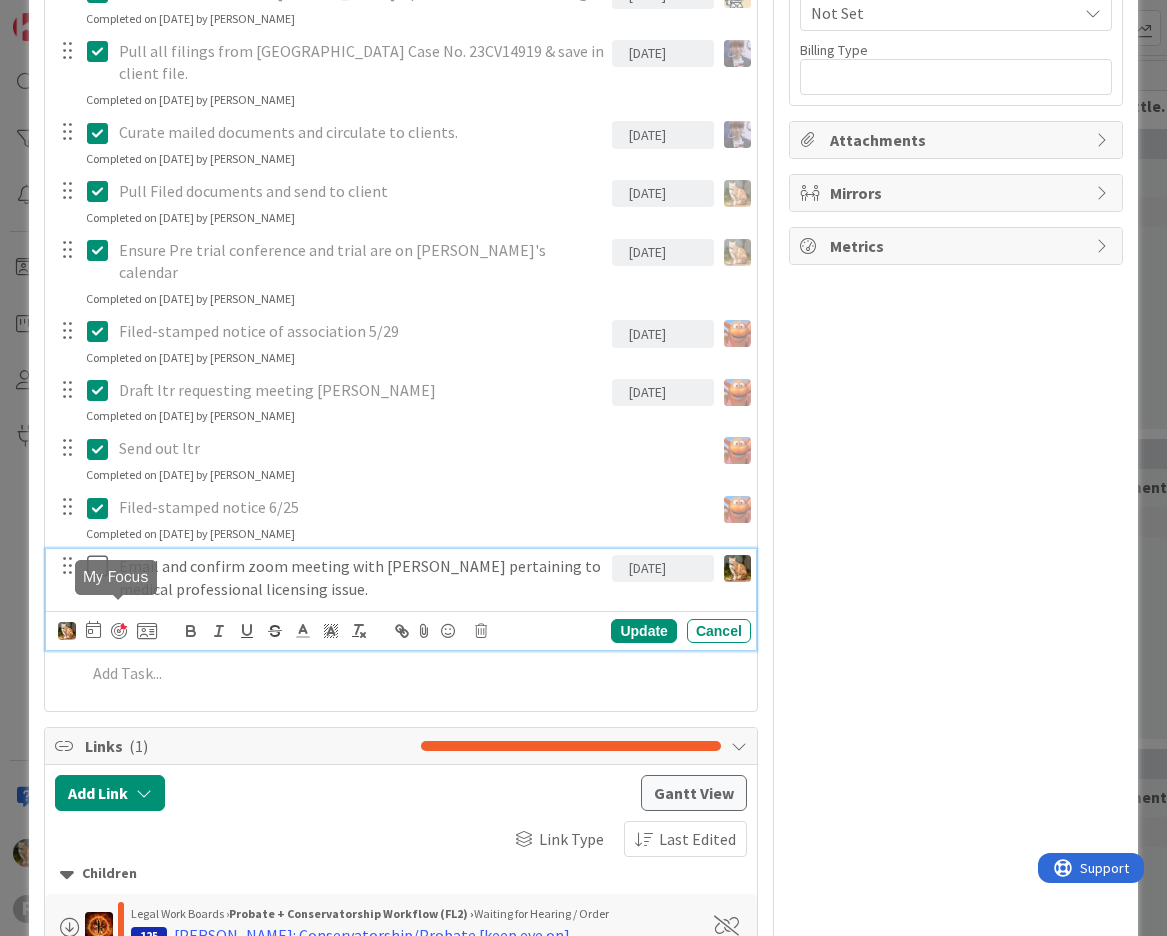 click at bounding box center [119, 631] 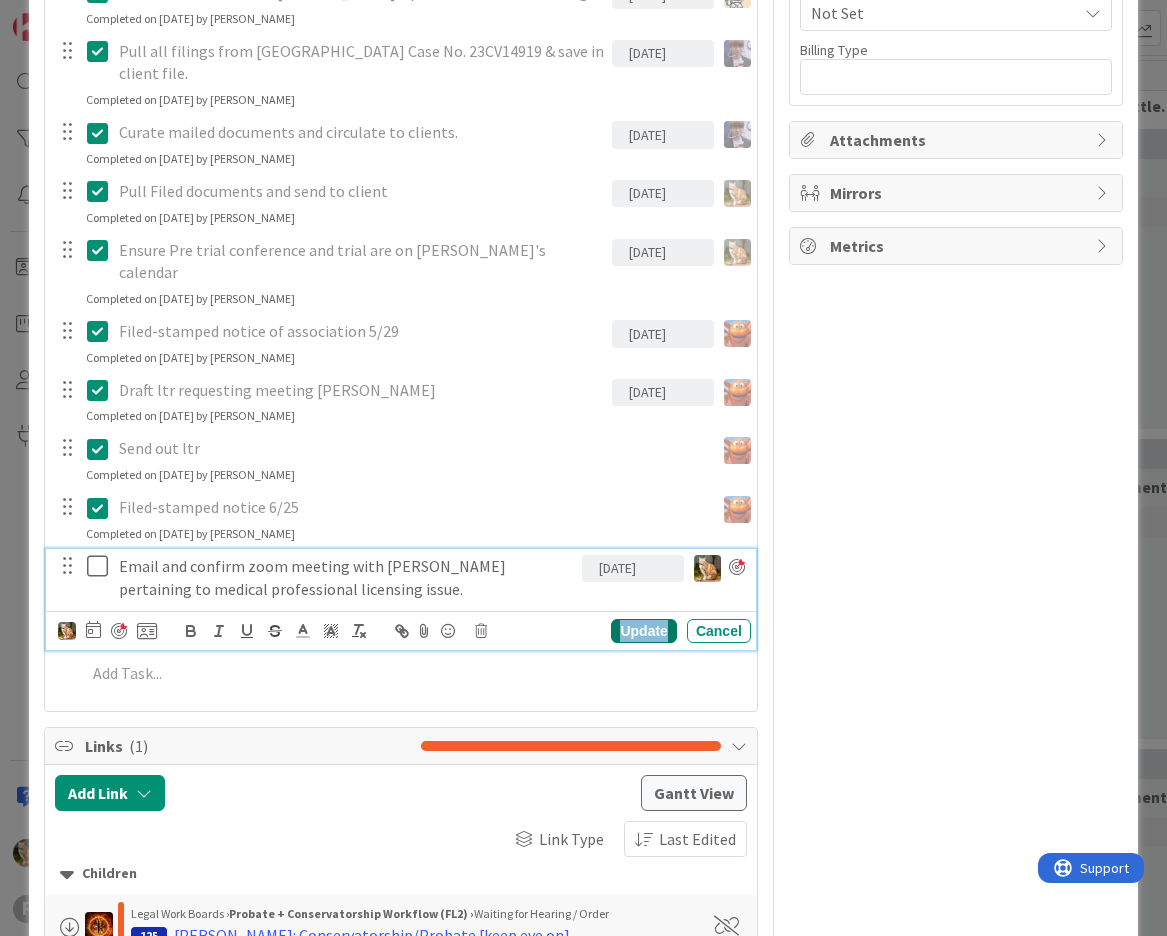 click on "Update" at bounding box center [643, 631] 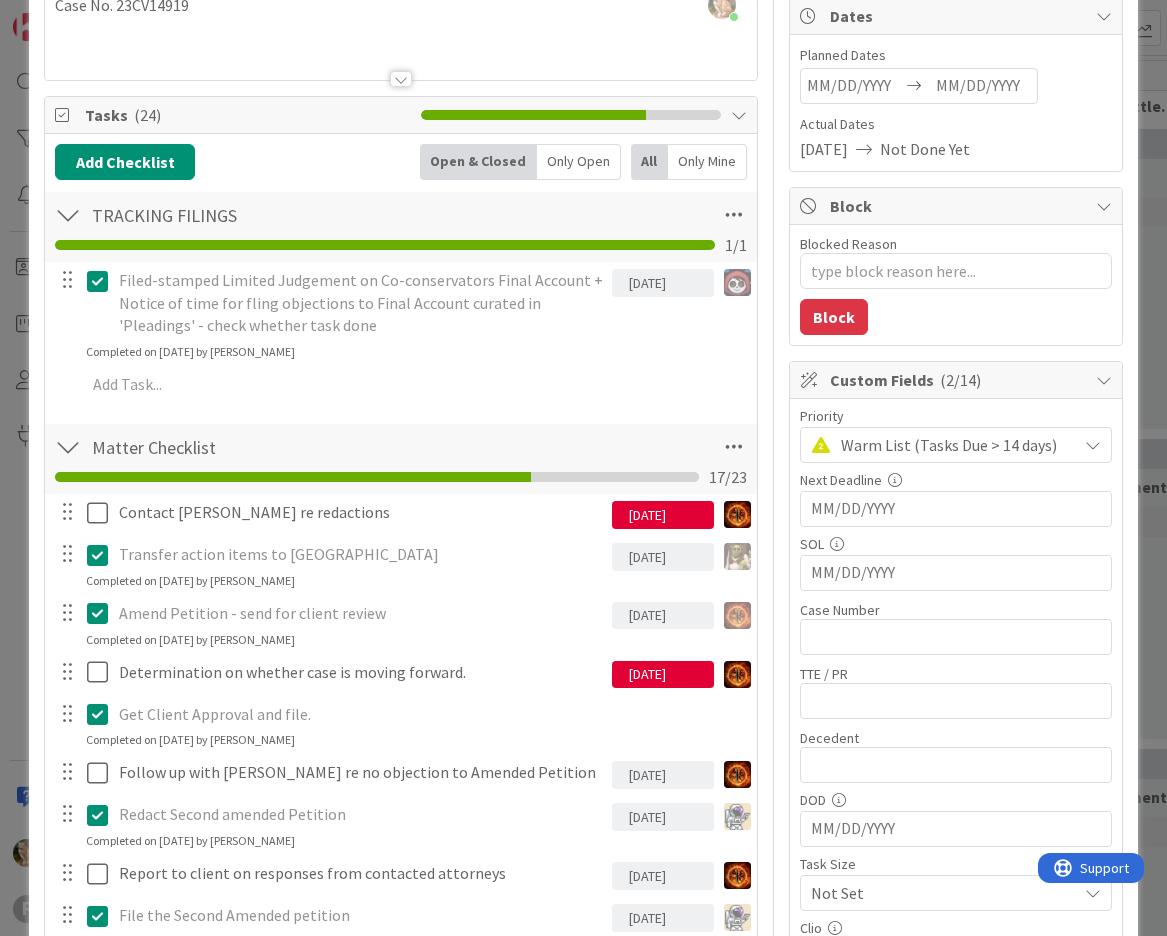scroll, scrollTop: 0, scrollLeft: 0, axis: both 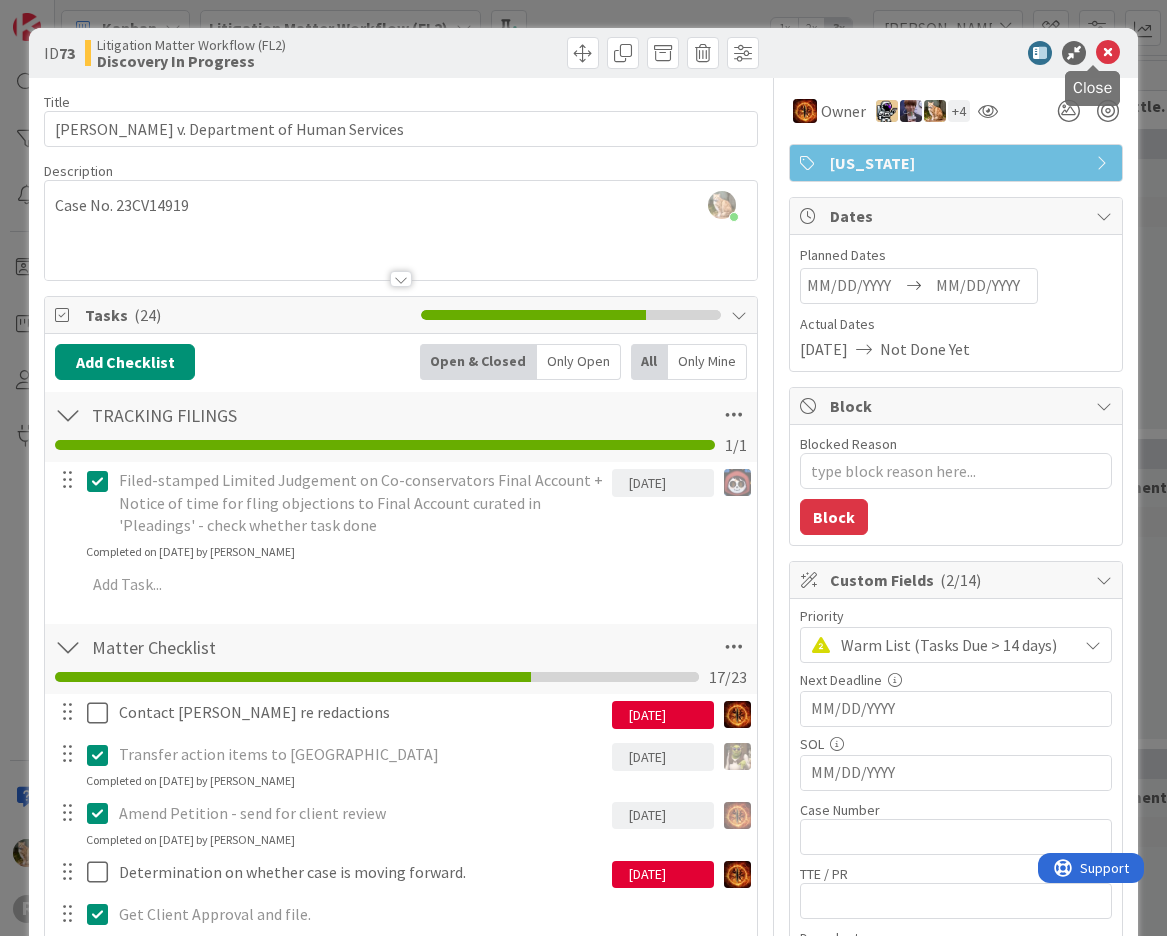 click at bounding box center (1108, 53) 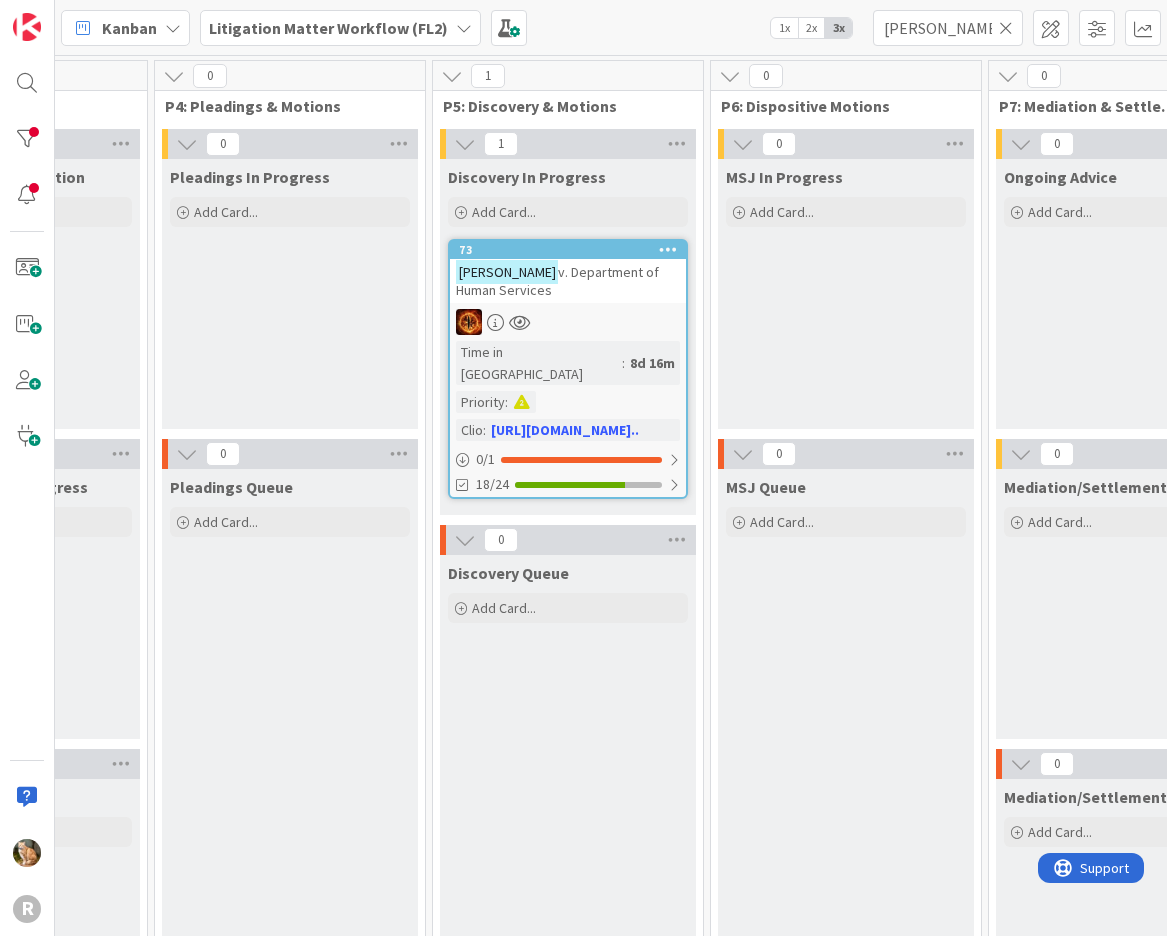 scroll, scrollTop: 0, scrollLeft: 0, axis: both 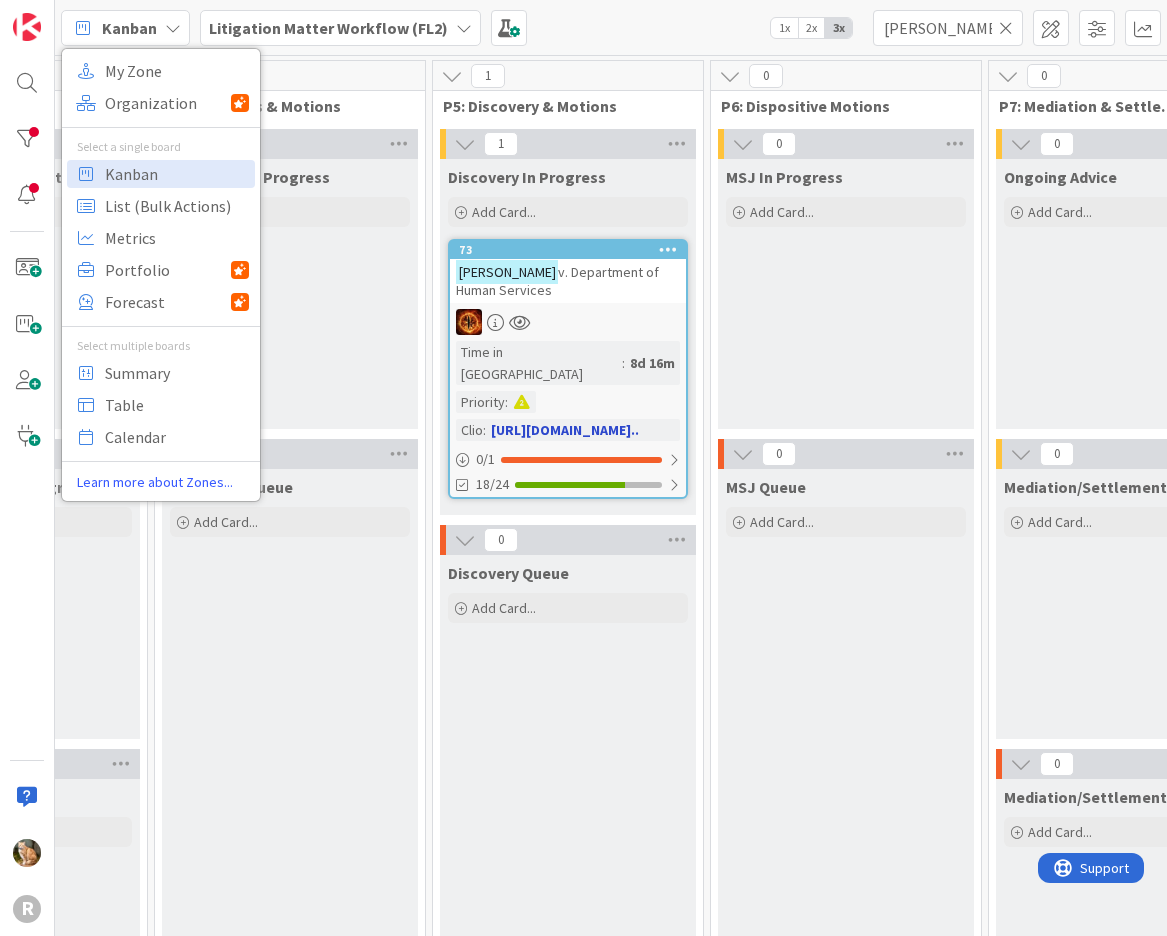 click on "[PERSON_NAME]  v. Department of Human Services" at bounding box center (568, 281) 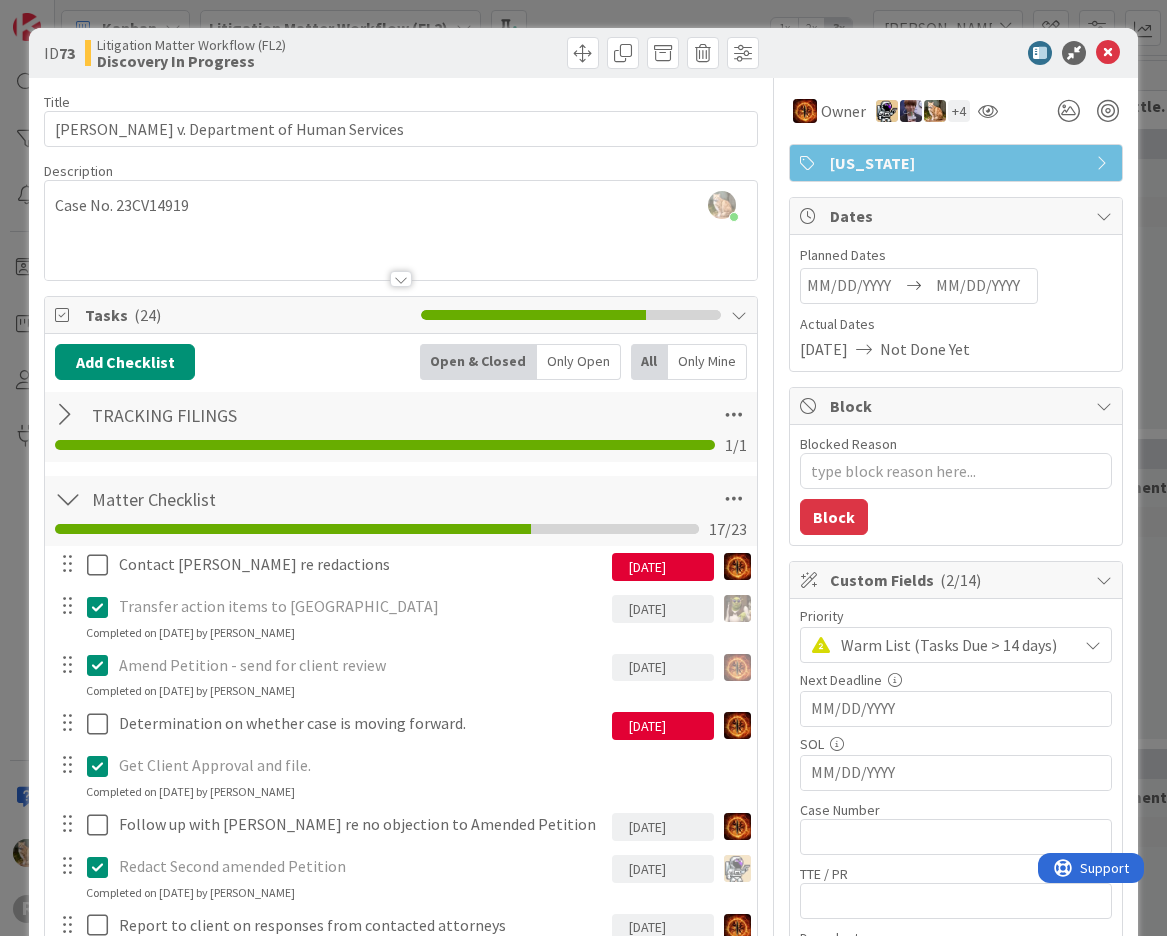 scroll, scrollTop: 0, scrollLeft: 0, axis: both 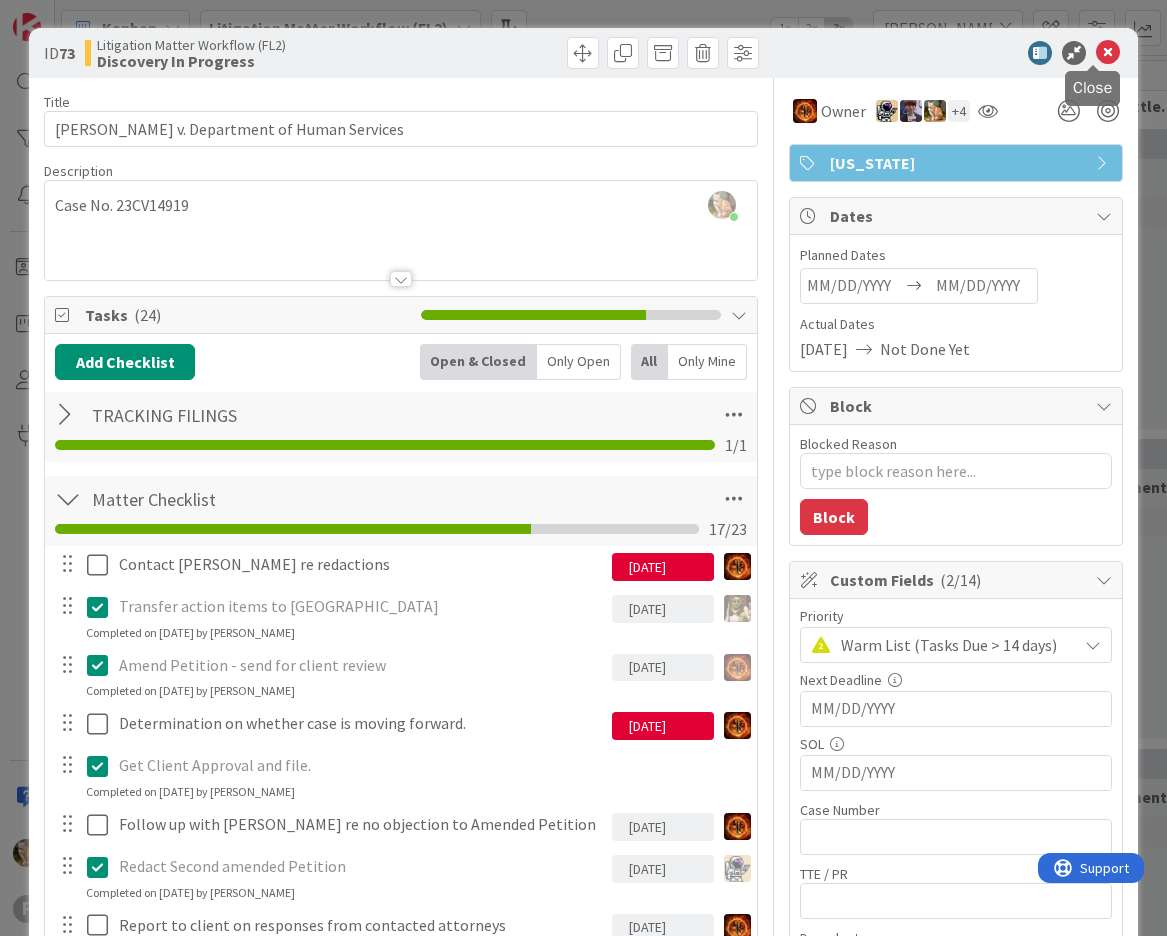 click at bounding box center [1108, 53] 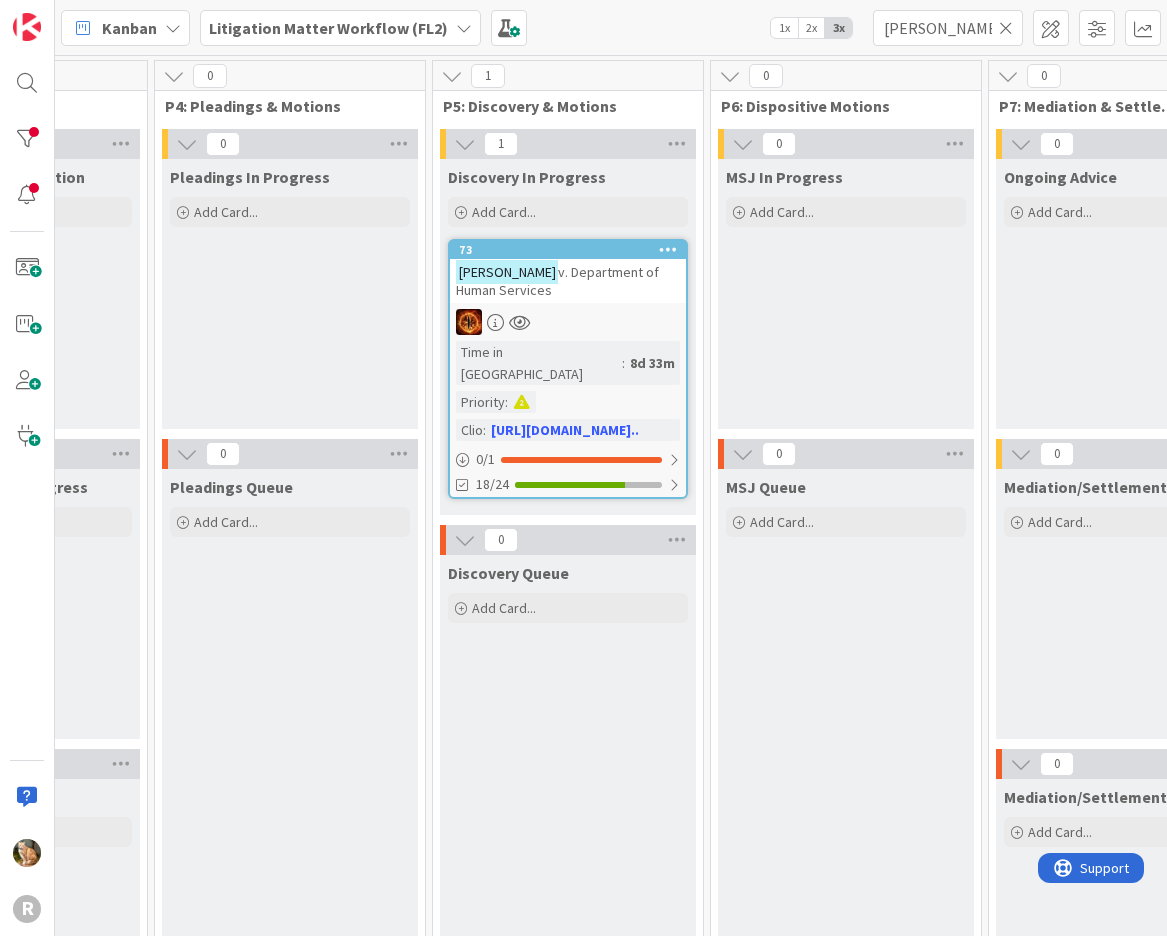 scroll, scrollTop: 0, scrollLeft: 0, axis: both 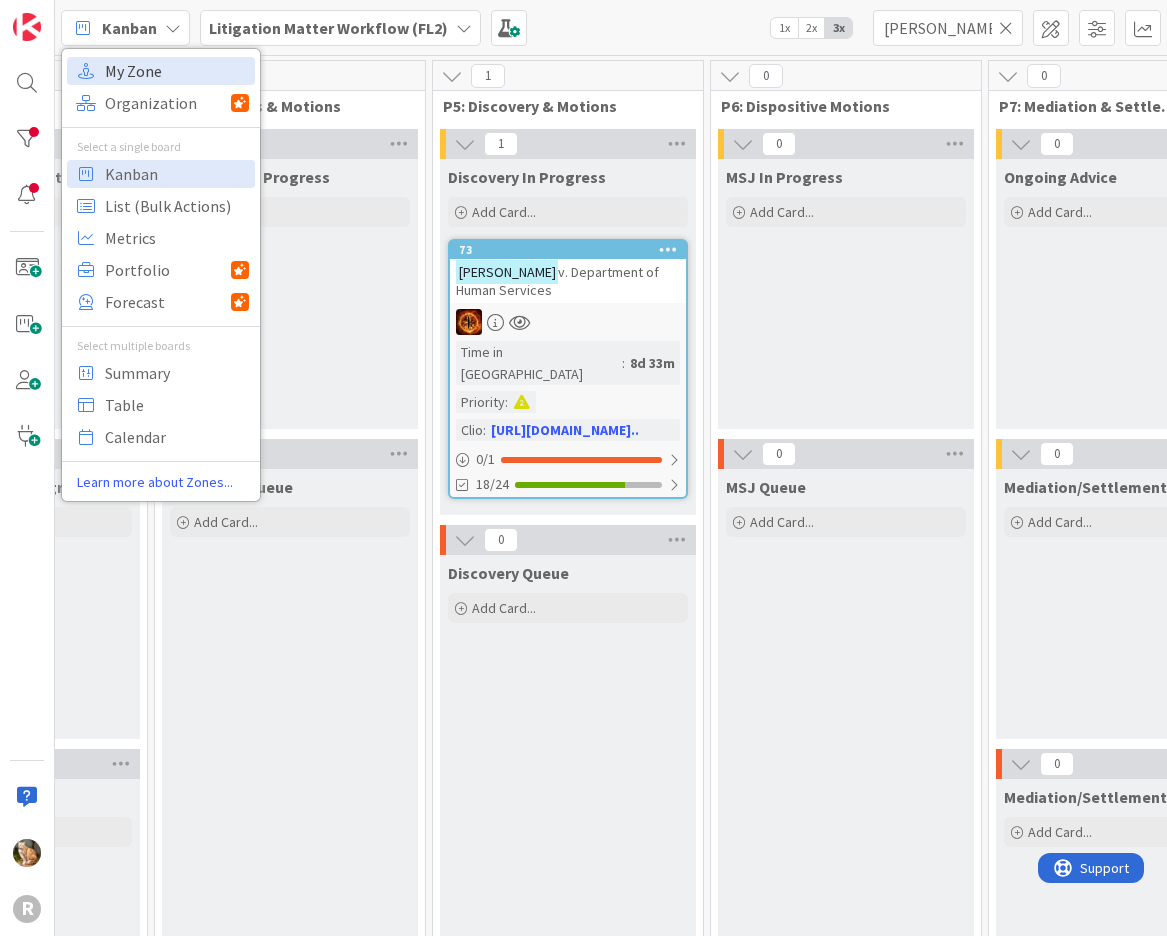 click on "My Zone" at bounding box center [177, 71] 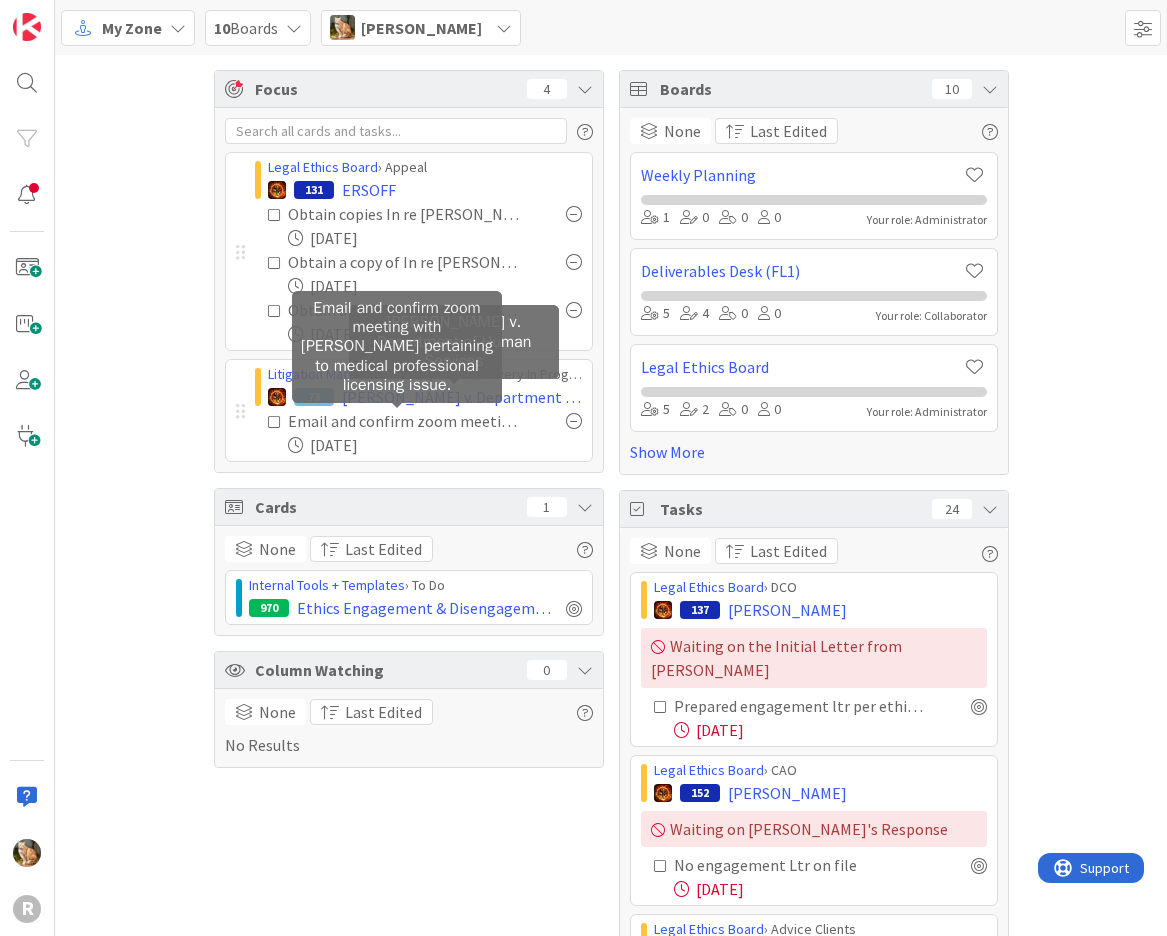 scroll, scrollTop: 0, scrollLeft: 0, axis: both 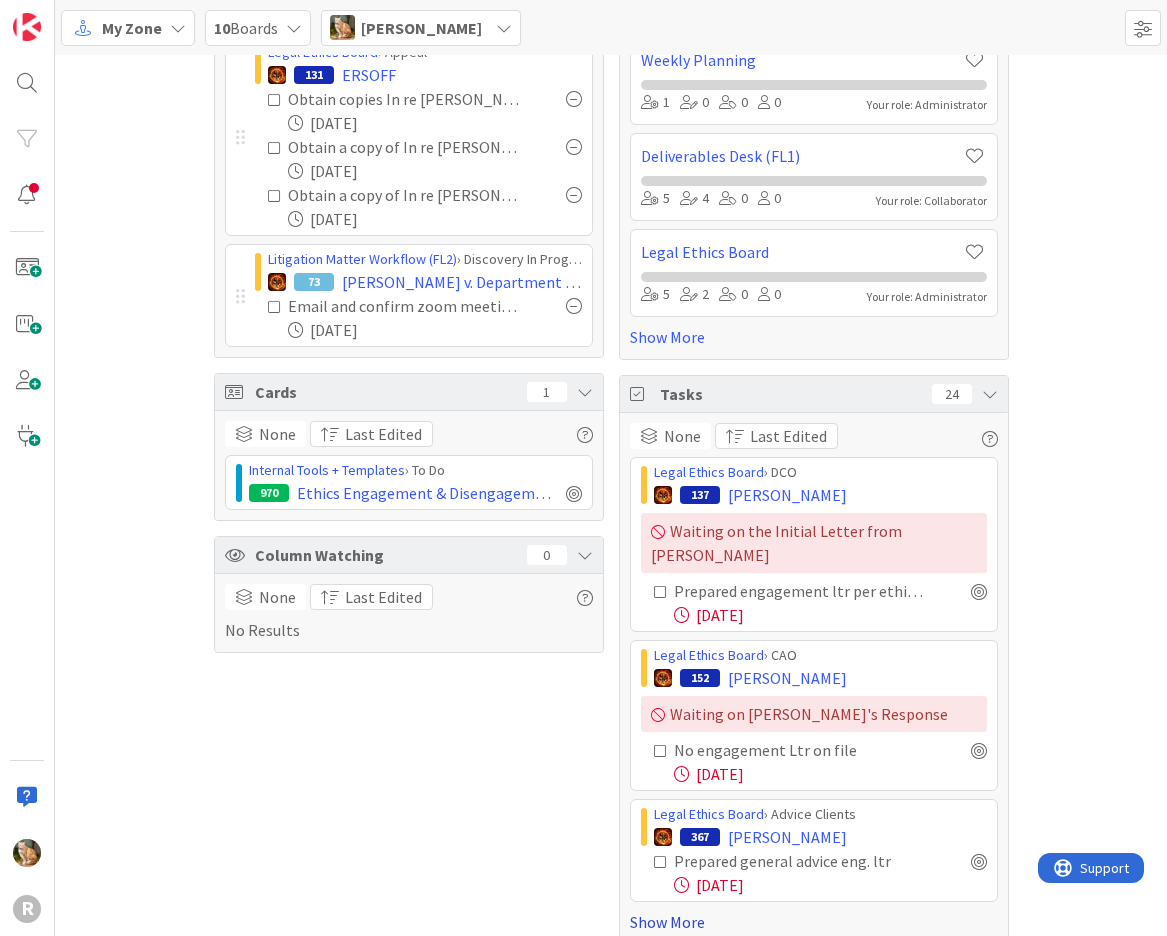 click on "Show More" at bounding box center [814, 922] 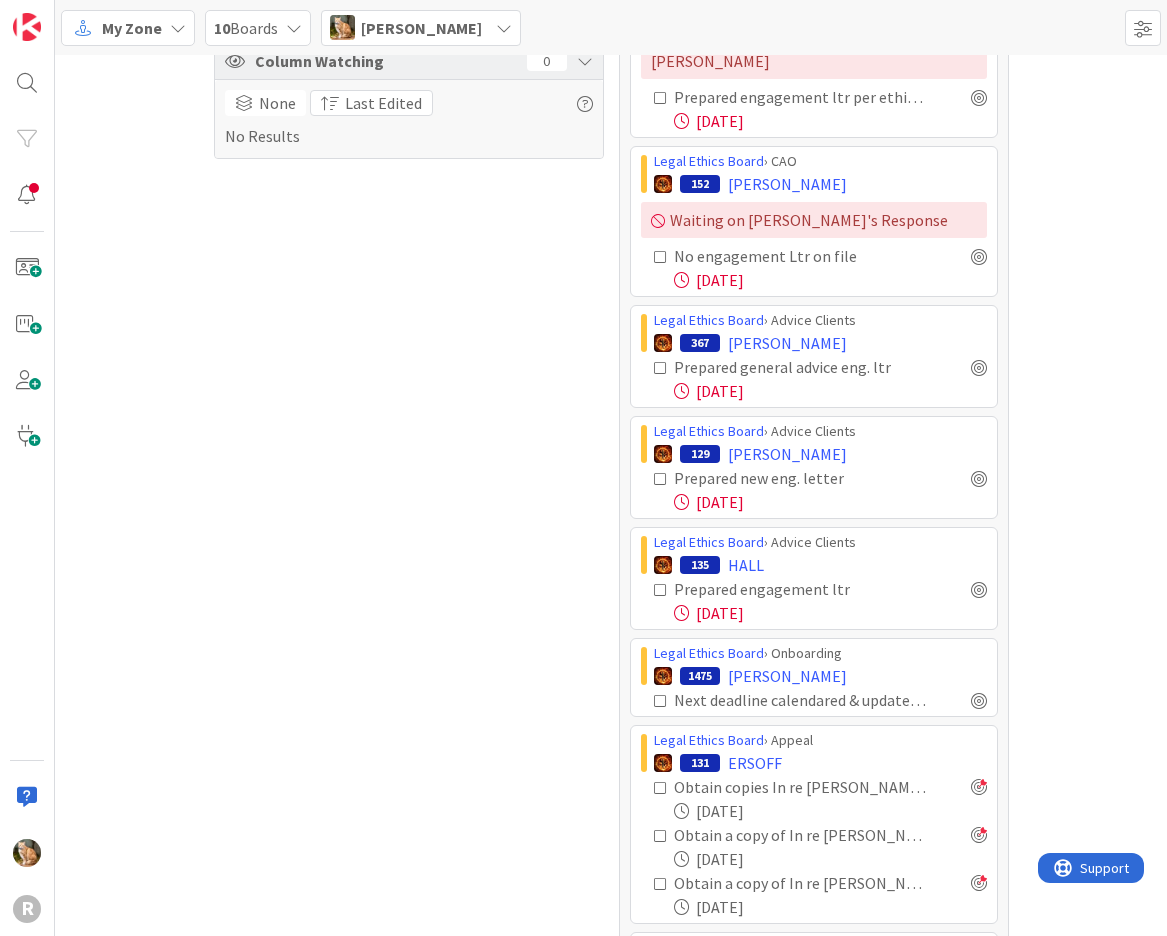 scroll, scrollTop: 615, scrollLeft: 0, axis: vertical 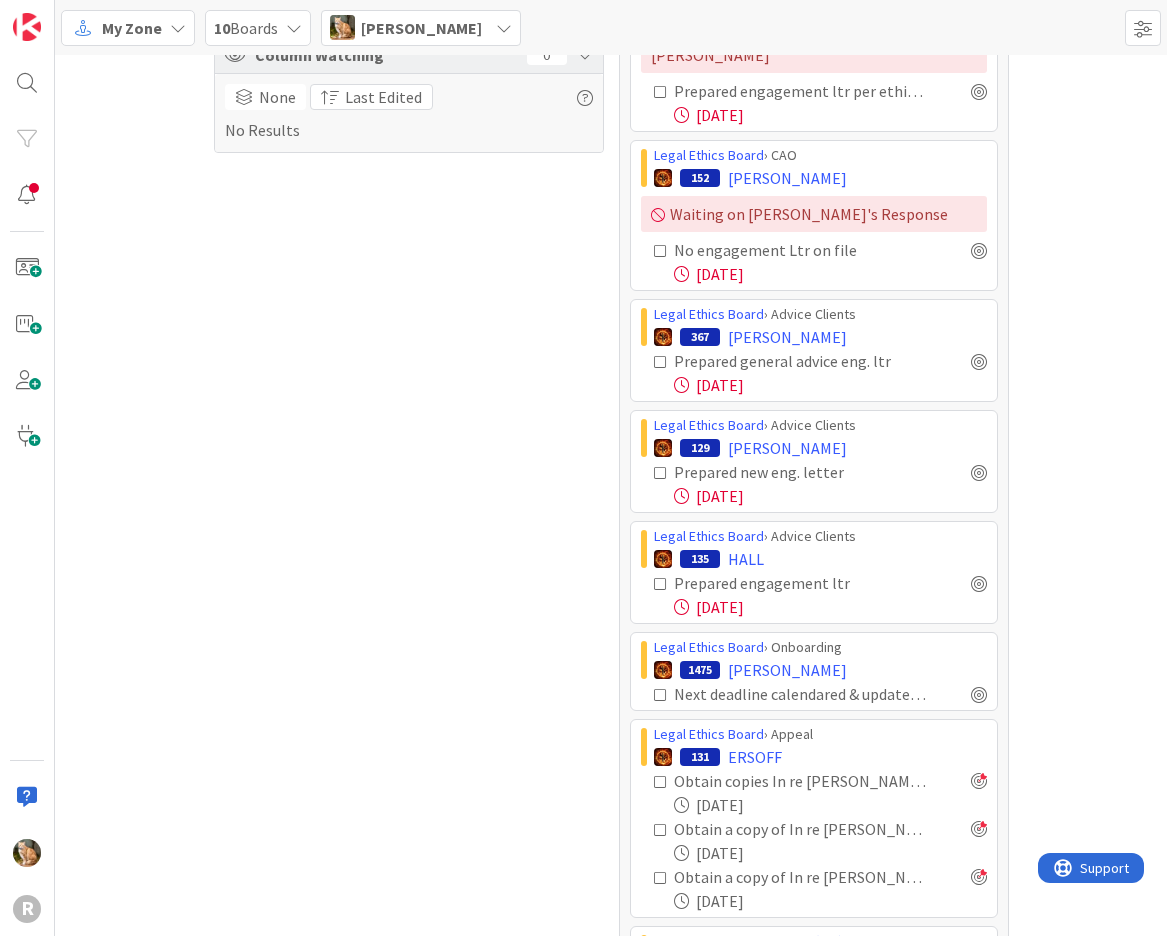 click on "Focus 4 Legal Ethics Board  › Appeal  131 ERSOFF Obtain copies In re [PERSON_NAME], 337 Or 183; In re [PERSON_NAME], 332 Or 466; and In re [PERSON_NAME], 324 Or 498.   In relation to each of these cases, please identify the text of the court identifies the rule which required the disclosure of information or a knowing violation, the allegation of the Bar in relation to that rule, and the ruling of the court in relation to that ruling. [DATE] Obtain a copy of In re [PERSON_NAME], 312 Or 448 and identify the section of the text in which the court rejected the trial panel’s credibility findings, in particular in relation to the attorney’s belief that he was not required to disclose a will to the court in his petition. [DATE] Obtain a copy of In re [PERSON_NAME], 303 Or 643 and identify the analysis related to the attorney’s mental state. [DATE] Litigation Matter Workflow (FL2)  › Discovery In Progress 73 [PERSON_NAME] v. Department of Human Services [DATE] Cards 1 None Last Edited Internal Tools + Templates 970 0" at bounding box center (409, 953) 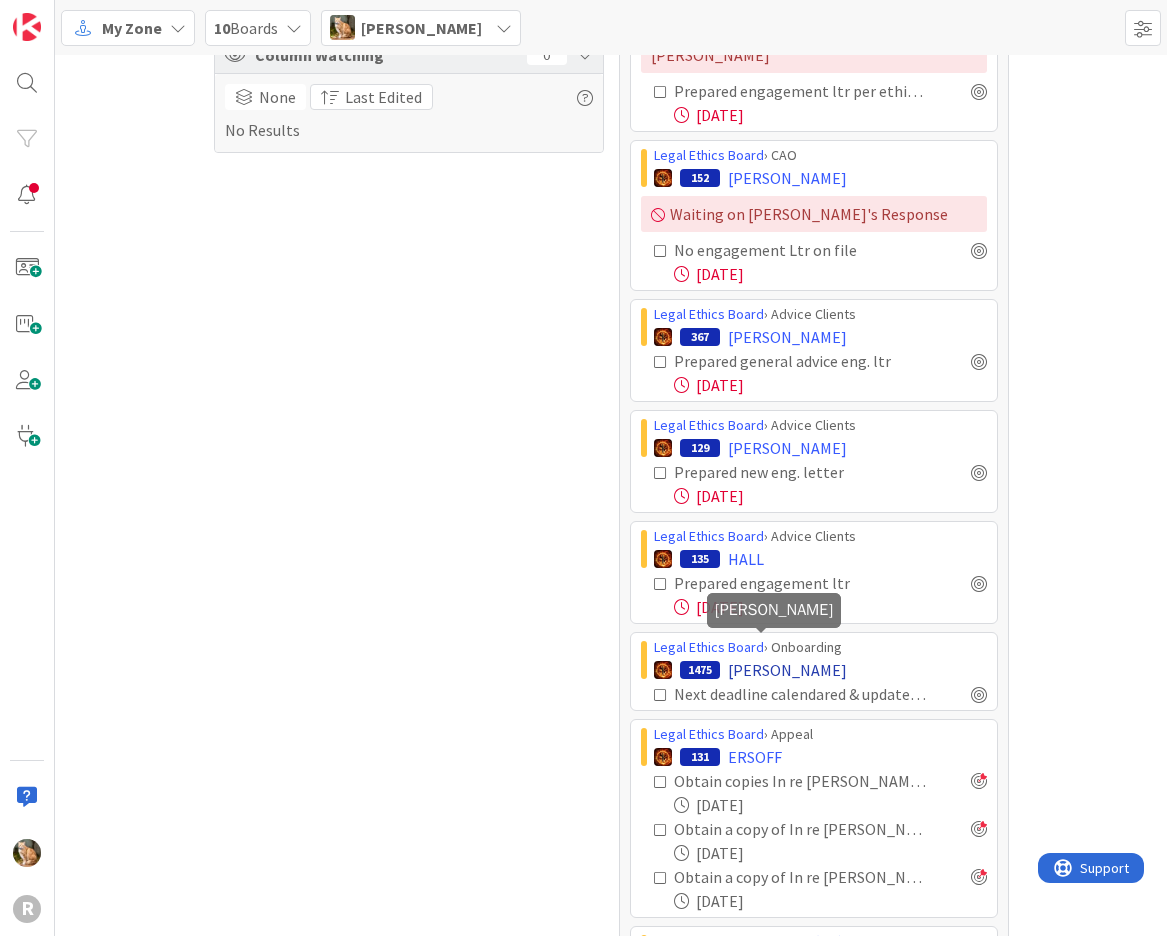 click on "[PERSON_NAME]" at bounding box center [787, 670] 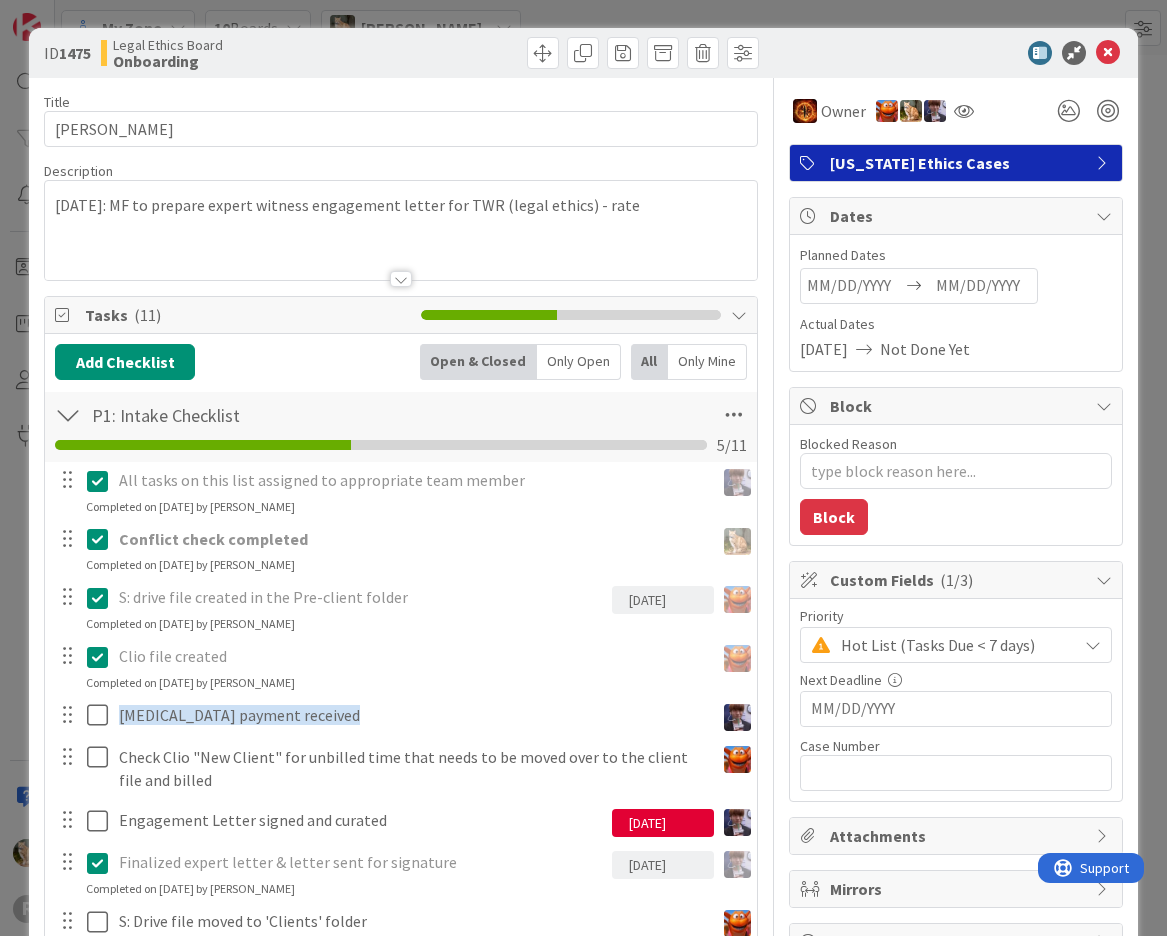 scroll, scrollTop: 0, scrollLeft: 0, axis: both 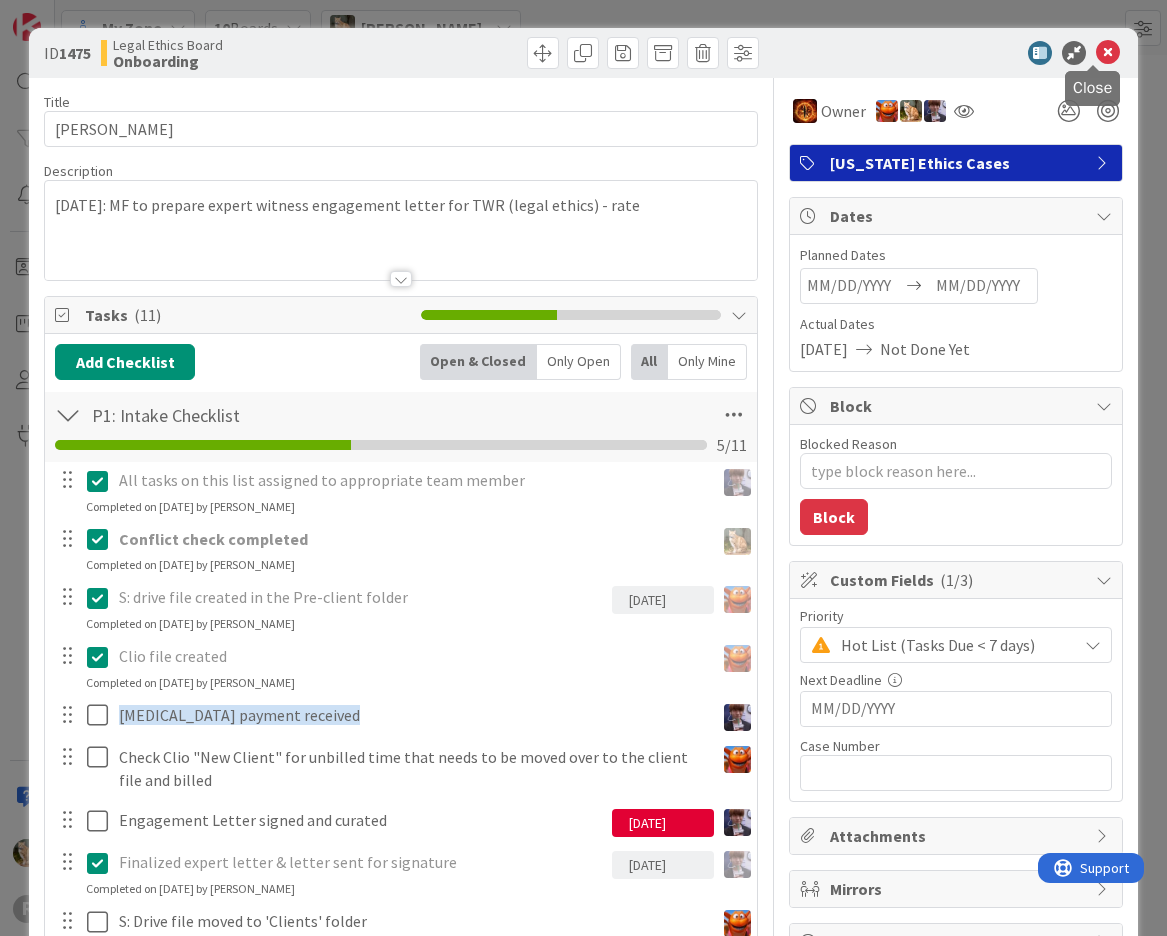 click at bounding box center (1108, 53) 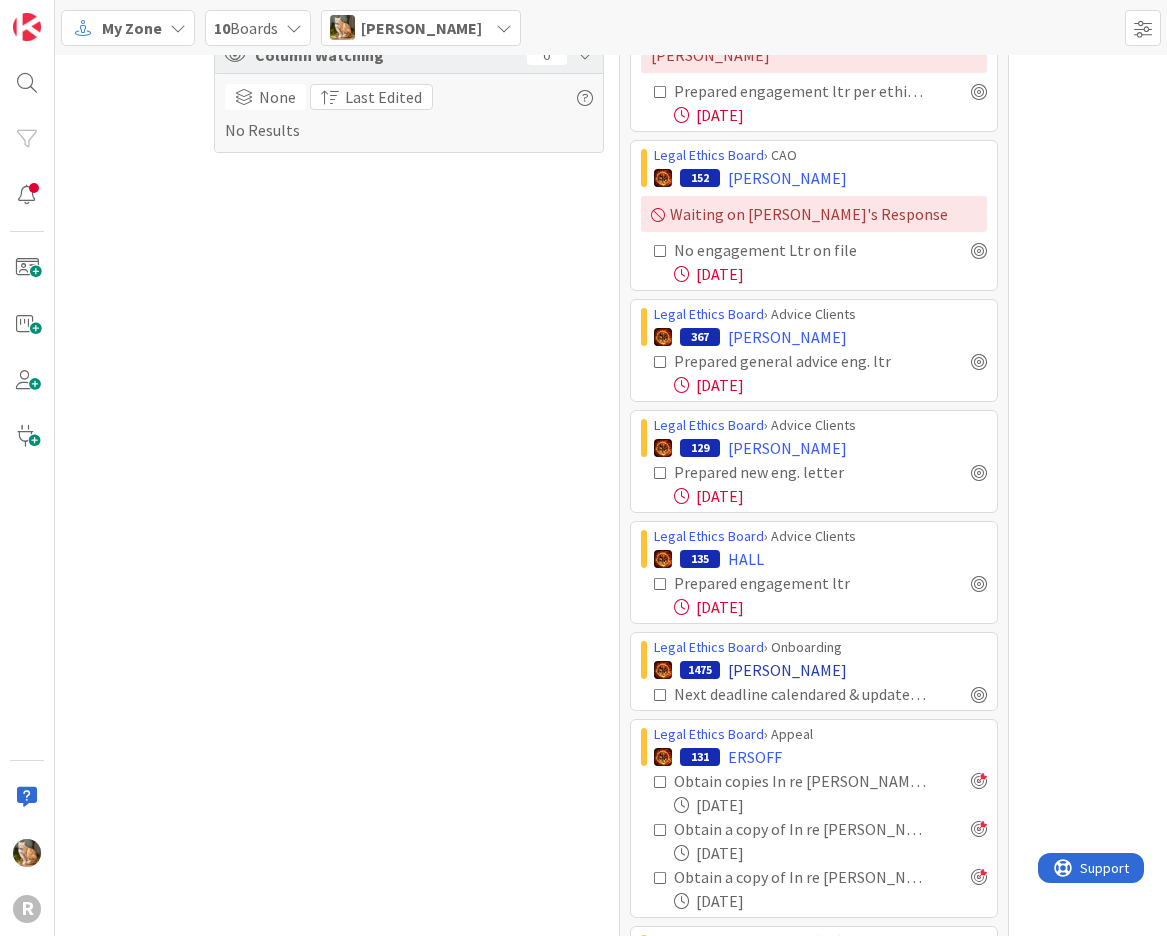 scroll, scrollTop: 0, scrollLeft: 0, axis: both 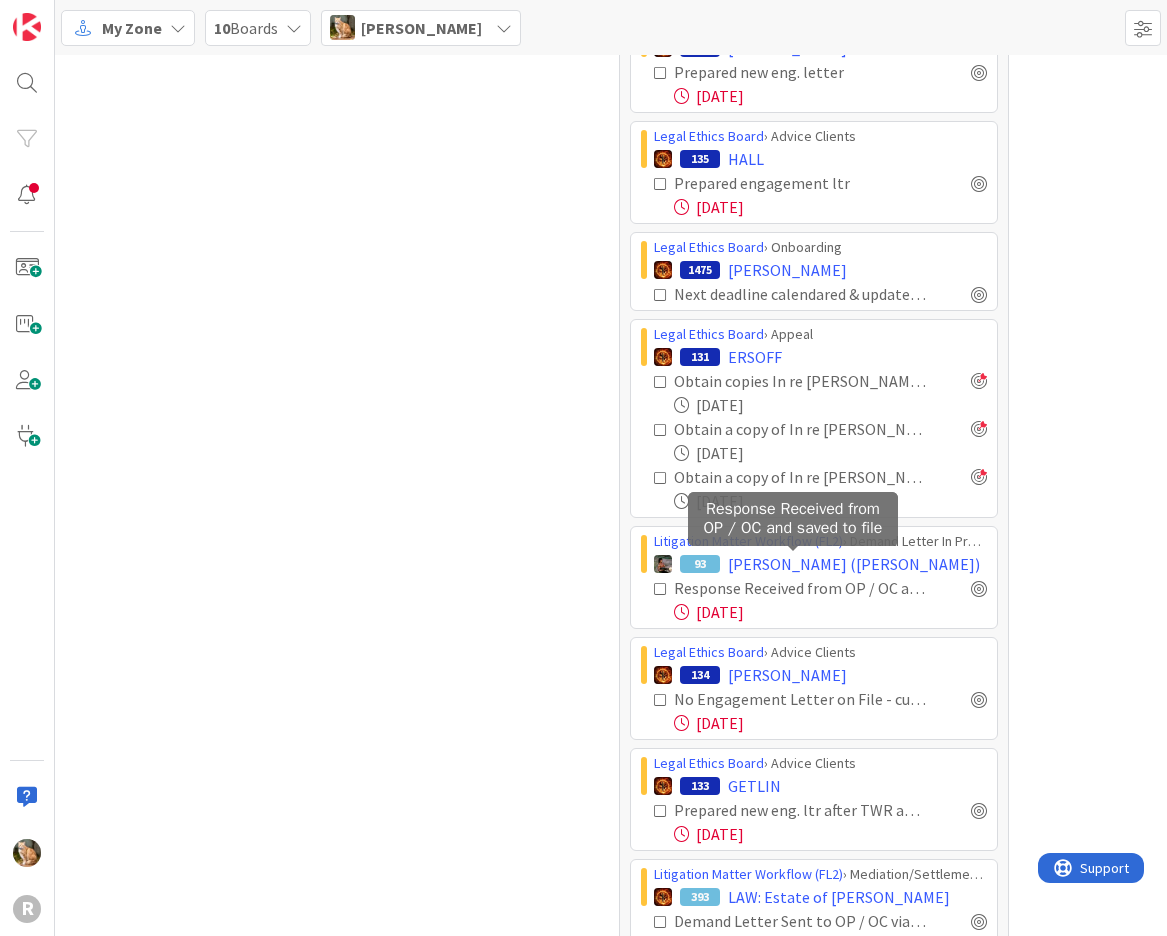 click on "Response Received from OP / OC and saved to file" at bounding box center (800, 588) 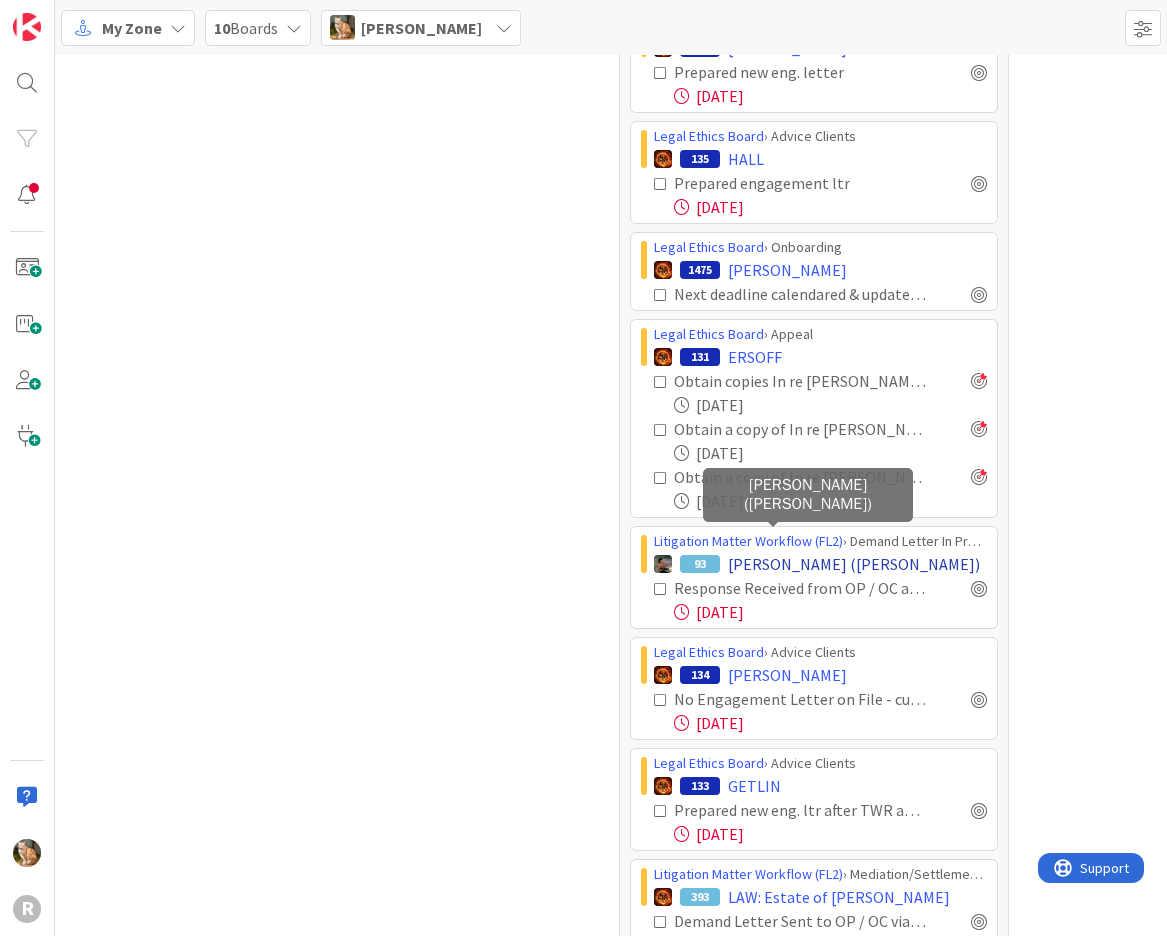 click on "[PERSON_NAME] ([PERSON_NAME])" at bounding box center [854, 564] 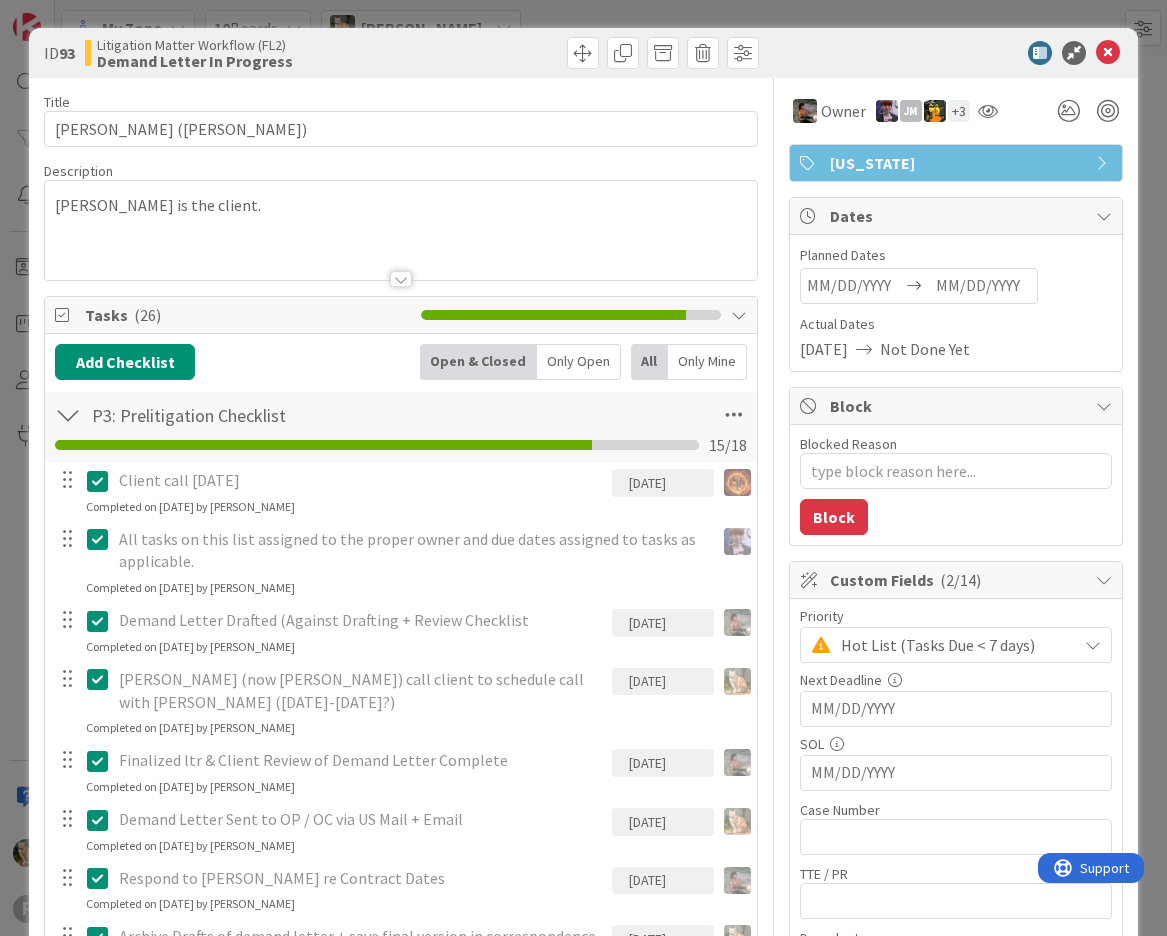 scroll, scrollTop: 0, scrollLeft: 0, axis: both 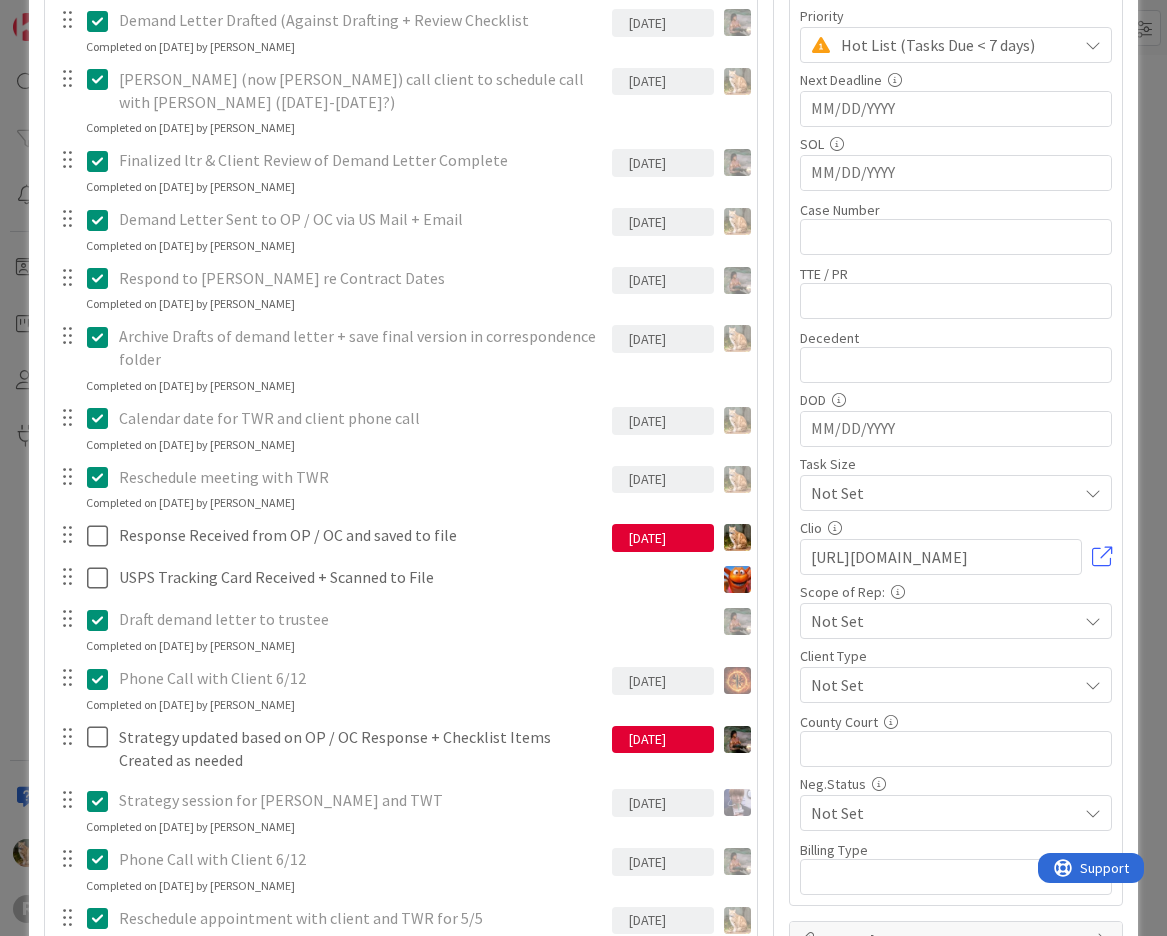 click on "Draft demand letter to trustee" at bounding box center [412, 619] 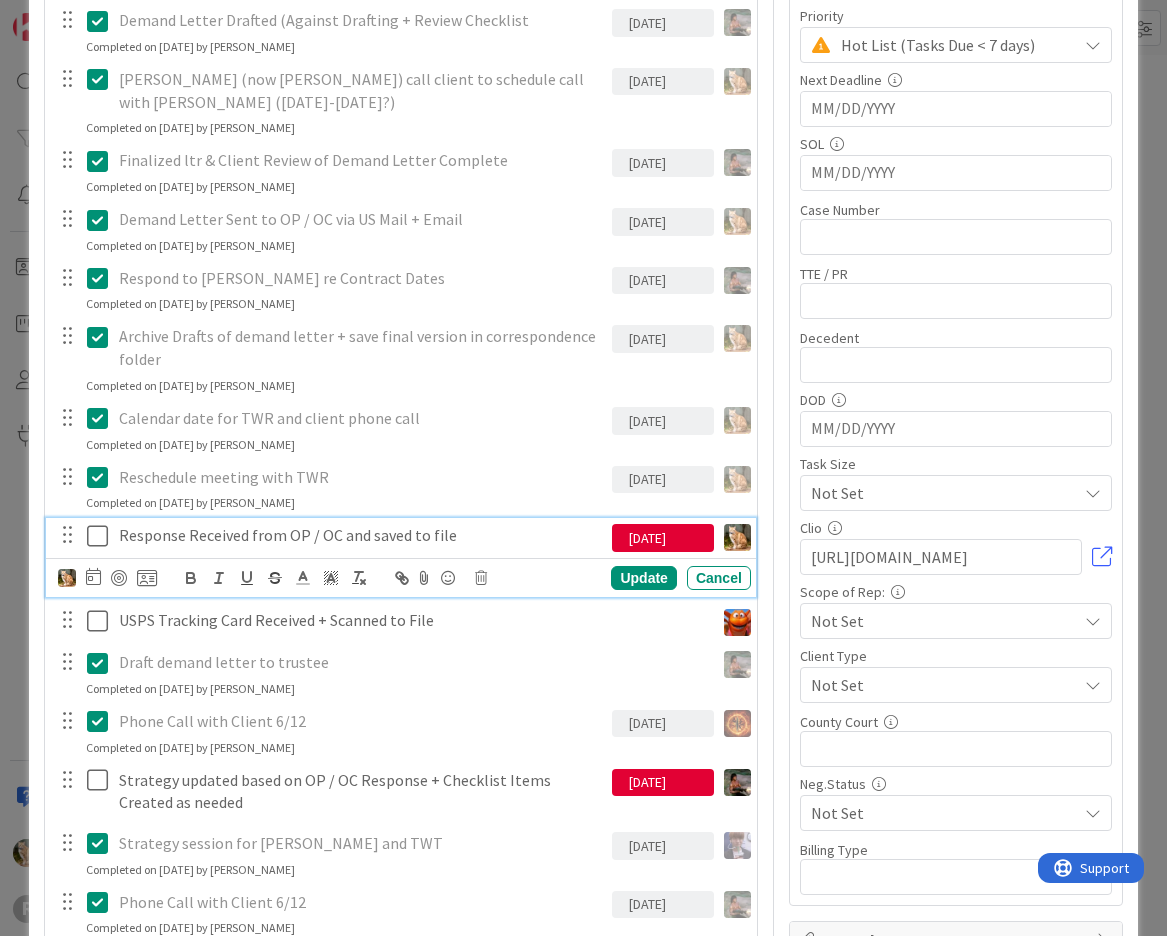 click at bounding box center (102, 536) 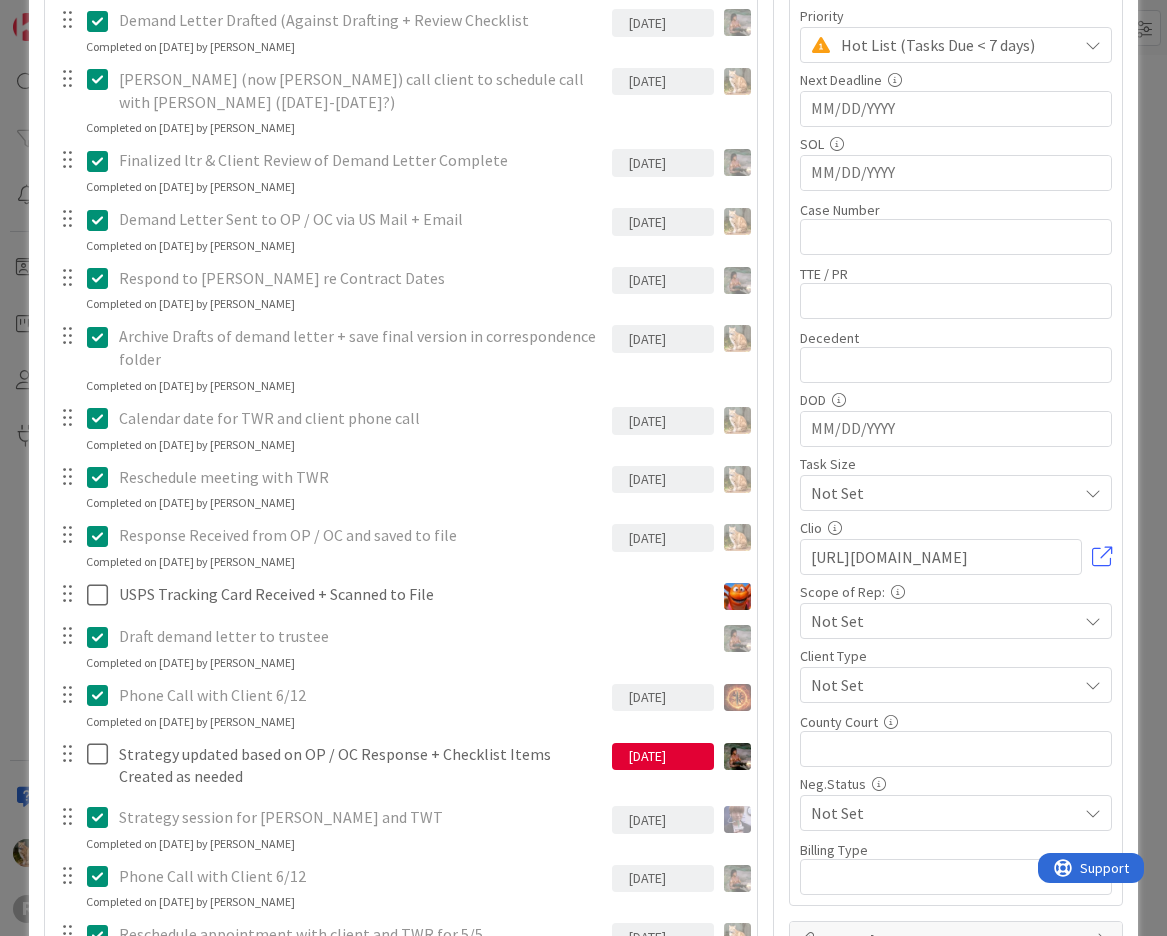 click at bounding box center [102, 536] 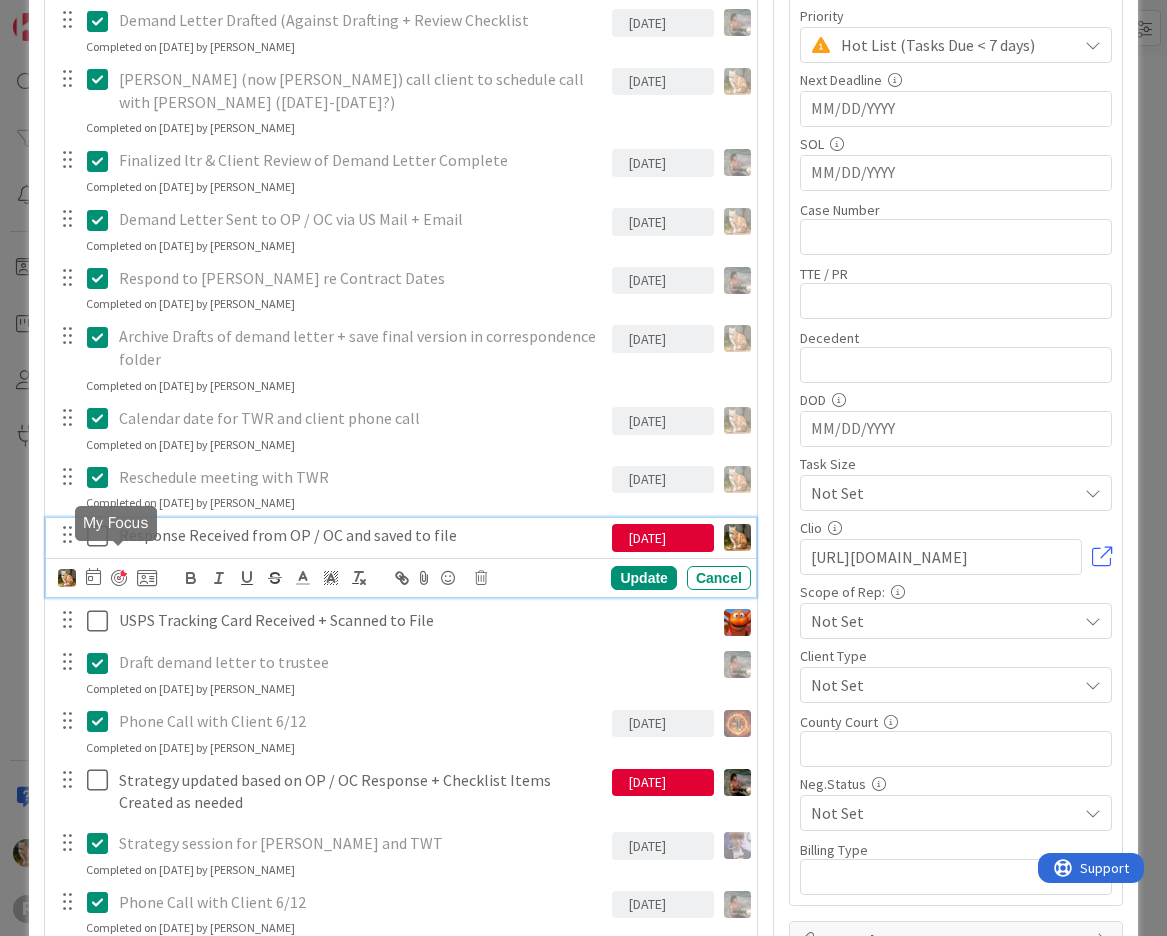 click at bounding box center [119, 578] 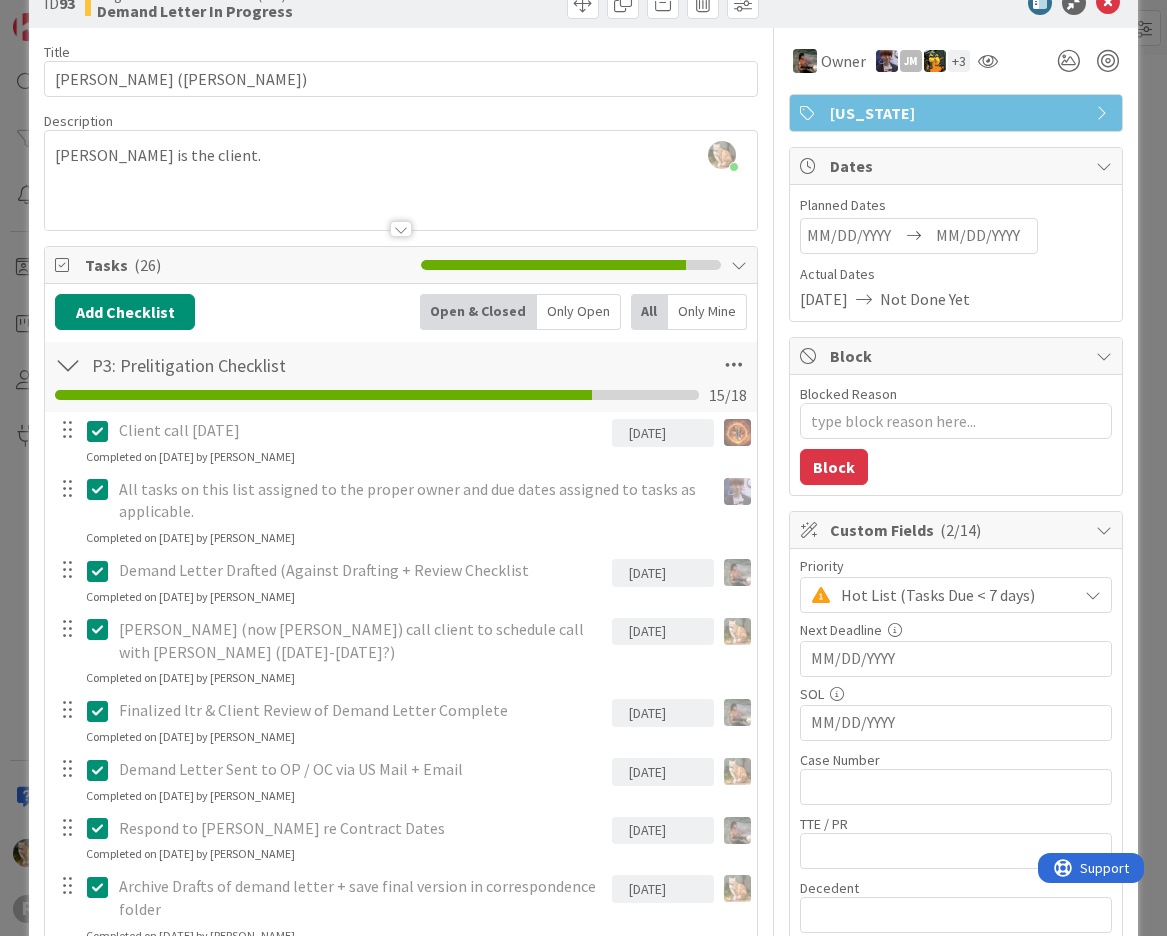scroll, scrollTop: 0, scrollLeft: 0, axis: both 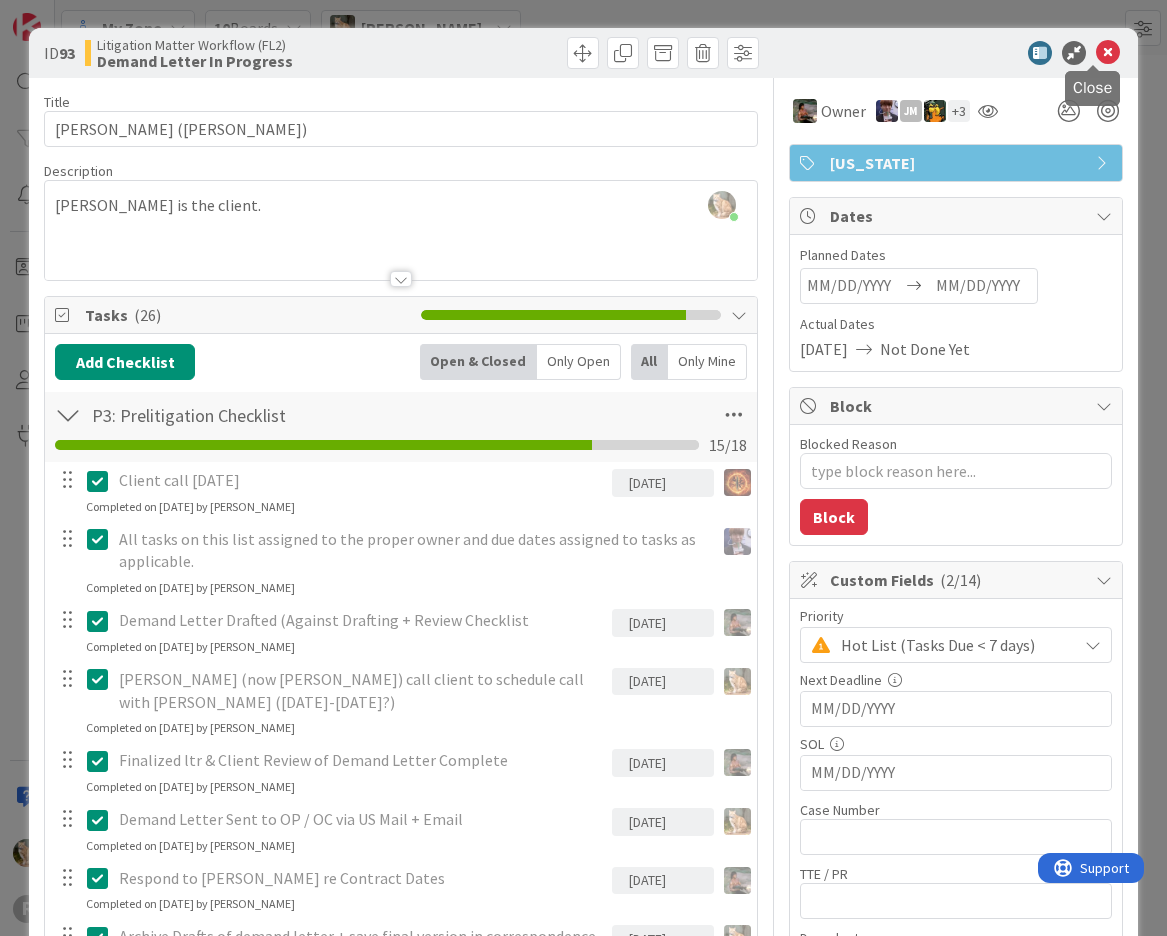 click at bounding box center [1108, 53] 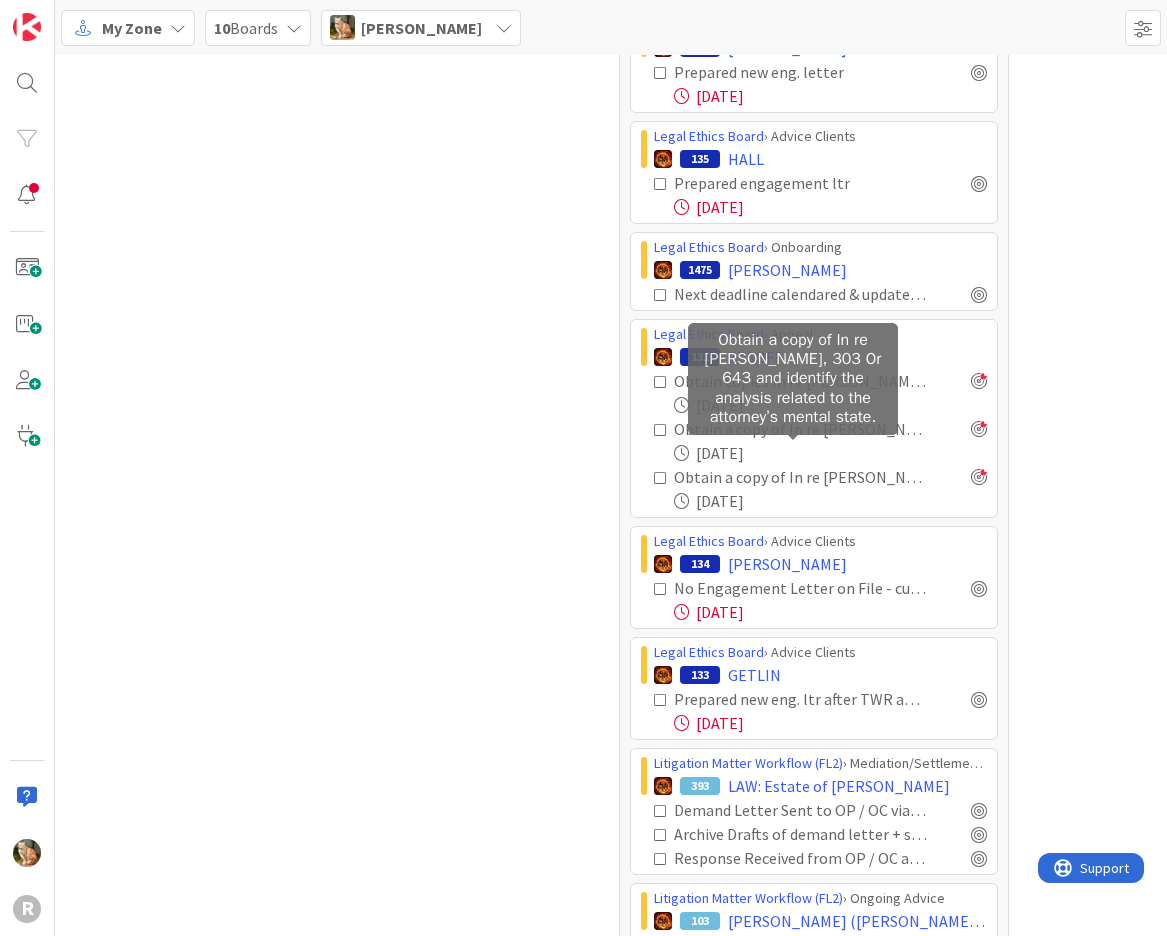 scroll, scrollTop: 0, scrollLeft: 0, axis: both 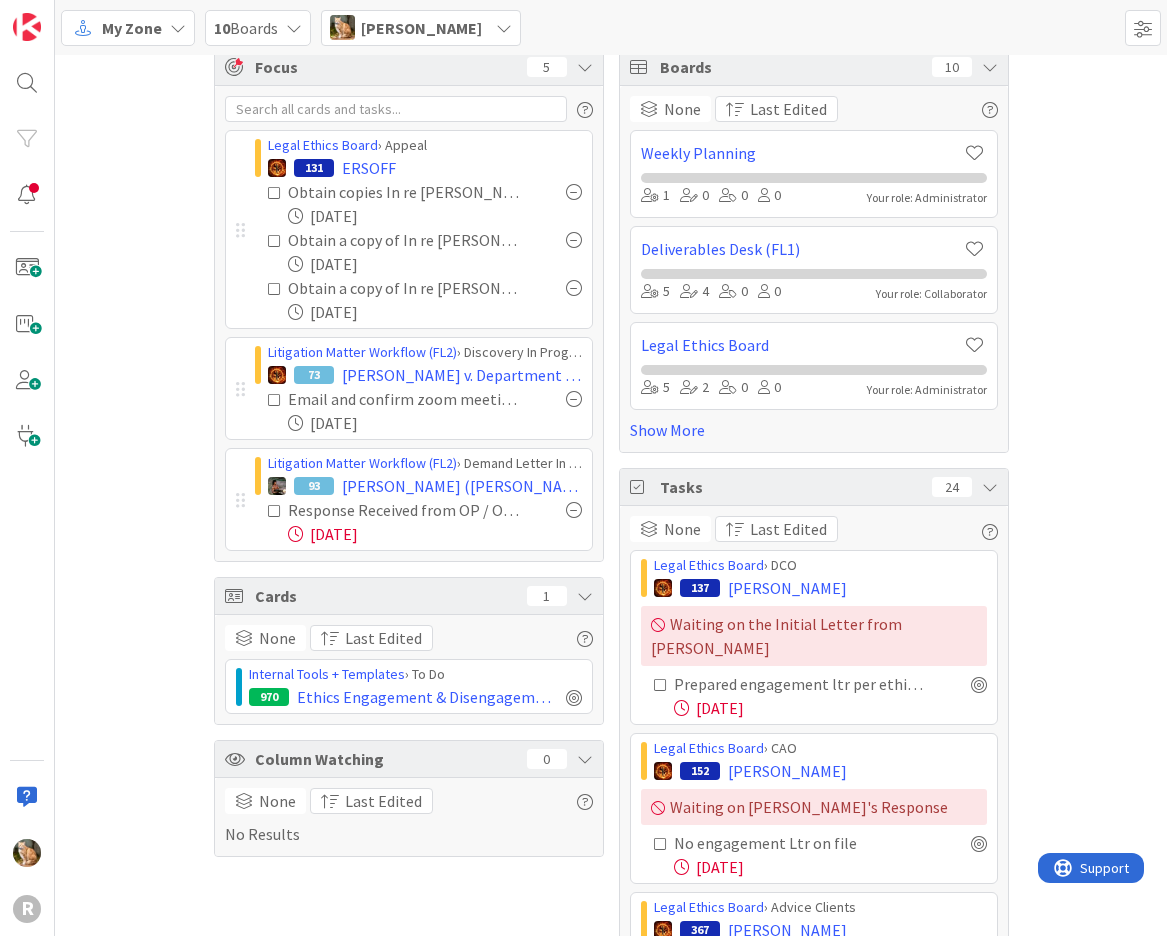 click at bounding box center (178, 28) 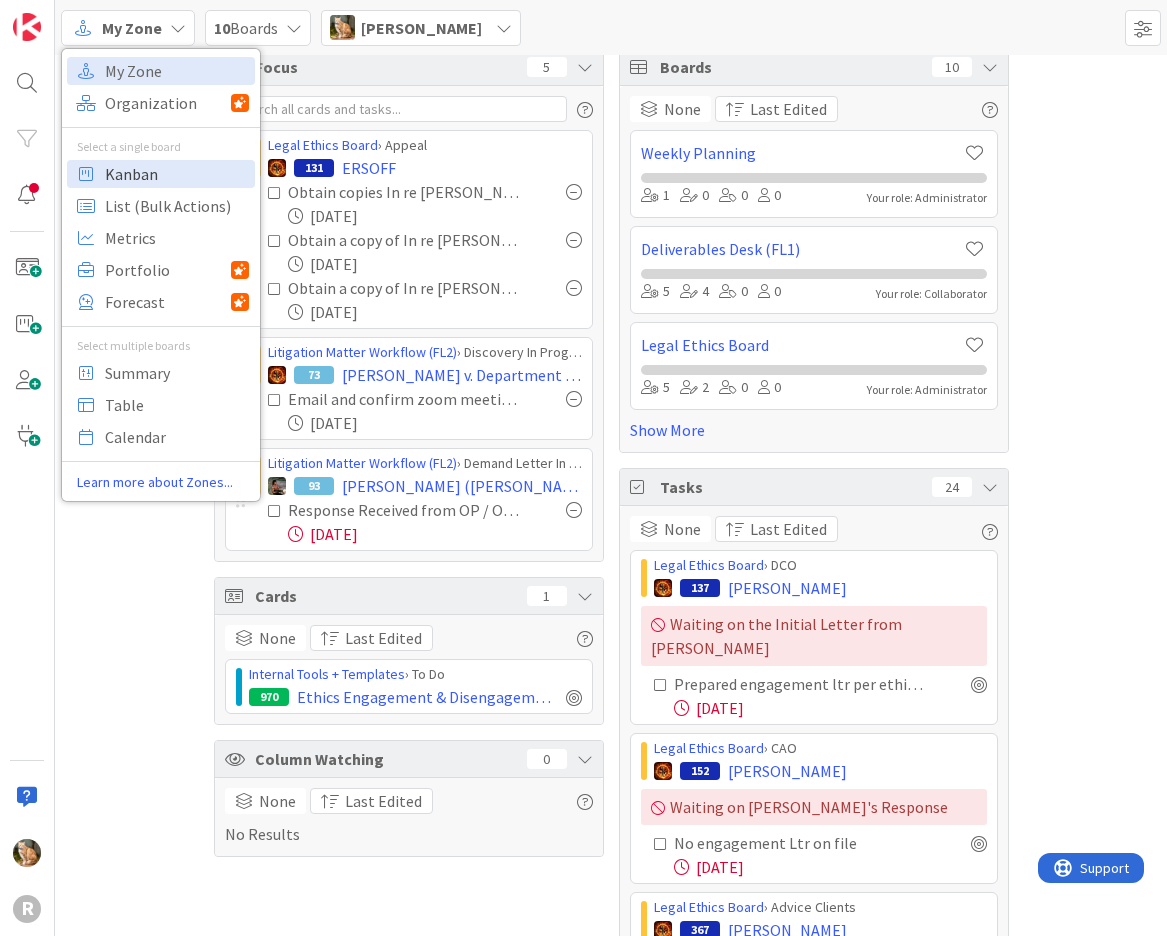 click on "Kanban" at bounding box center (177, 174) 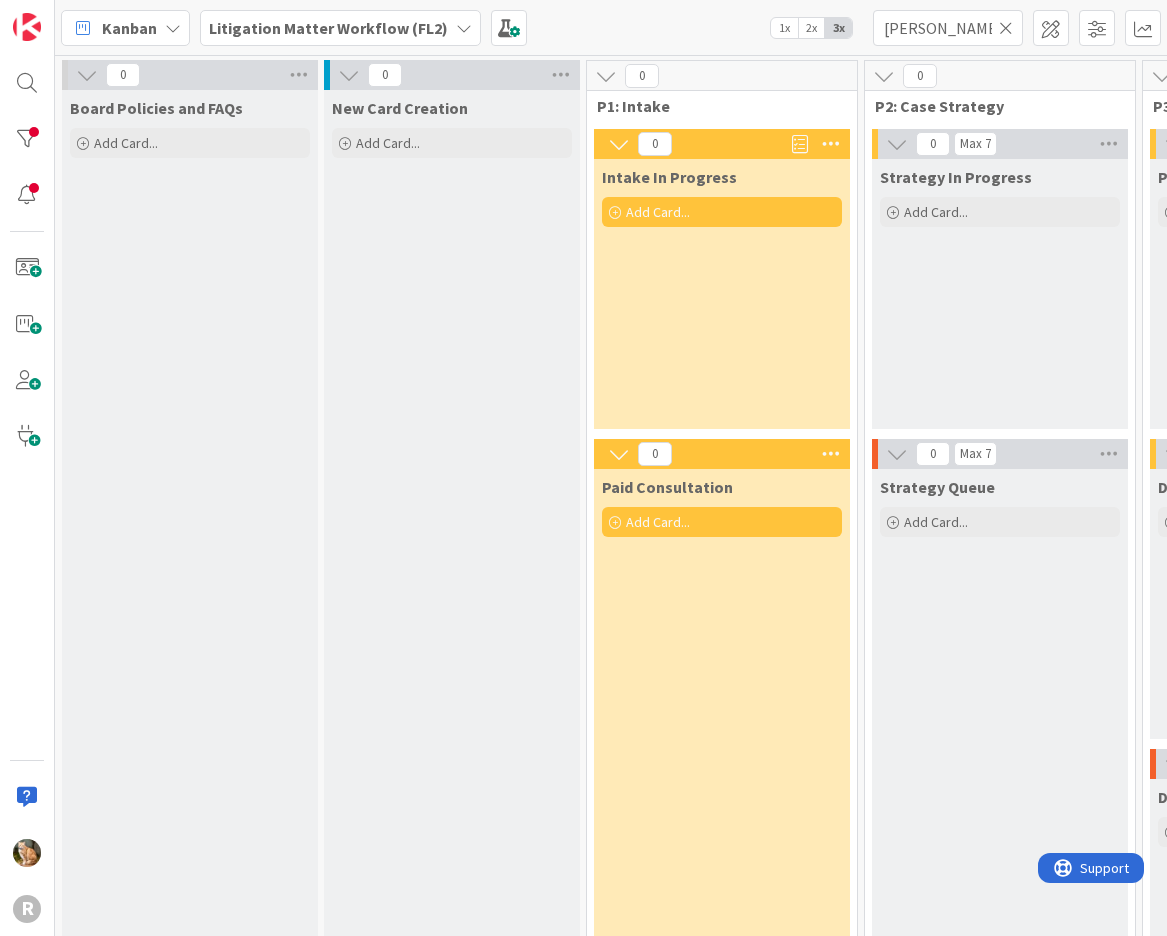 scroll, scrollTop: 0, scrollLeft: 0, axis: both 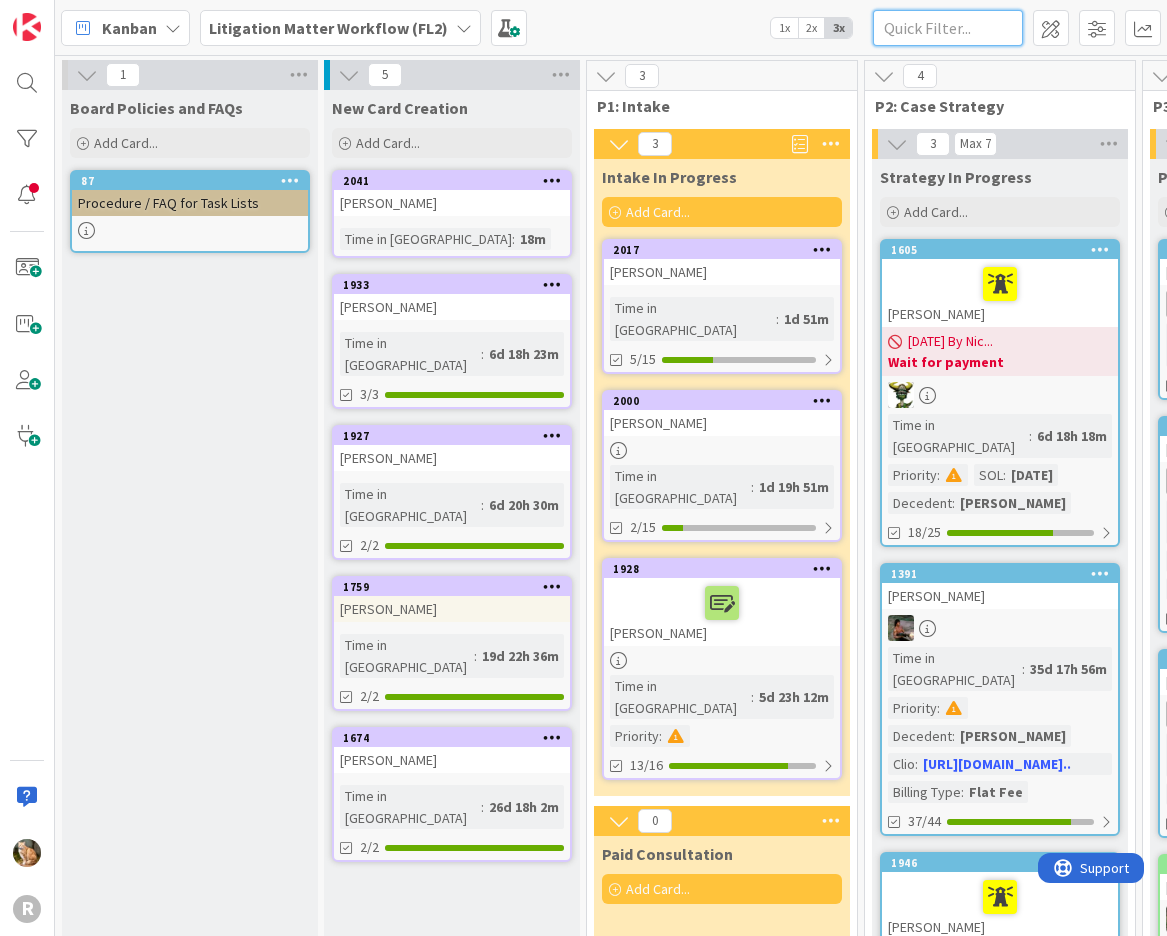 click at bounding box center (948, 28) 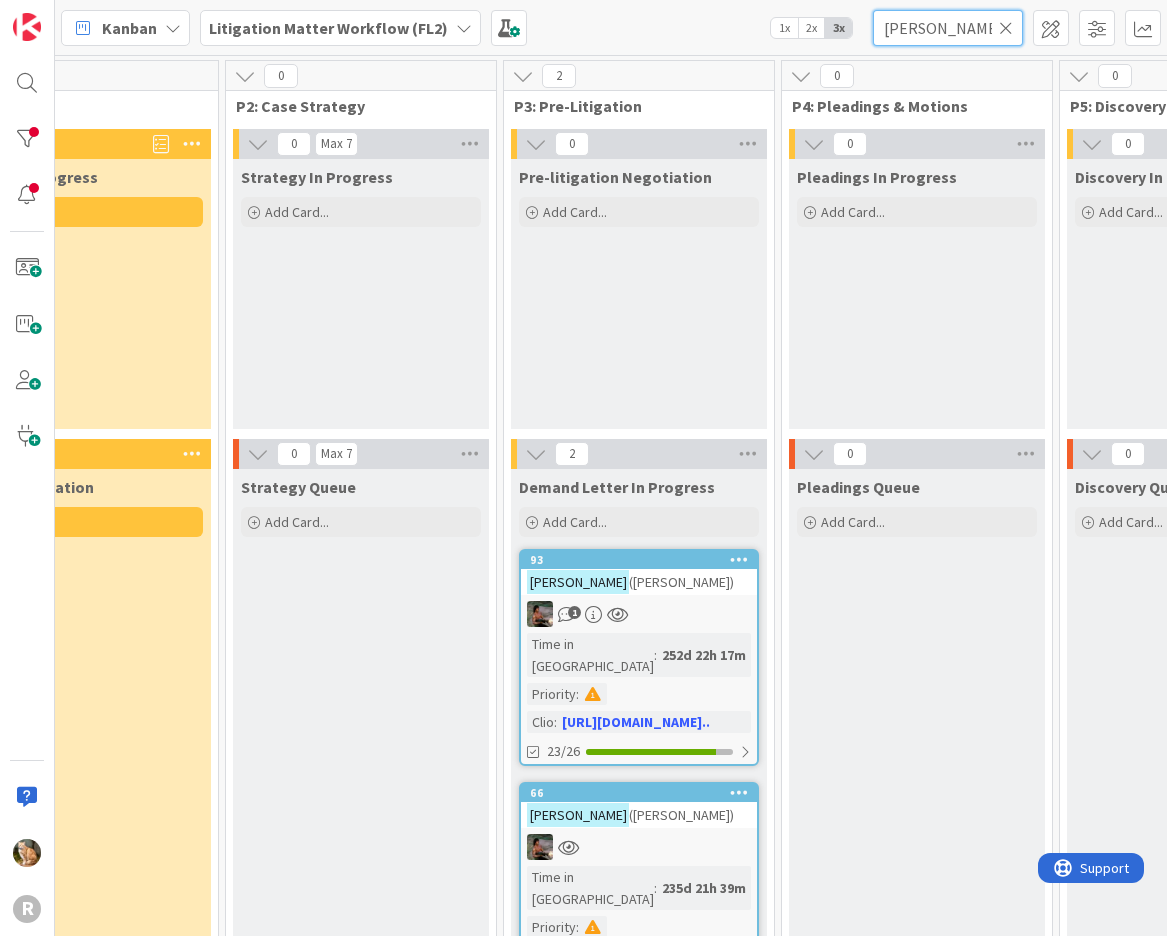 scroll, scrollTop: 0, scrollLeft: 677, axis: horizontal 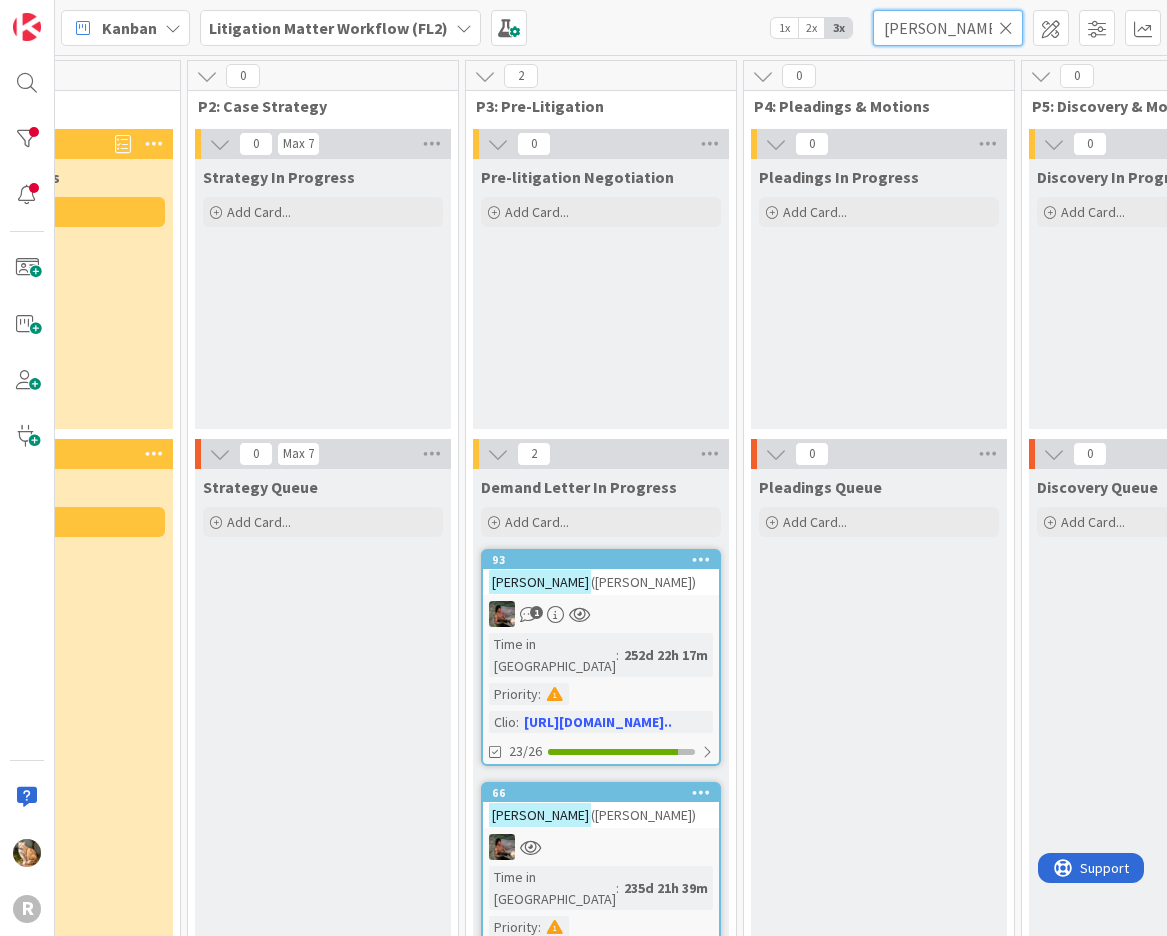 type on "[PERSON_NAME]" 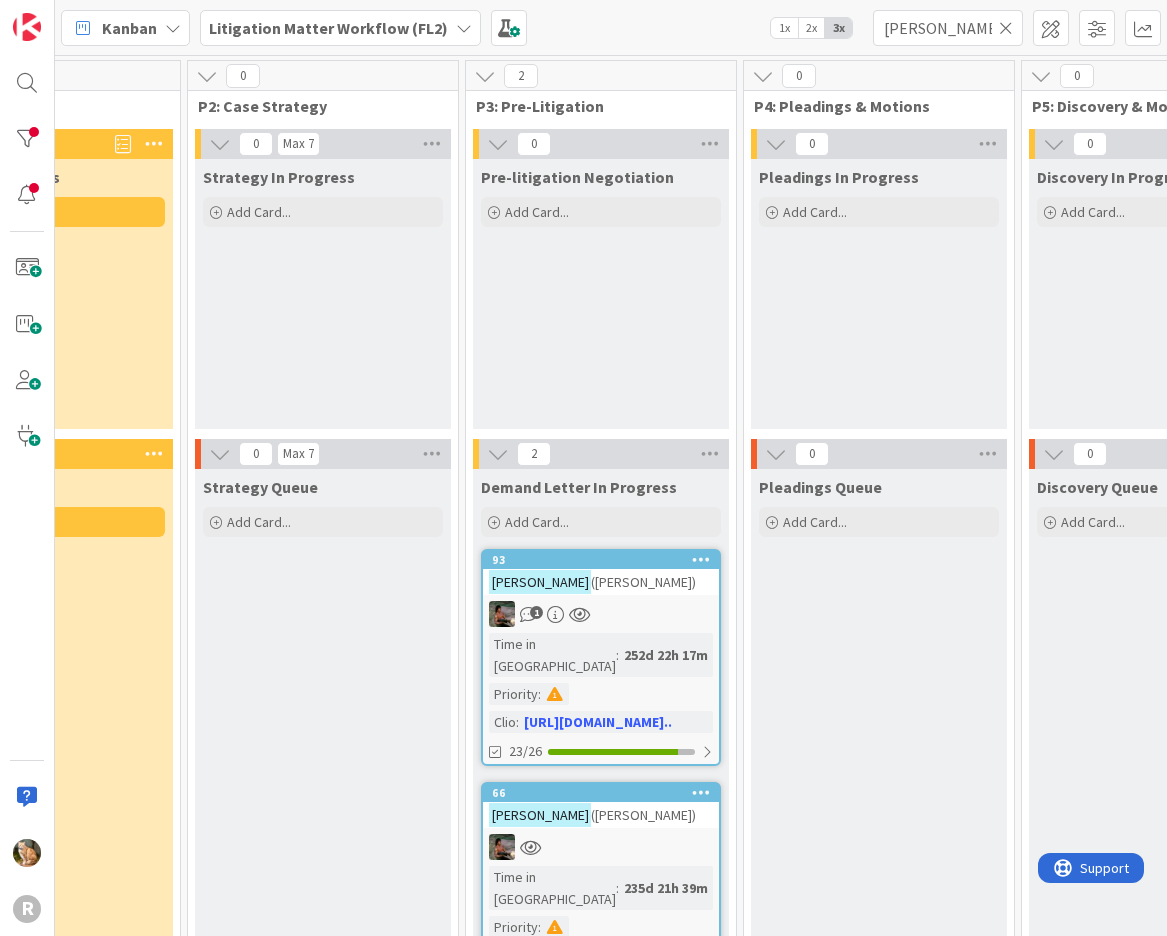 click on "([PERSON_NAME])" at bounding box center [643, 815] 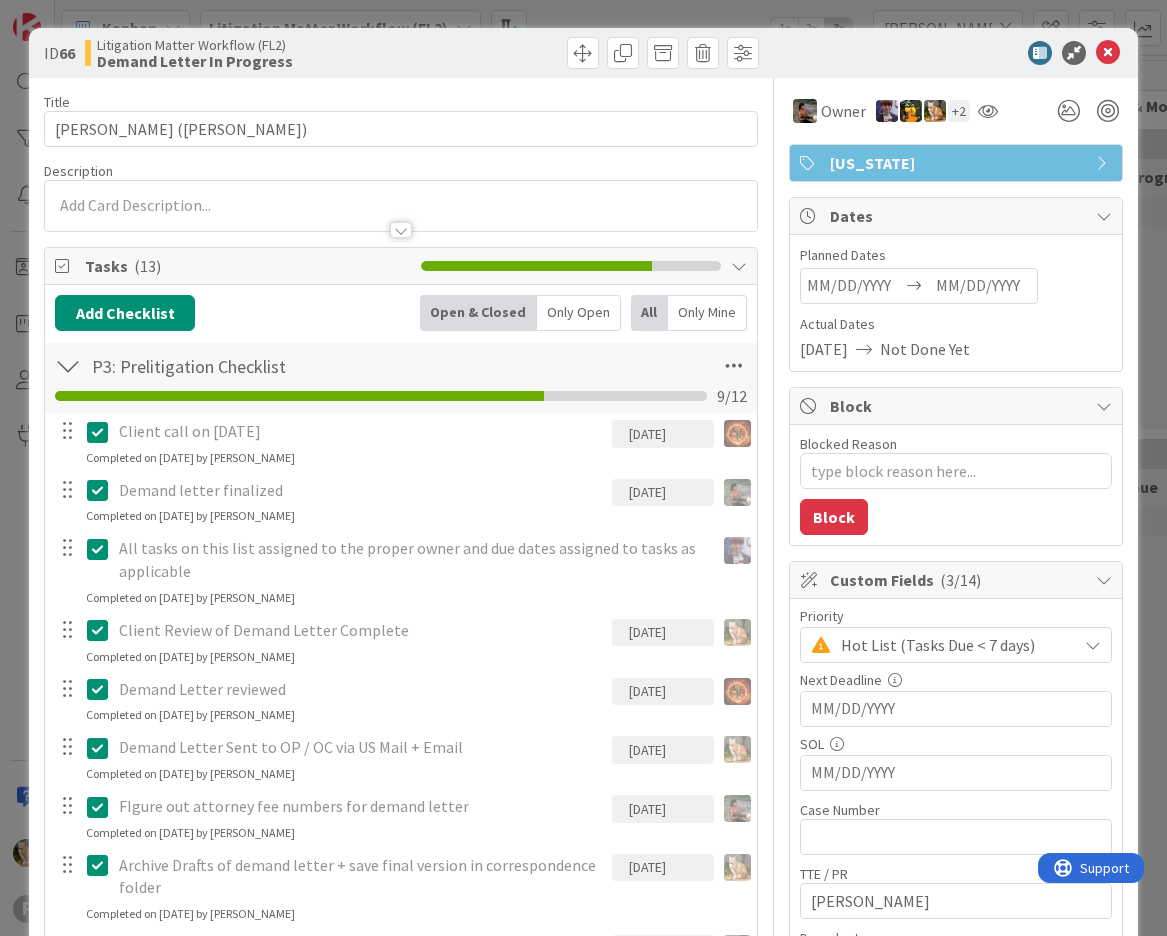 scroll, scrollTop: 0, scrollLeft: 0, axis: both 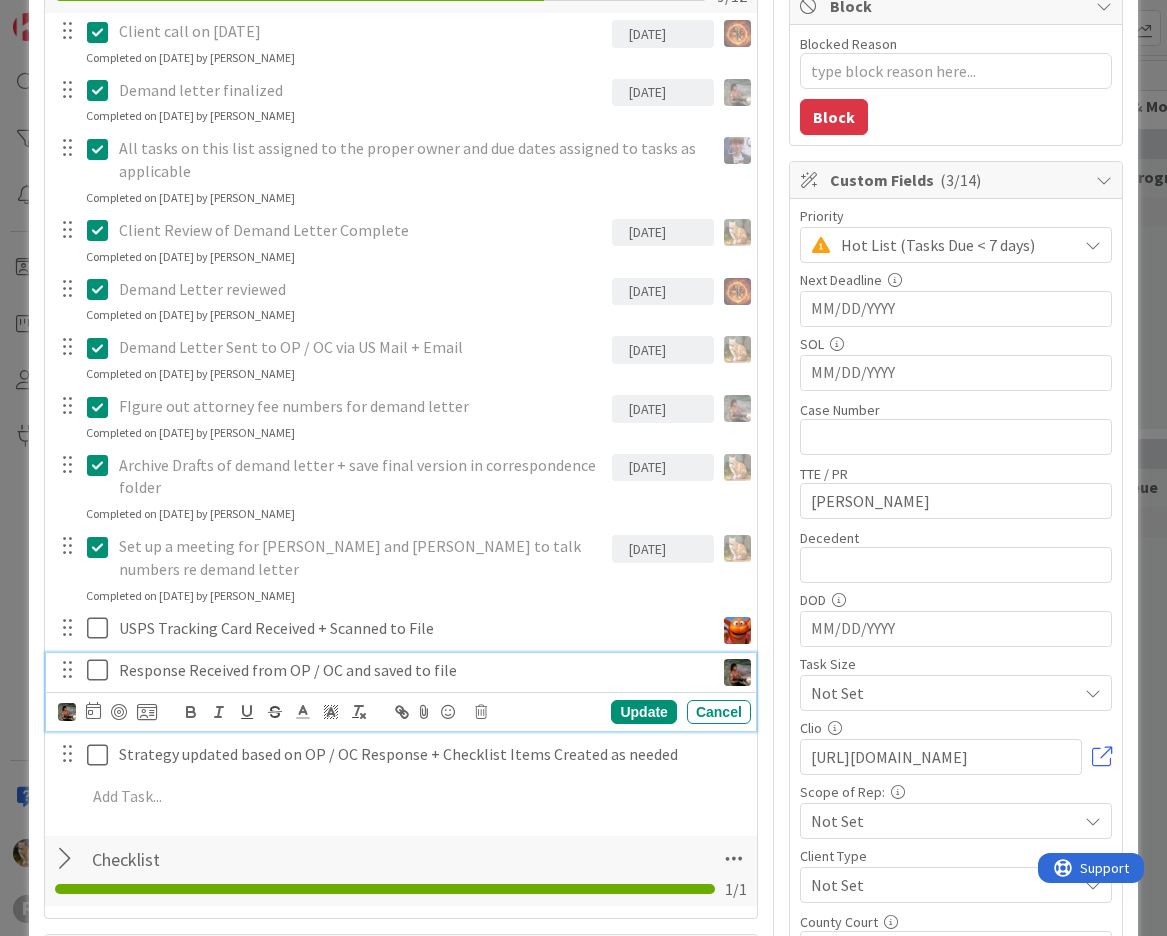 click on "Response Received from OP / OC and saved to file" at bounding box center [412, 670] 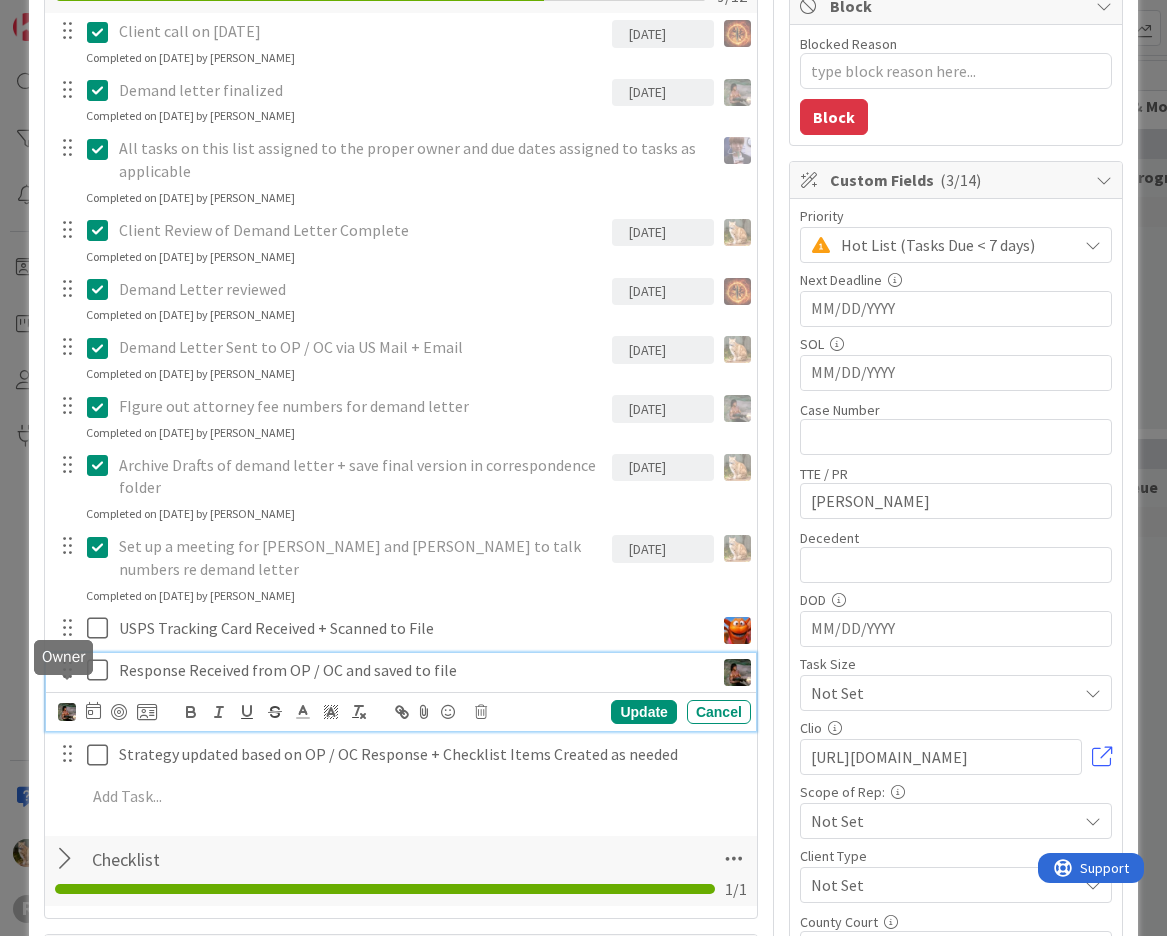 click at bounding box center [67, 712] 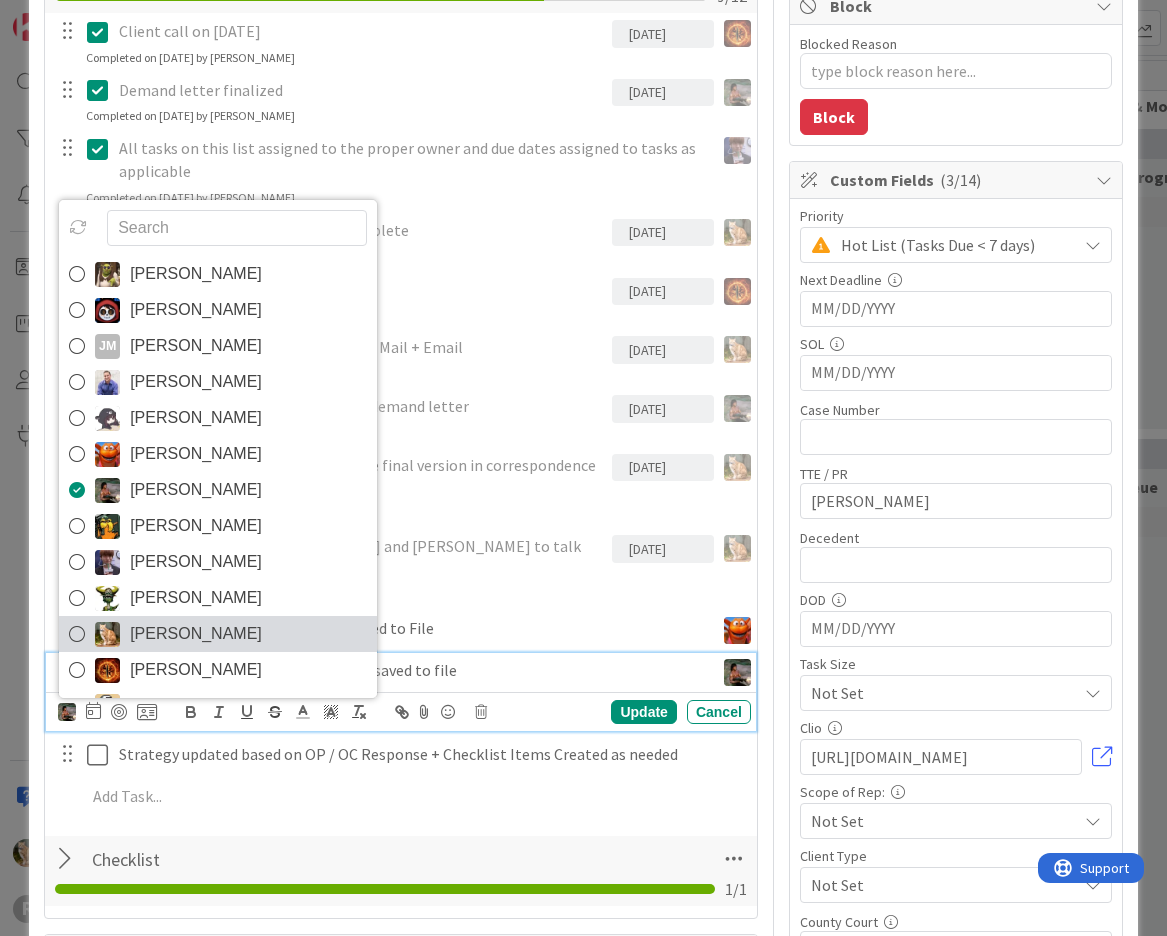click on "[PERSON_NAME]" at bounding box center [218, 634] 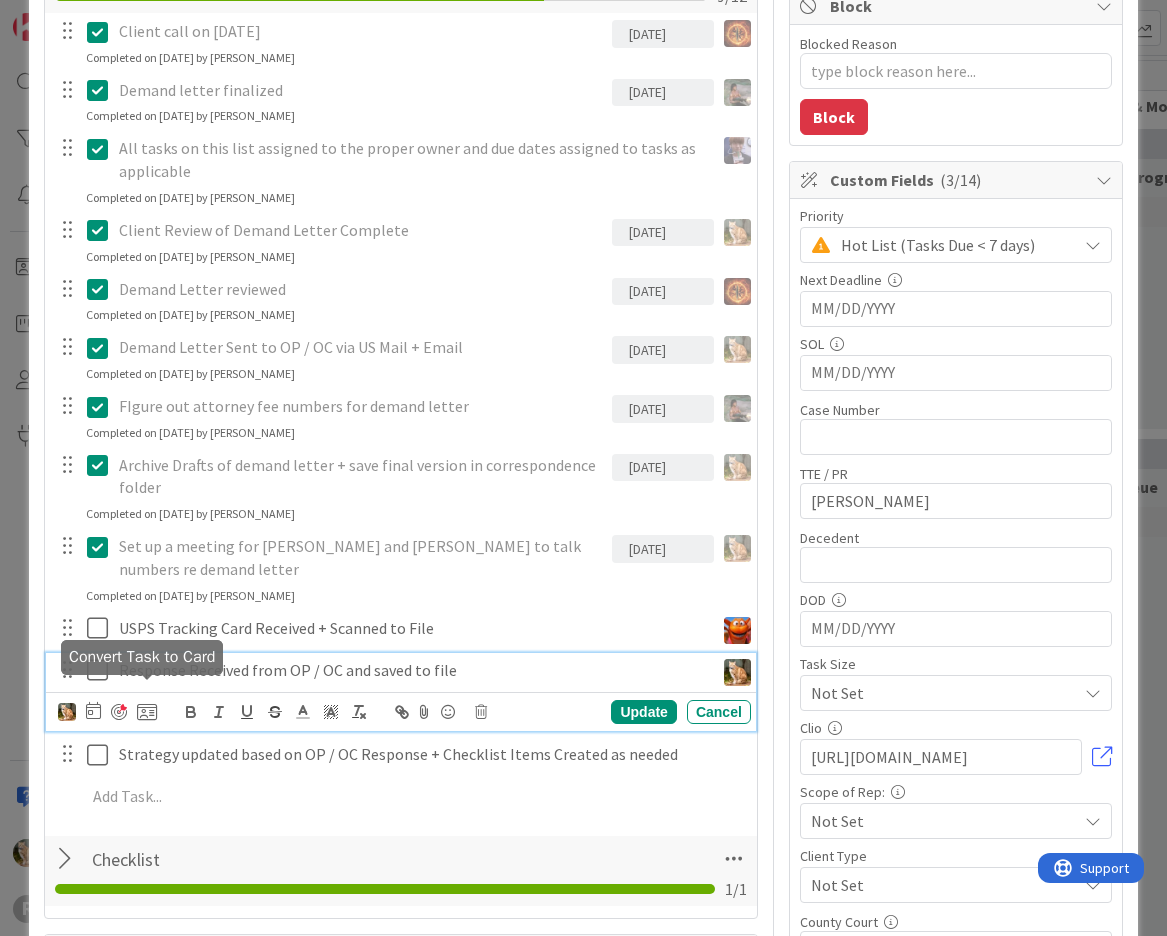 click at bounding box center [119, 712] 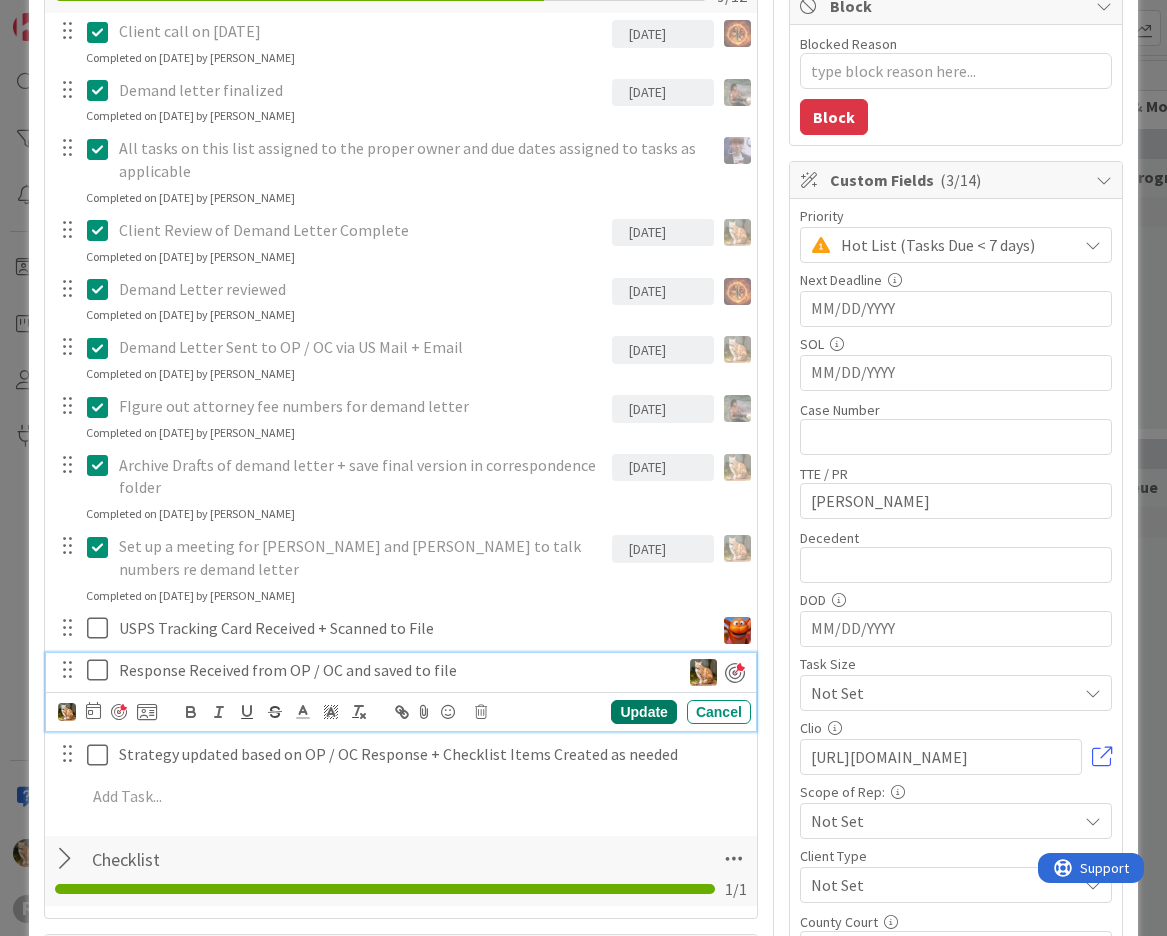 click on "Update" at bounding box center [643, 712] 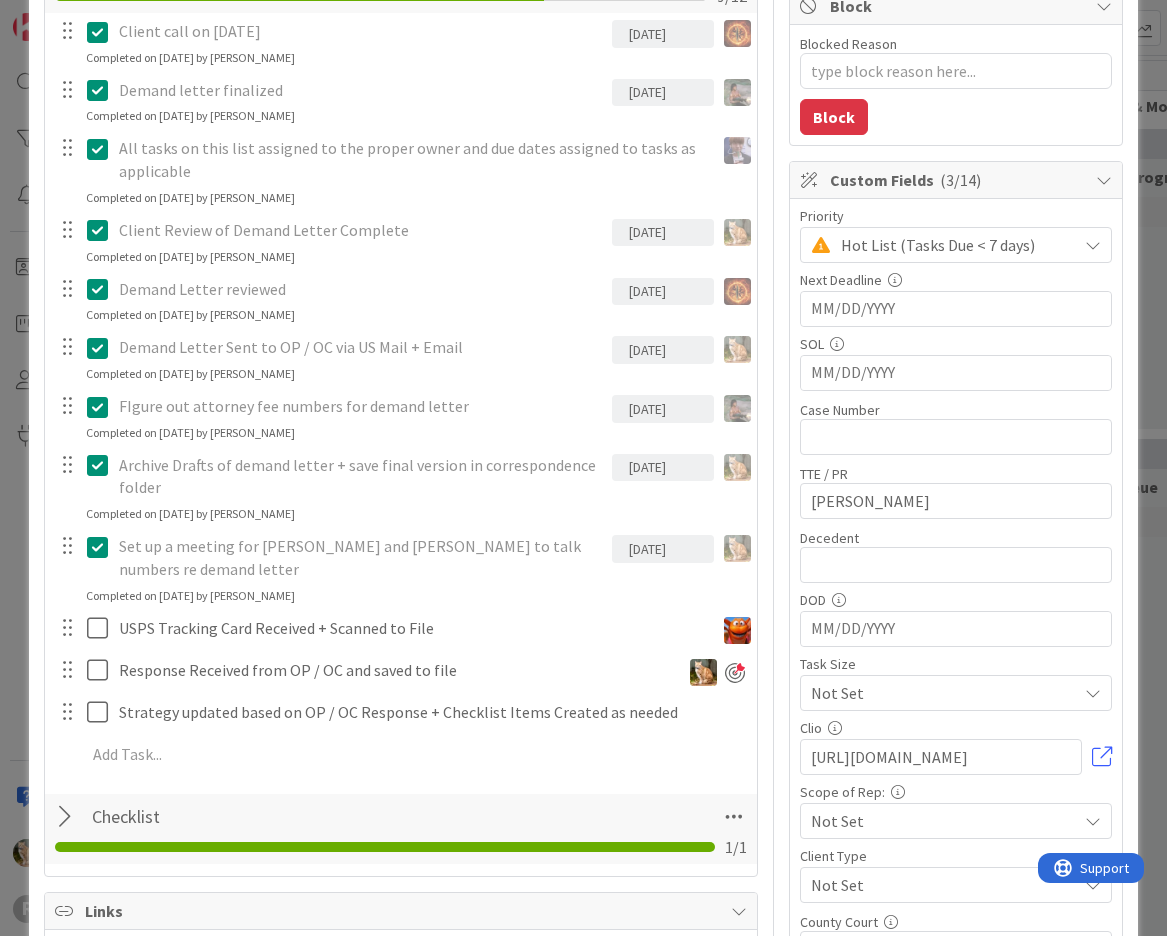 scroll, scrollTop: 0, scrollLeft: 0, axis: both 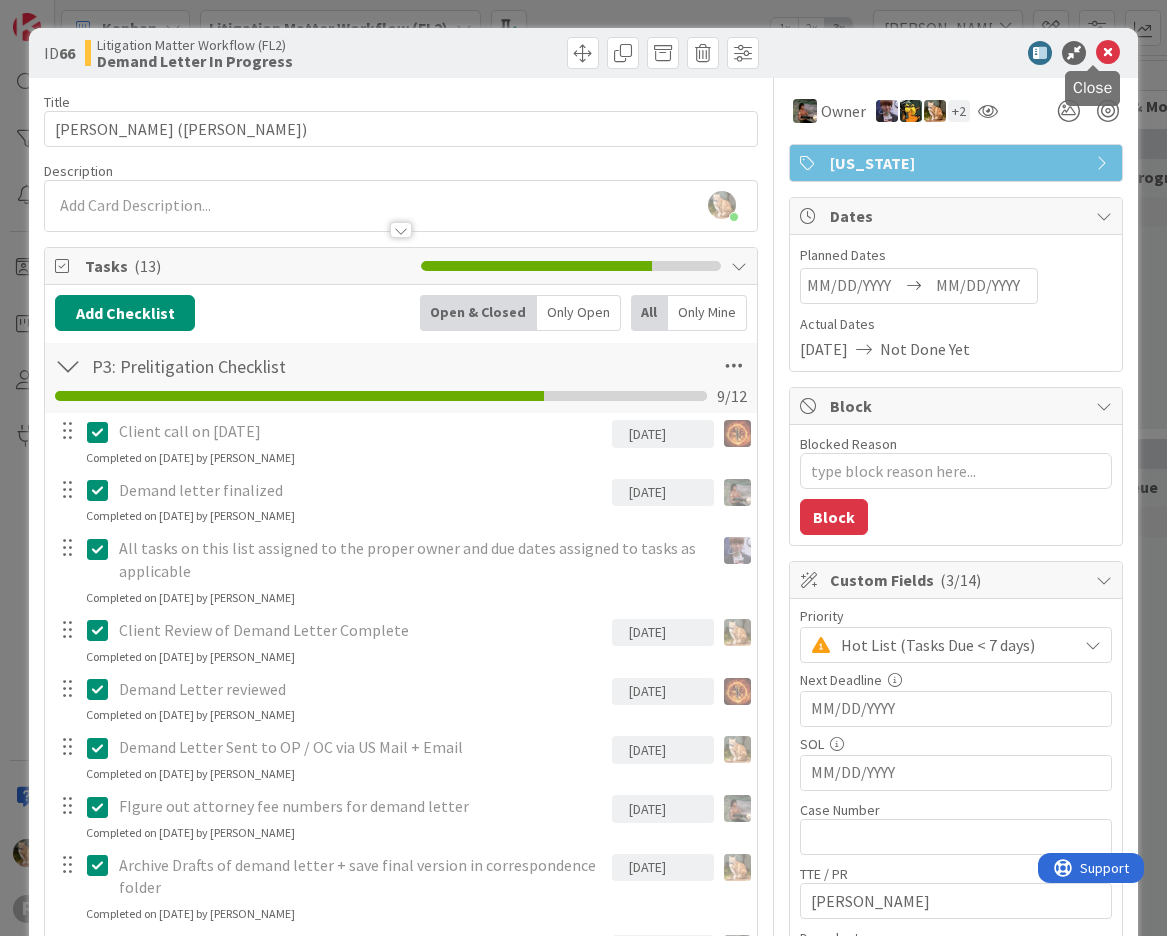 click at bounding box center (1108, 53) 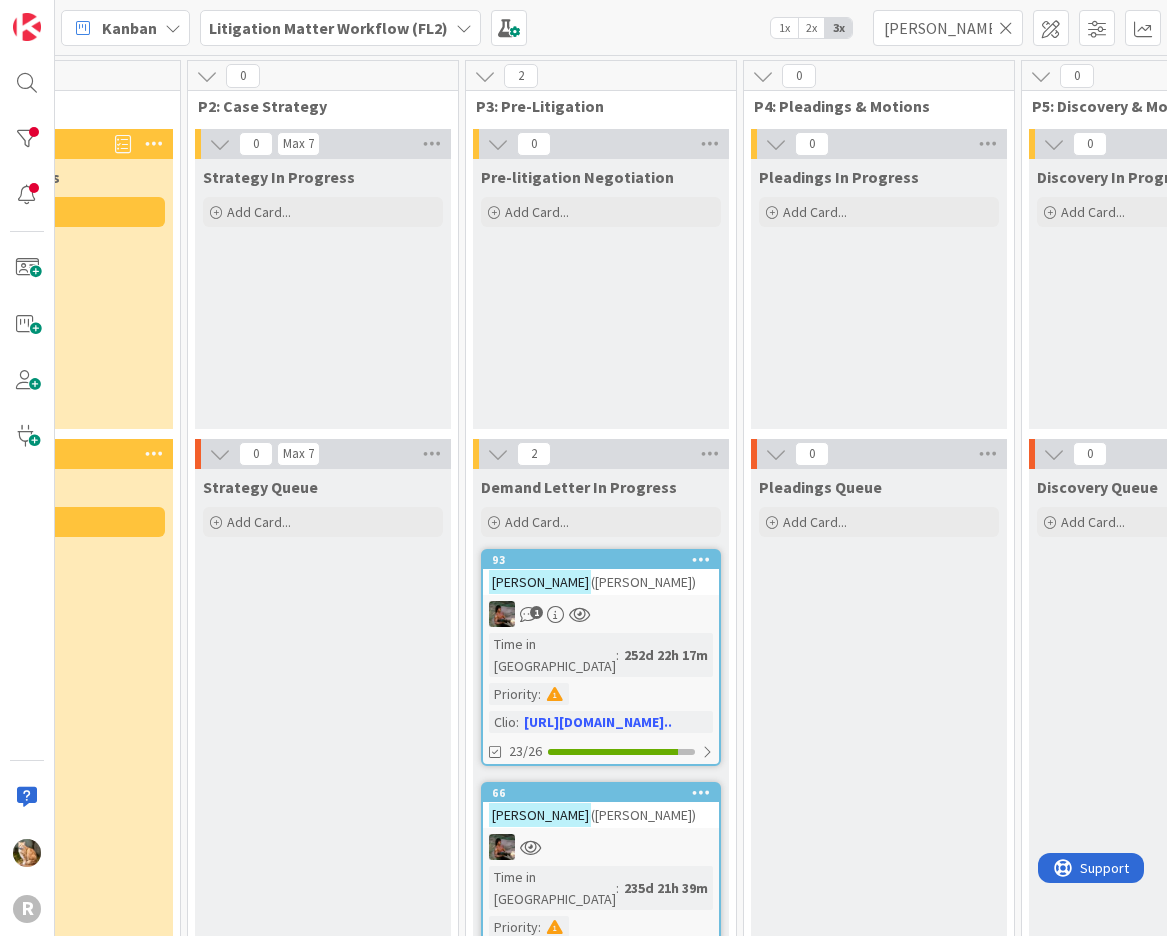 scroll, scrollTop: 62, scrollLeft: 677, axis: both 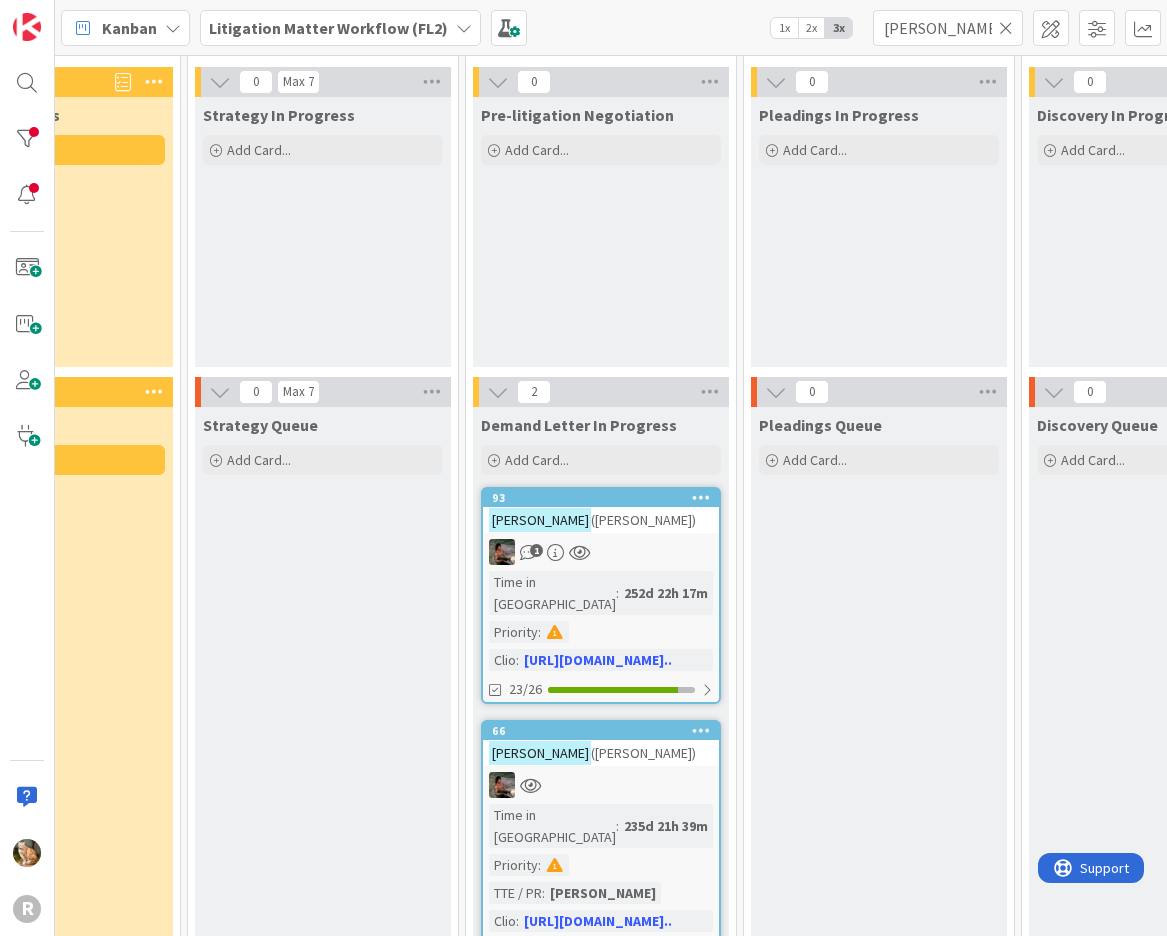 click on "Pleadings Queue Add Card..." at bounding box center (879, 849) 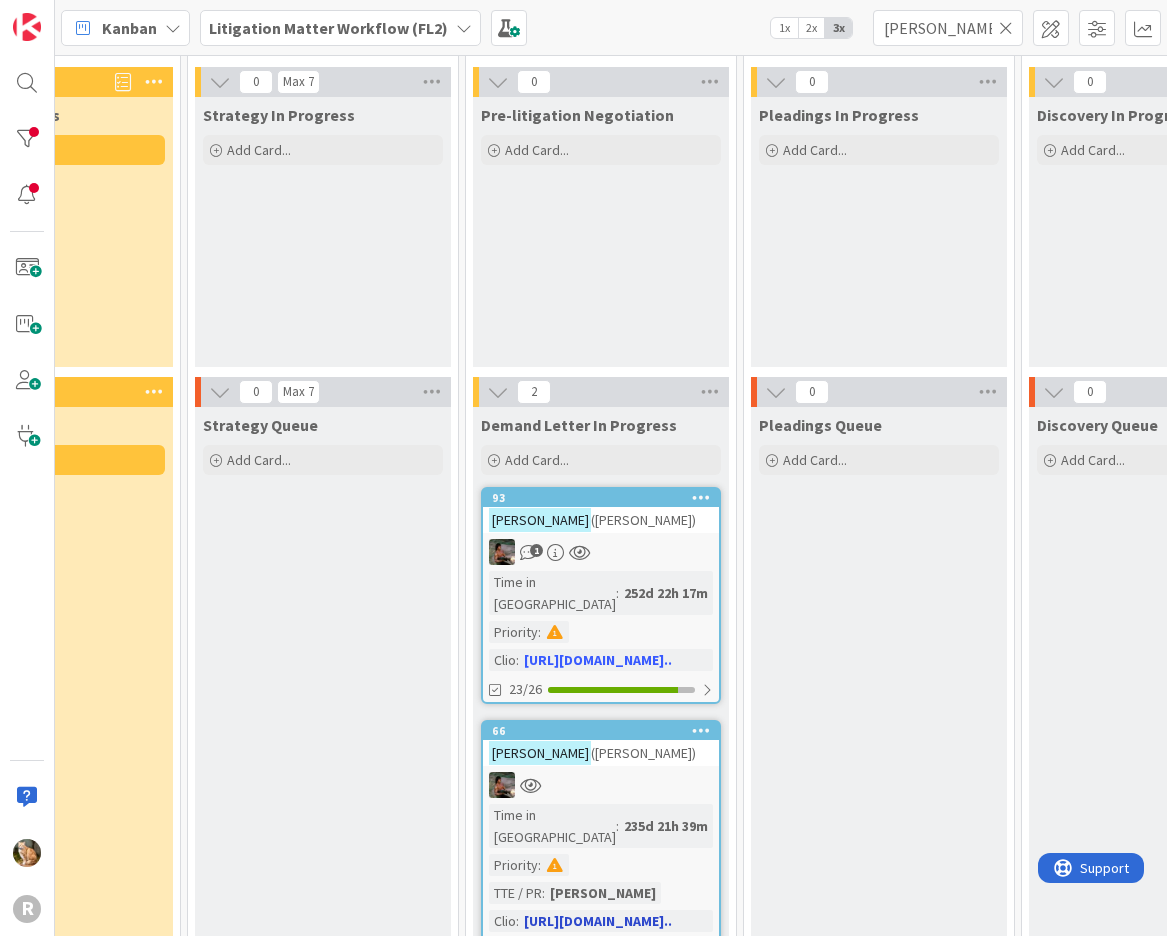 click on "([PERSON_NAME])" at bounding box center [643, 753] 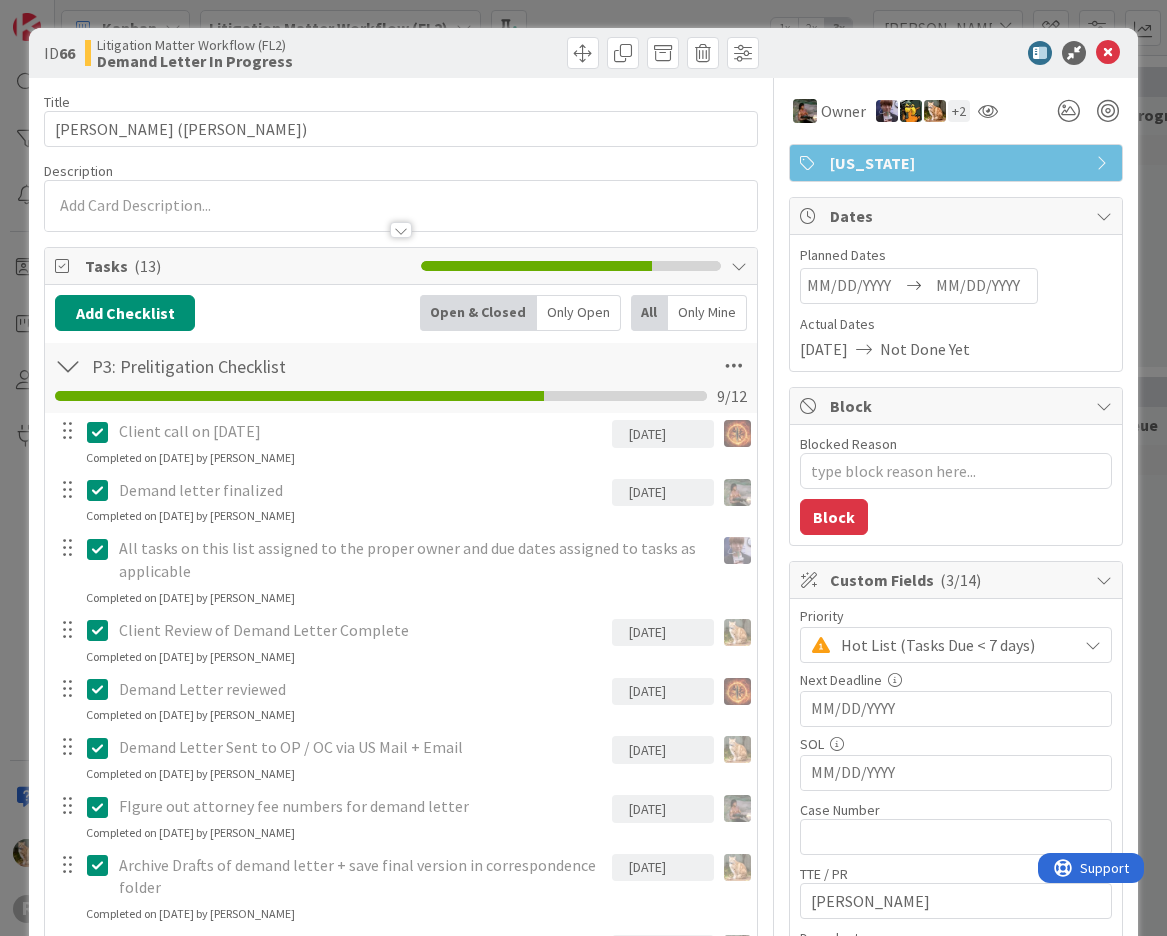 scroll, scrollTop: 0, scrollLeft: 0, axis: both 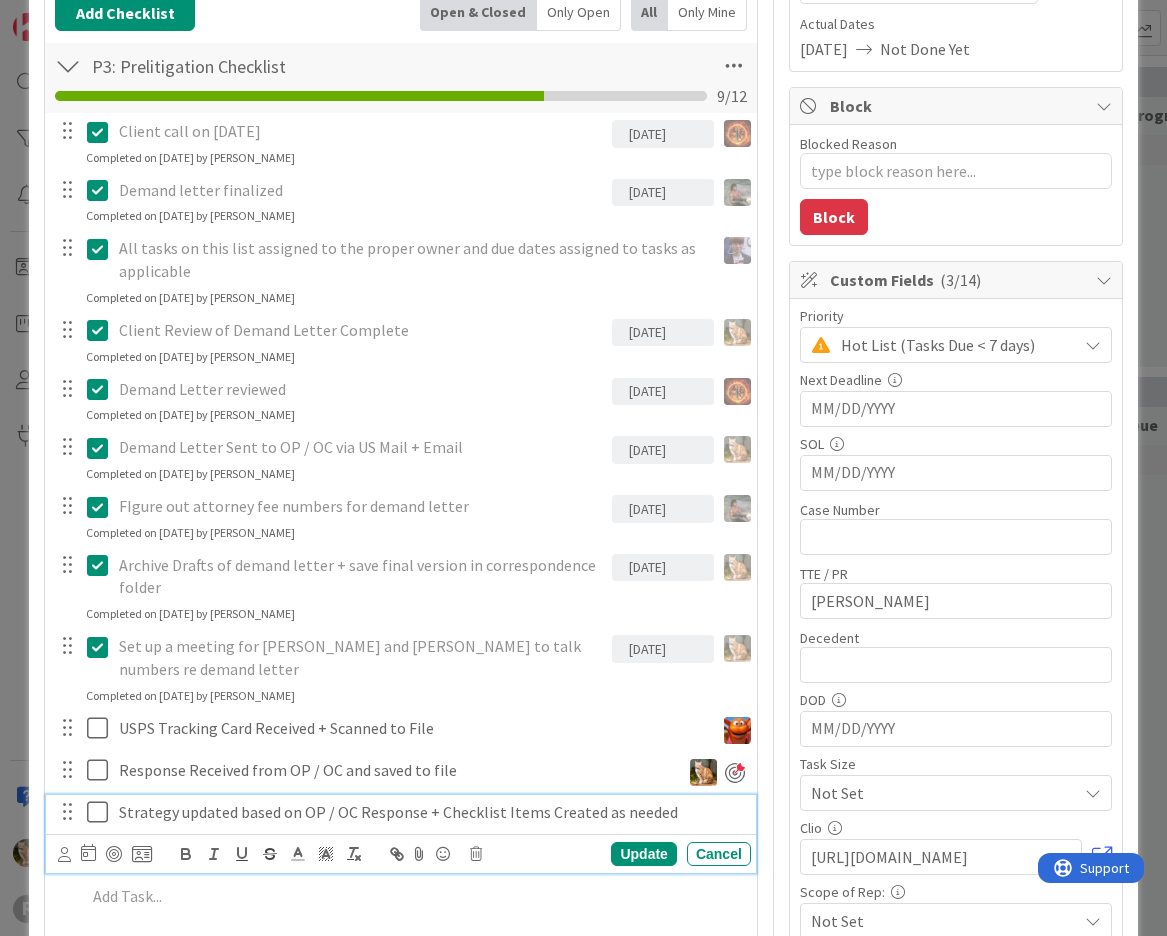 click on "Strategy updated based on OP / OC Response + Checklist Items Created as needed" at bounding box center [431, 812] 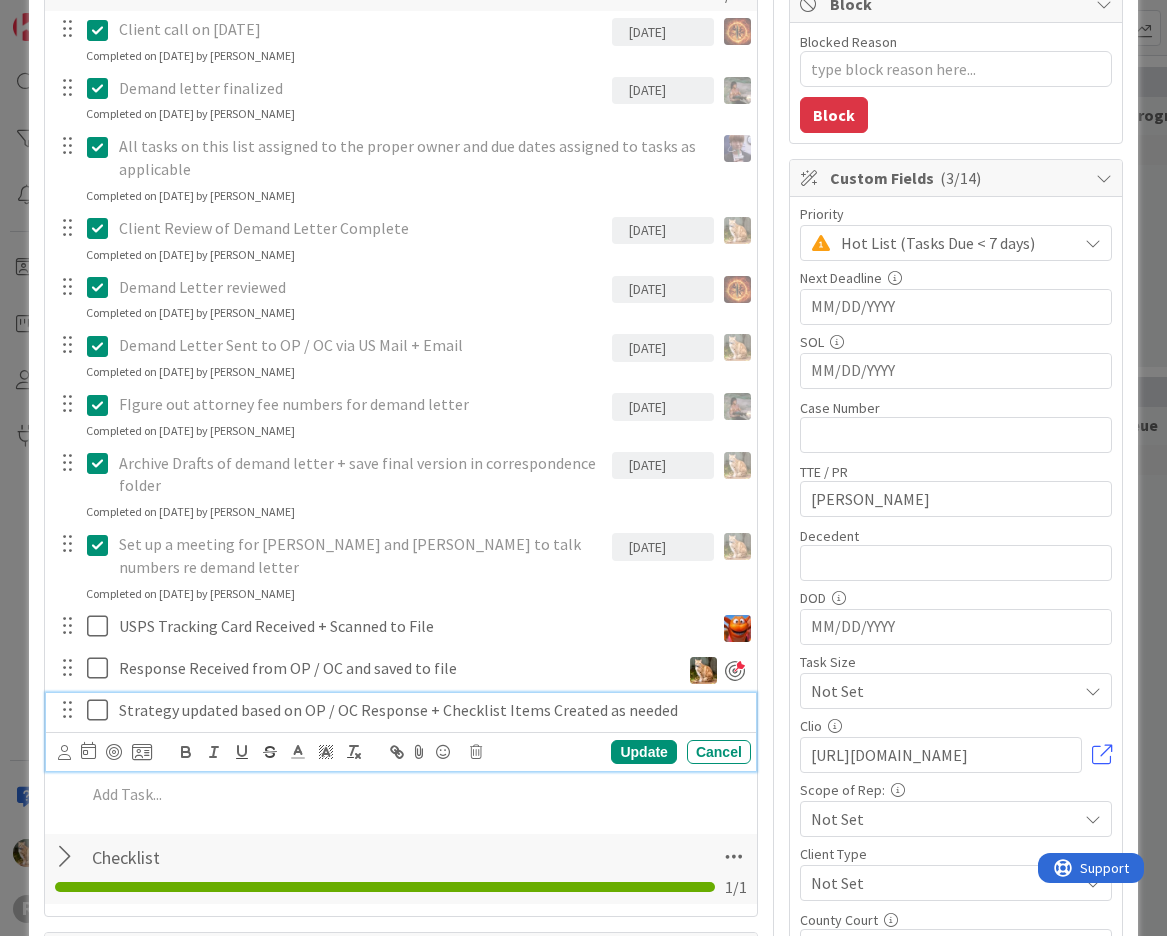 scroll, scrollTop: 500, scrollLeft: 0, axis: vertical 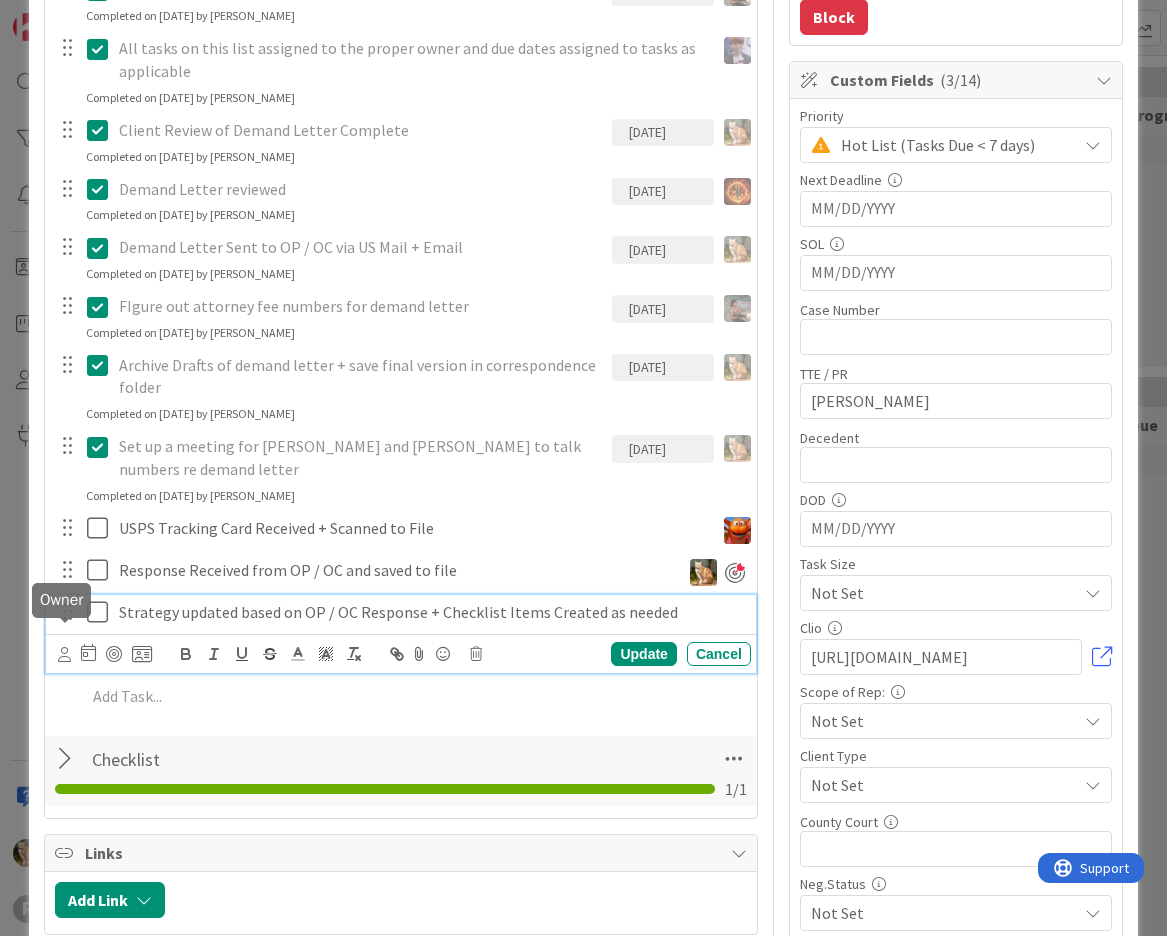 click at bounding box center (64, 654) 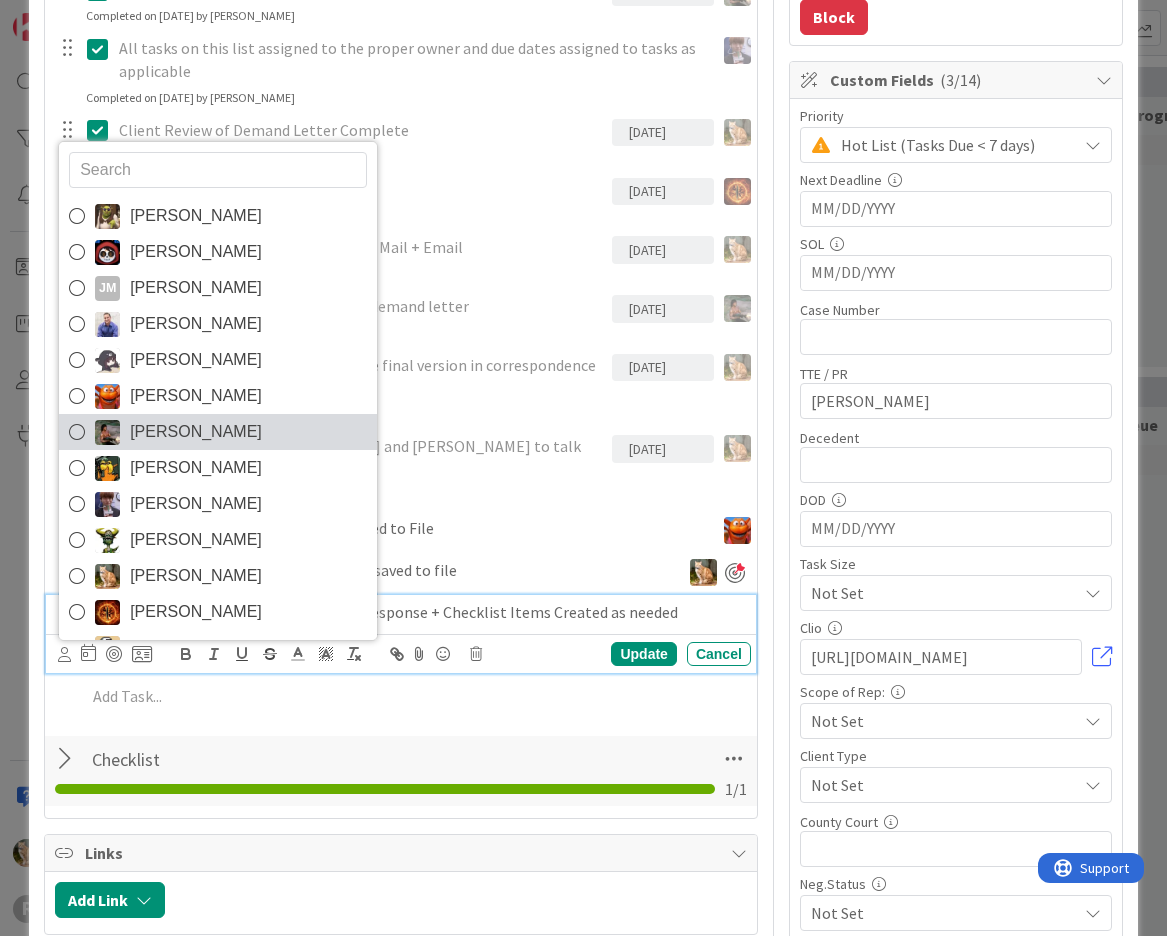 click on "[PERSON_NAME]" at bounding box center (196, 432) 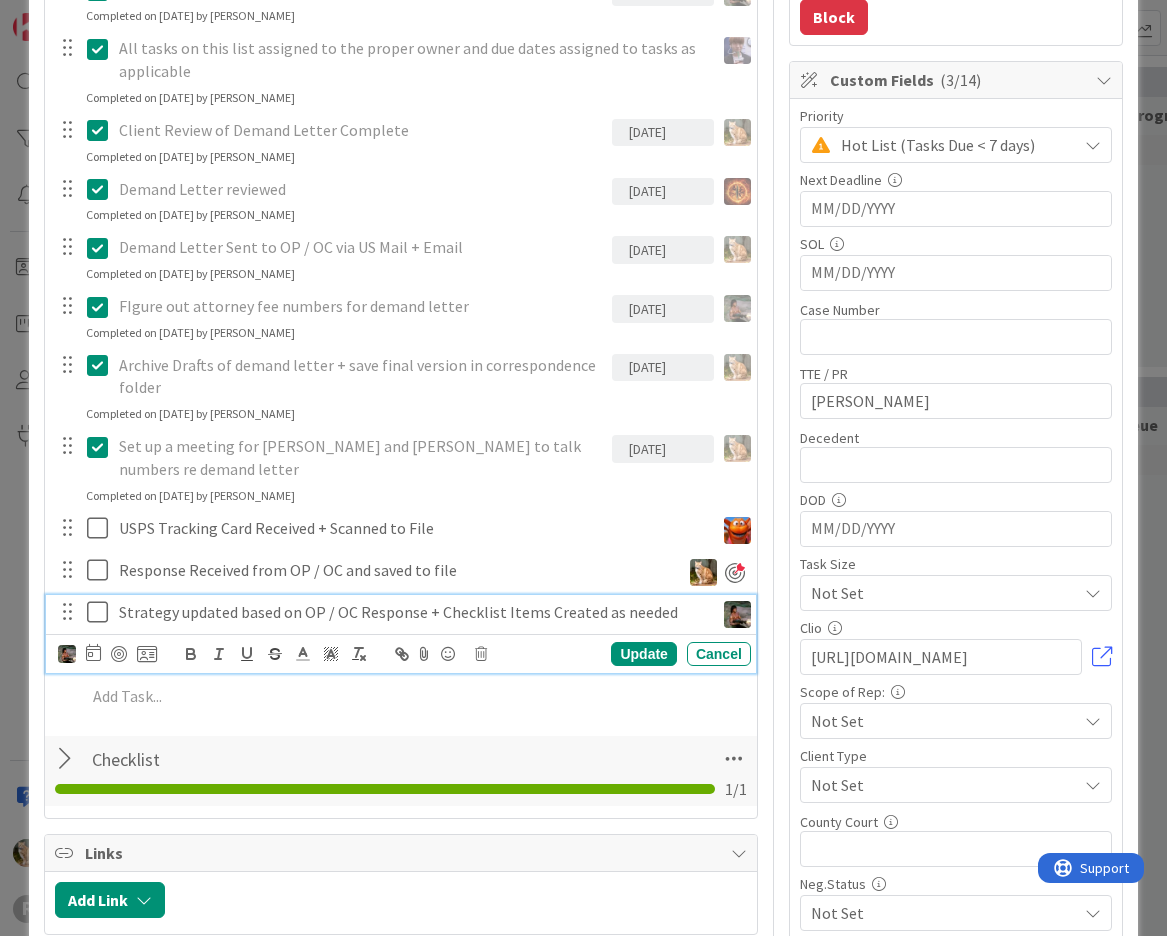type on "x" 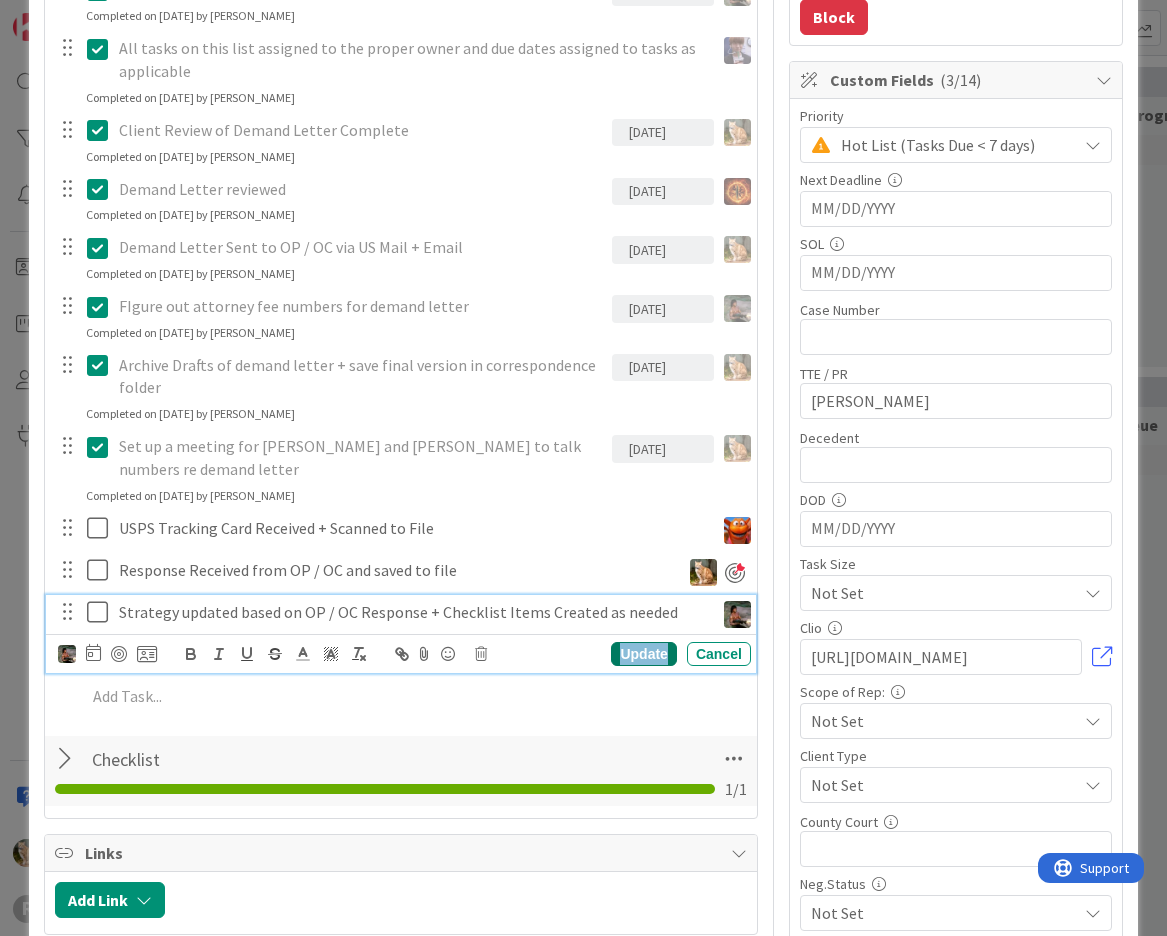 click on "Update" at bounding box center (643, 654) 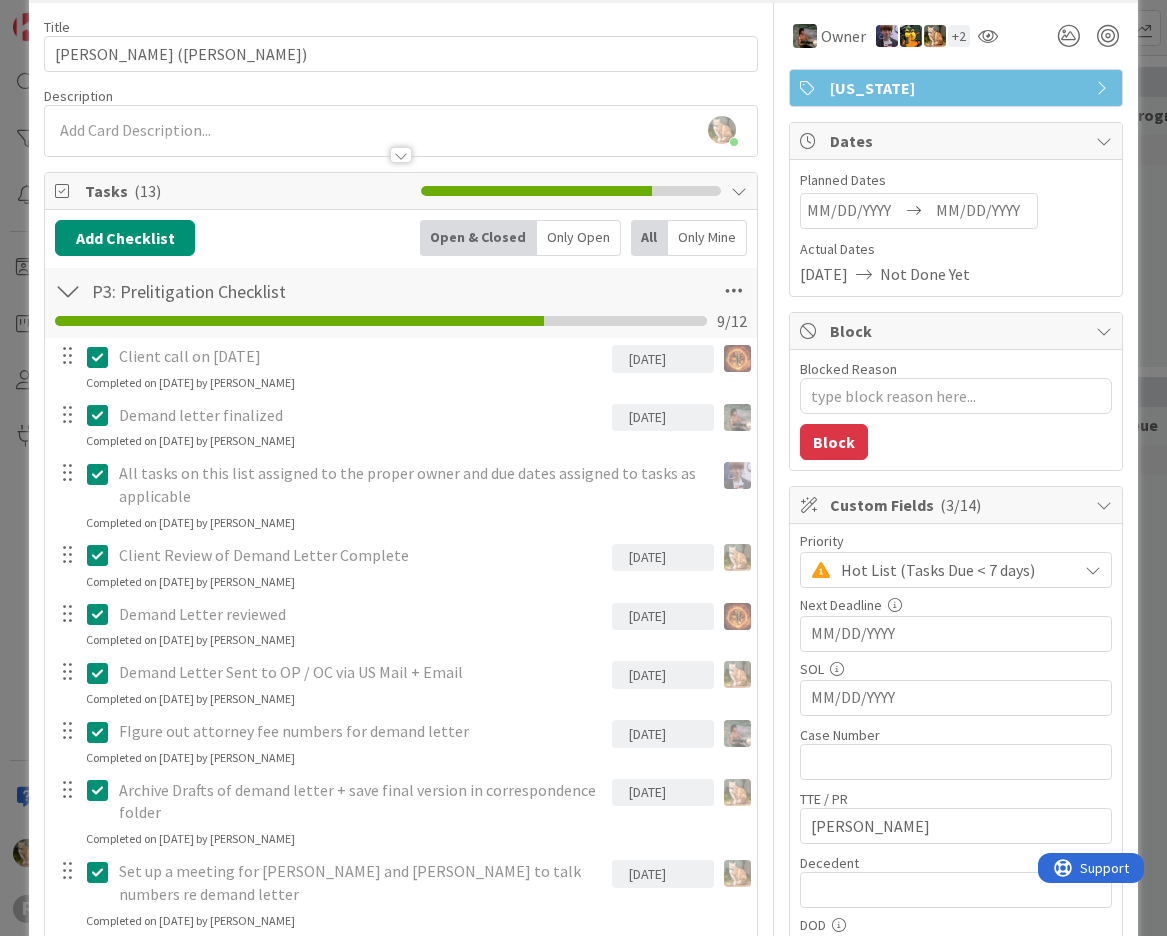 scroll, scrollTop: 0, scrollLeft: 0, axis: both 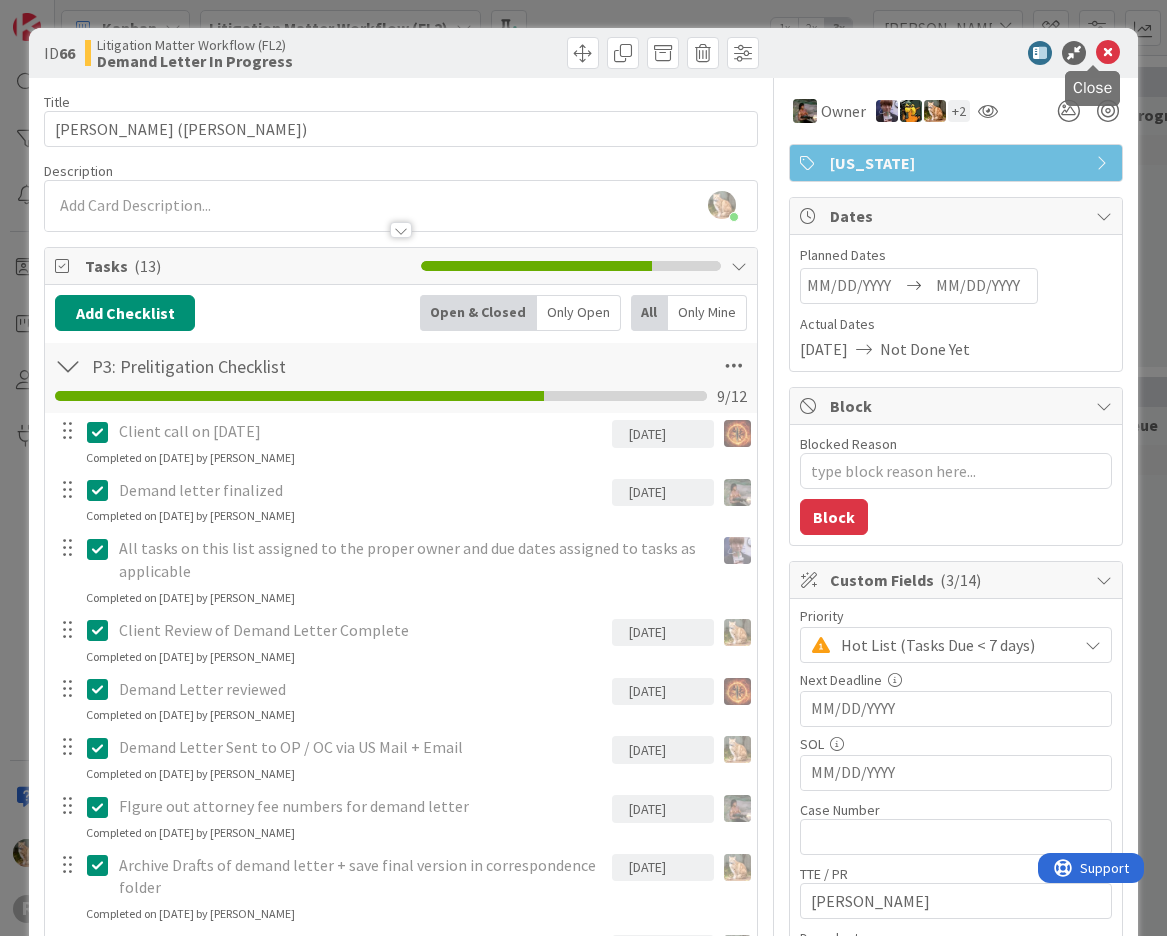 click at bounding box center [1108, 53] 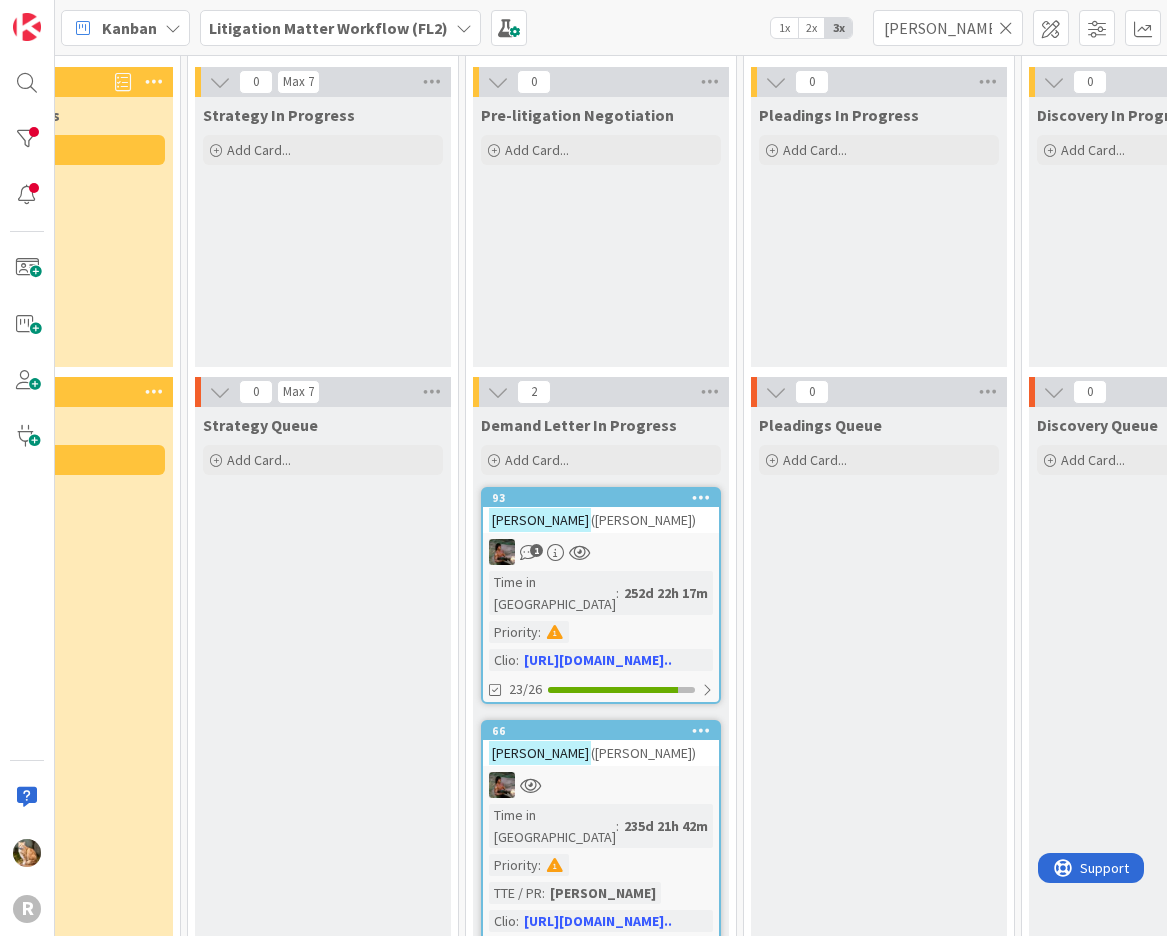 scroll, scrollTop: 0, scrollLeft: 0, axis: both 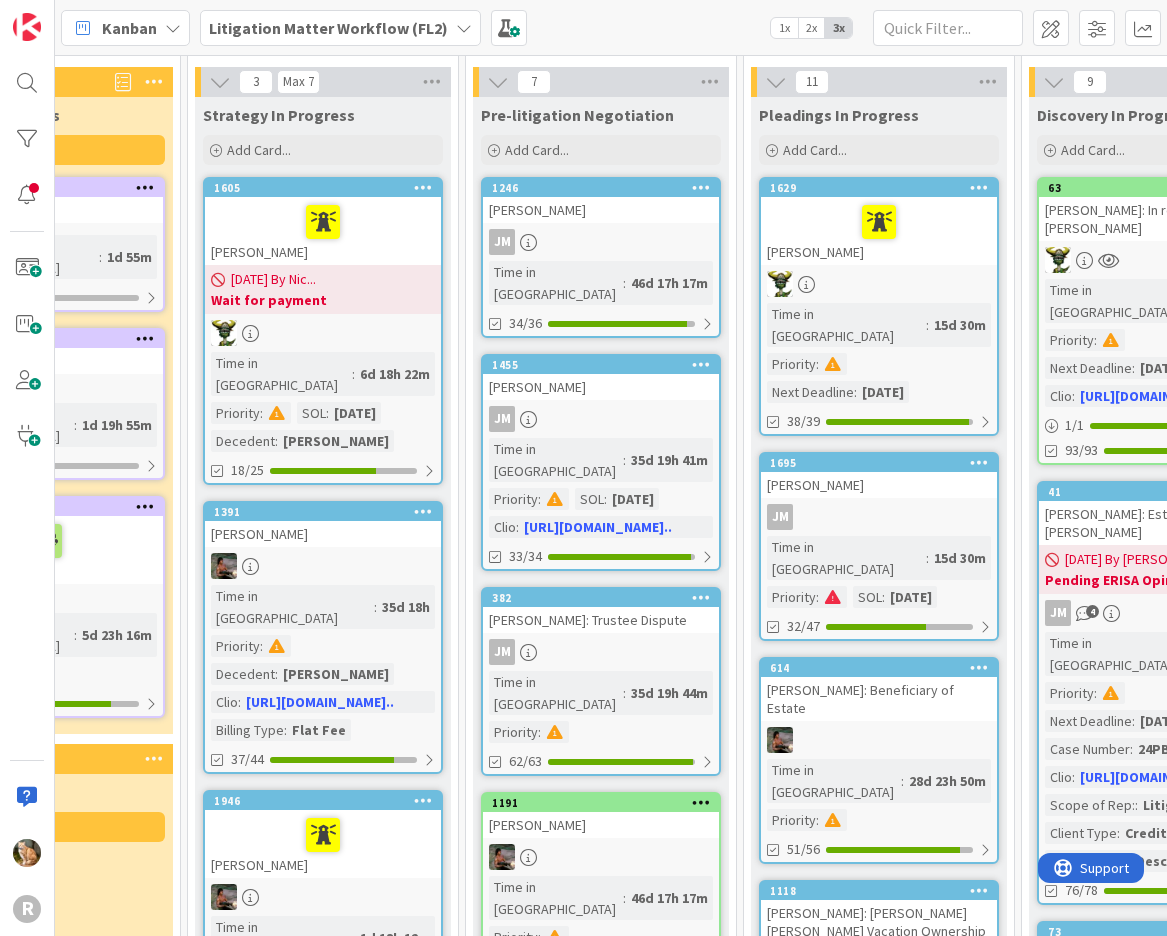 click at bounding box center [173, 28] 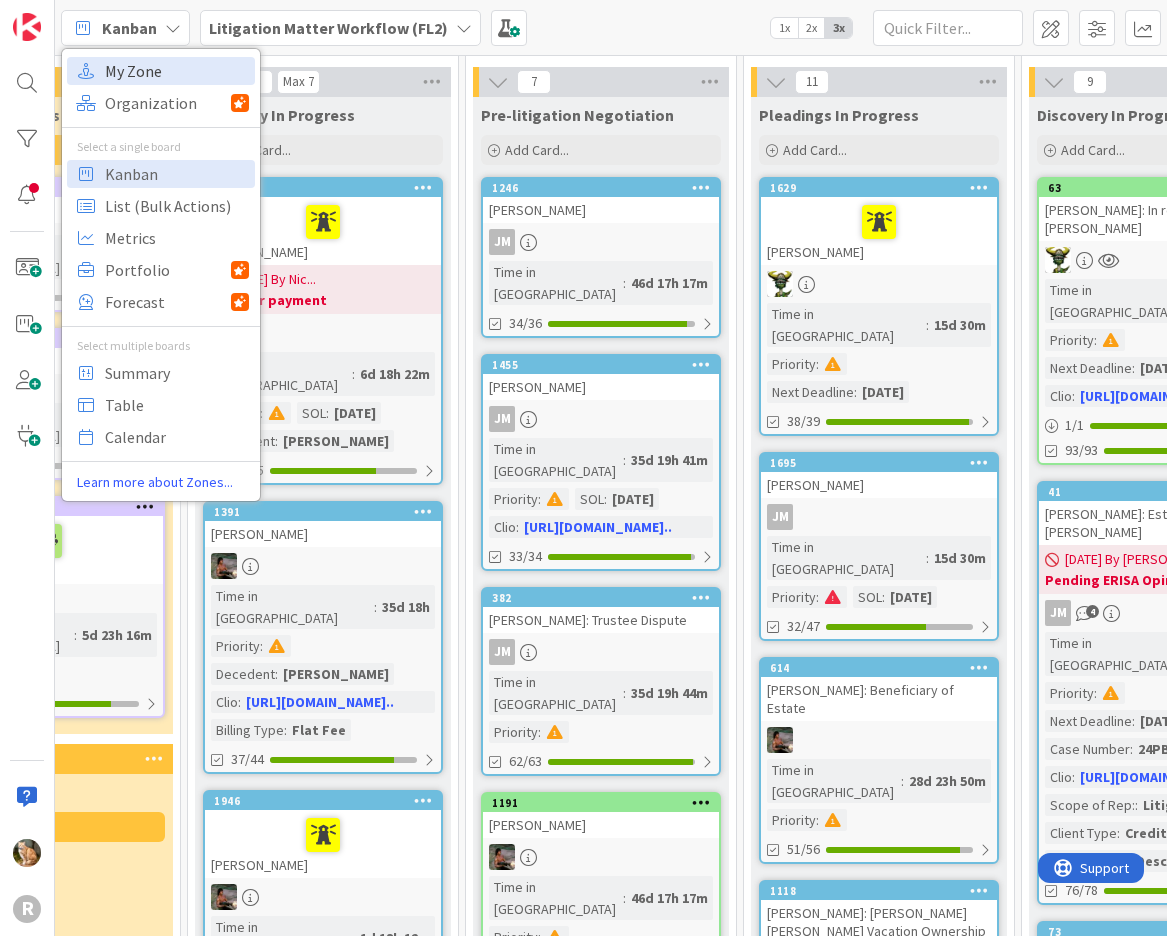 click on "My Zone" at bounding box center [177, 71] 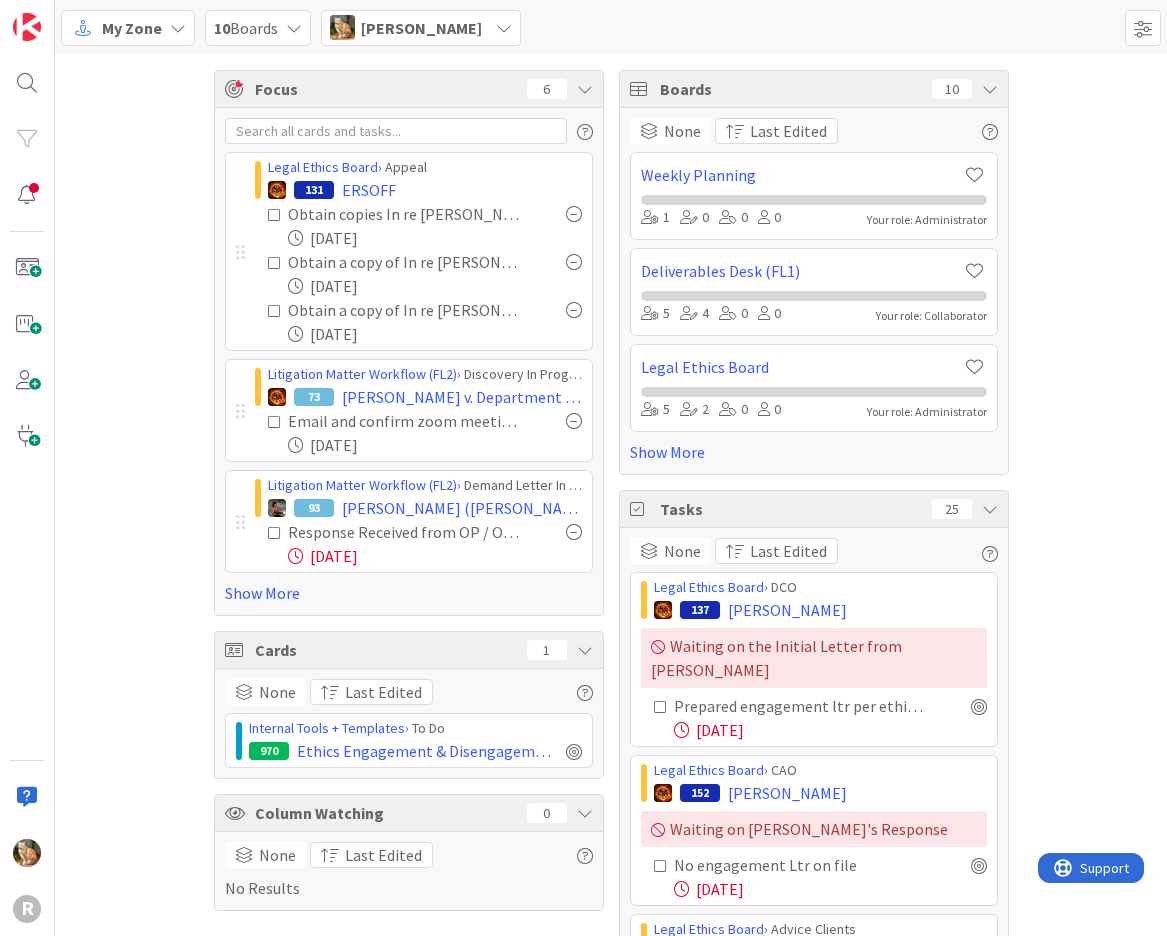 scroll, scrollTop: 0, scrollLeft: 0, axis: both 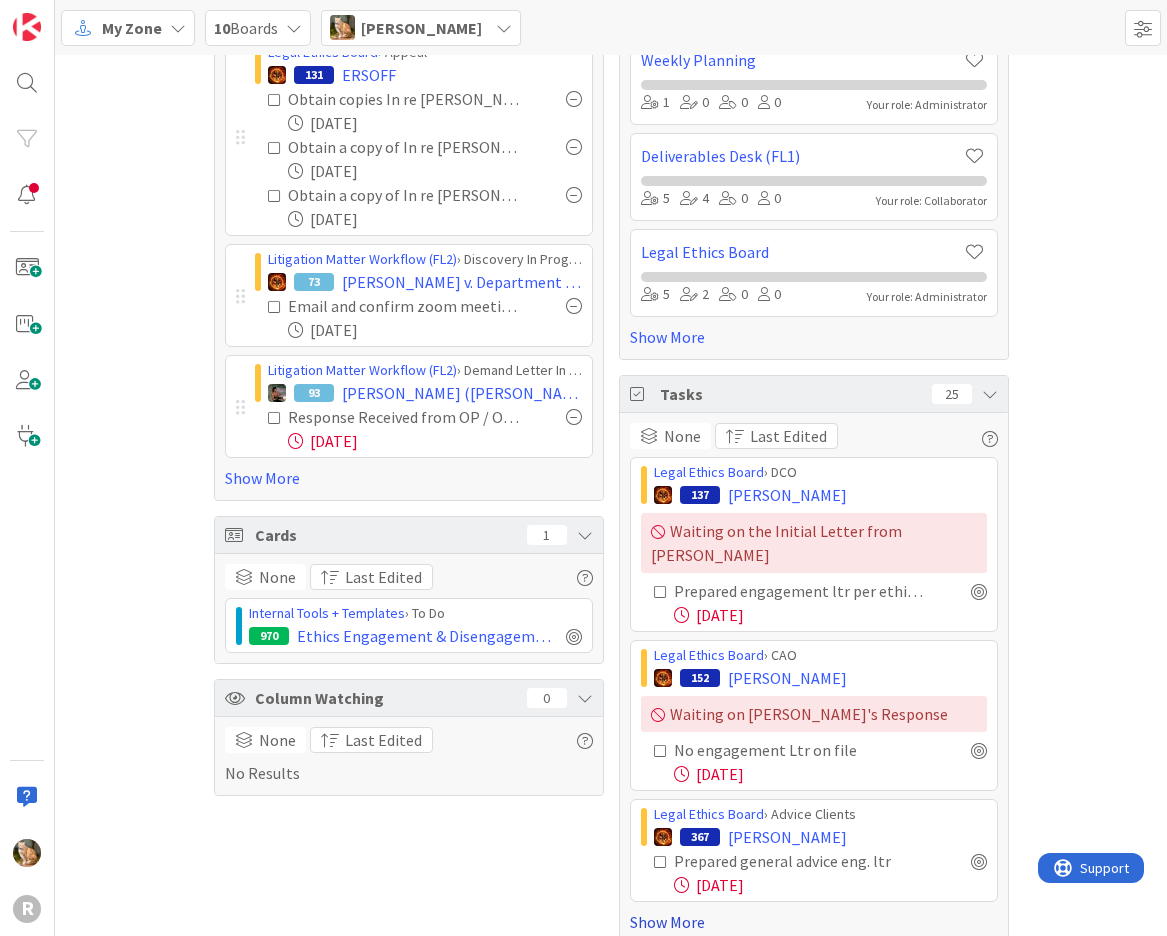 click on "Show More" at bounding box center [814, 922] 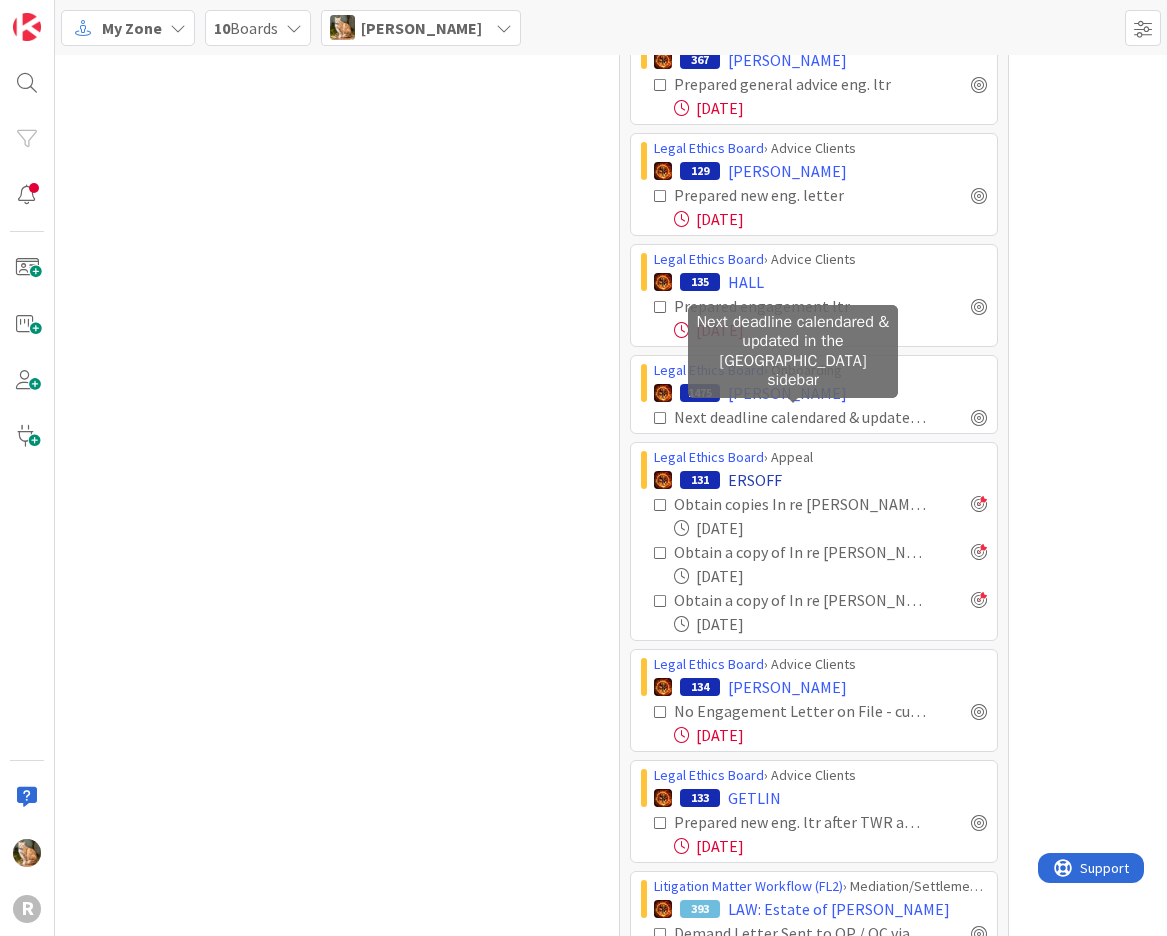 scroll, scrollTop: 915, scrollLeft: 0, axis: vertical 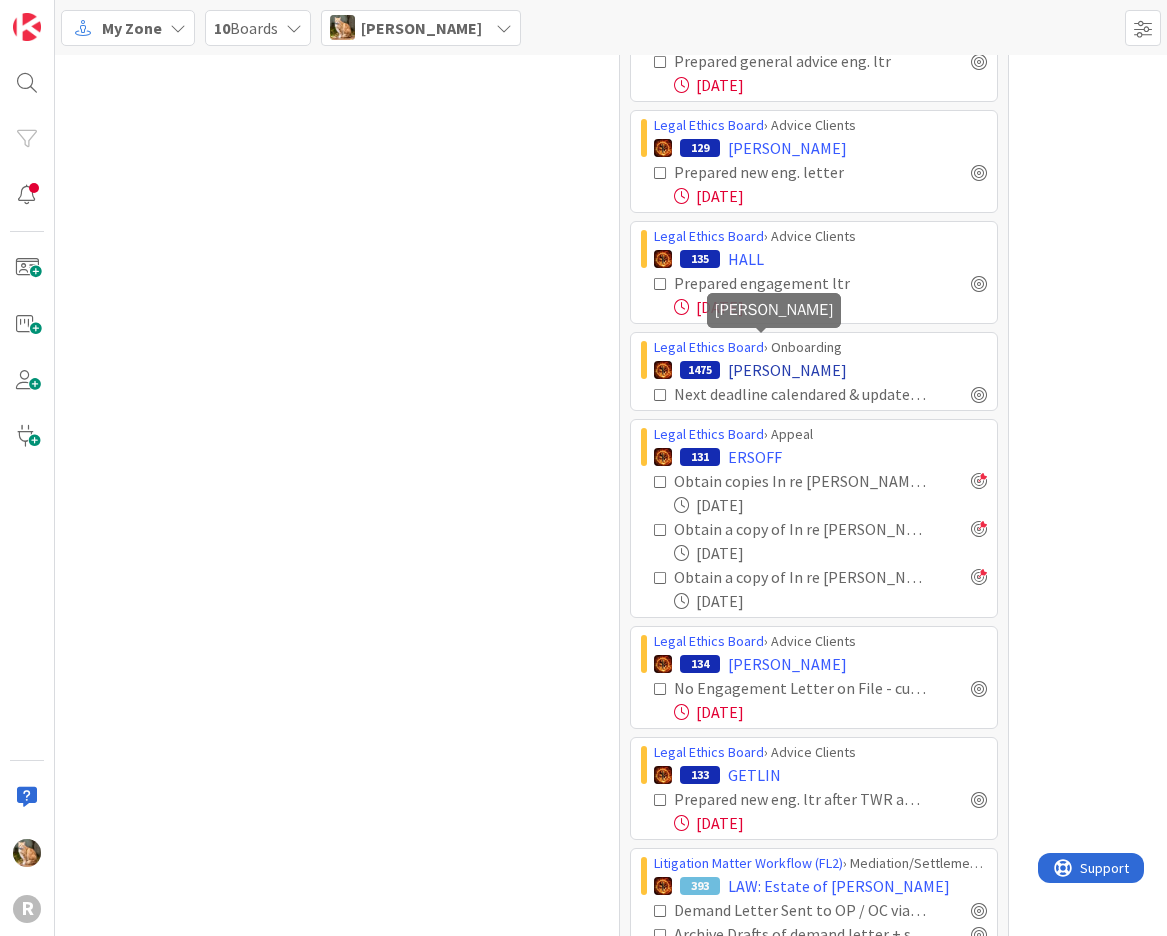 click on "[PERSON_NAME]" at bounding box center (787, 370) 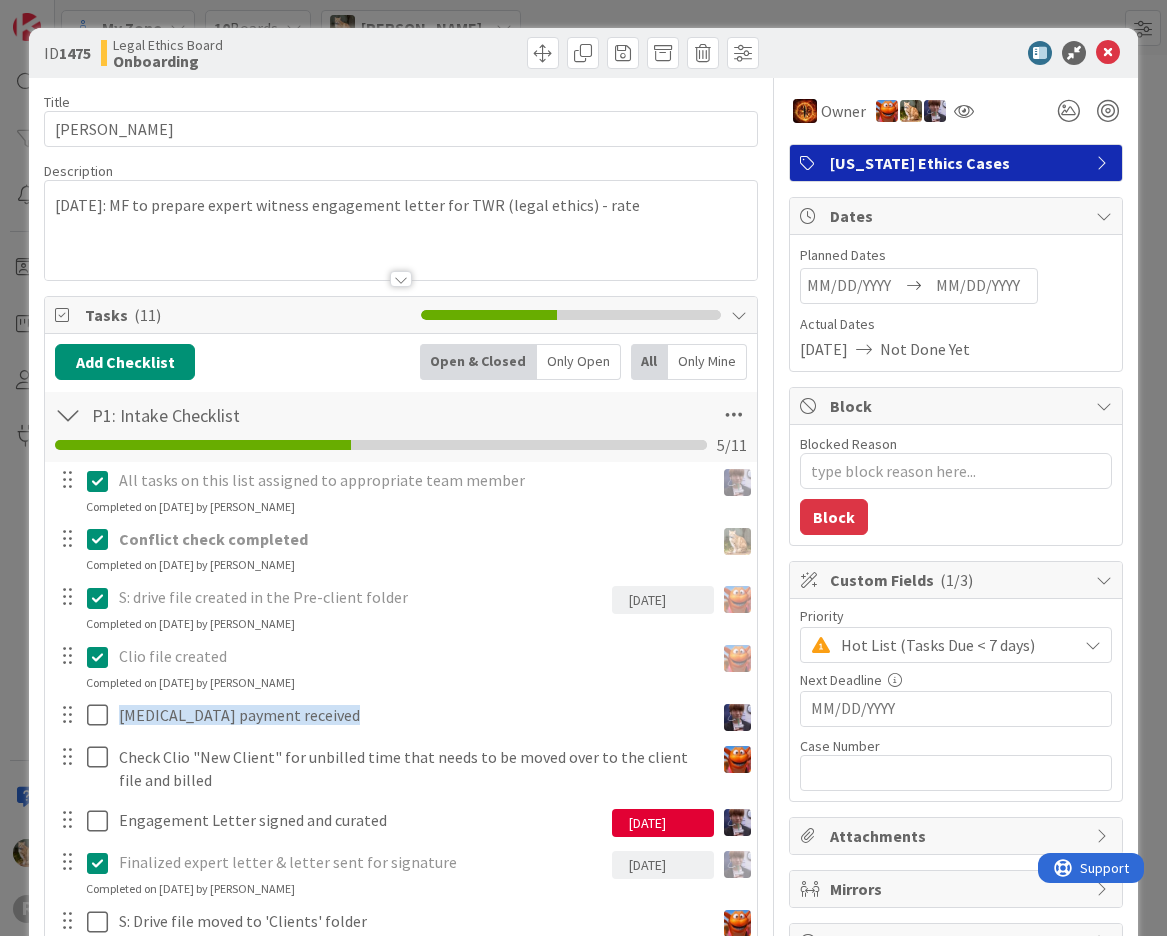scroll, scrollTop: 0, scrollLeft: 0, axis: both 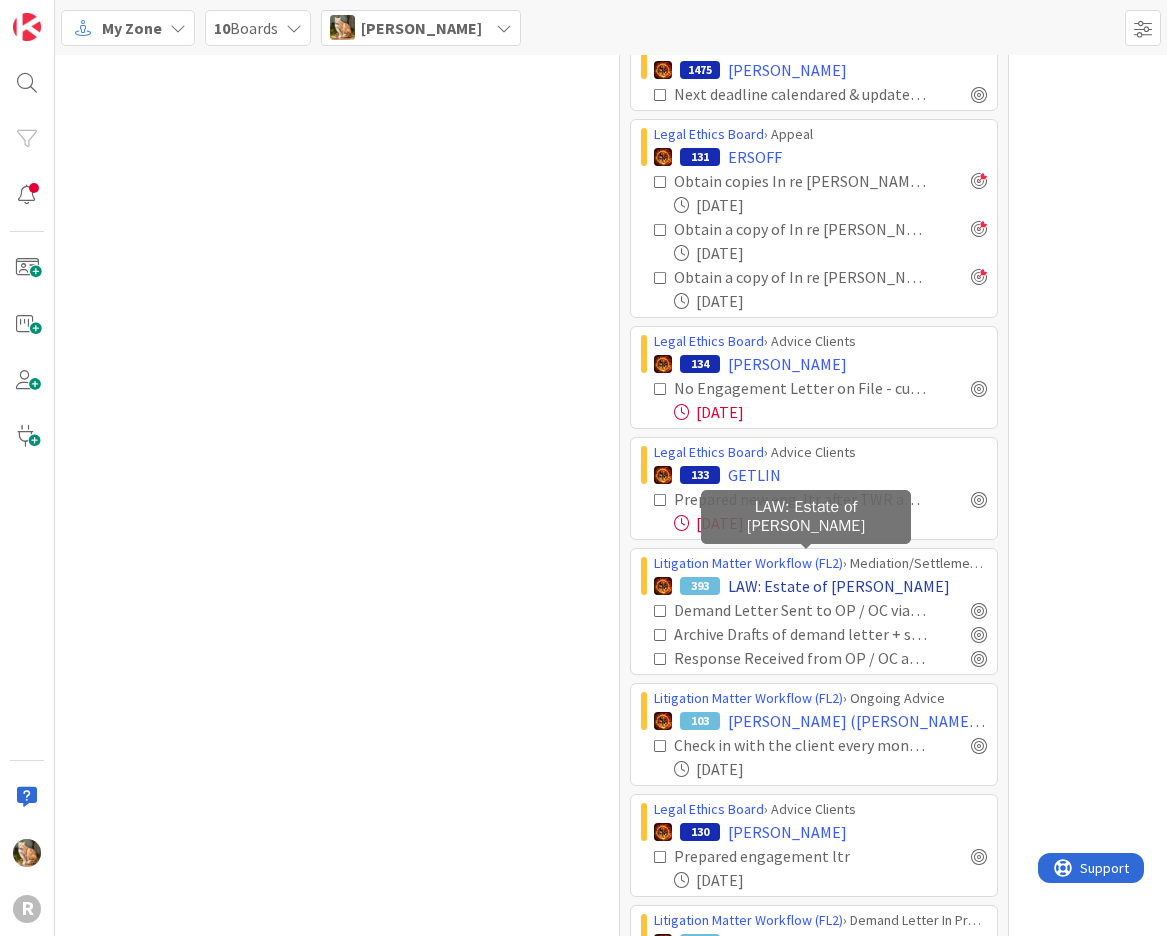 click on "LAW: Estate of [PERSON_NAME]" at bounding box center (839, 586) 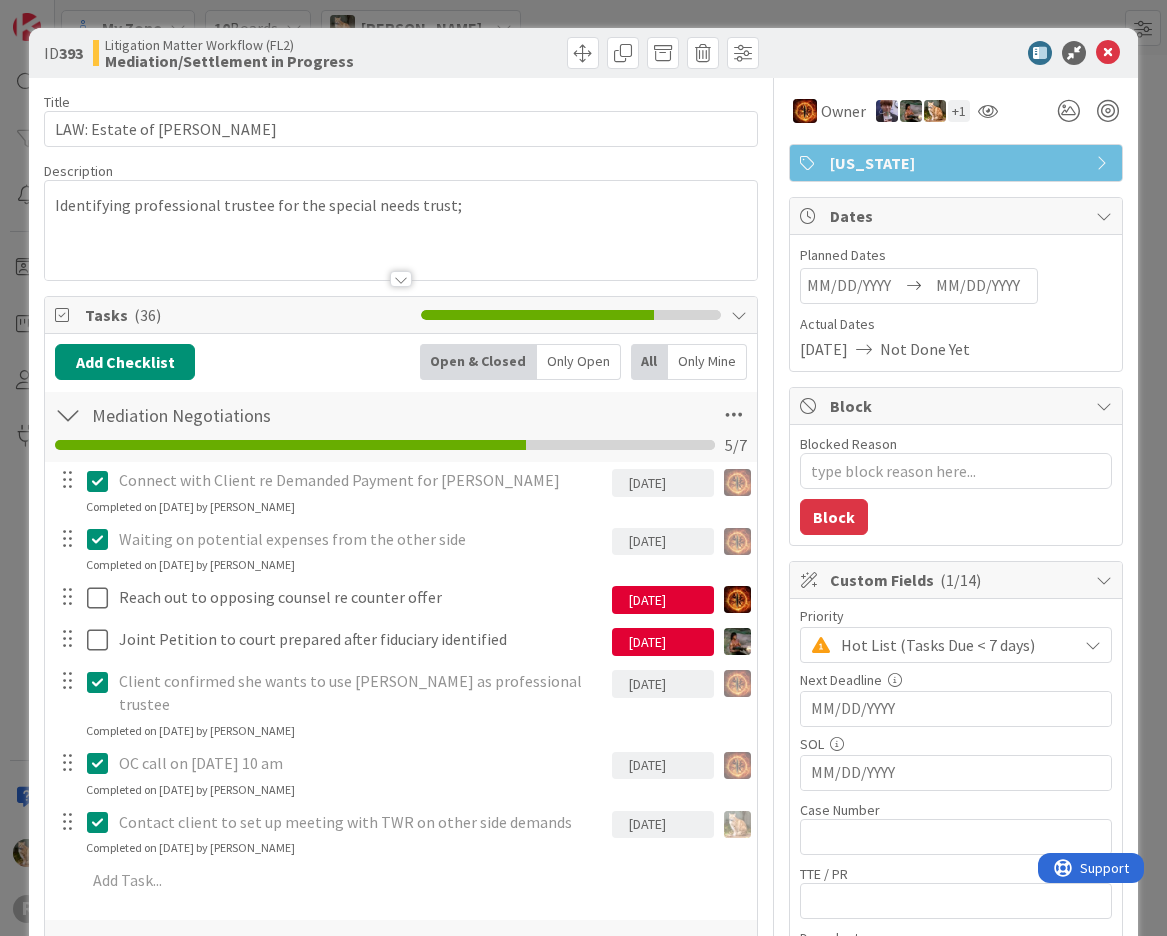 scroll, scrollTop: 0, scrollLeft: 0, axis: both 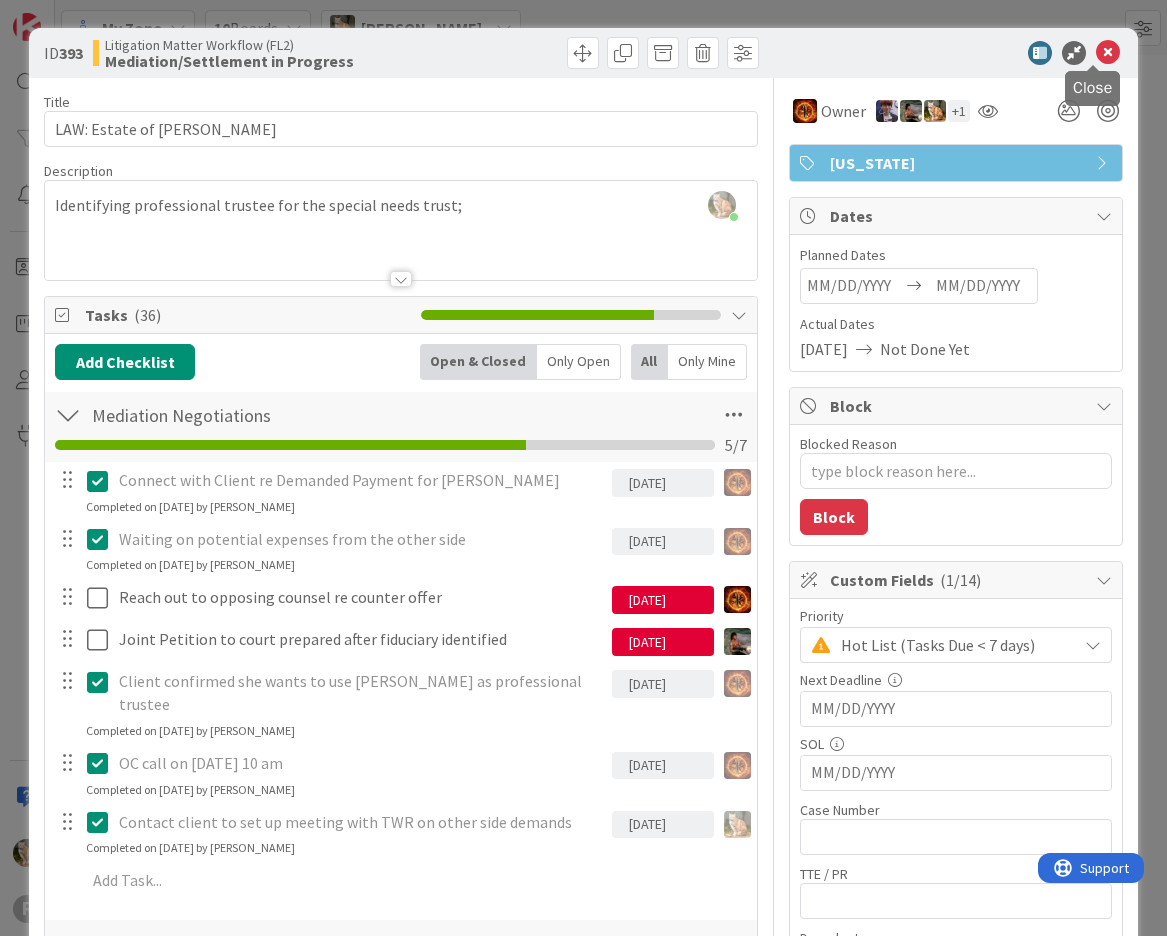click at bounding box center [1108, 53] 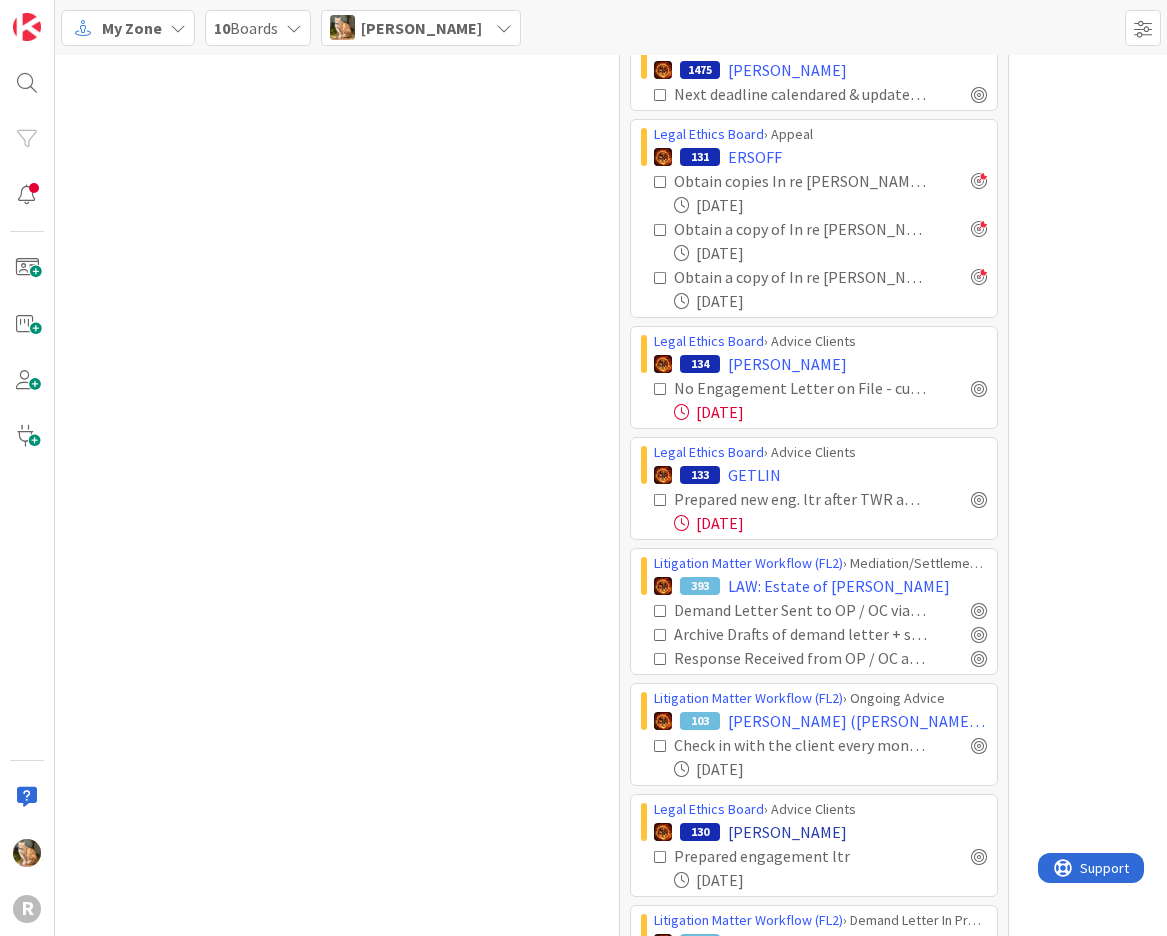 scroll, scrollTop: 0, scrollLeft: 0, axis: both 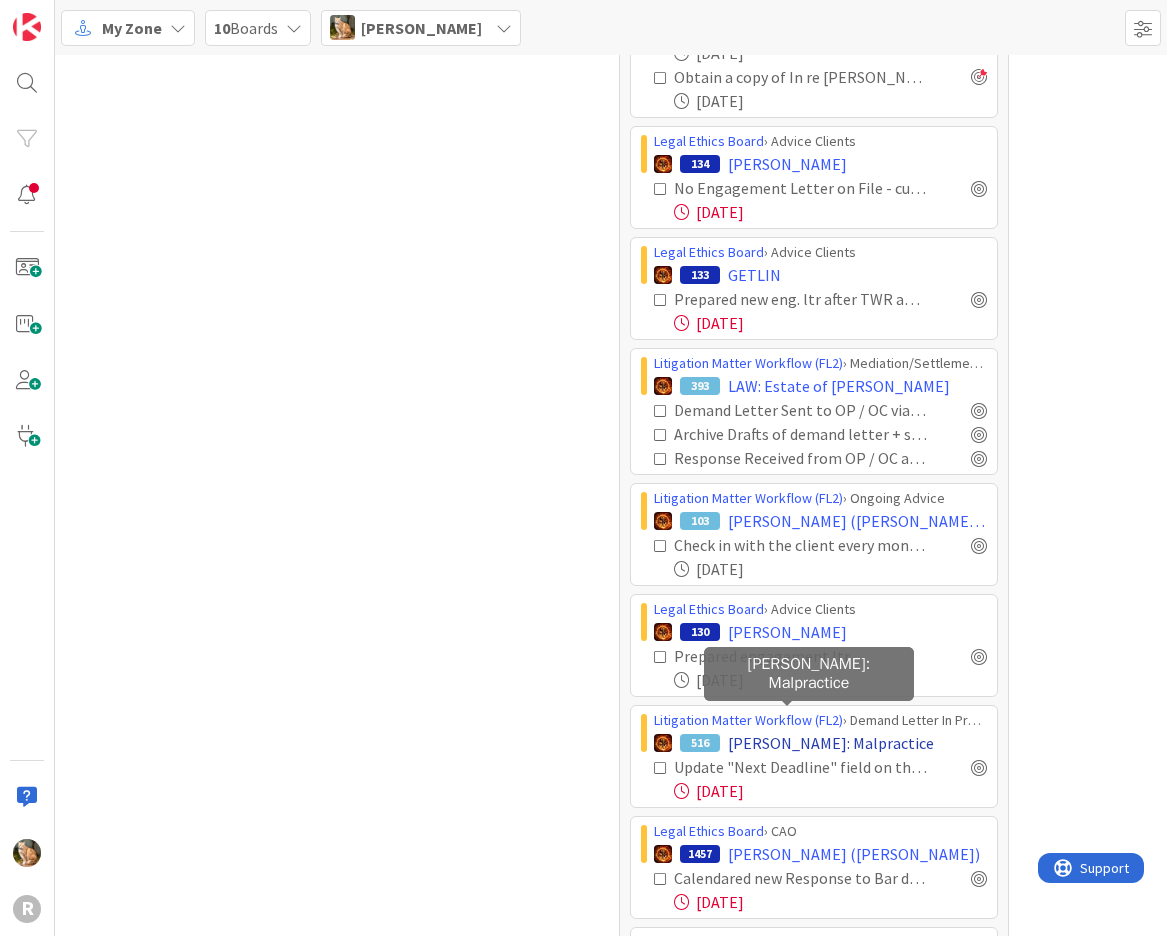 click on "[PERSON_NAME]: Malpractice" at bounding box center (831, 743) 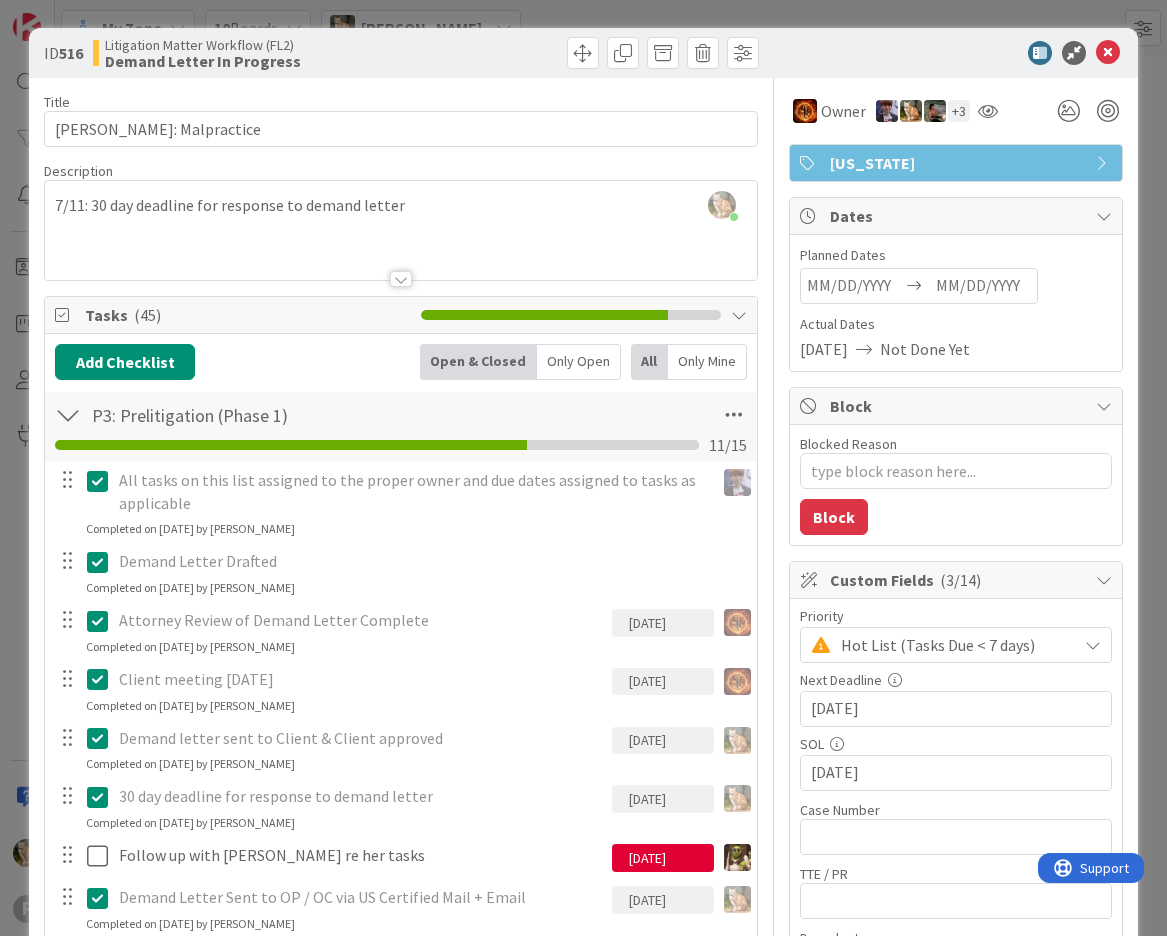 scroll, scrollTop: 0, scrollLeft: 0, axis: both 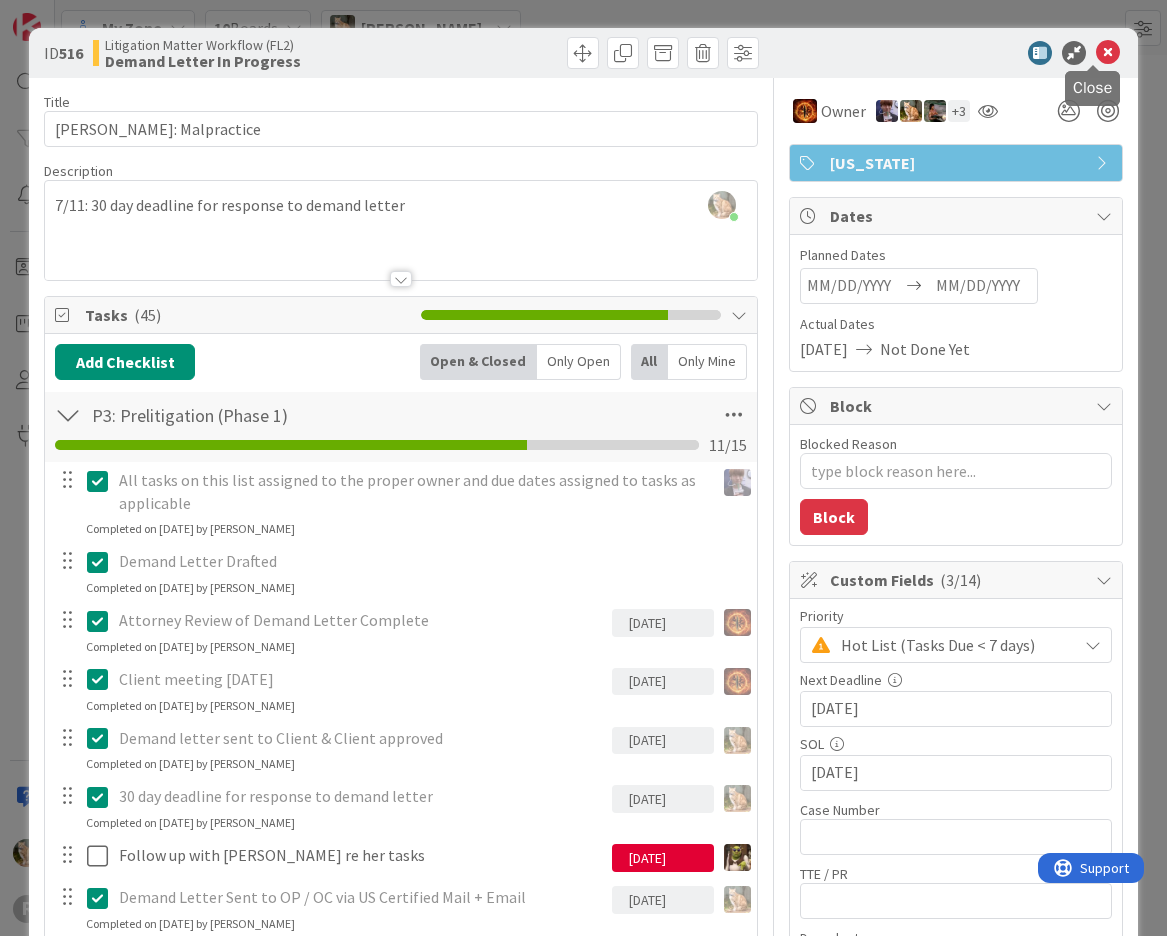 click at bounding box center (1108, 53) 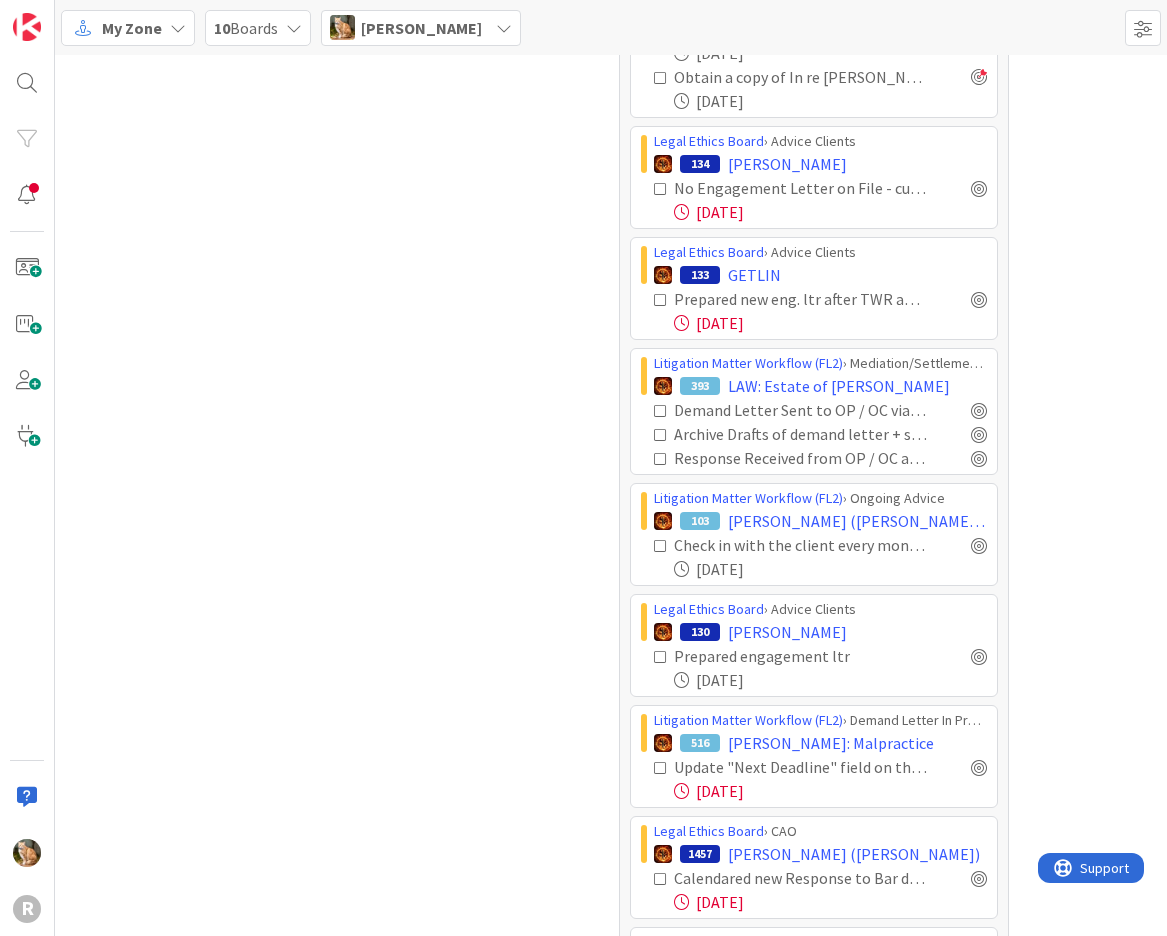 scroll, scrollTop: 0, scrollLeft: 0, axis: both 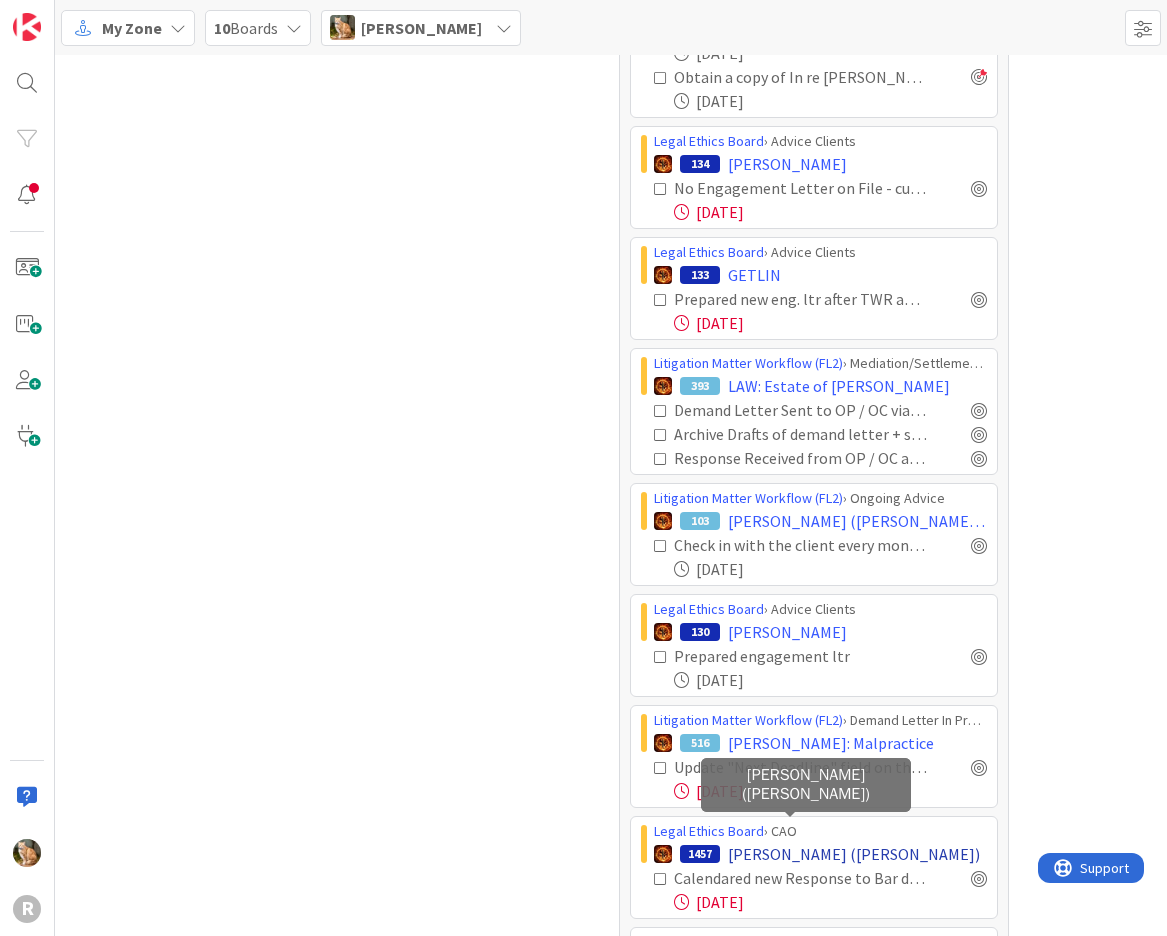 click on "[PERSON_NAME] ([PERSON_NAME])" at bounding box center (854, 854) 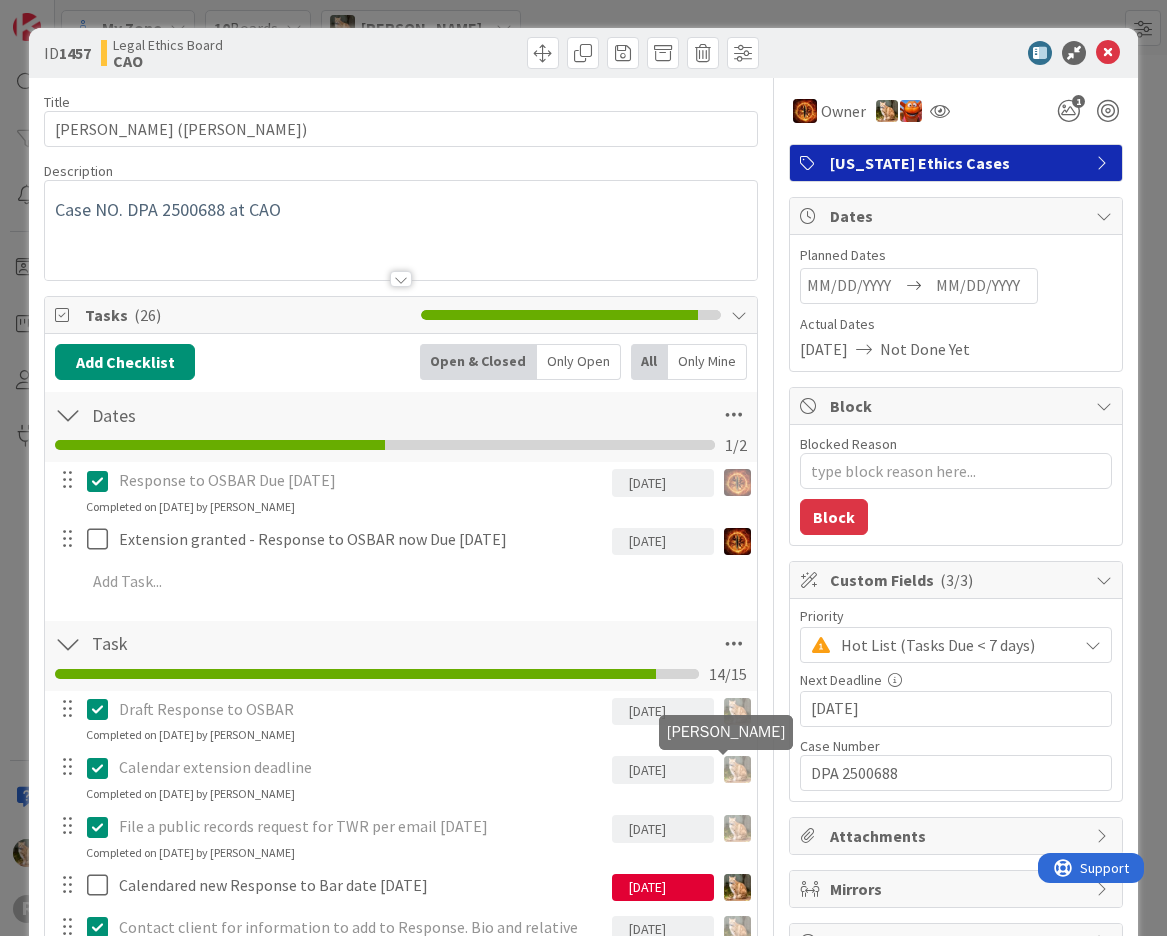 scroll, scrollTop: 0, scrollLeft: 0, axis: both 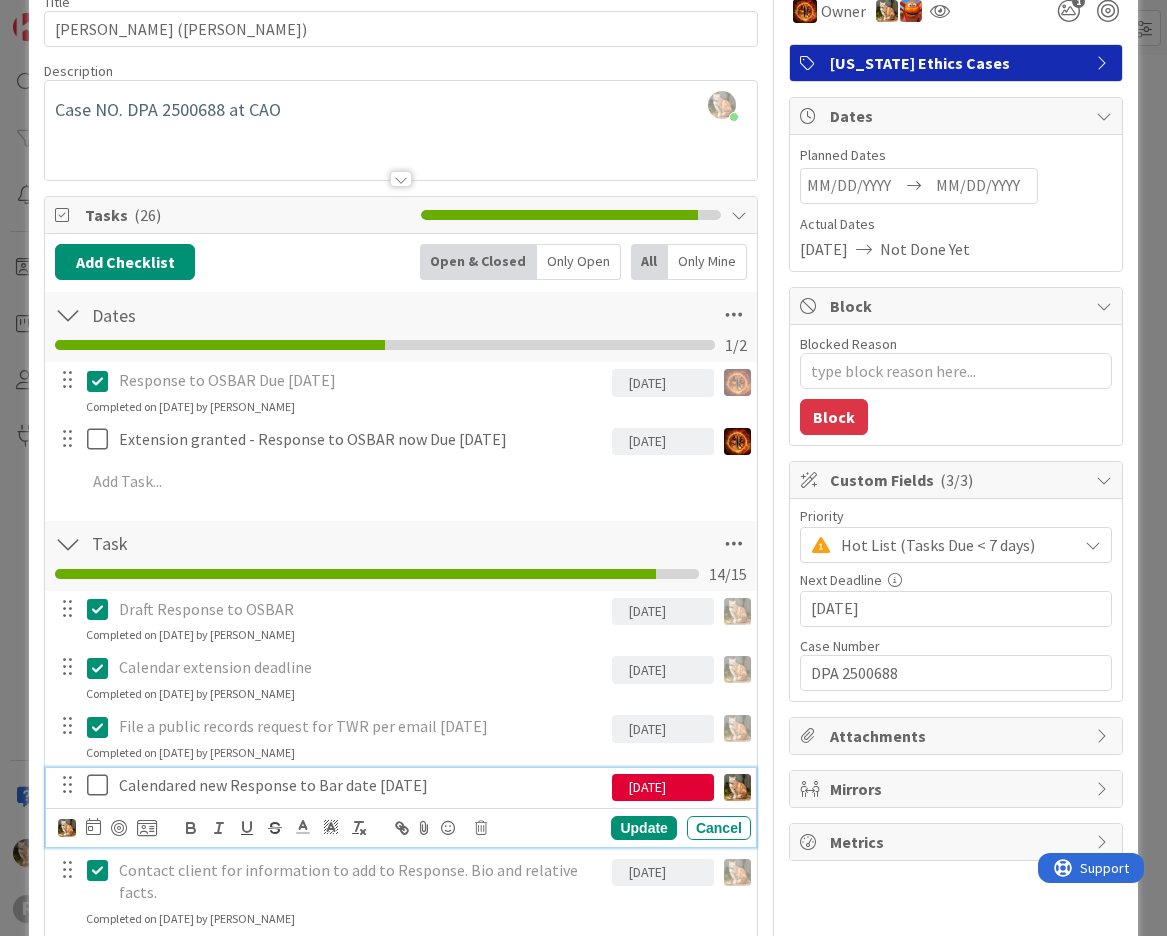 click on "Calendared new Response to Bar date [DATE]" at bounding box center [361, 785] 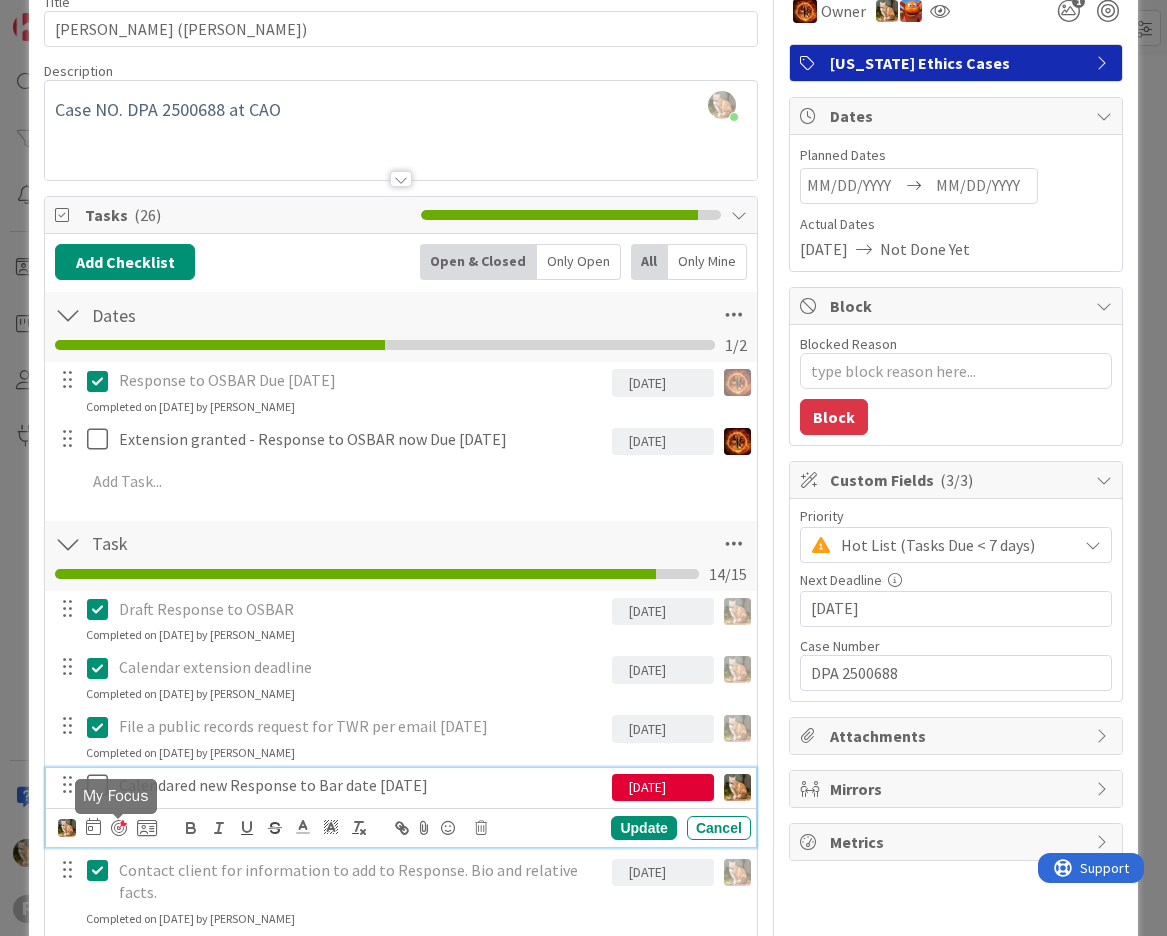click at bounding box center (119, 828) 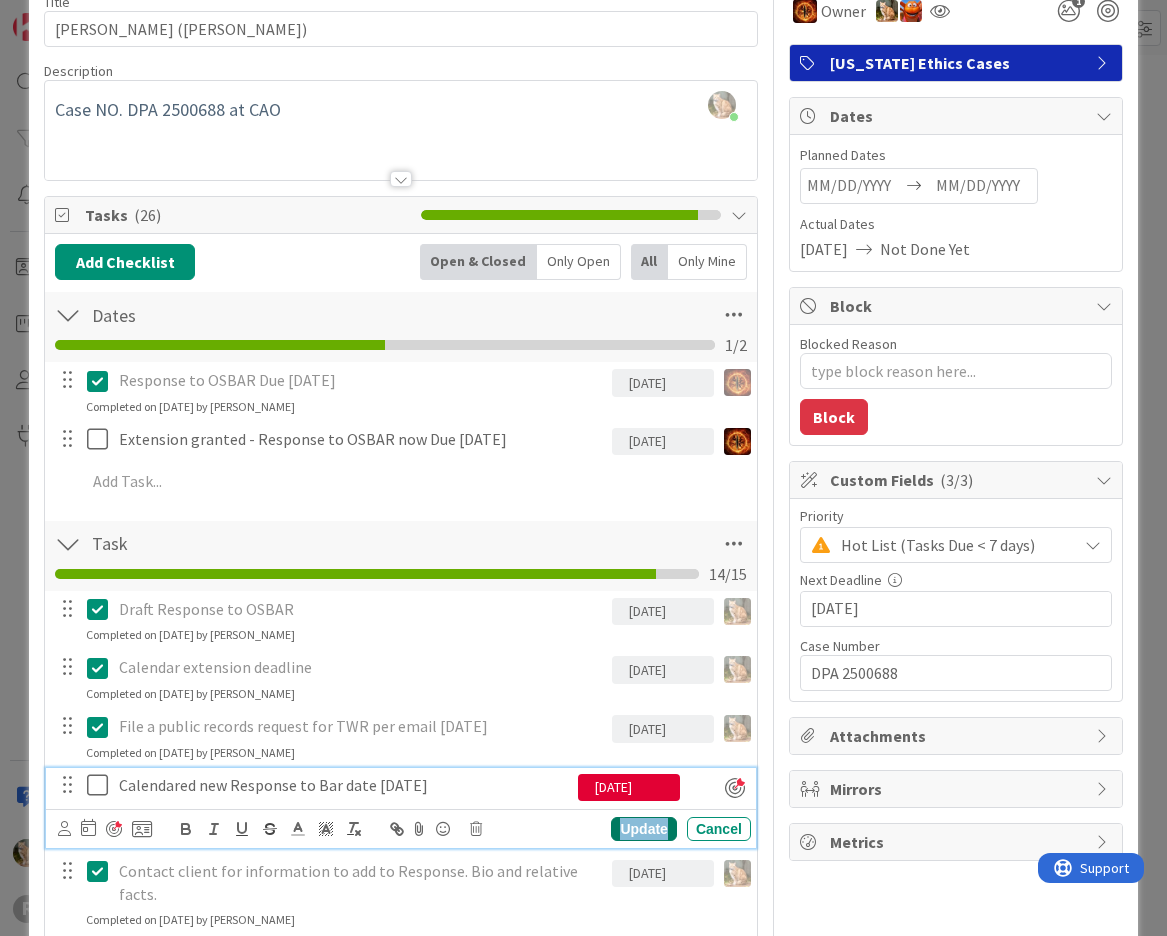 click on "Update" at bounding box center (643, 829) 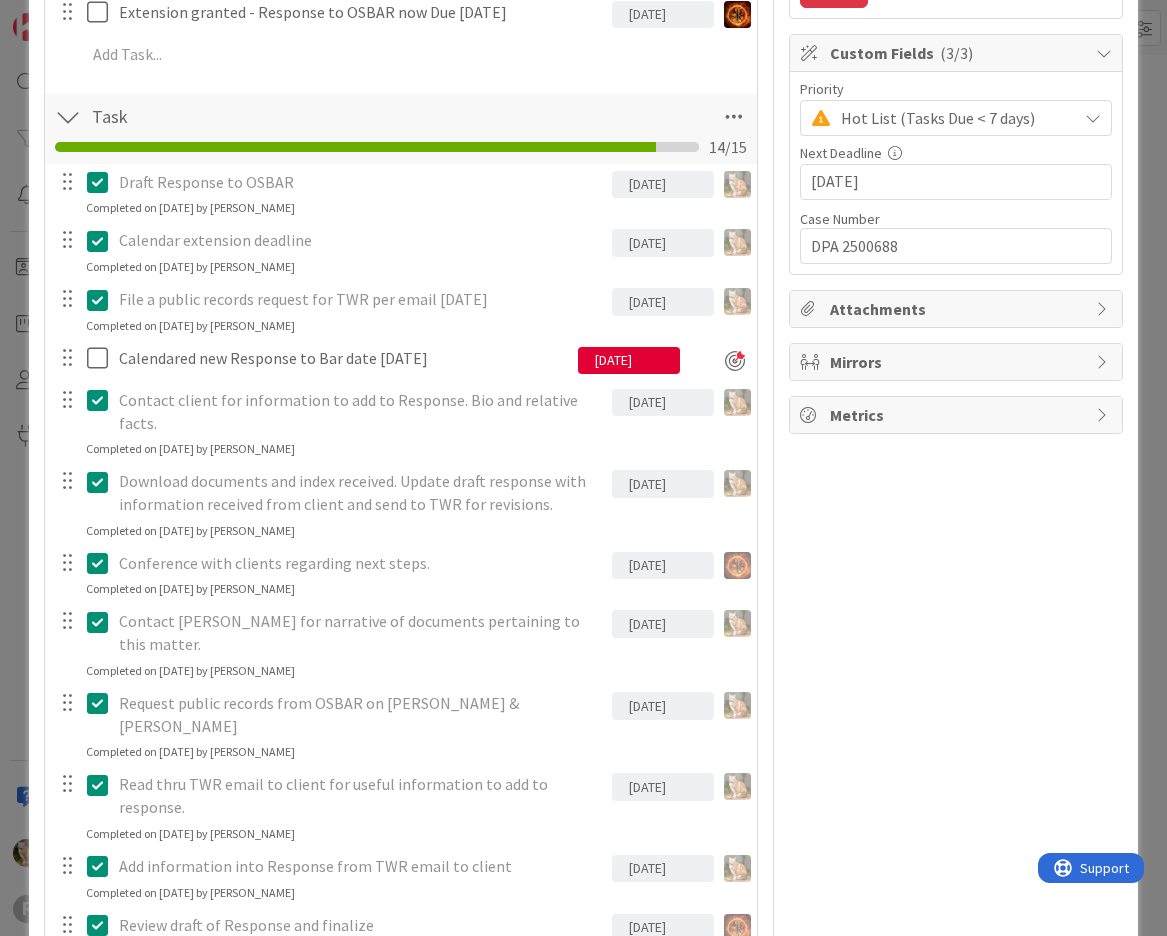 scroll, scrollTop: 526, scrollLeft: 0, axis: vertical 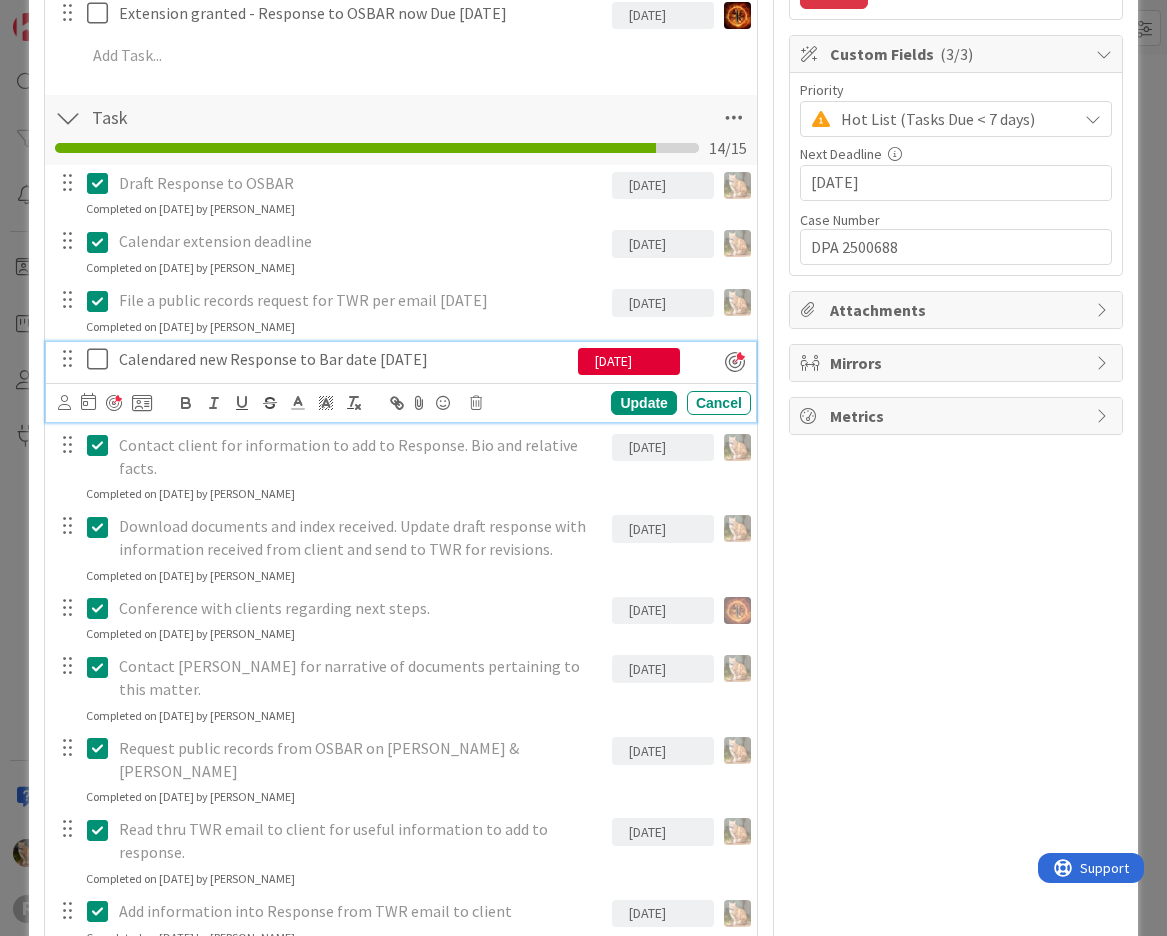 click on "Calendared new Response to Bar date [DATE]" at bounding box center (344, 359) 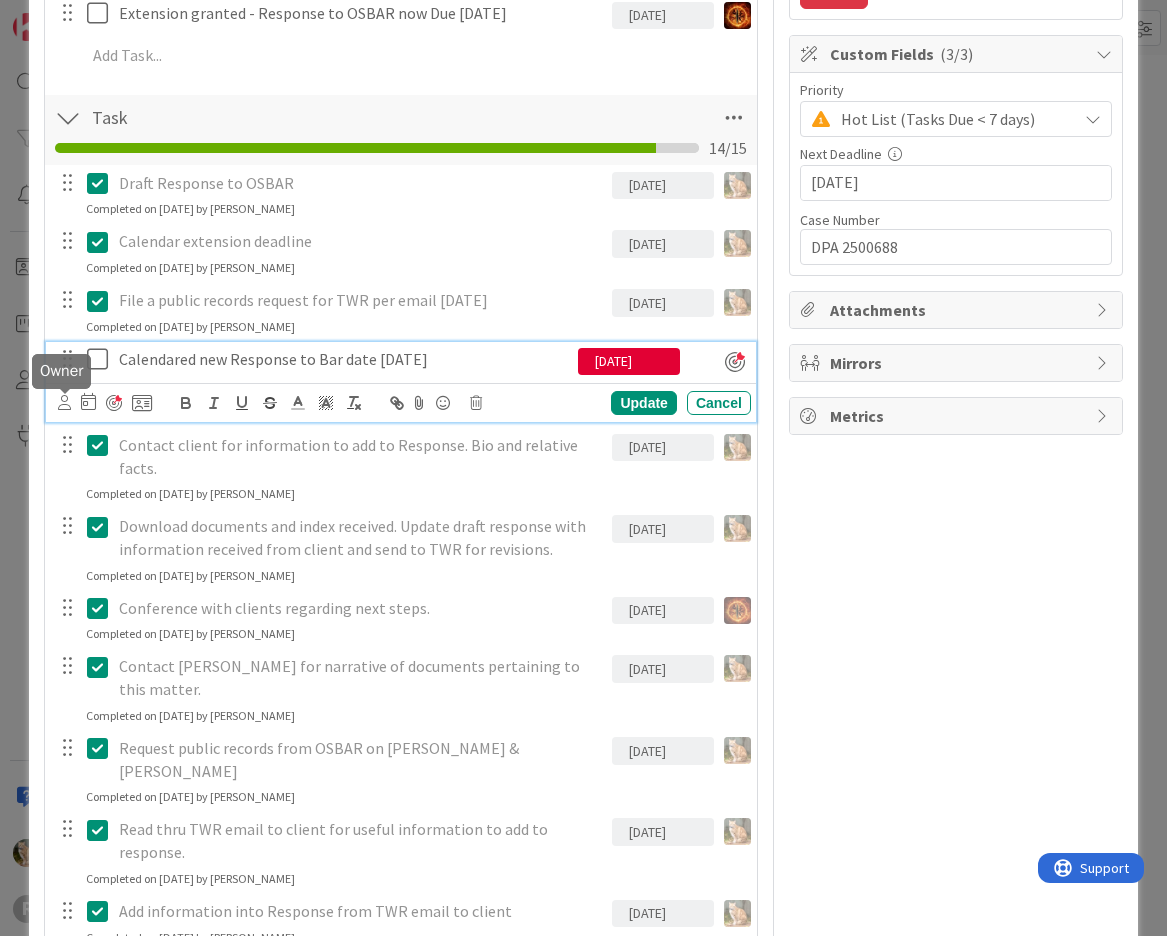 click at bounding box center (64, 402) 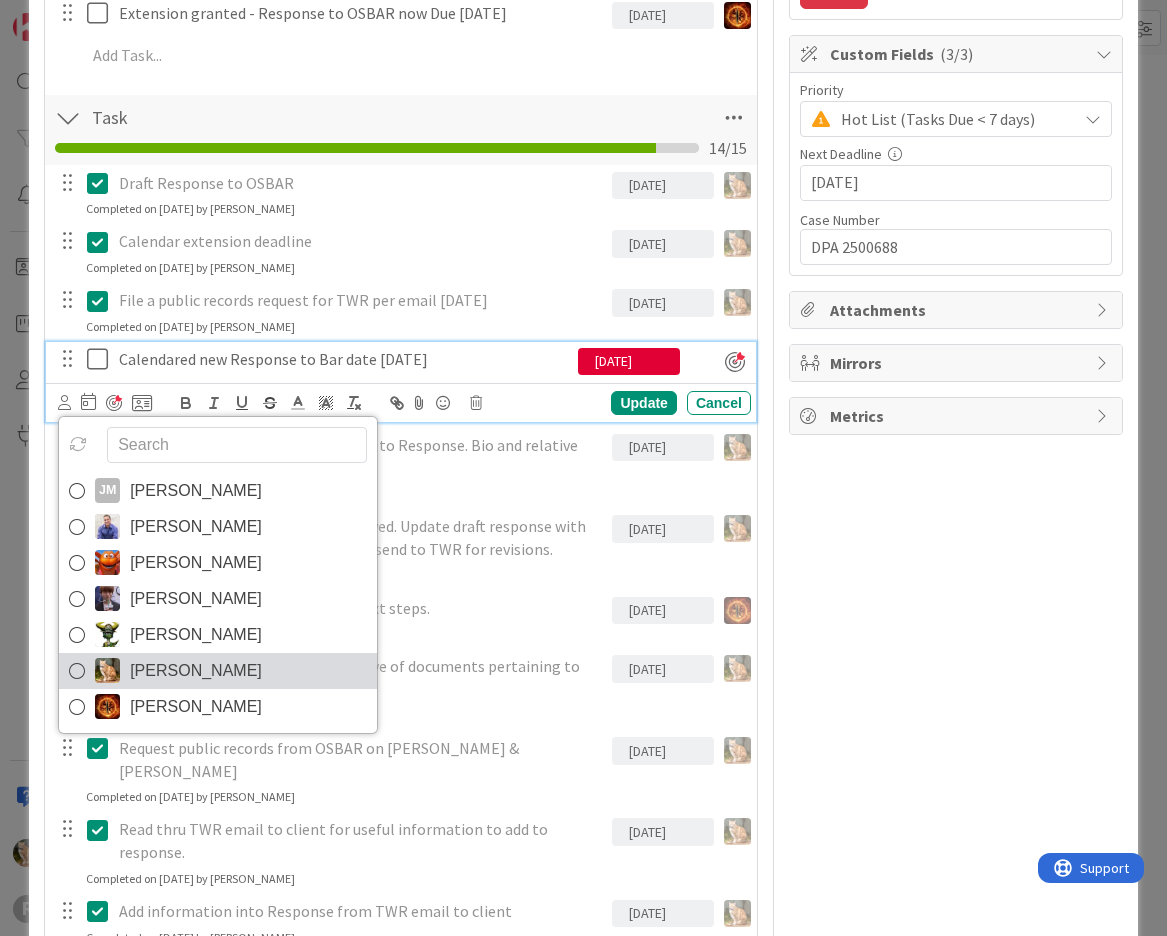 click on "[PERSON_NAME]" at bounding box center [196, 671] 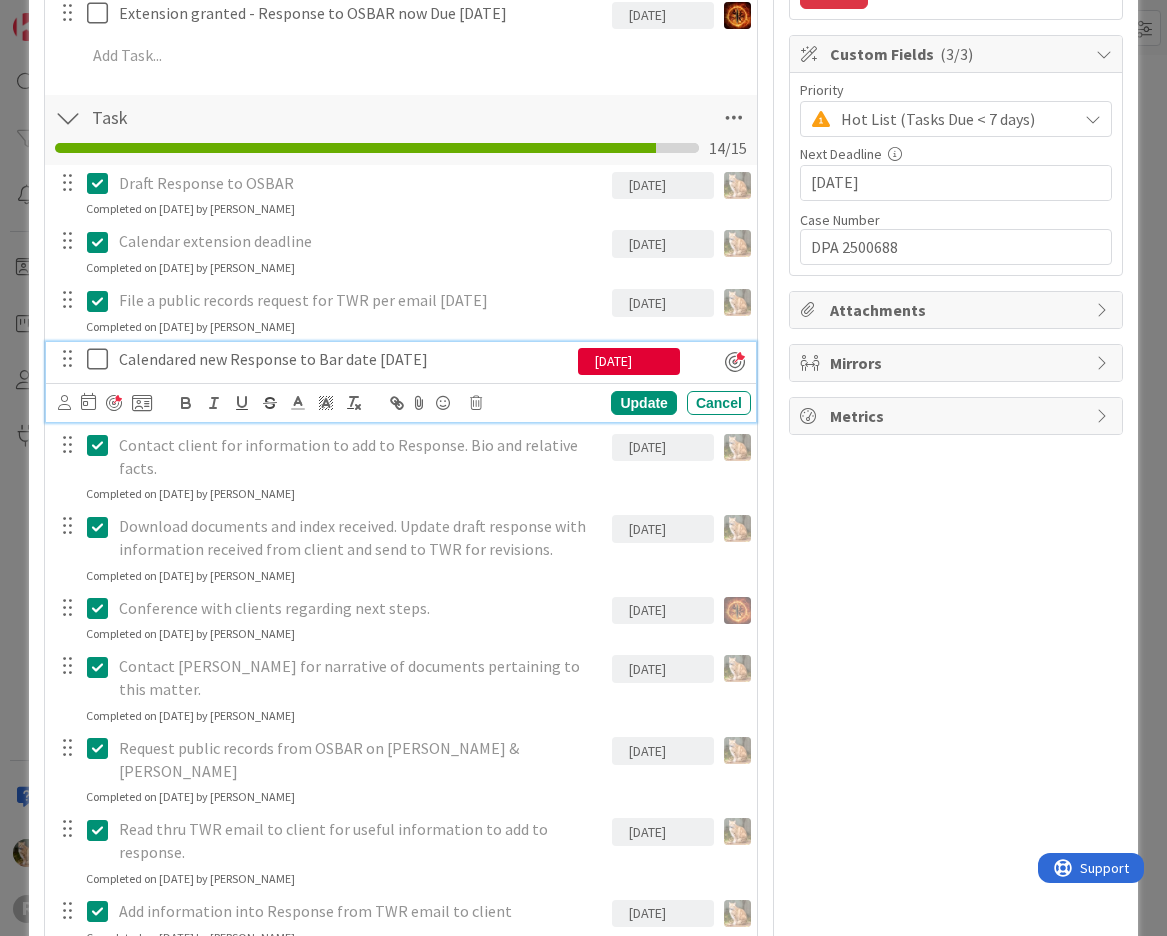 type on "x" 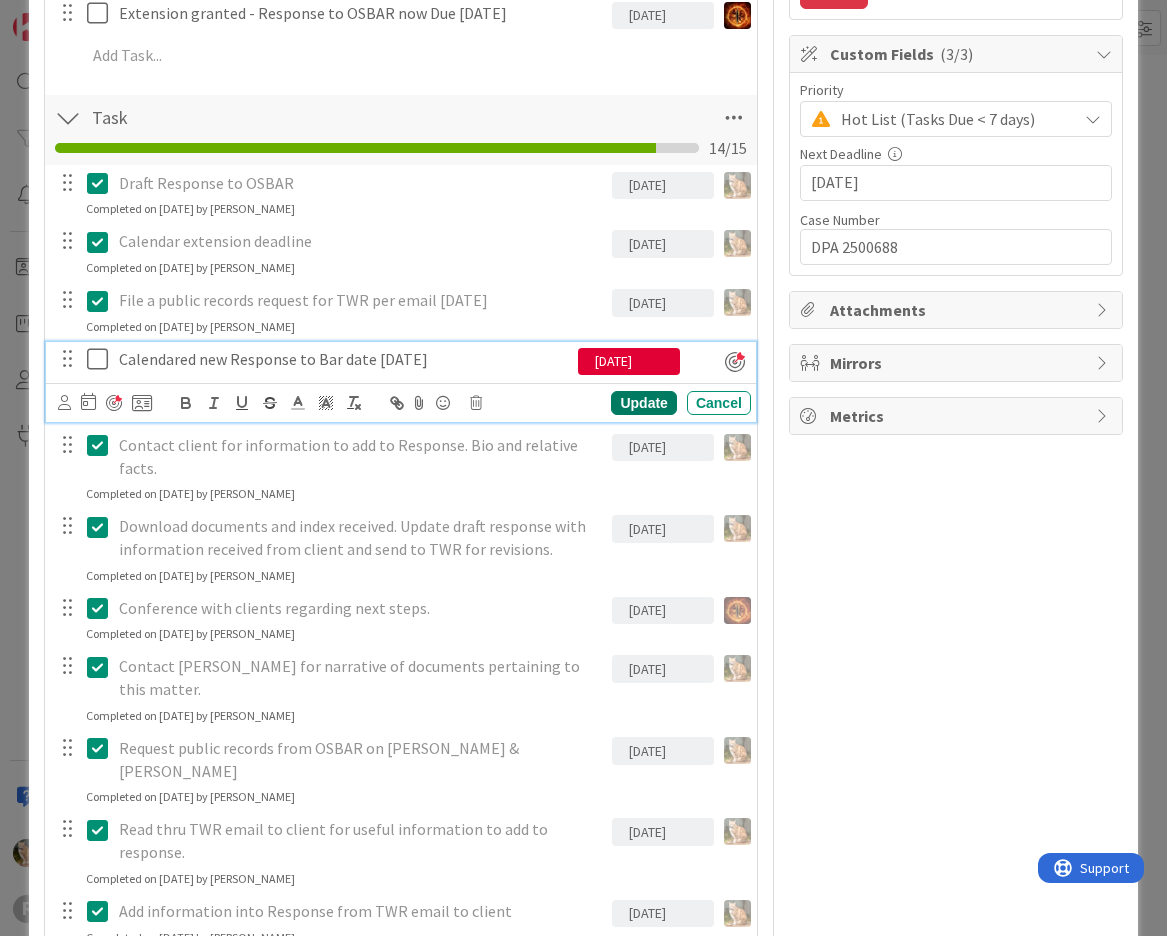 click on "Update" at bounding box center (643, 403) 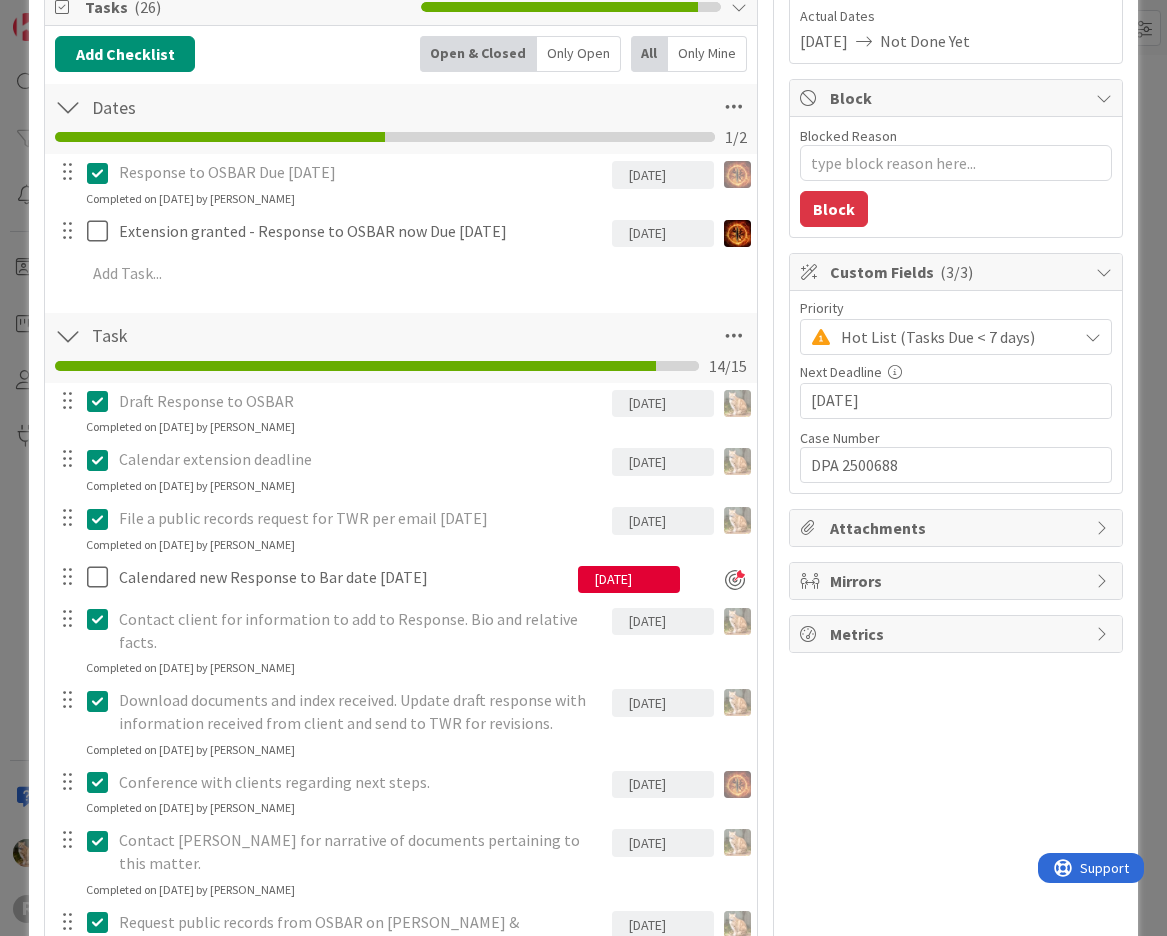scroll, scrollTop: 26, scrollLeft: 0, axis: vertical 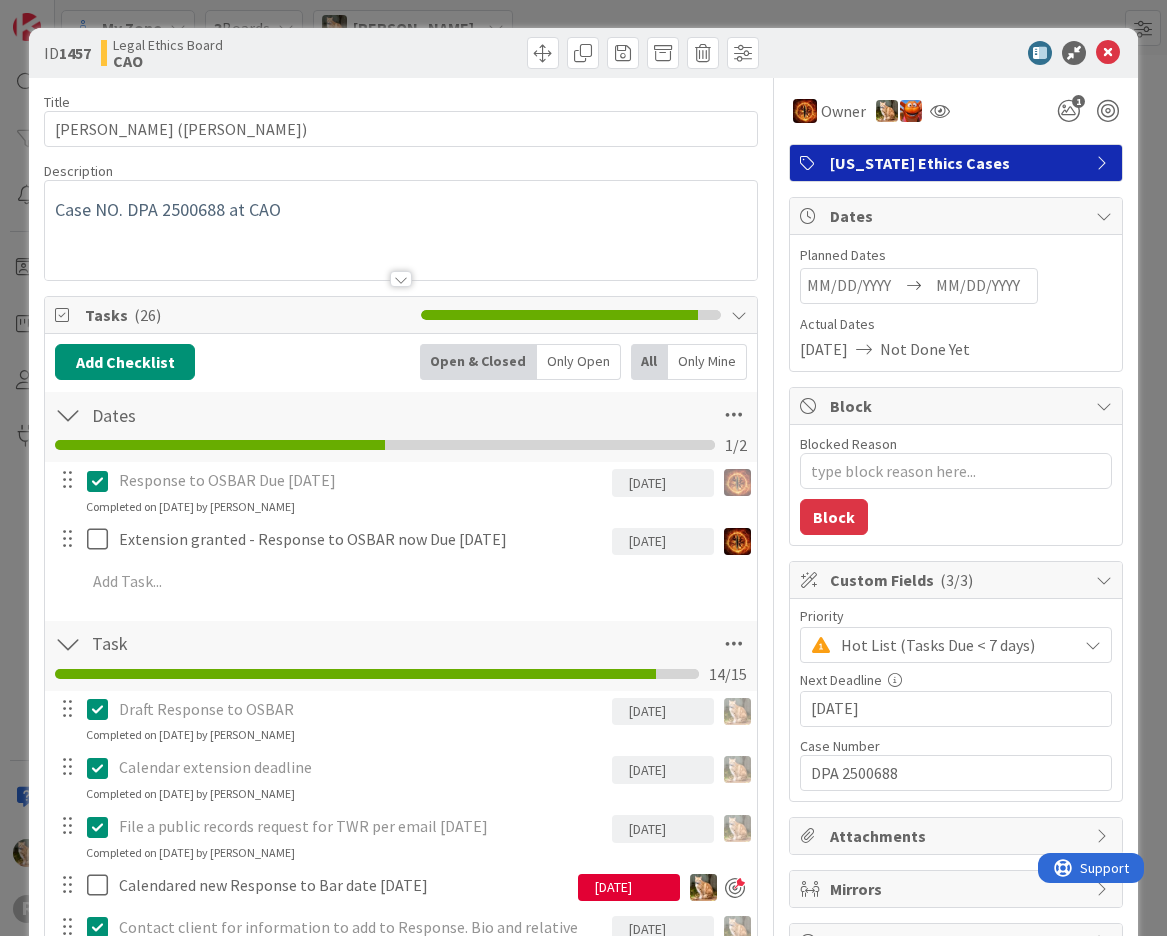 type on "x" 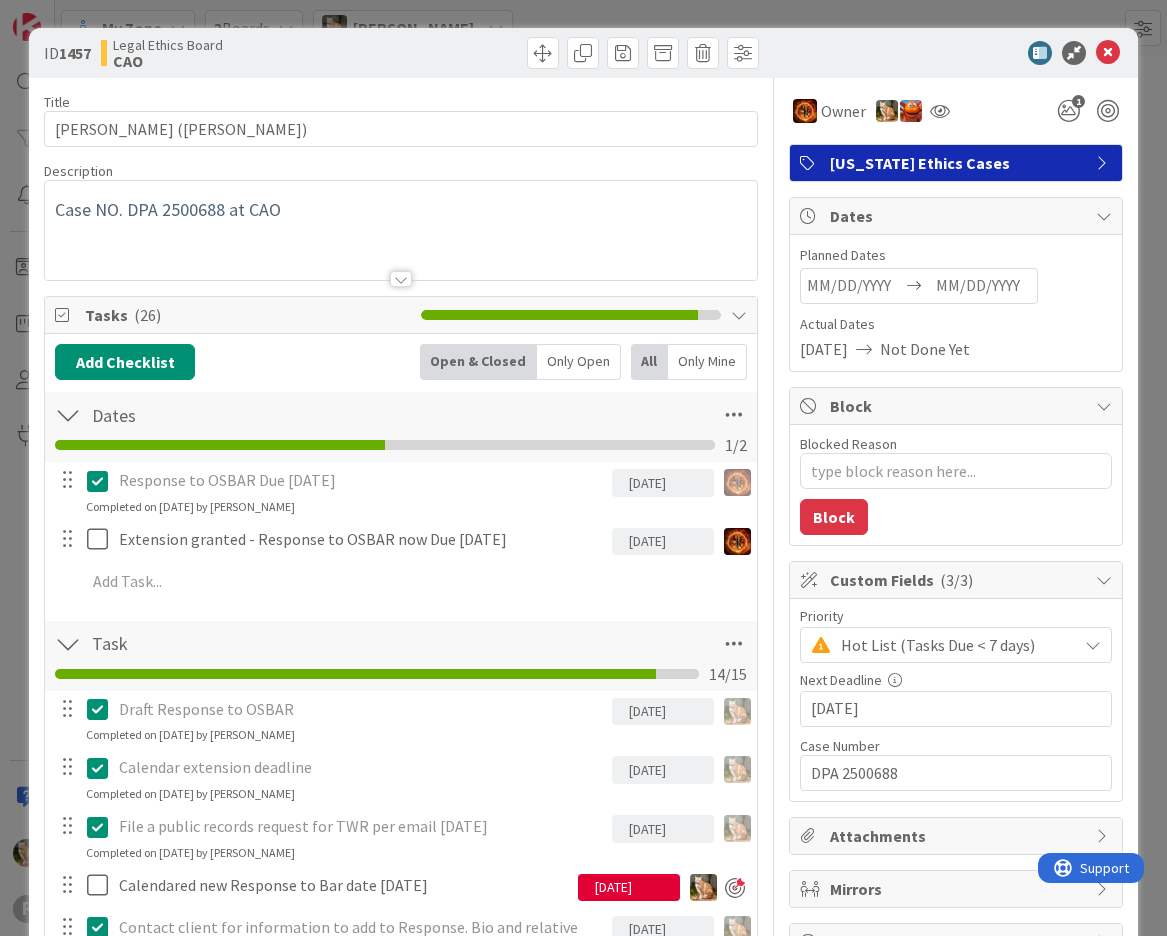 scroll, scrollTop: 0, scrollLeft: 0, axis: both 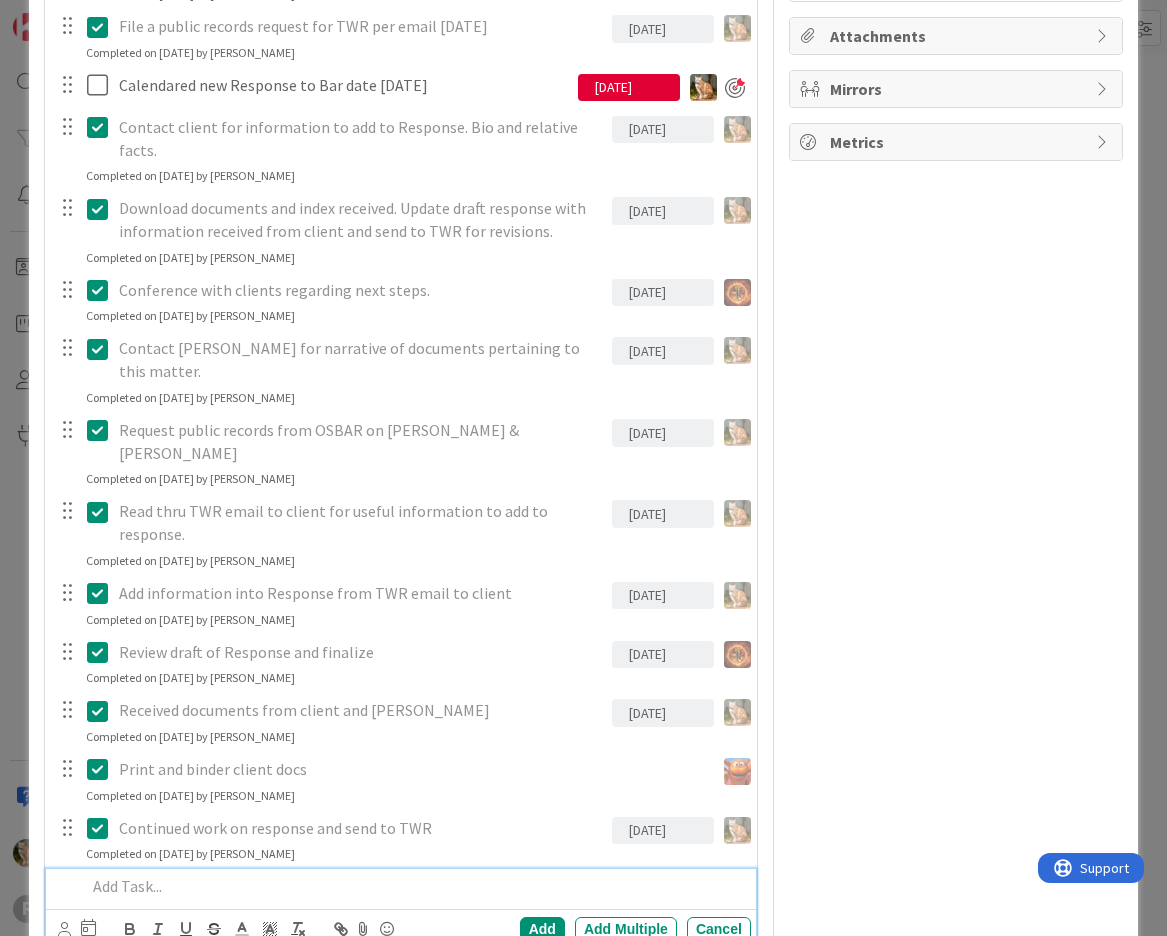 click at bounding box center [414, 886] 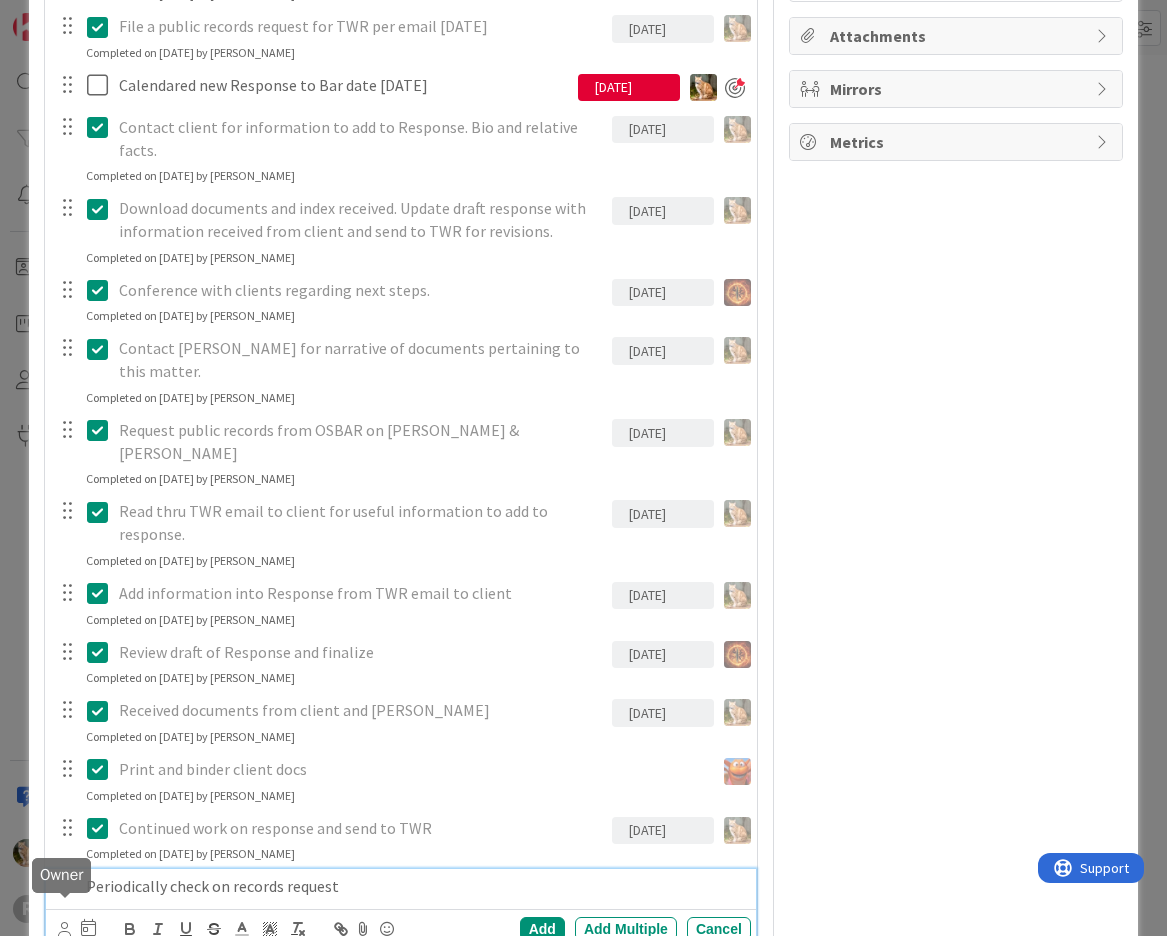 click at bounding box center [64, 929] 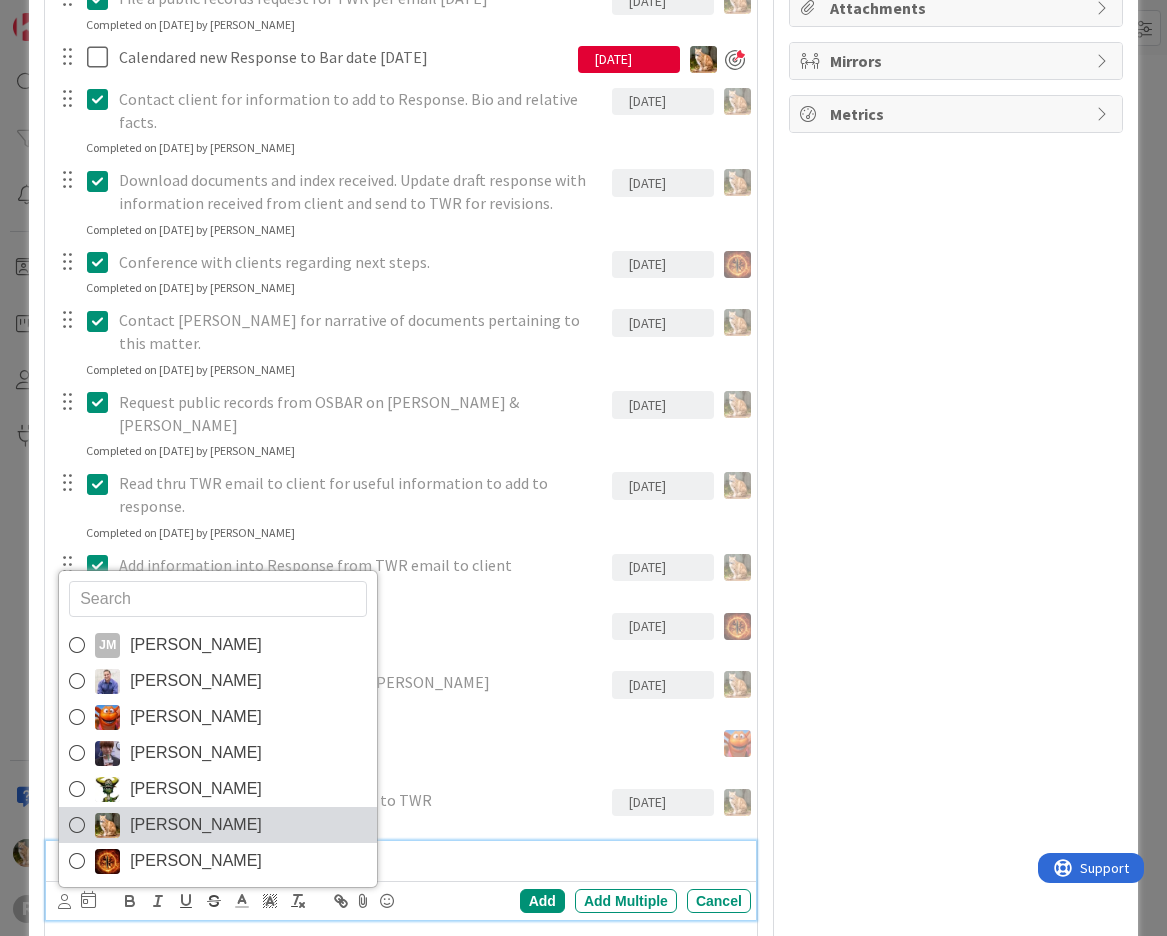 click on "[PERSON_NAME]" at bounding box center (196, 825) 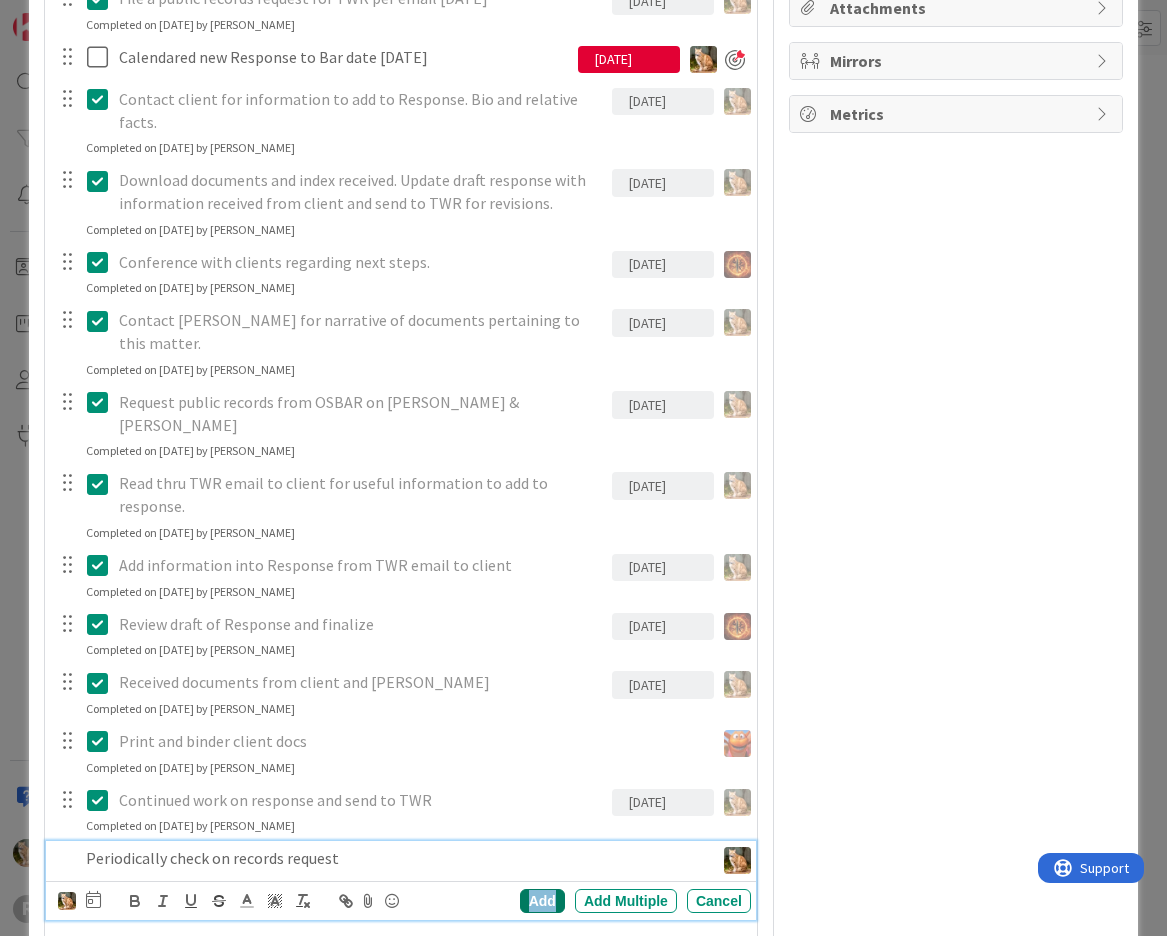 click on "Add" at bounding box center [542, 901] 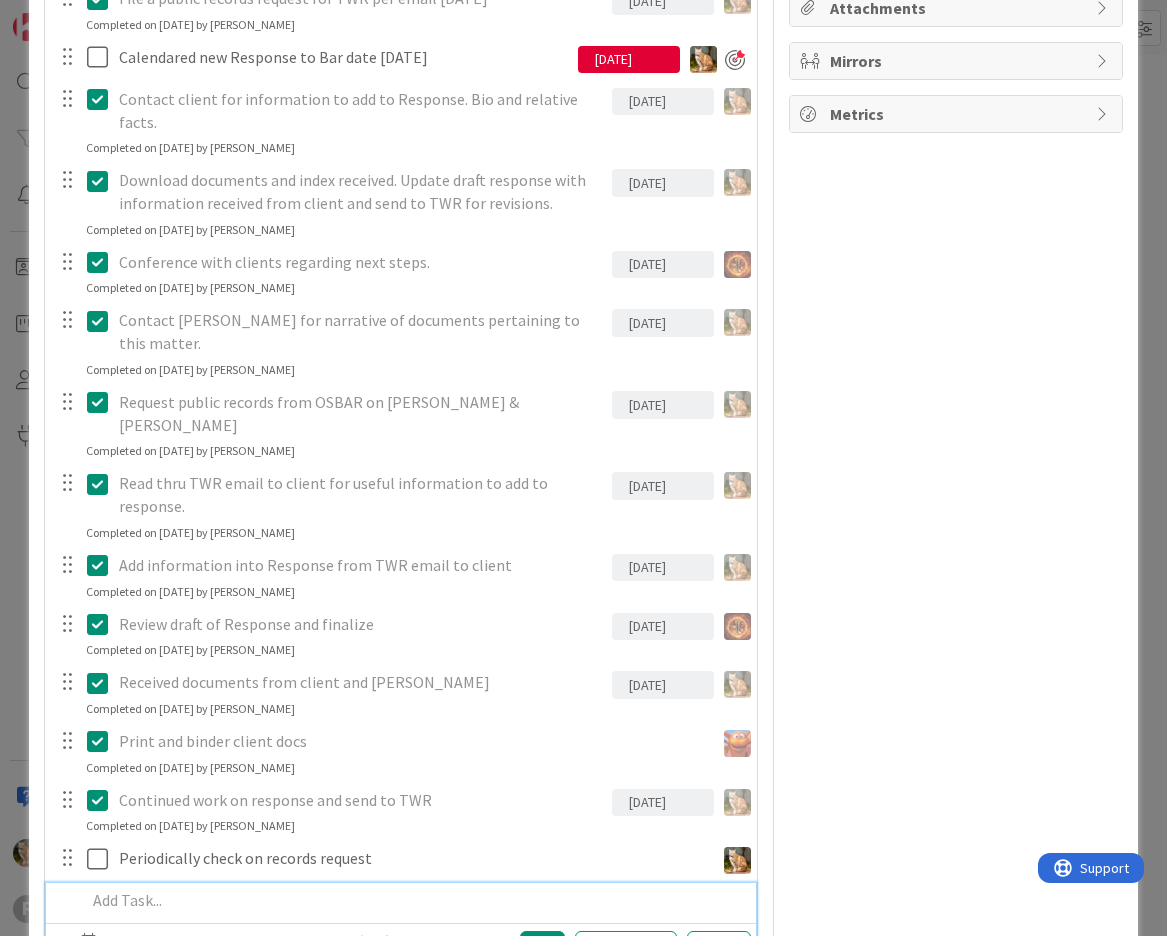 click at bounding box center [414, 900] 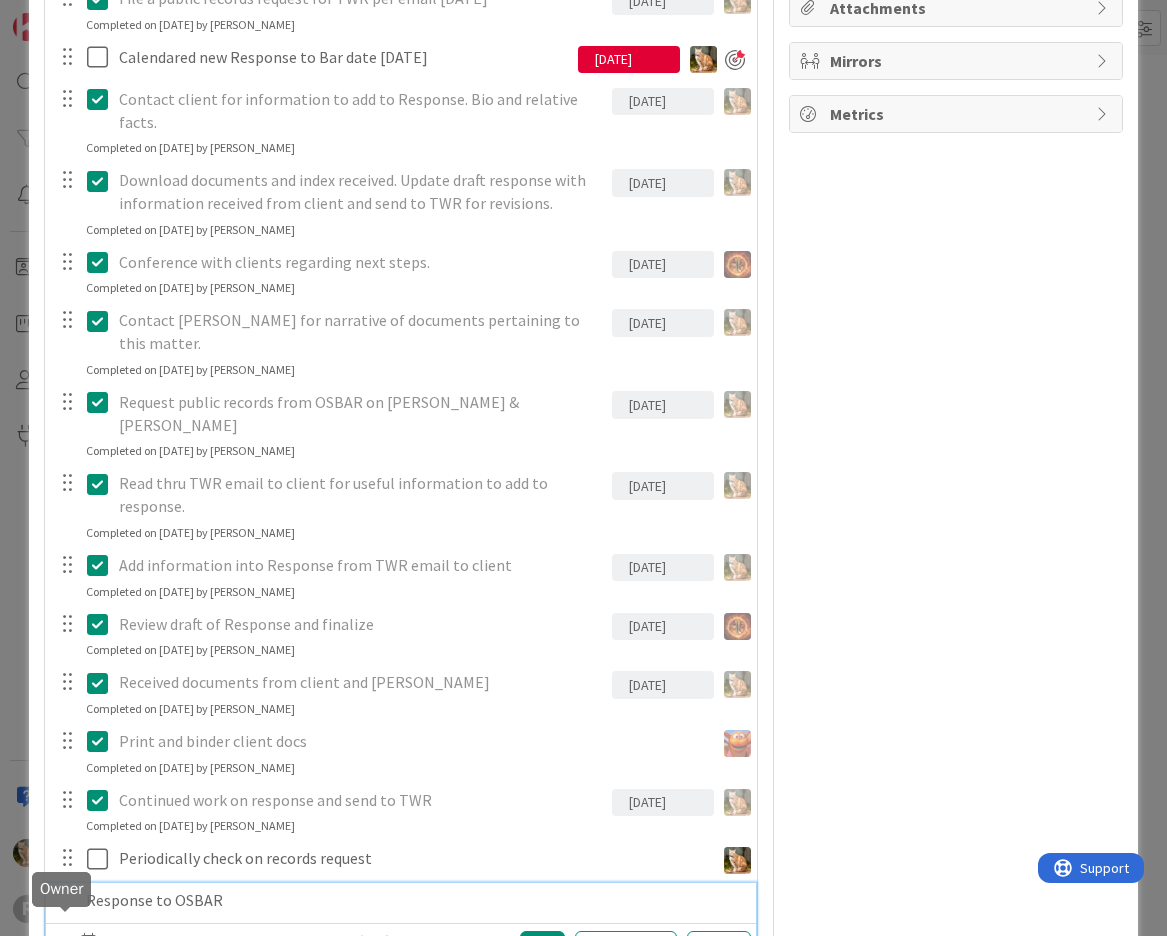 click at bounding box center [64, 943] 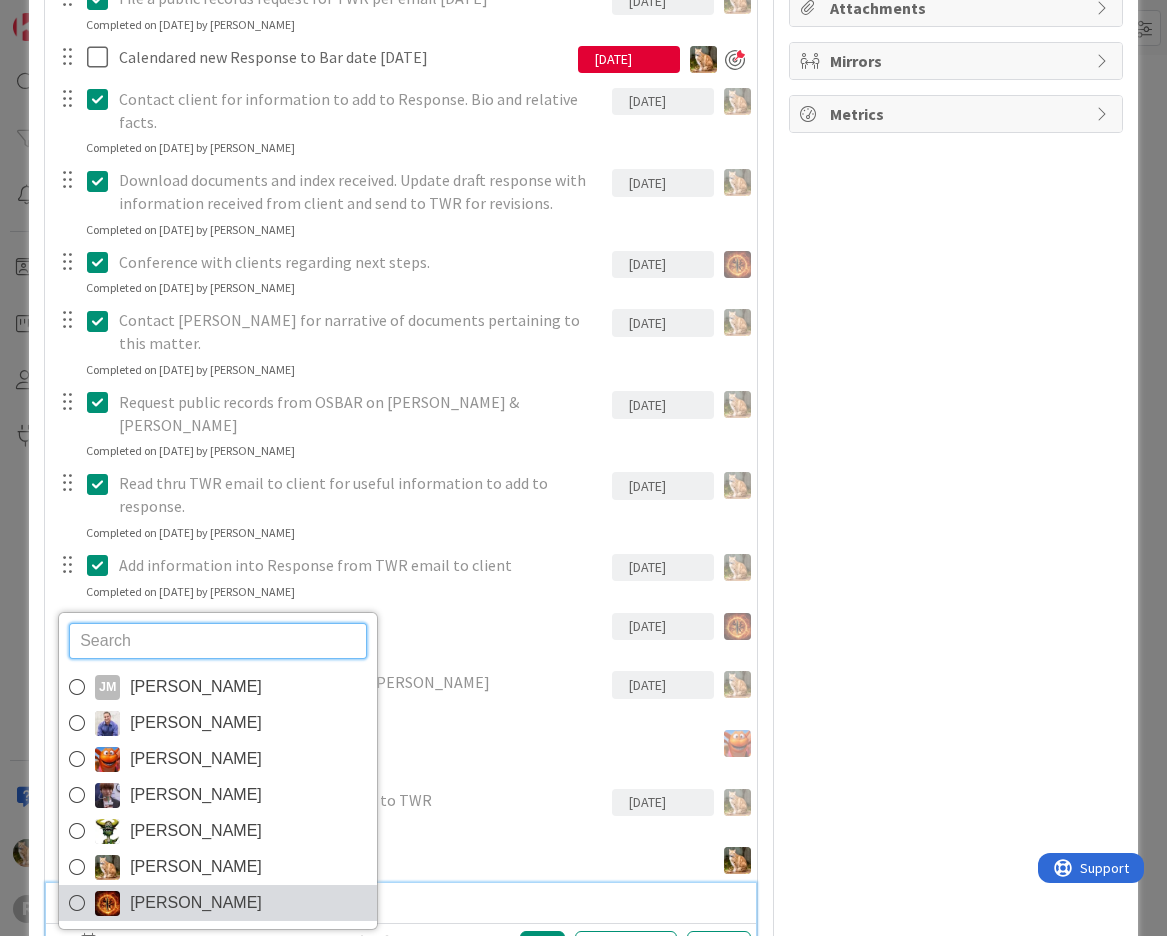 click on "[PERSON_NAME]" at bounding box center (218, 903) 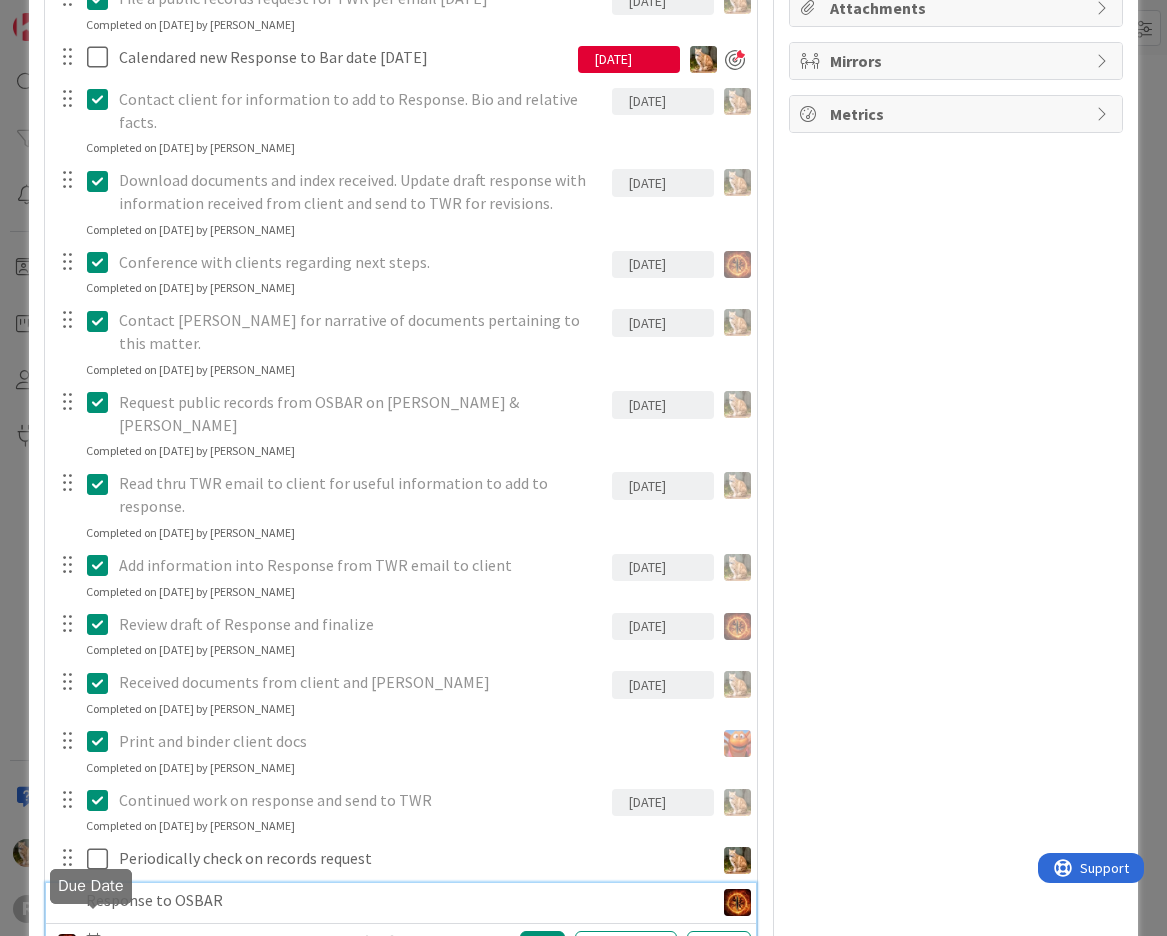 click at bounding box center (93, 941) 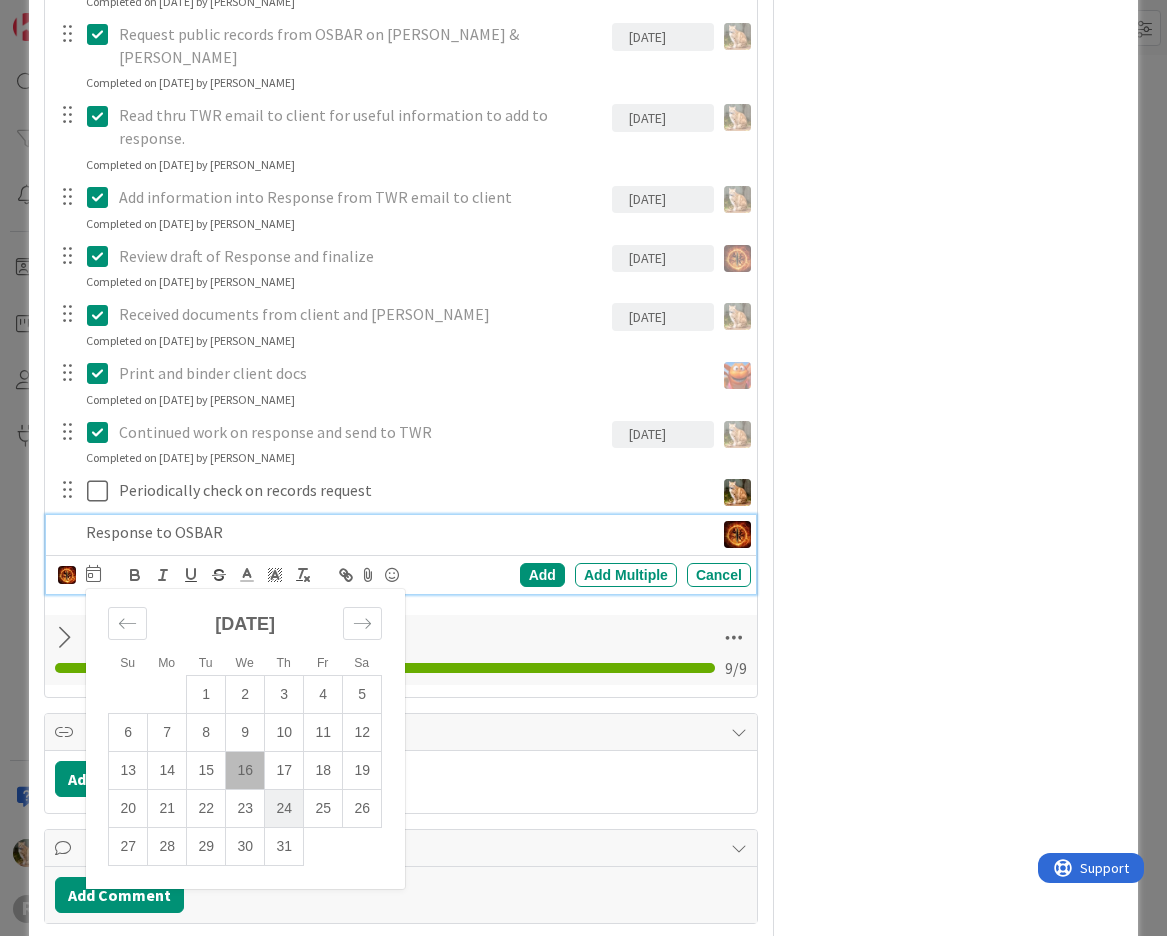 scroll, scrollTop: 1310, scrollLeft: 0, axis: vertical 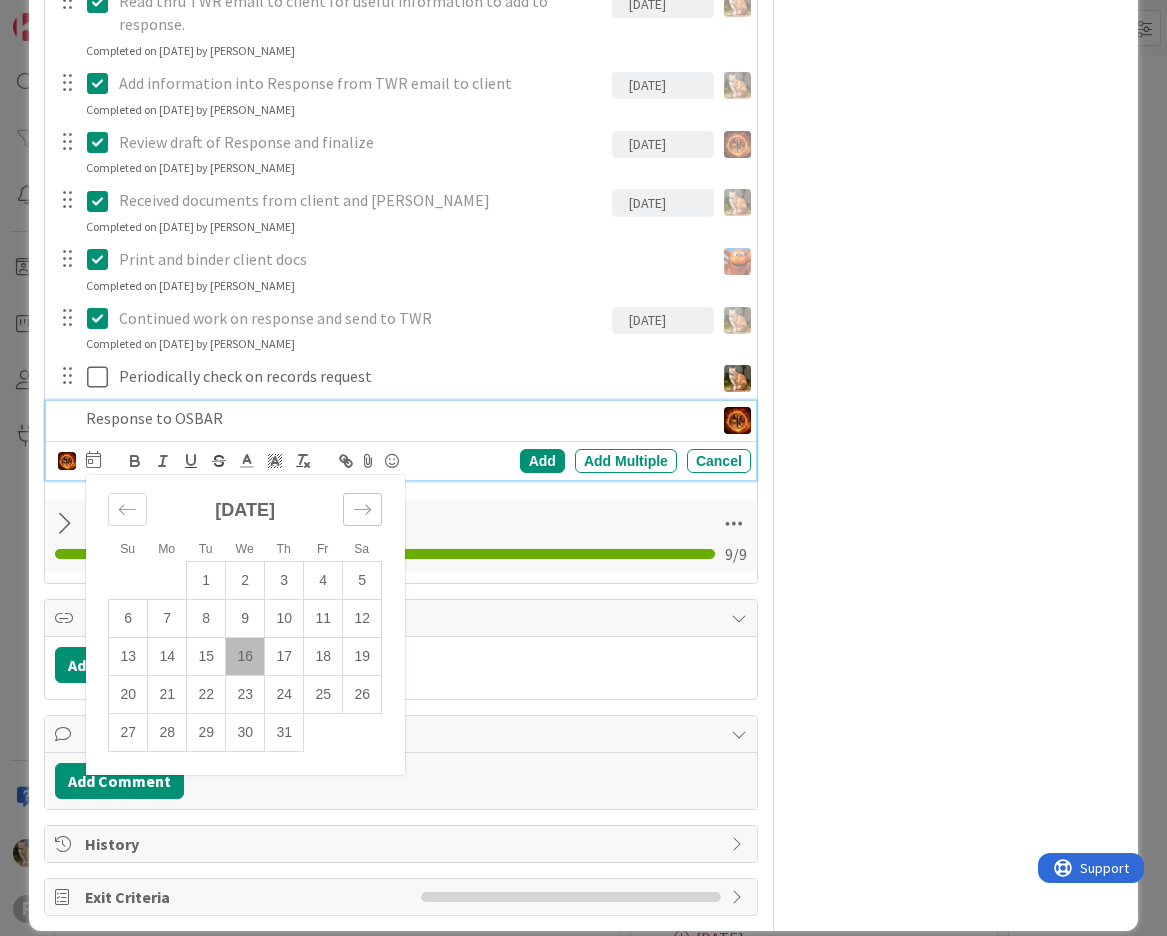 click at bounding box center [362, 509] 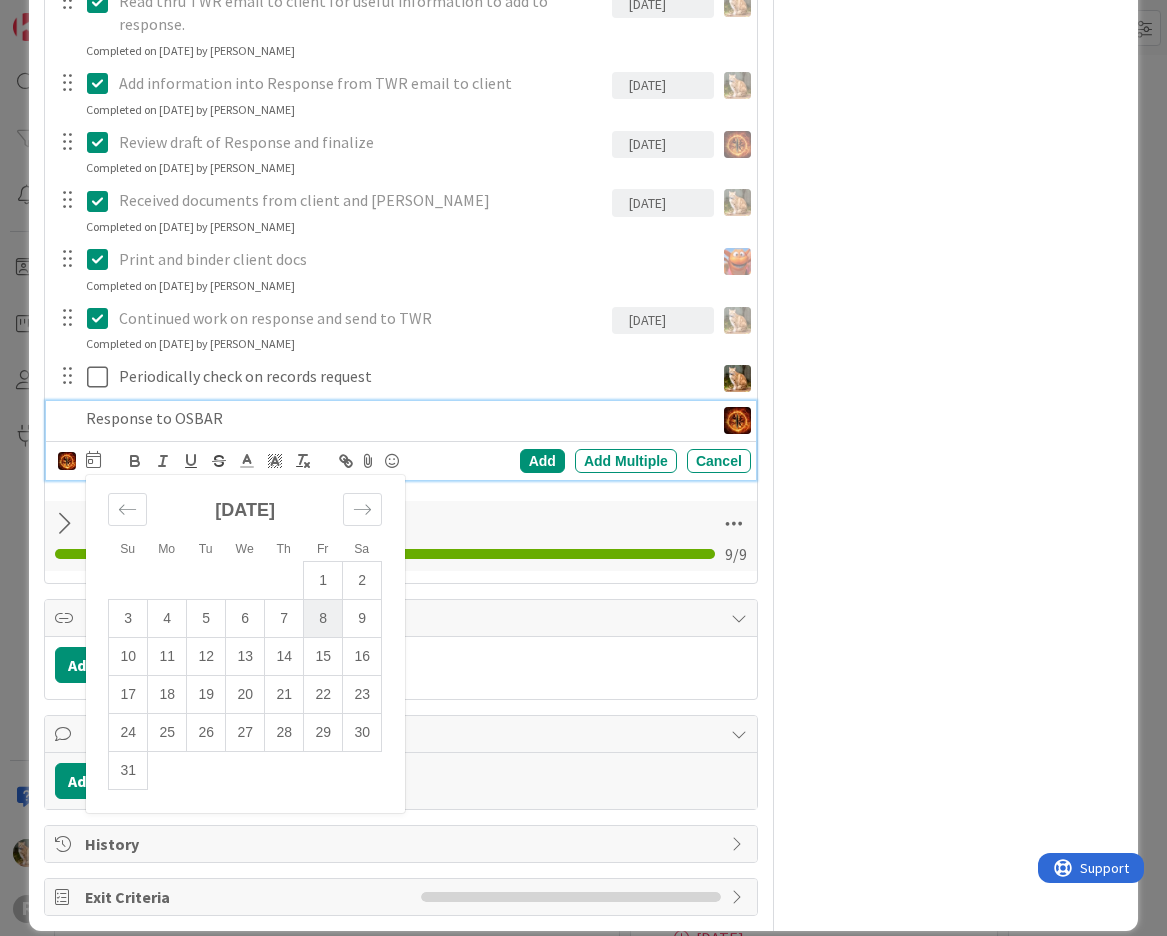 click on "8" at bounding box center (323, 619) 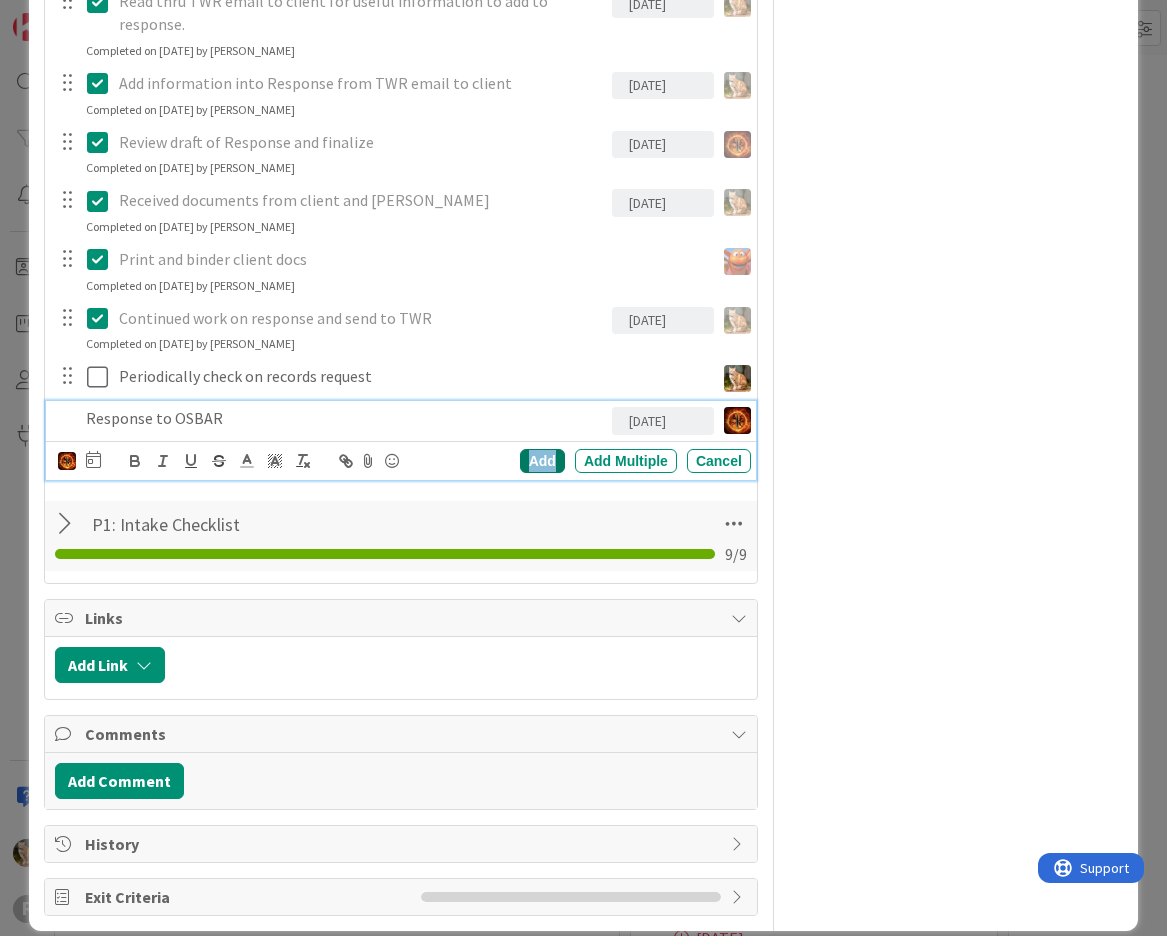 click on "Add" at bounding box center (542, 461) 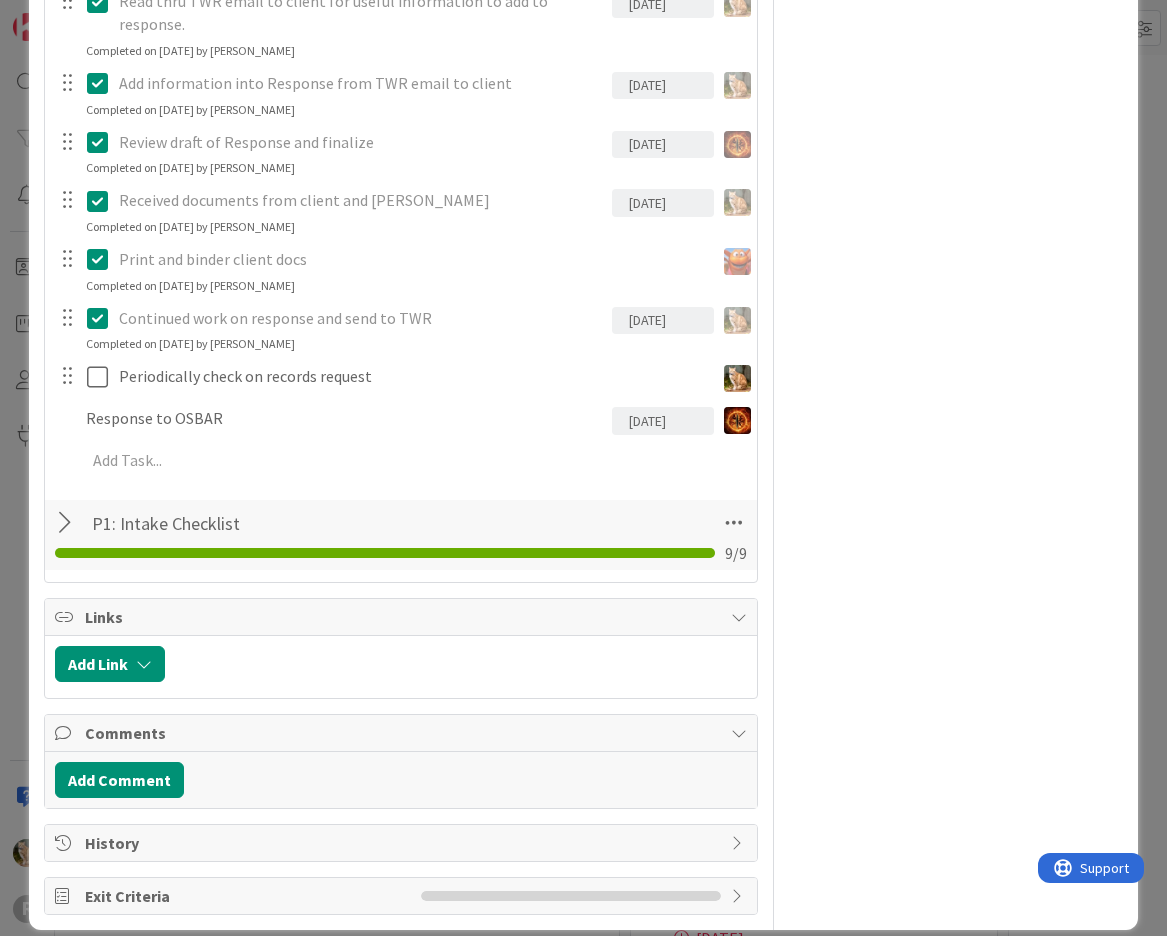 type on "x" 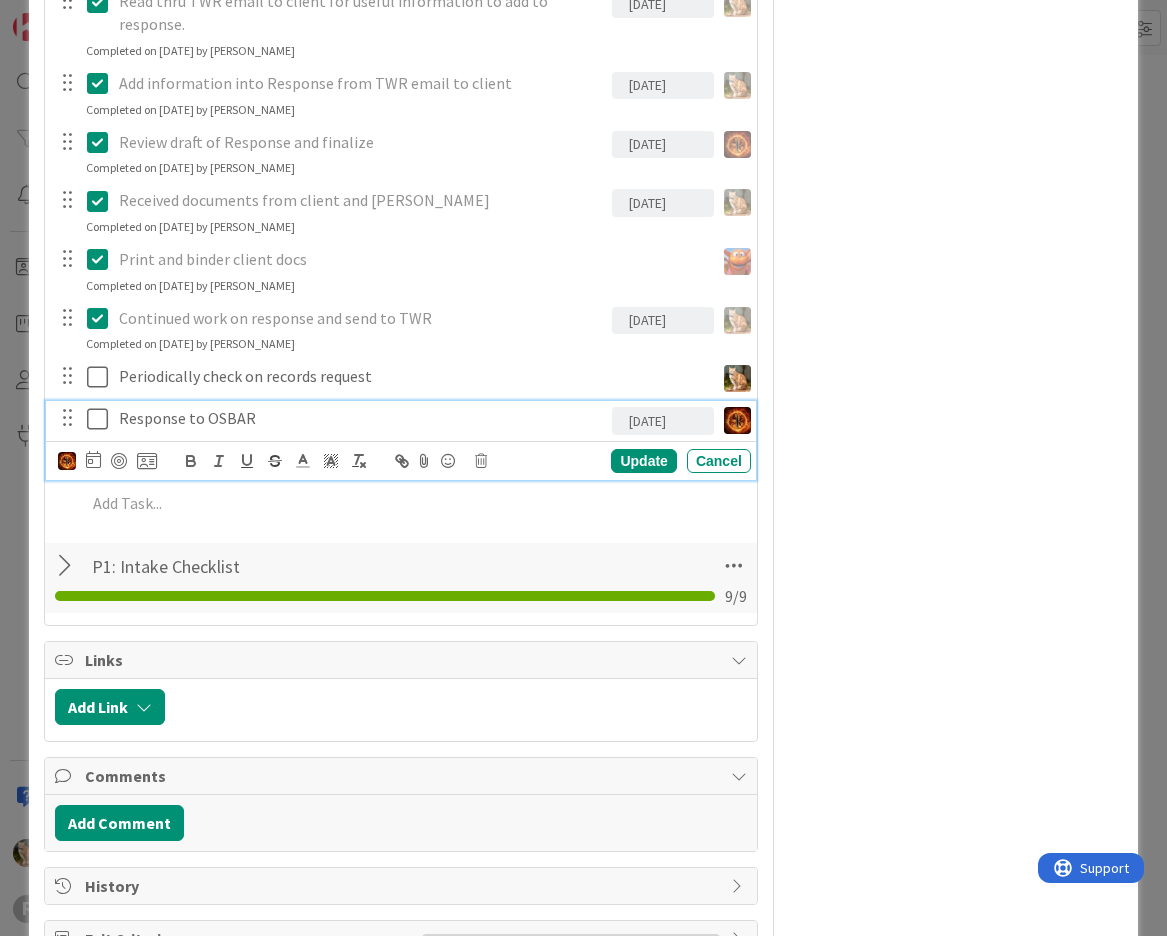 click on "Response to OSBAR" at bounding box center (361, 418) 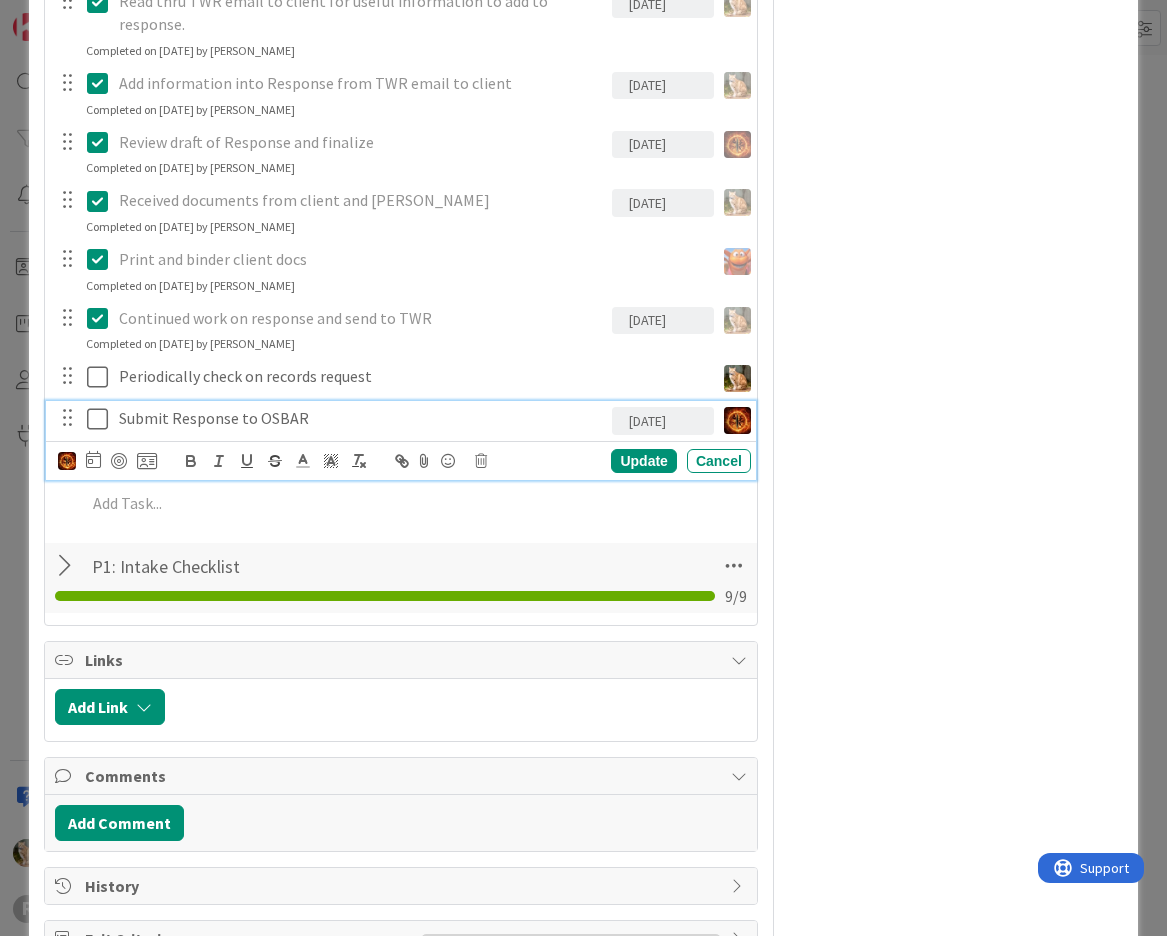 drag, startPoint x: 178, startPoint y: 397, endPoint x: 187, endPoint y: 381, distance: 18.35756 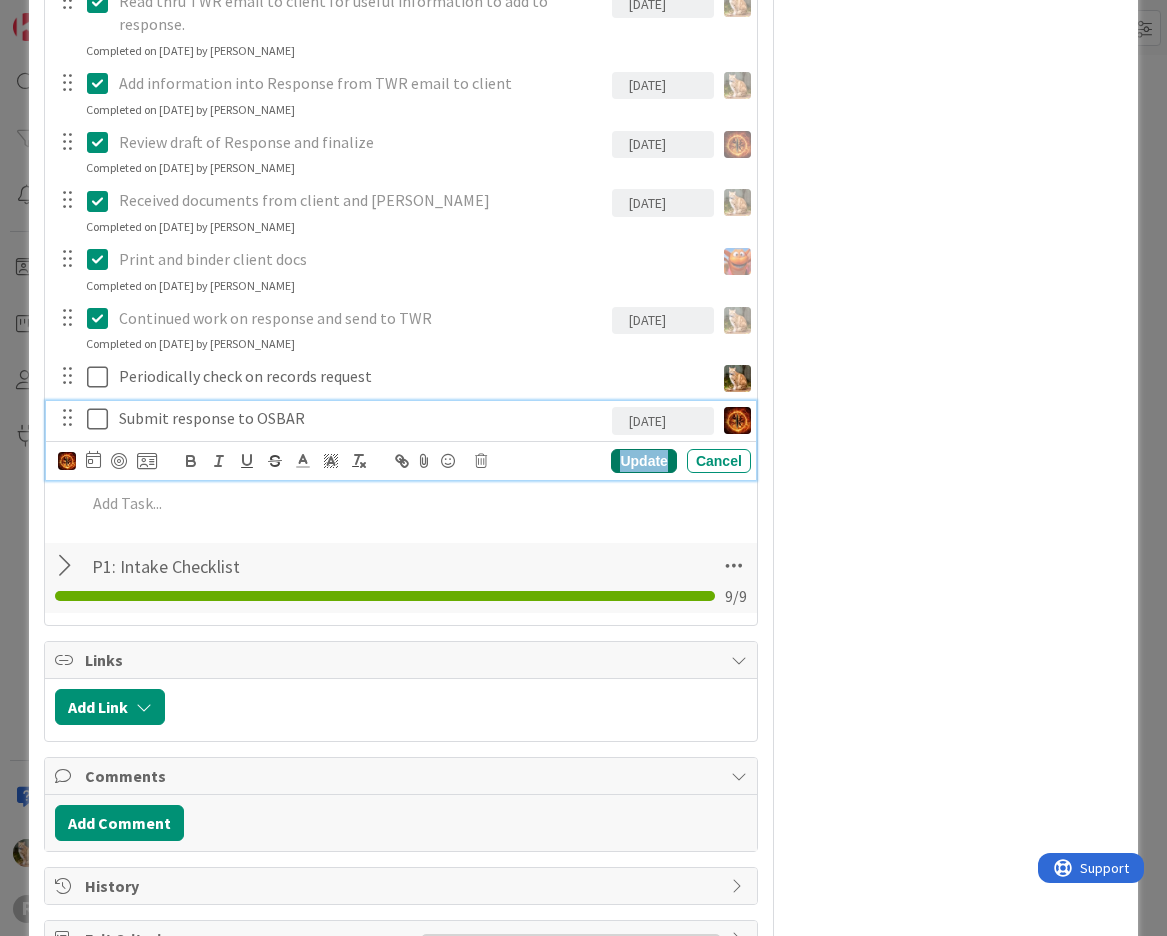 click on "Update" at bounding box center [643, 461] 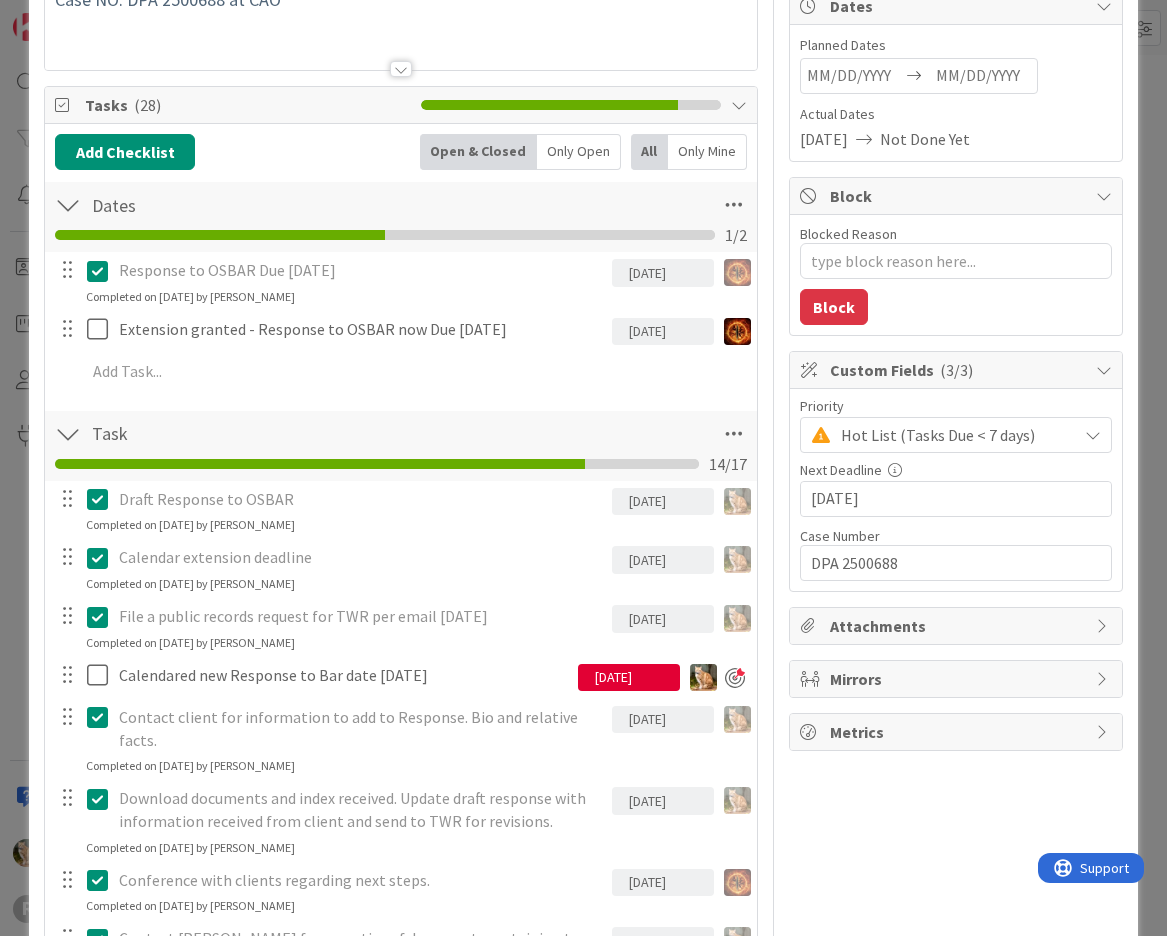 scroll, scrollTop: 0, scrollLeft: 0, axis: both 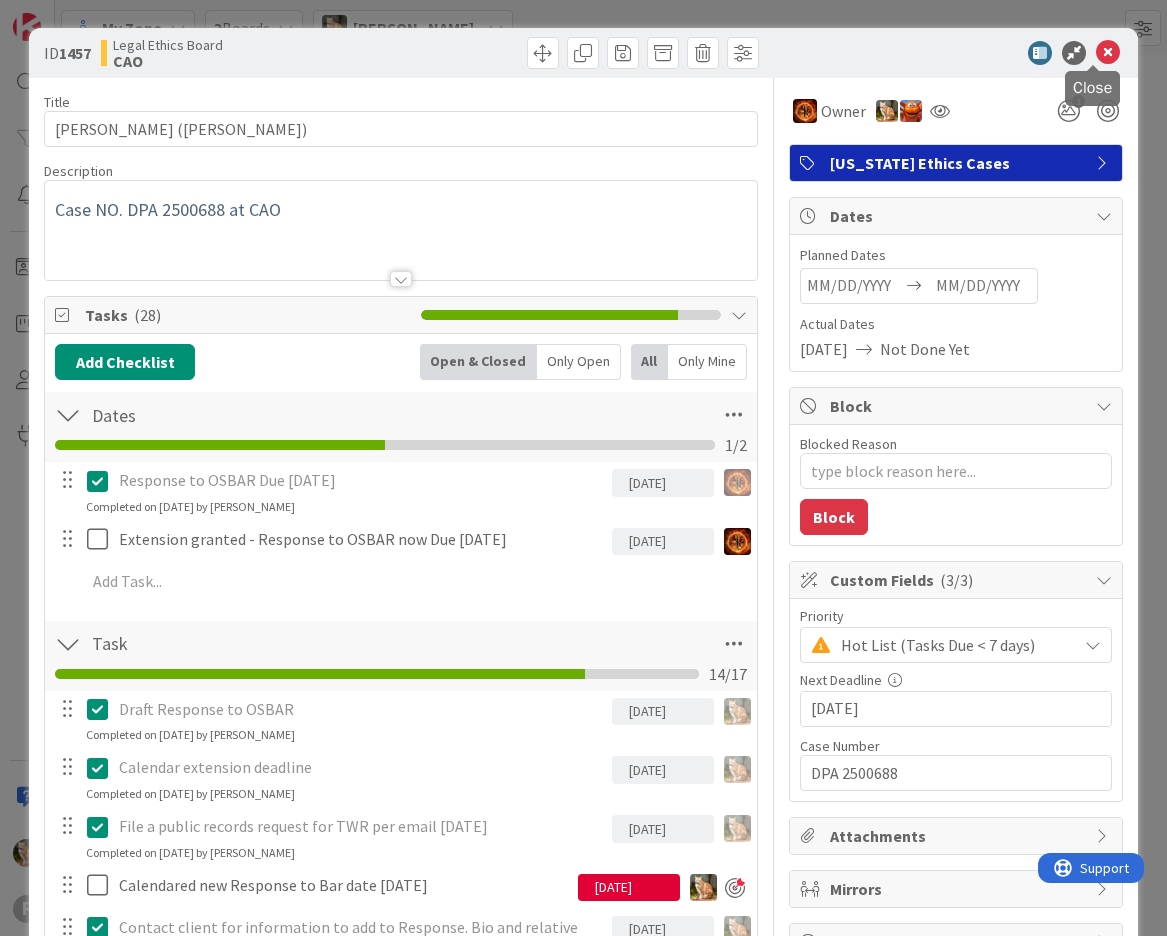 click at bounding box center [1108, 53] 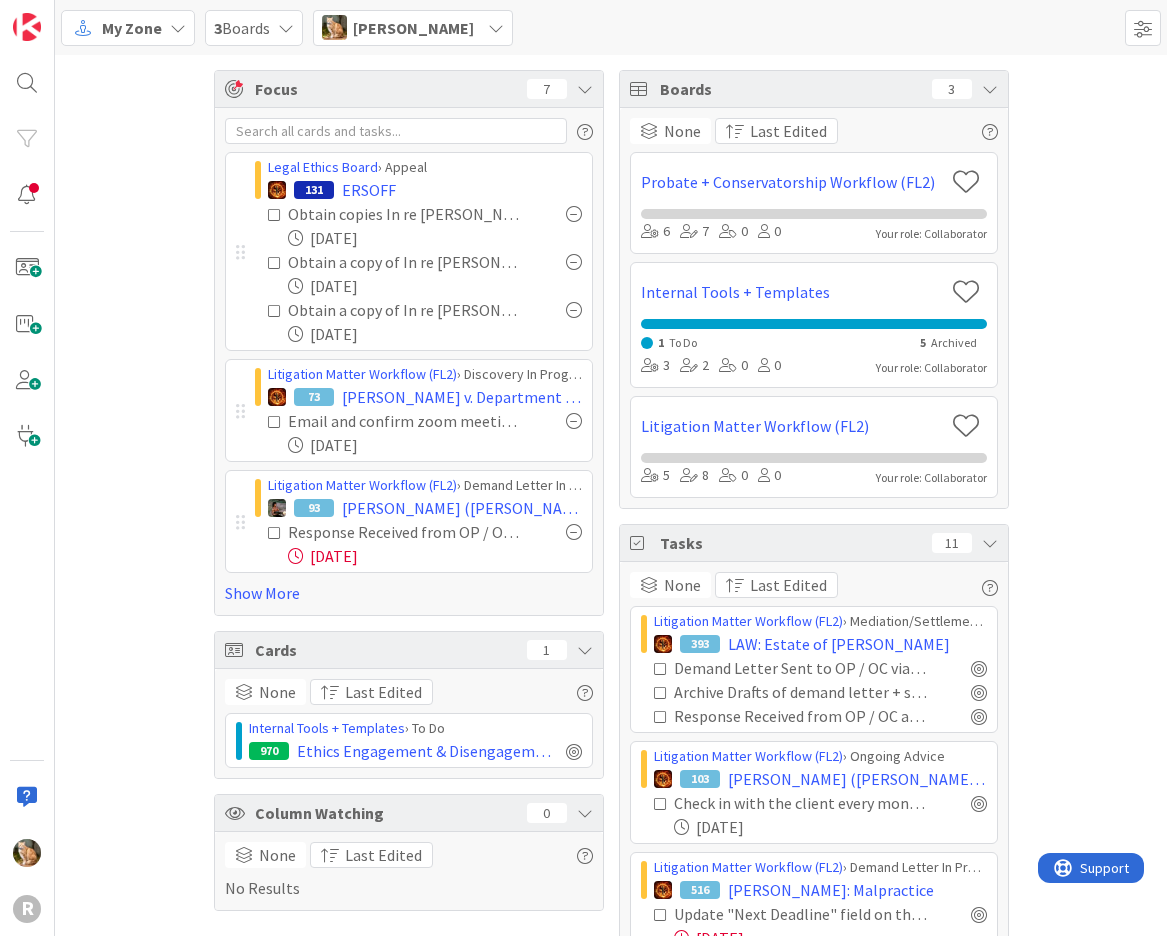 scroll, scrollTop: 0, scrollLeft: 0, axis: both 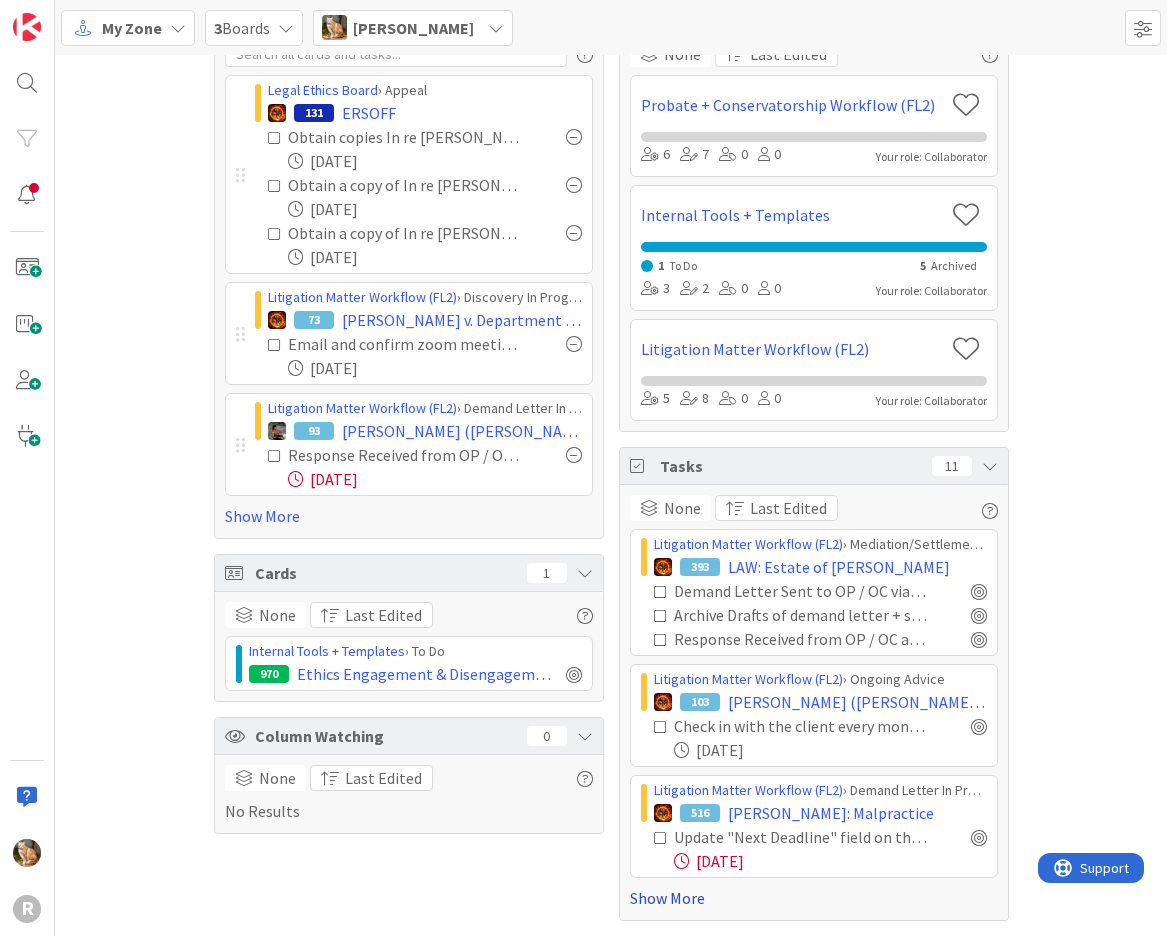 click on "Show More" at bounding box center [814, 898] 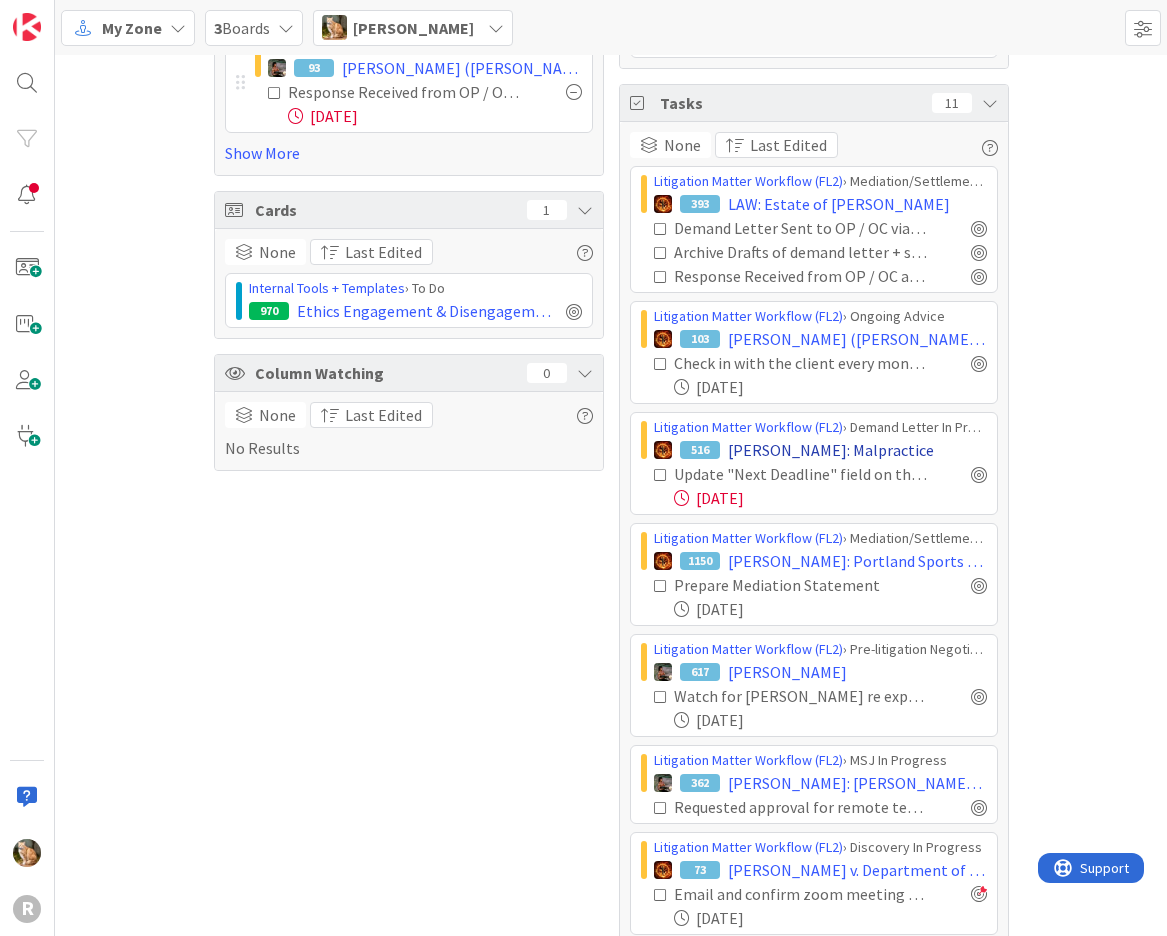 scroll, scrollTop: 477, scrollLeft: 0, axis: vertical 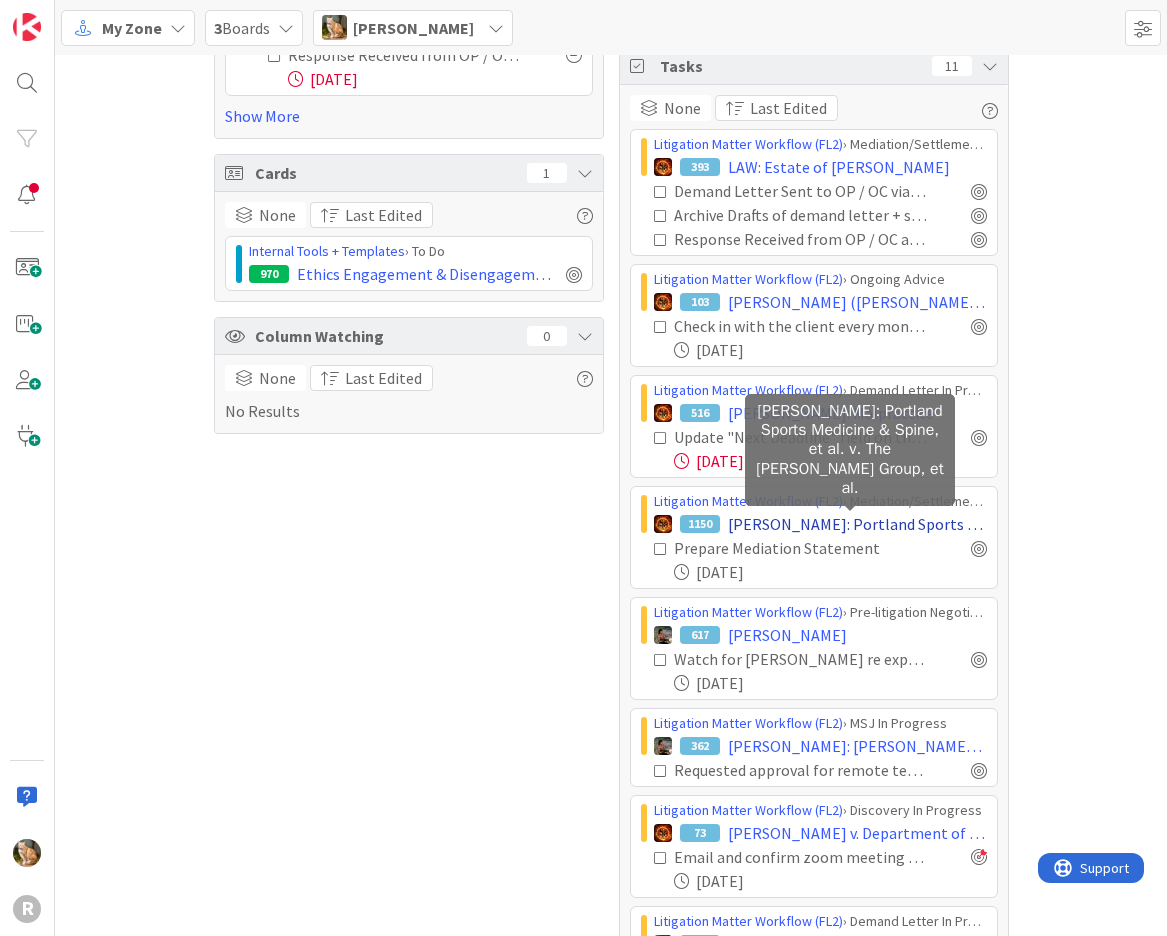 click on "[PERSON_NAME]: Portland Sports Medicine & Spine, et al. v. The [PERSON_NAME] Group, et al." at bounding box center [857, 524] 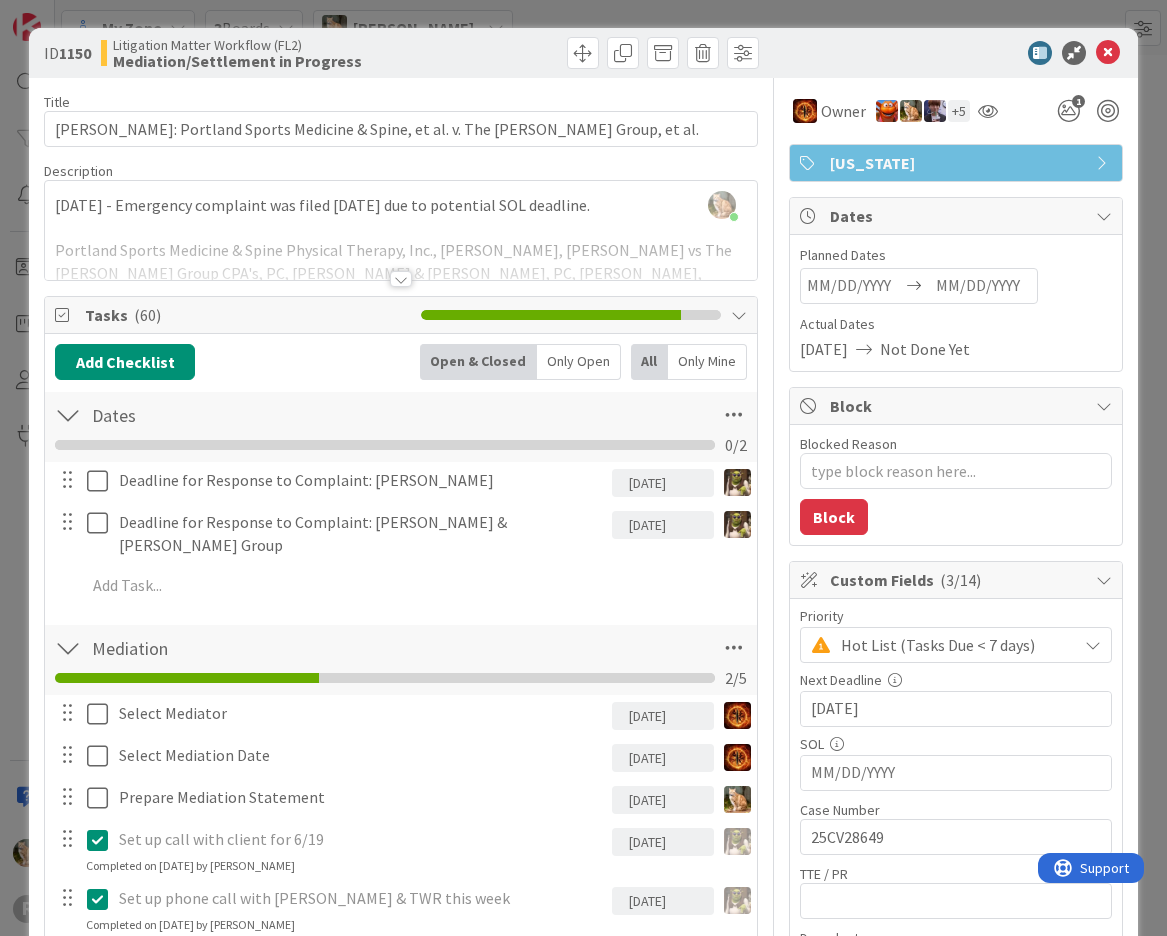 scroll, scrollTop: 0, scrollLeft: 0, axis: both 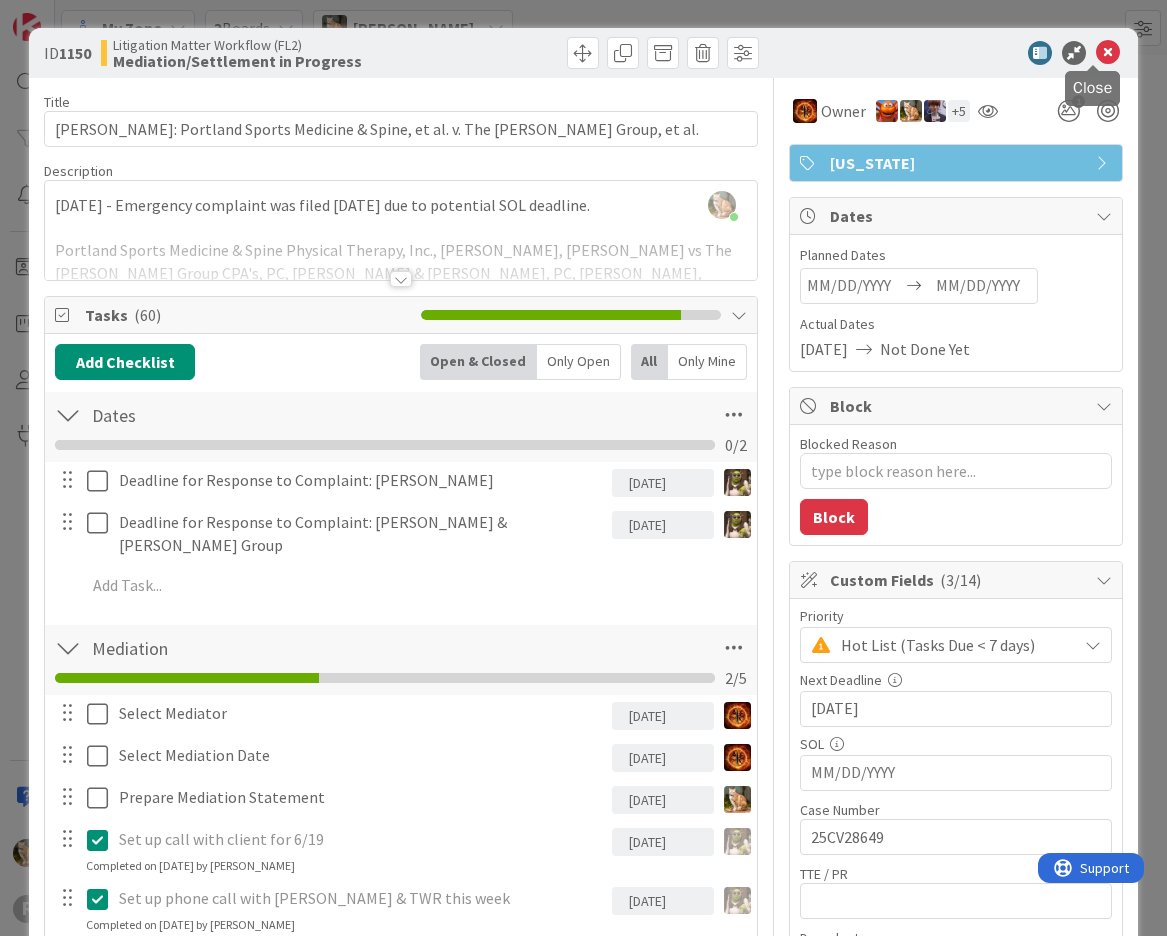 click at bounding box center [1108, 53] 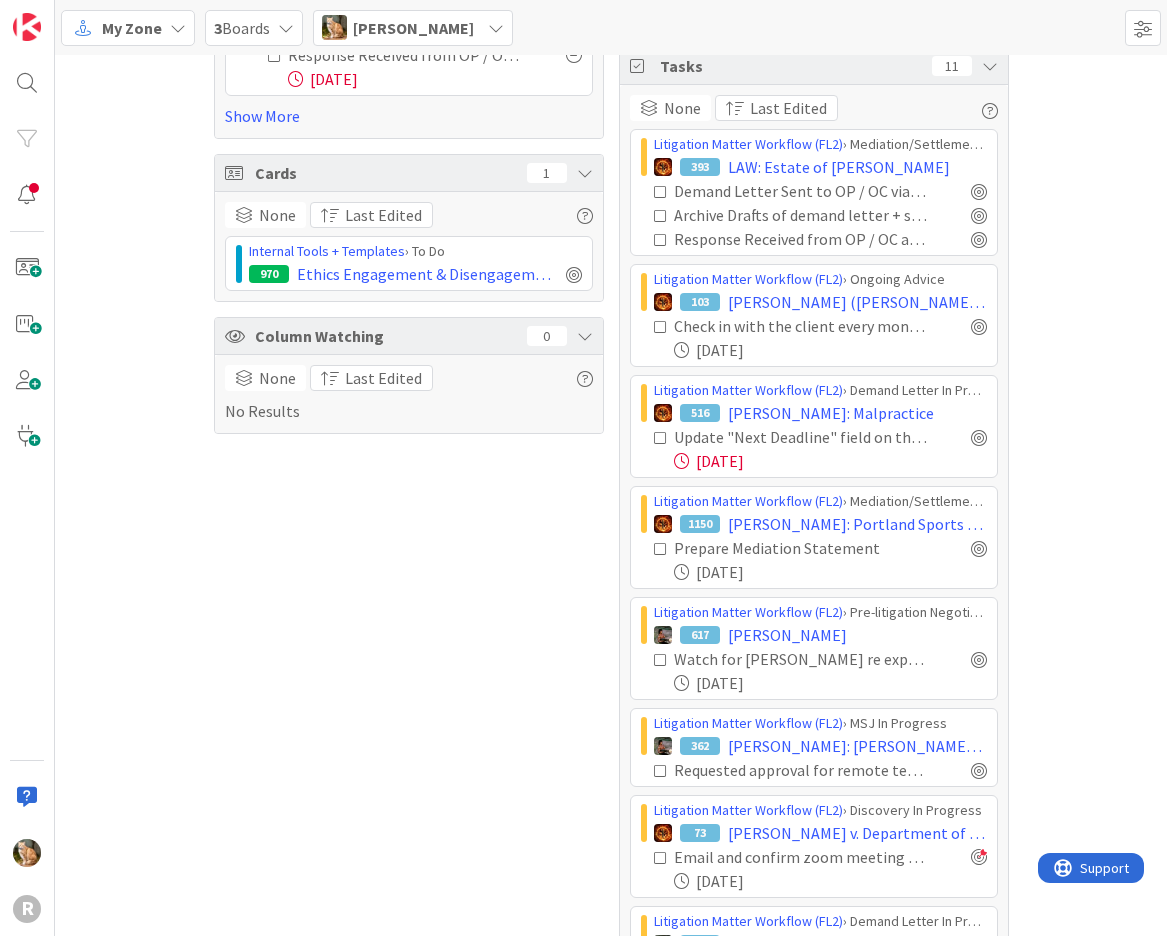 scroll, scrollTop: 0, scrollLeft: 0, axis: both 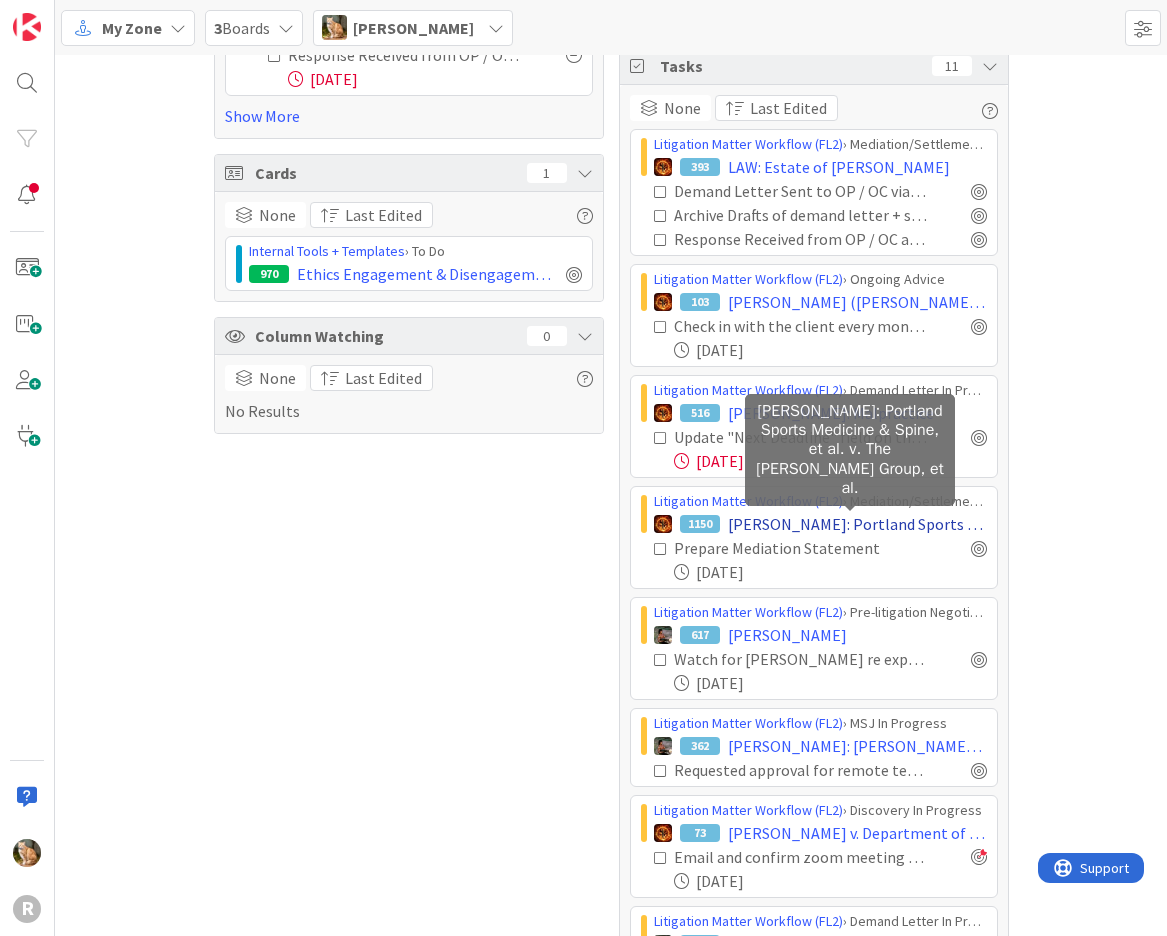 click on "[PERSON_NAME]: Portland Sports Medicine & Spine, et al. v. The [PERSON_NAME] Group, et al." at bounding box center [857, 524] 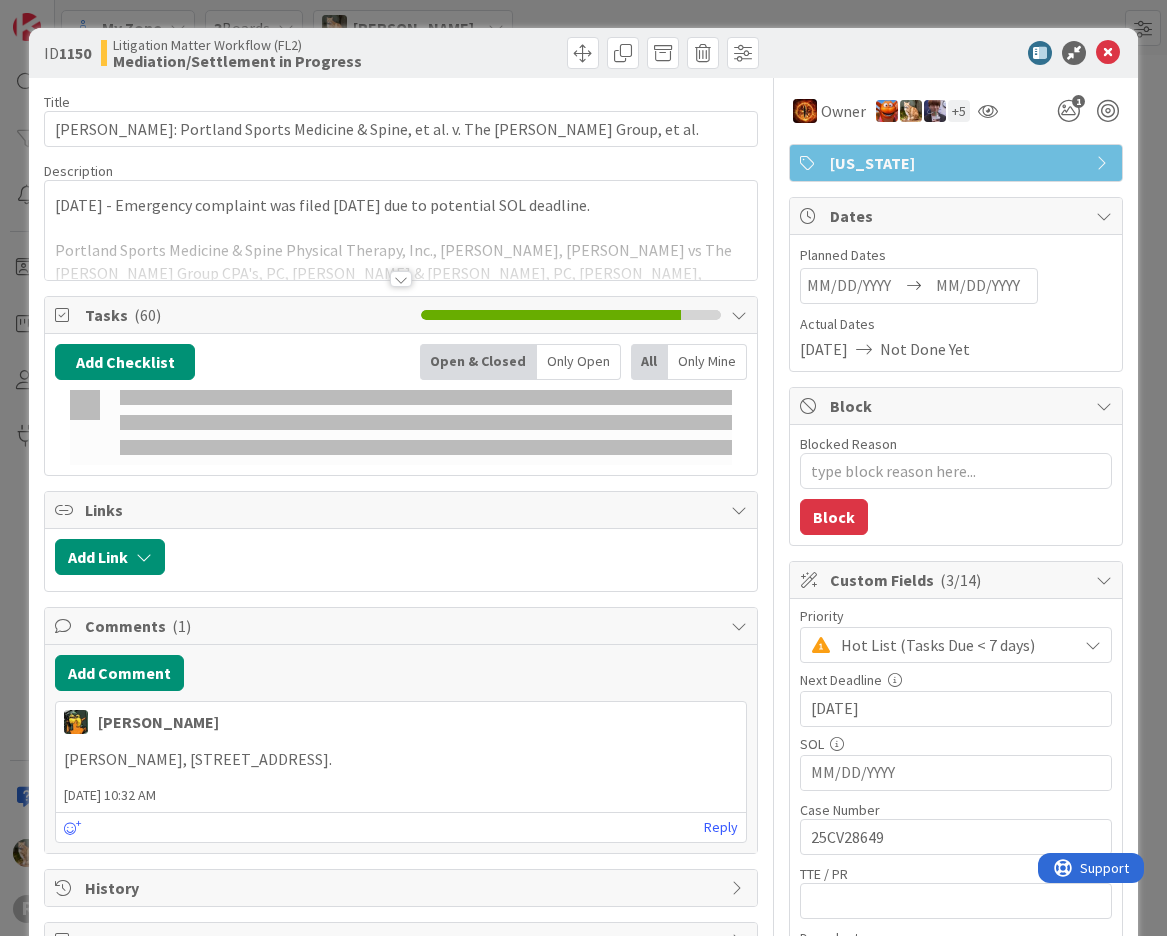 type on "x" 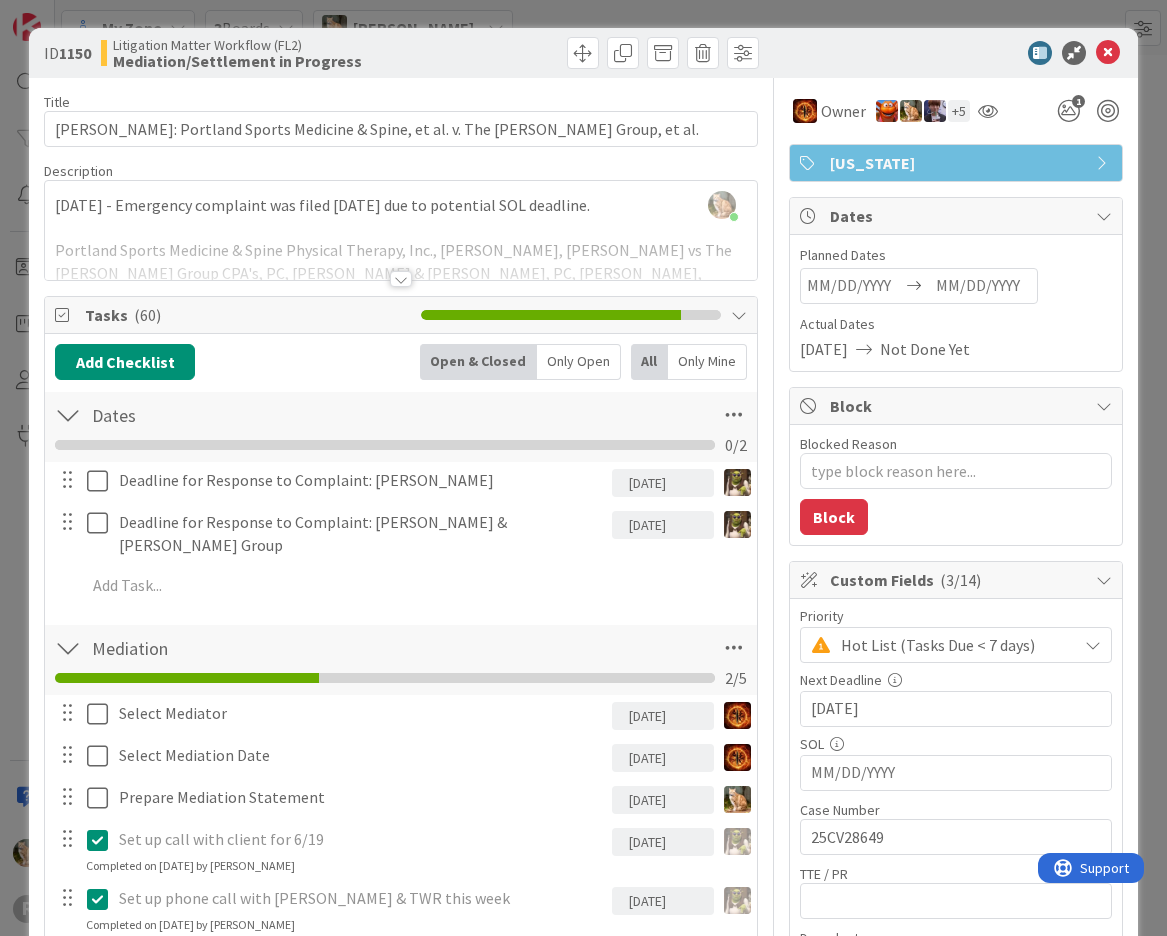 scroll, scrollTop: 0, scrollLeft: 0, axis: both 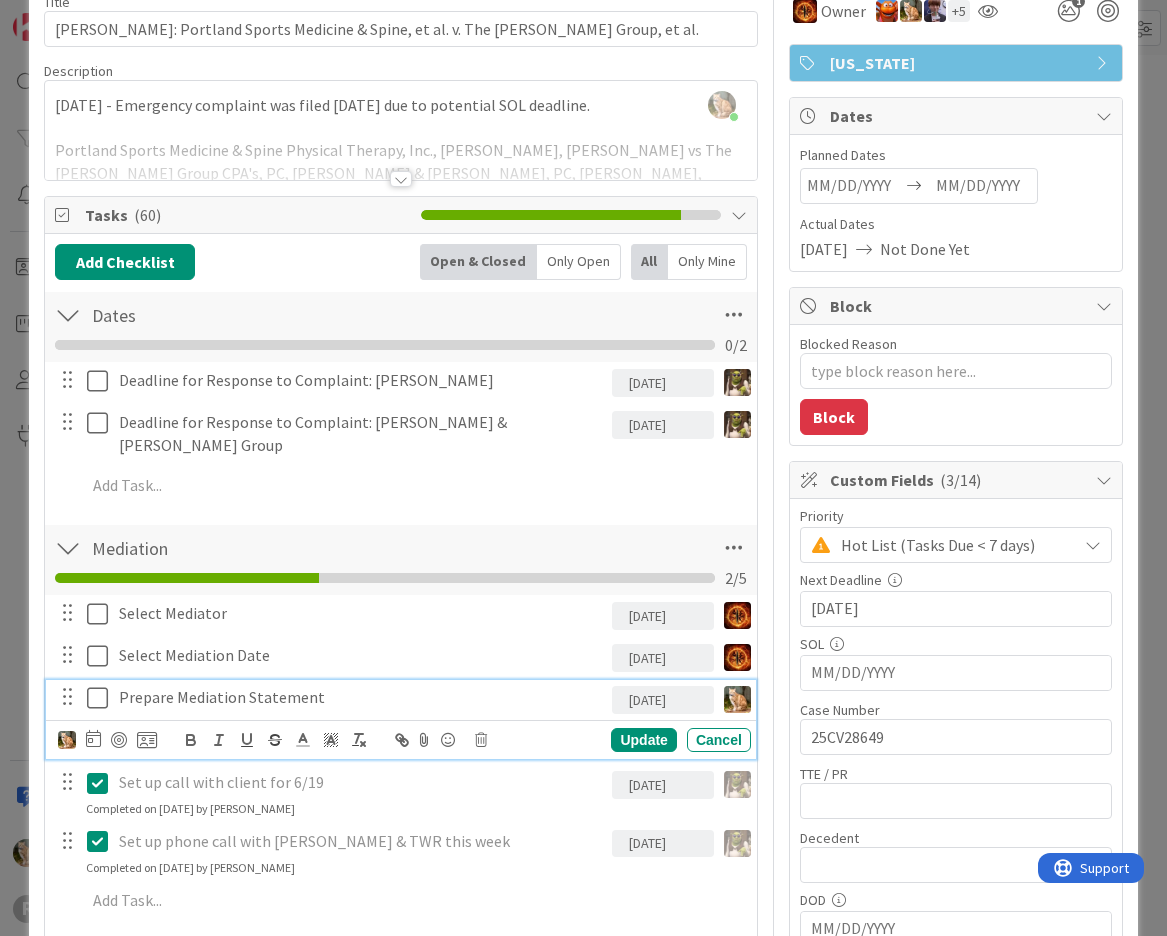 drag, startPoint x: 266, startPoint y: 673, endPoint x: 230, endPoint y: 676, distance: 36.124783 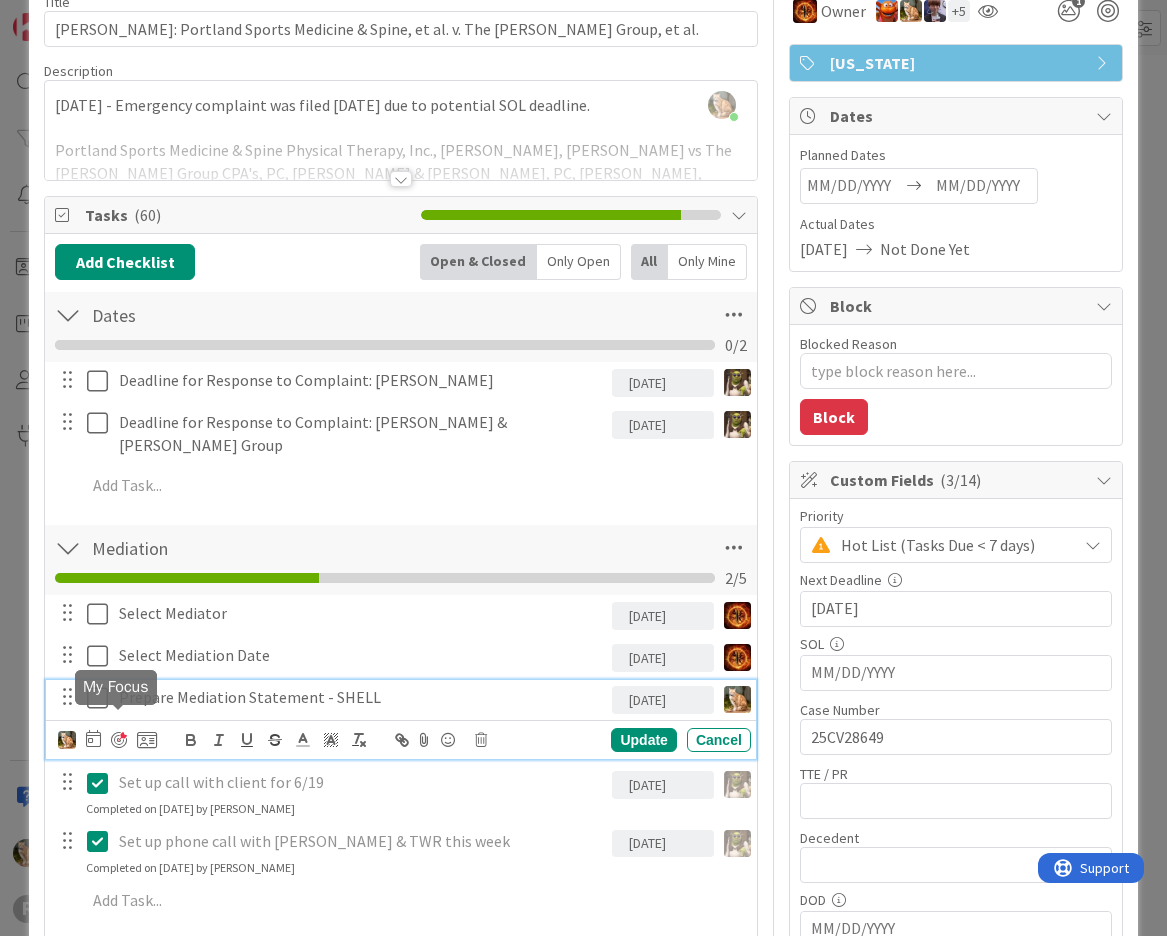 click at bounding box center (119, 740) 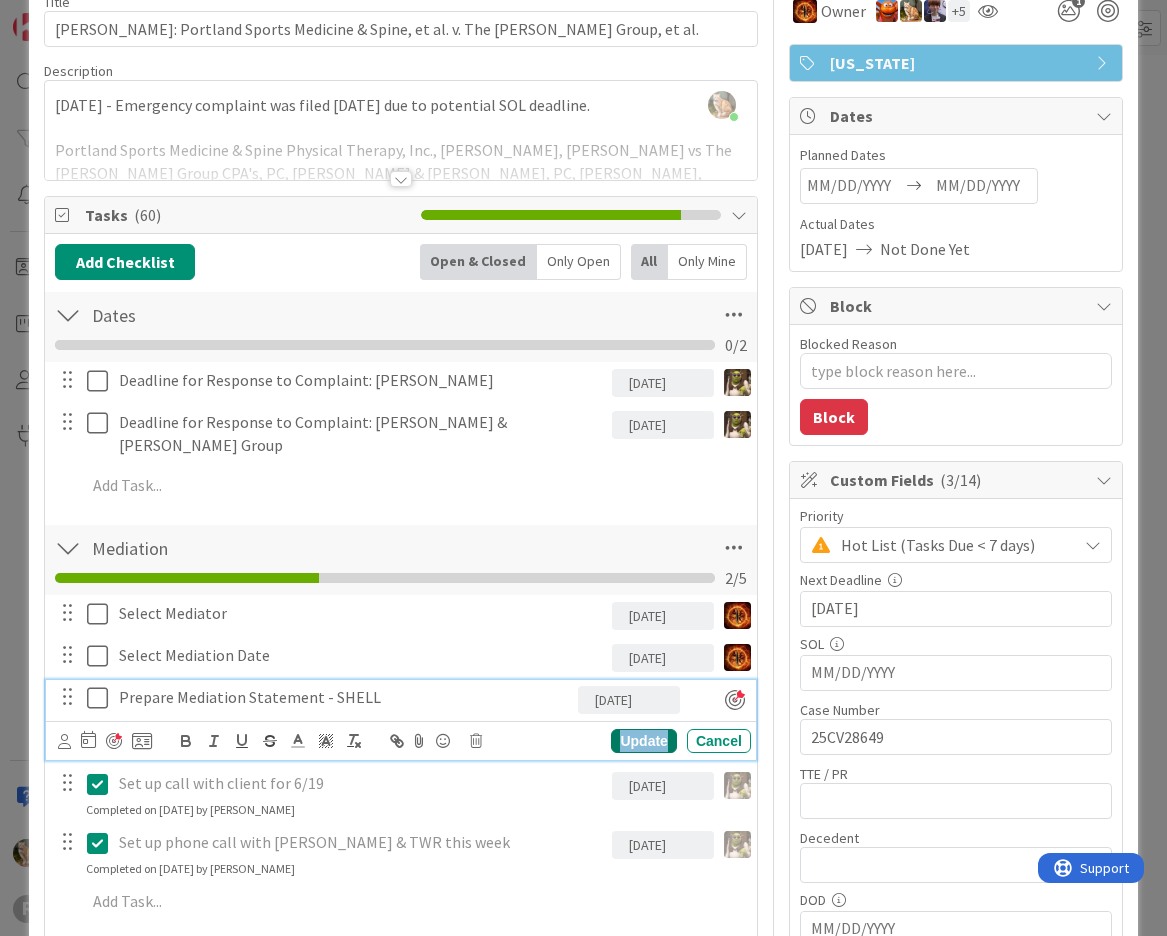 click on "Update" at bounding box center (643, 741) 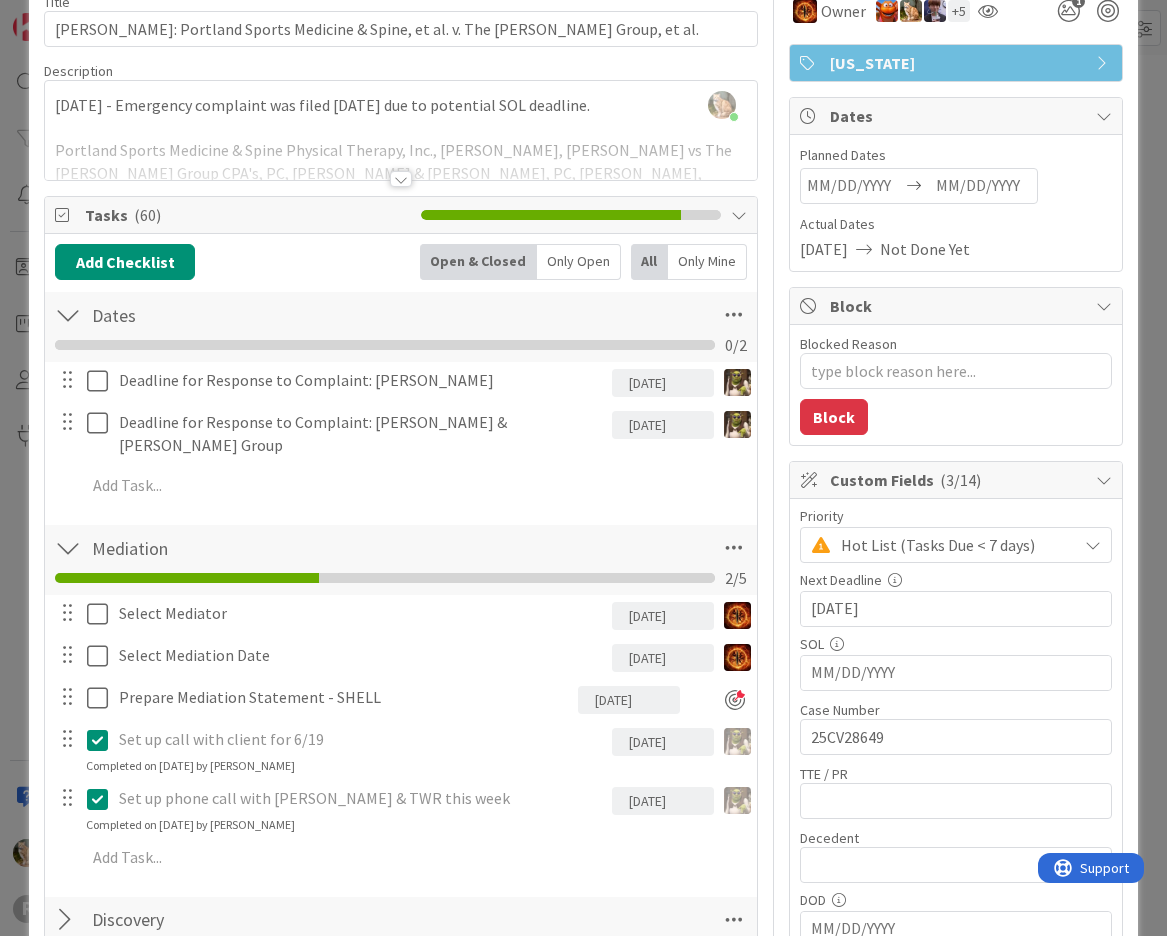 type on "x" 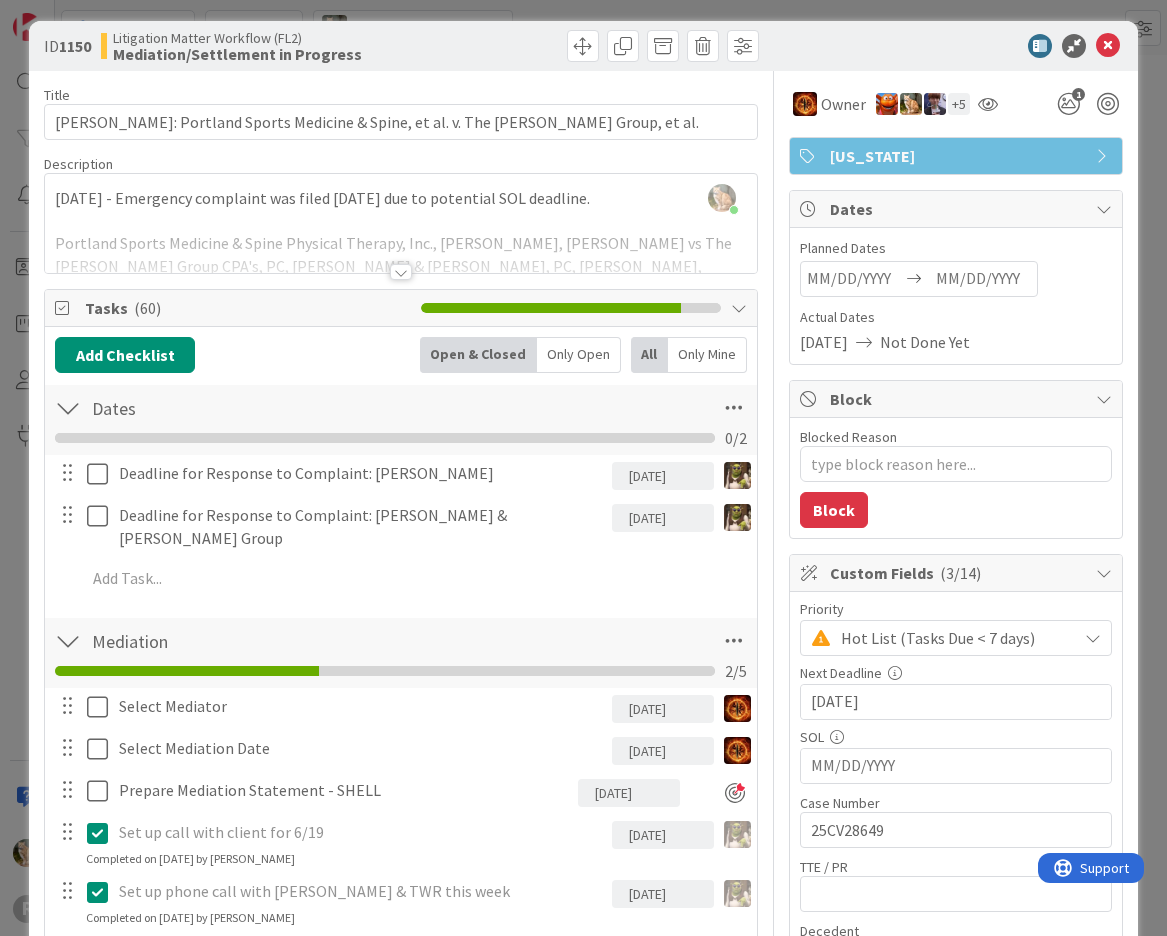 scroll, scrollTop: 0, scrollLeft: 0, axis: both 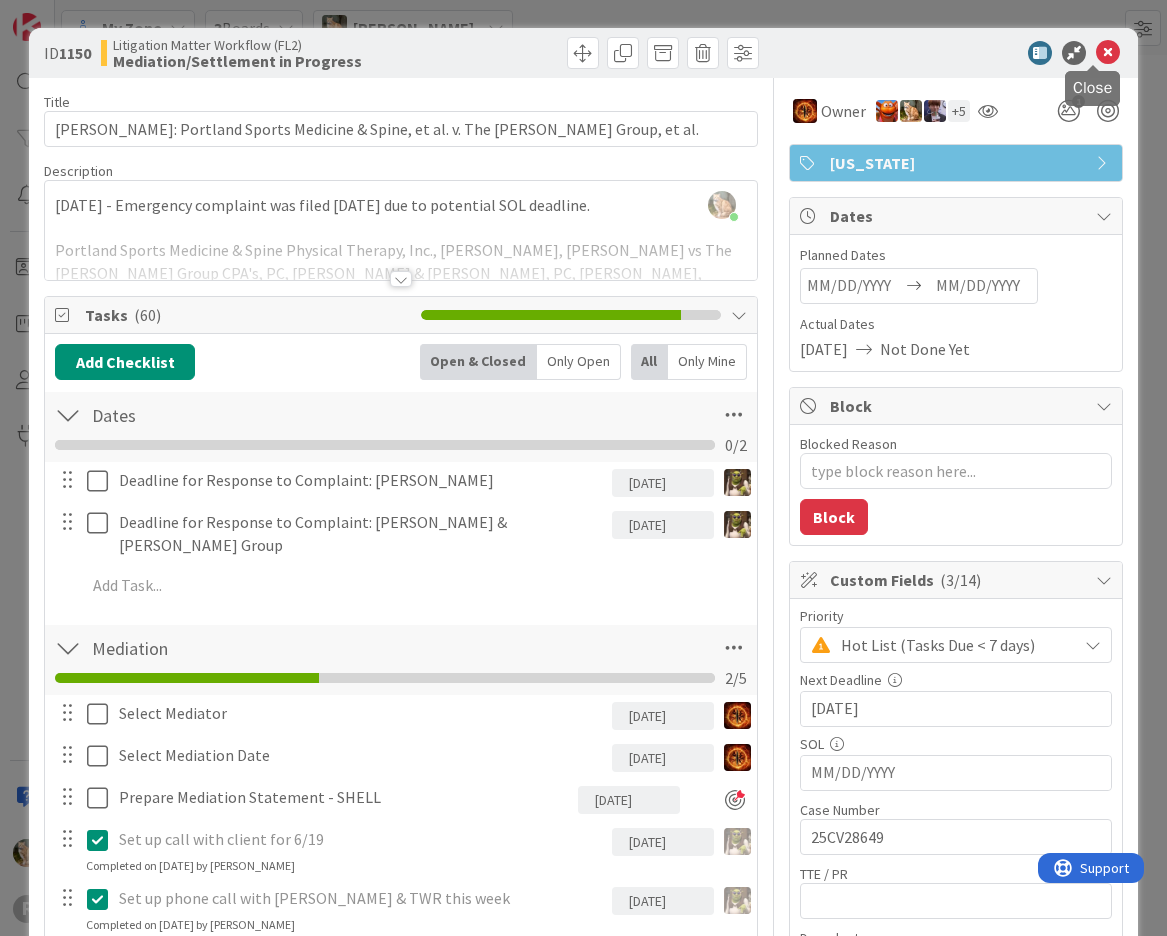 click at bounding box center (1108, 53) 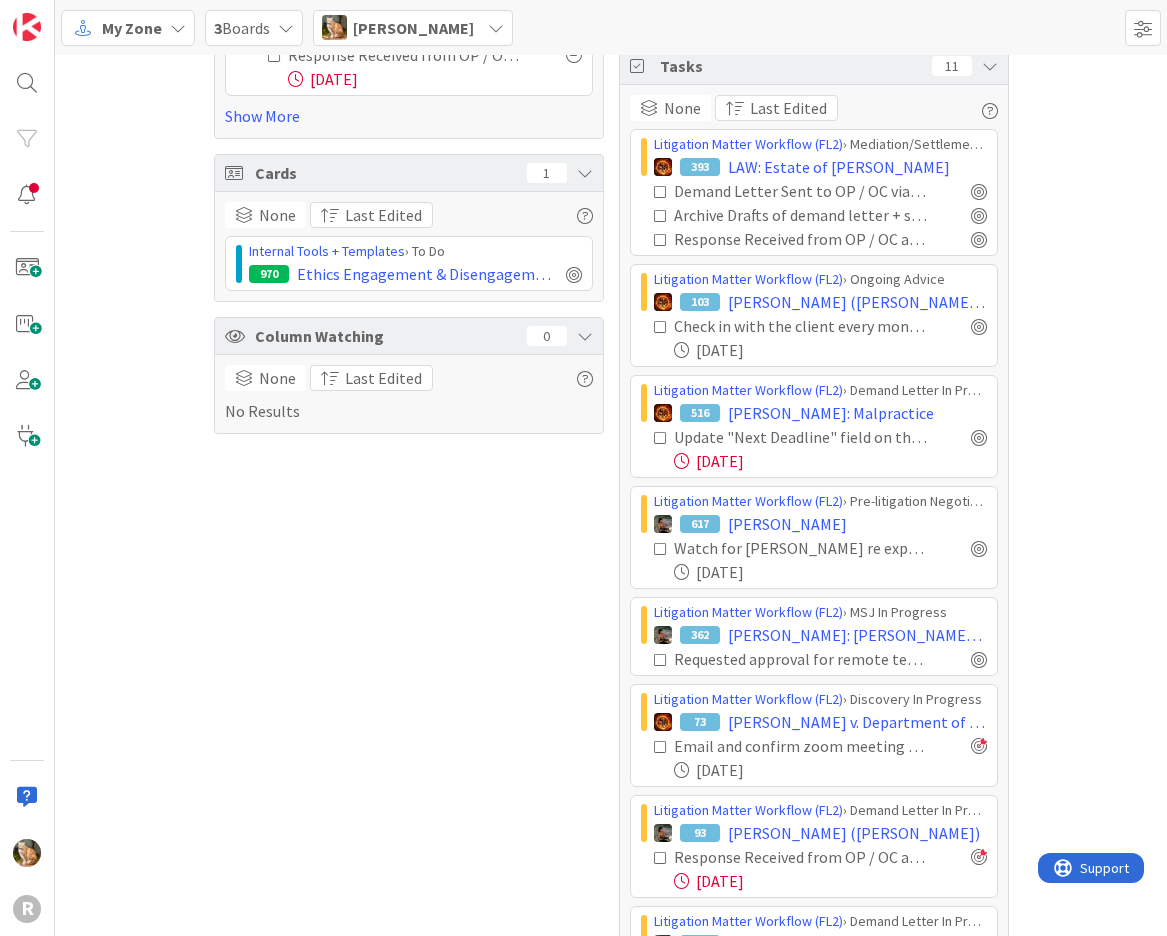 scroll, scrollTop: 0, scrollLeft: 0, axis: both 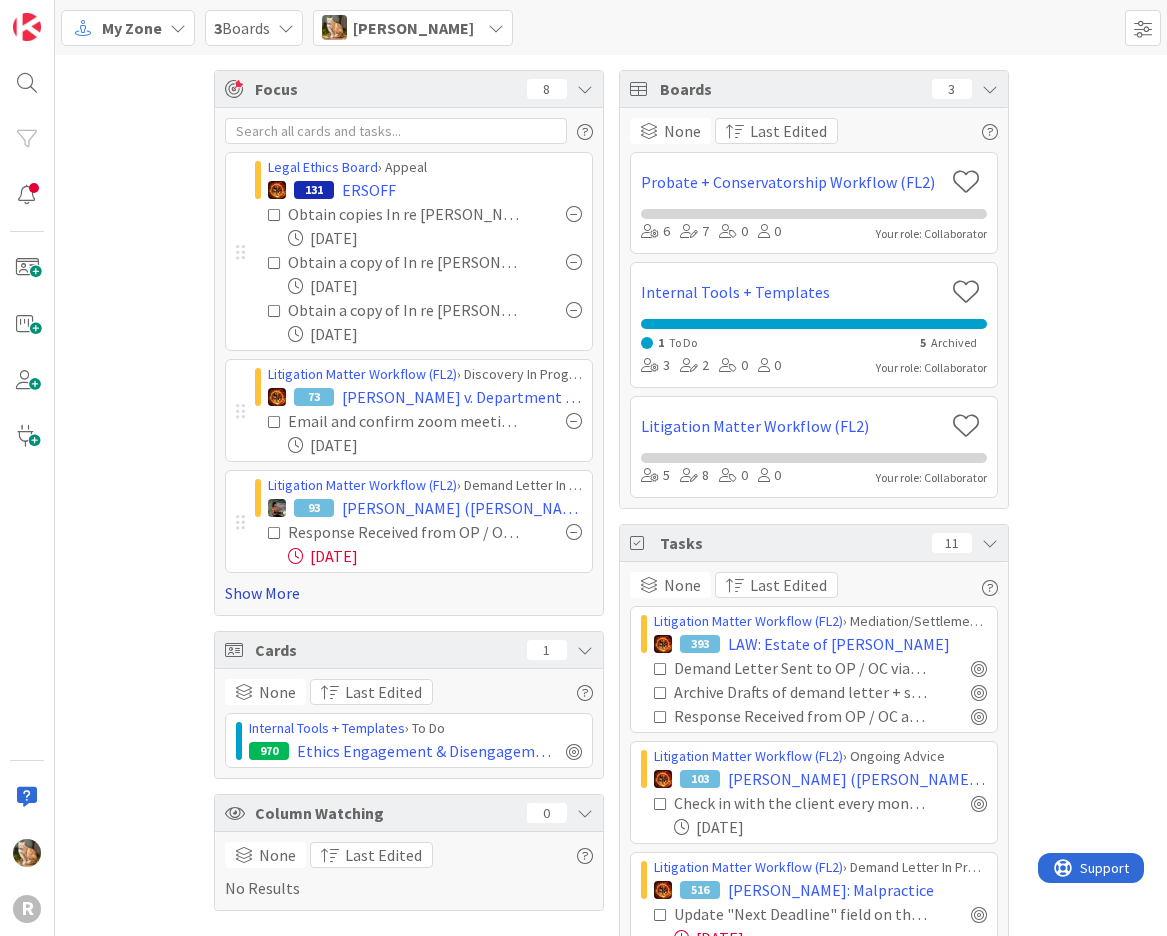 click on "Show More" at bounding box center (409, 593) 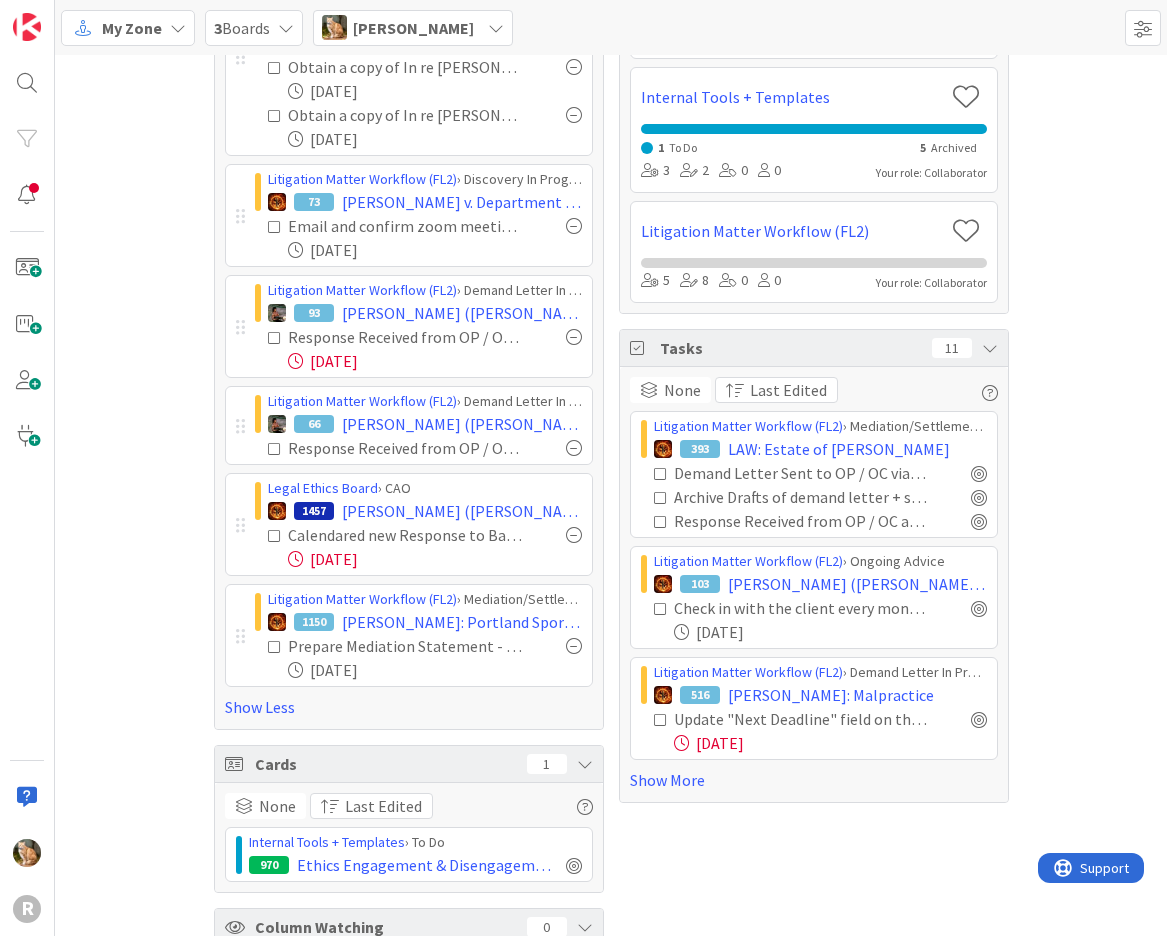 scroll, scrollTop: 200, scrollLeft: 0, axis: vertical 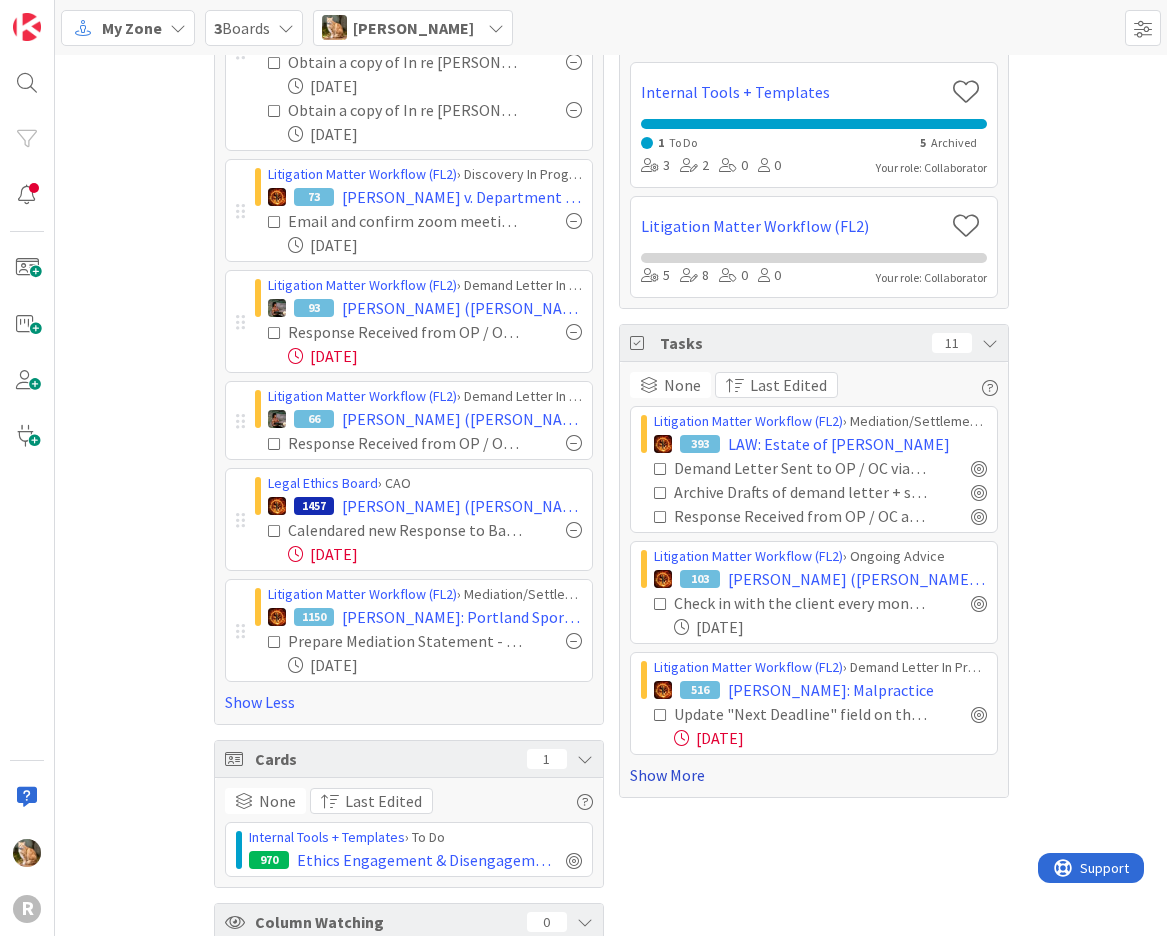 click on "Show More" at bounding box center (814, 775) 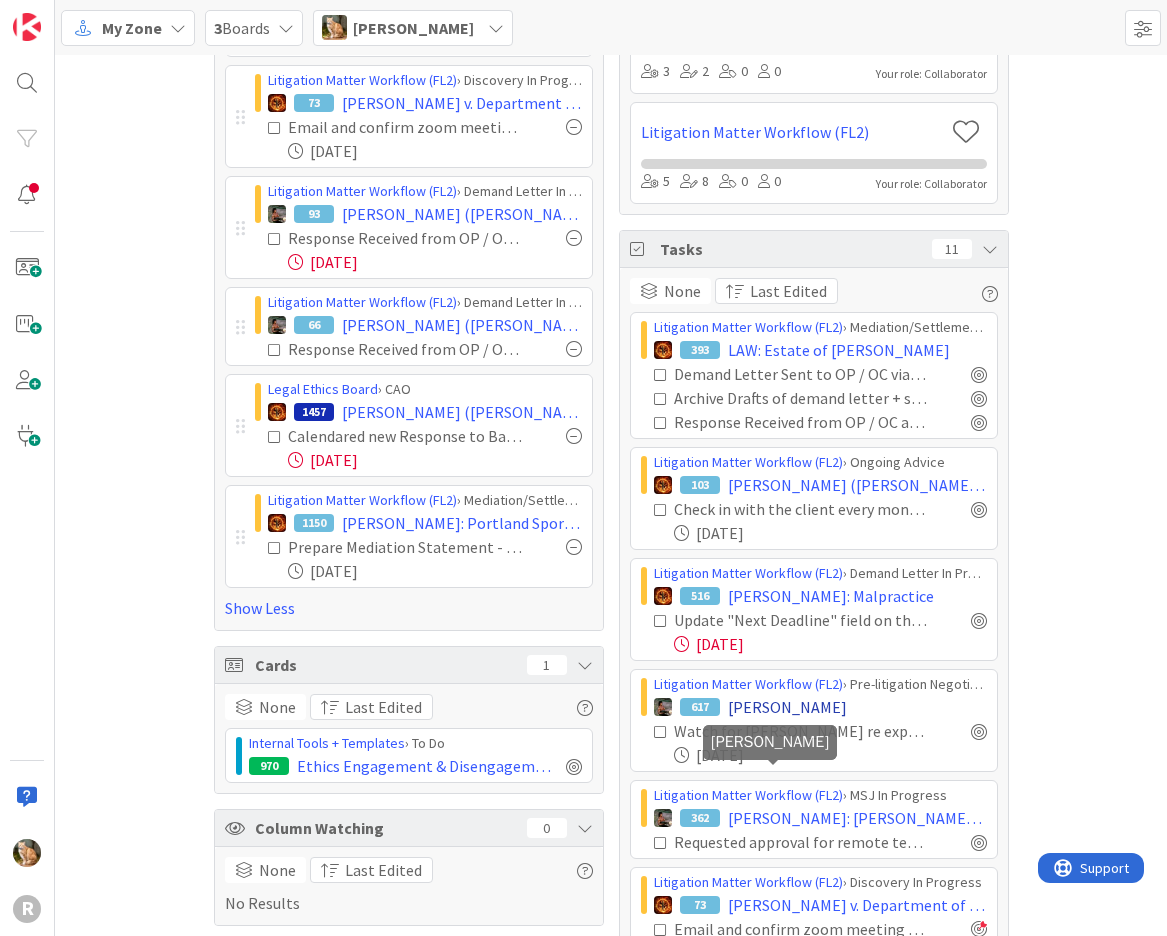 scroll, scrollTop: 300, scrollLeft: 0, axis: vertical 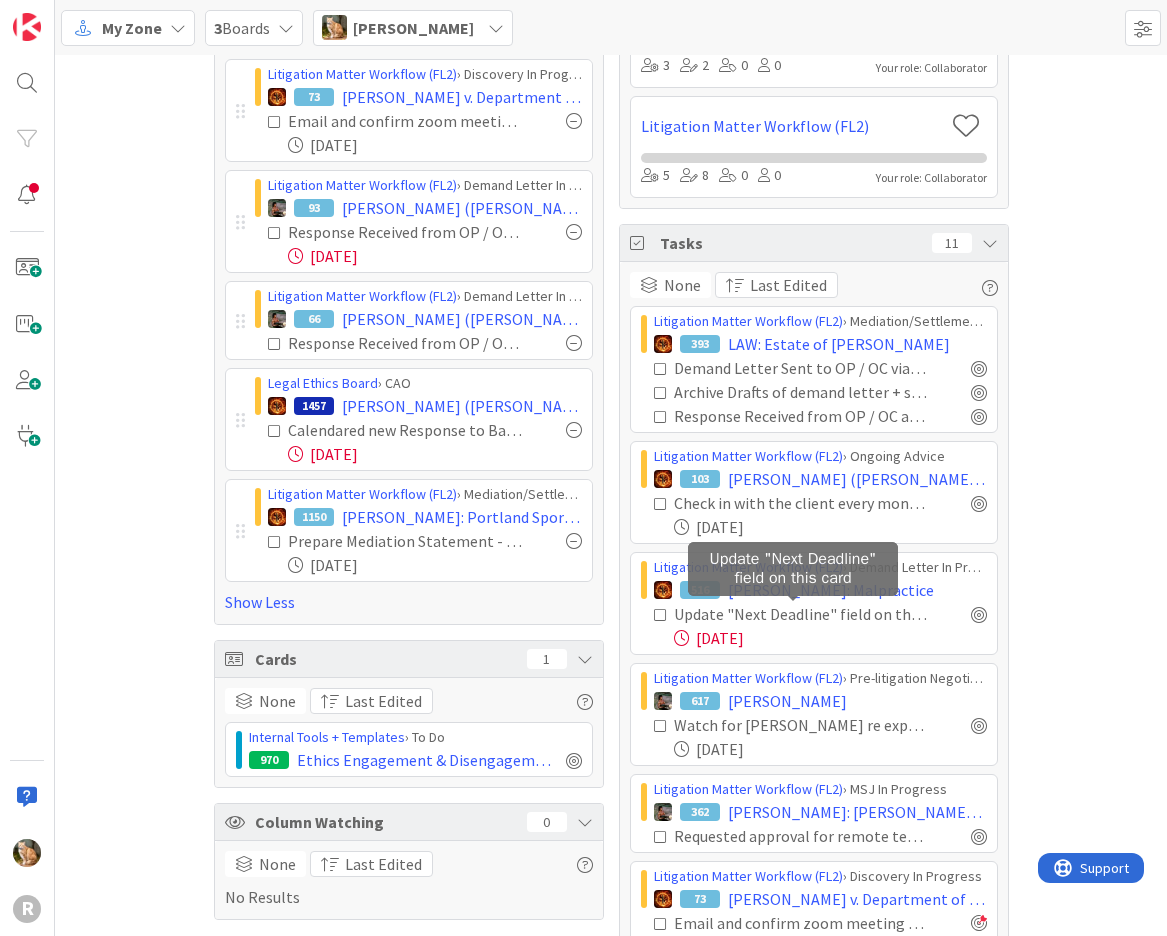 click on "Update "Next Deadline" field on this card" at bounding box center (800, 614) 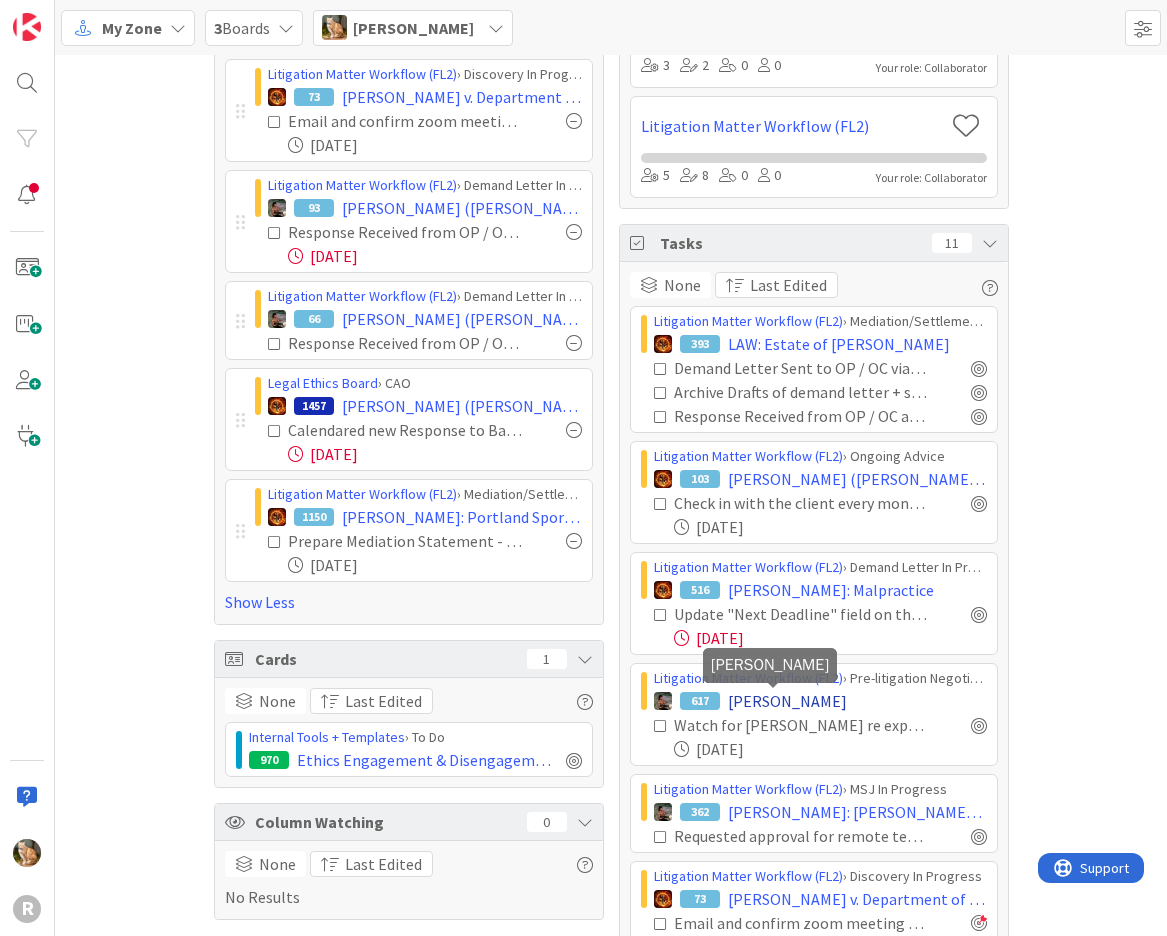 click on "[PERSON_NAME]" at bounding box center (787, 701) 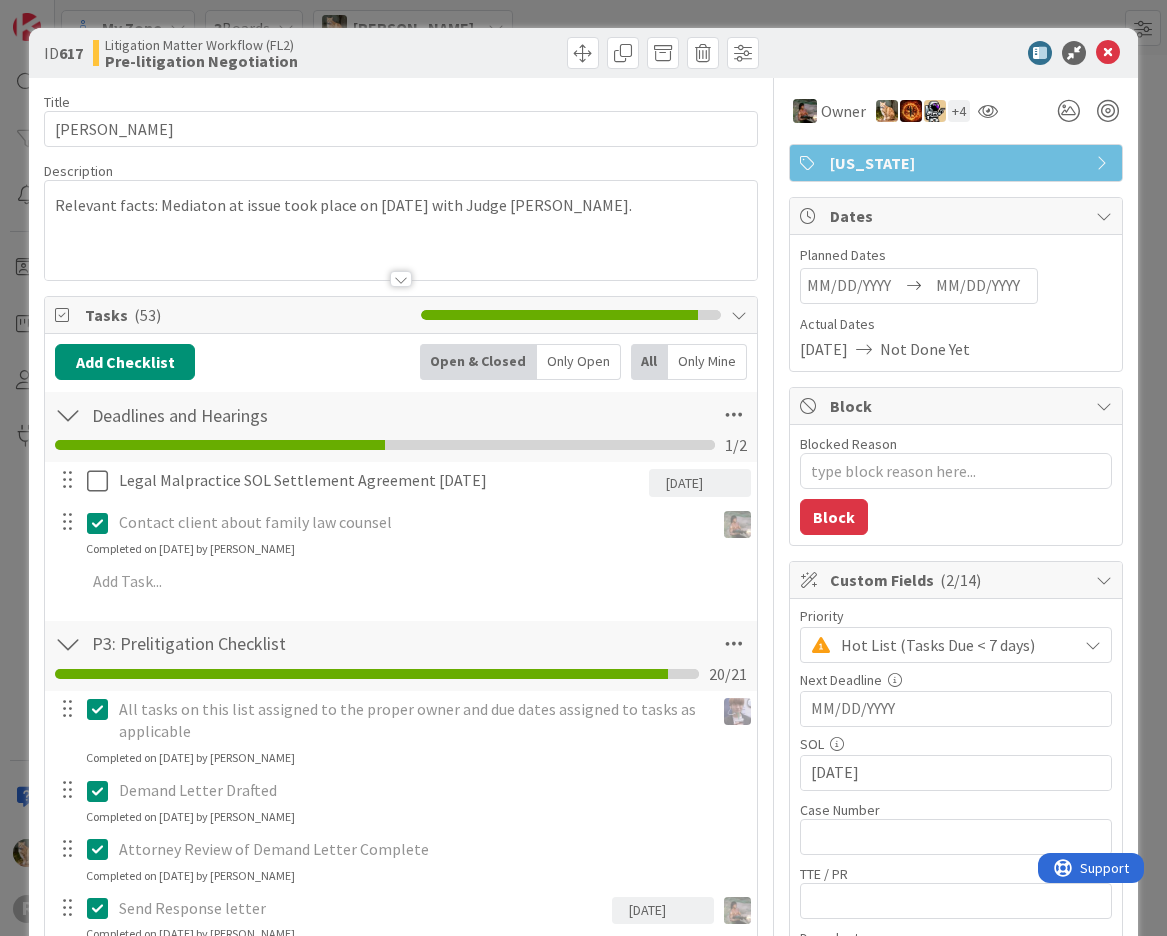 scroll, scrollTop: 0, scrollLeft: 0, axis: both 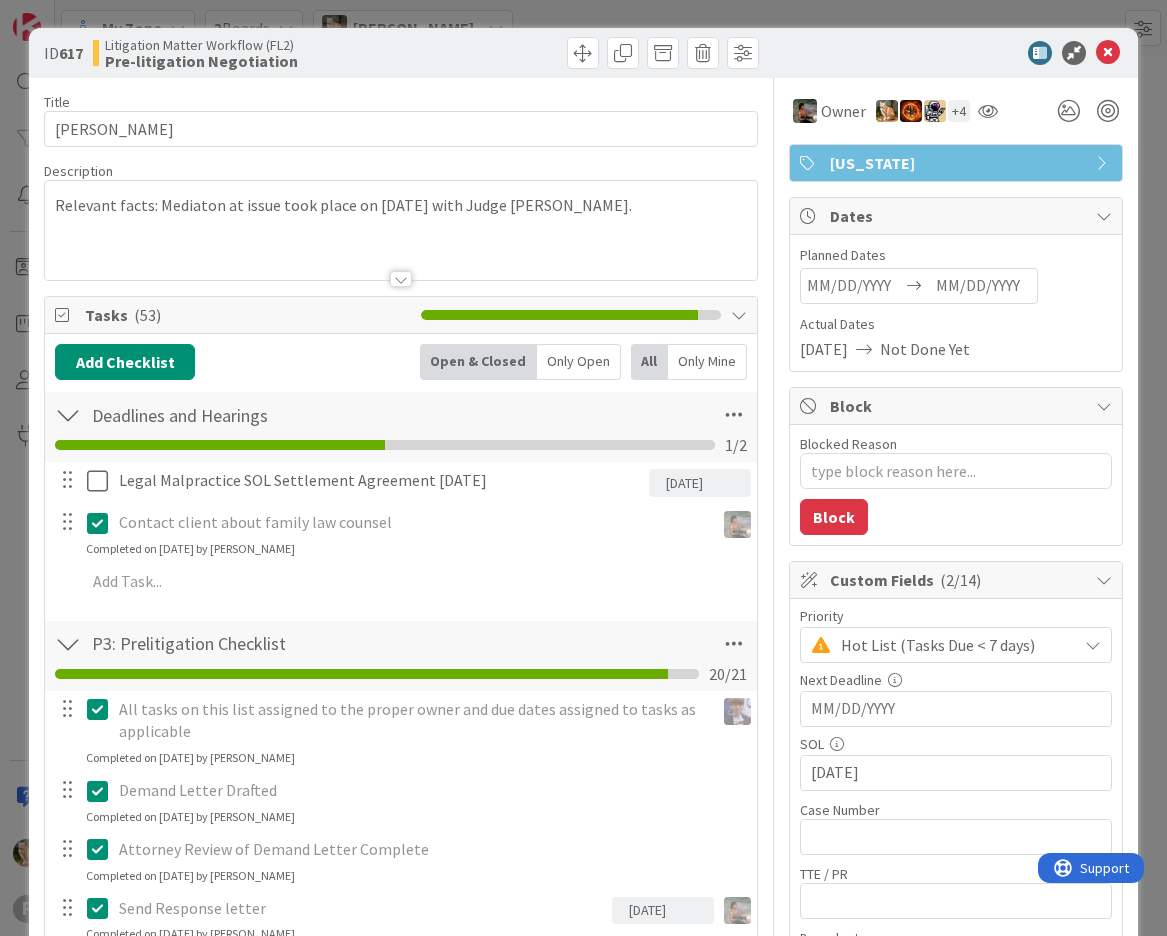 click on "P3: Prelitigation Checklist Checklist Name 27 / 64 P3: Prelitigation Checklist 20 / 21" at bounding box center [401, 656] 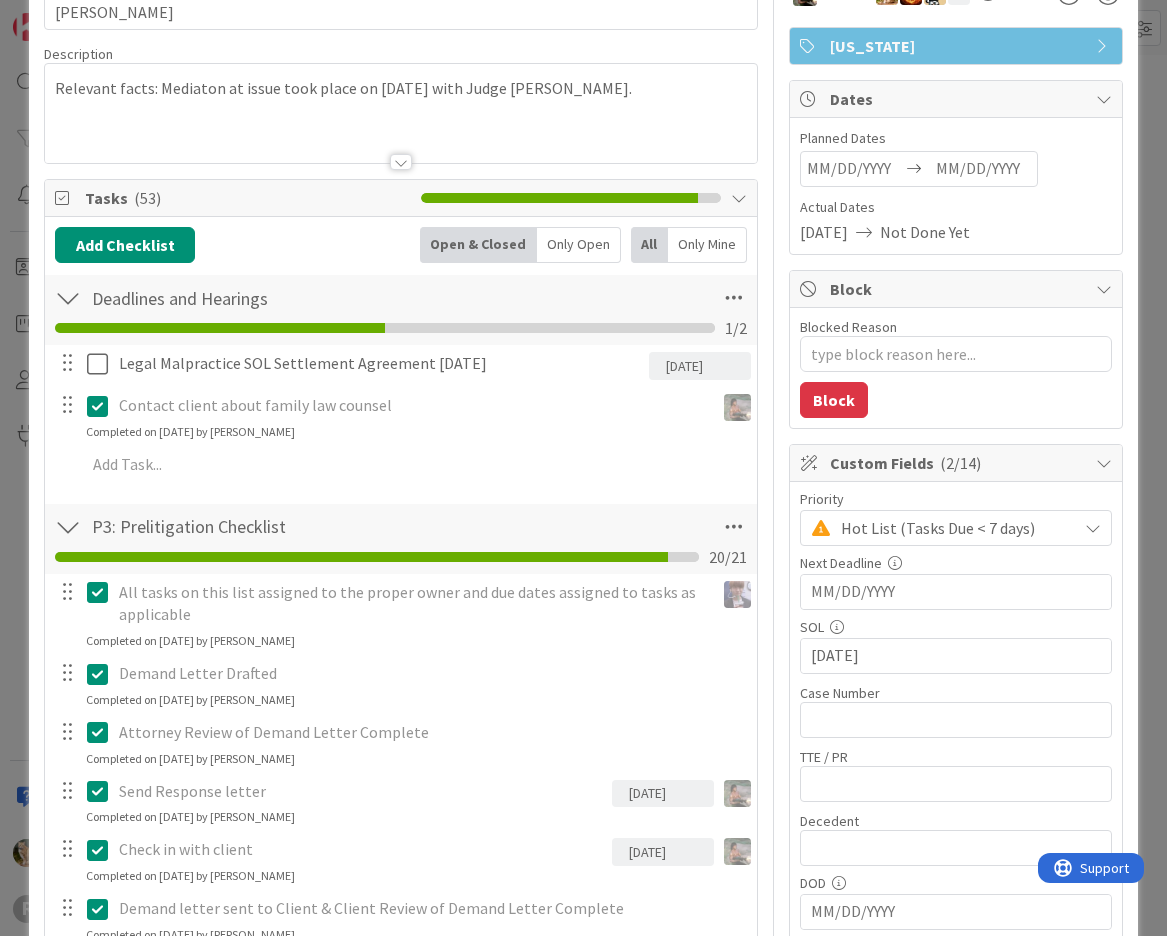 scroll, scrollTop: 0, scrollLeft: 0, axis: both 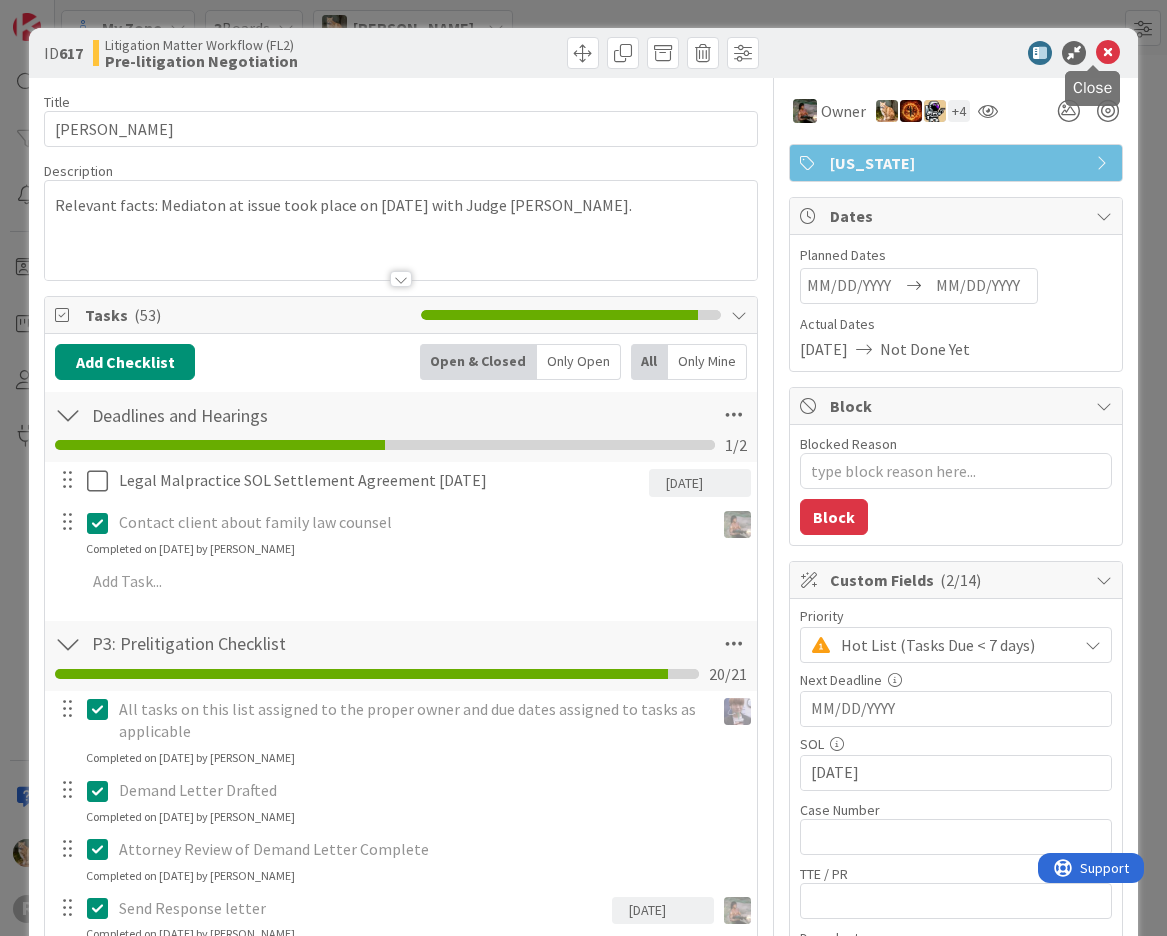 click at bounding box center [1108, 53] 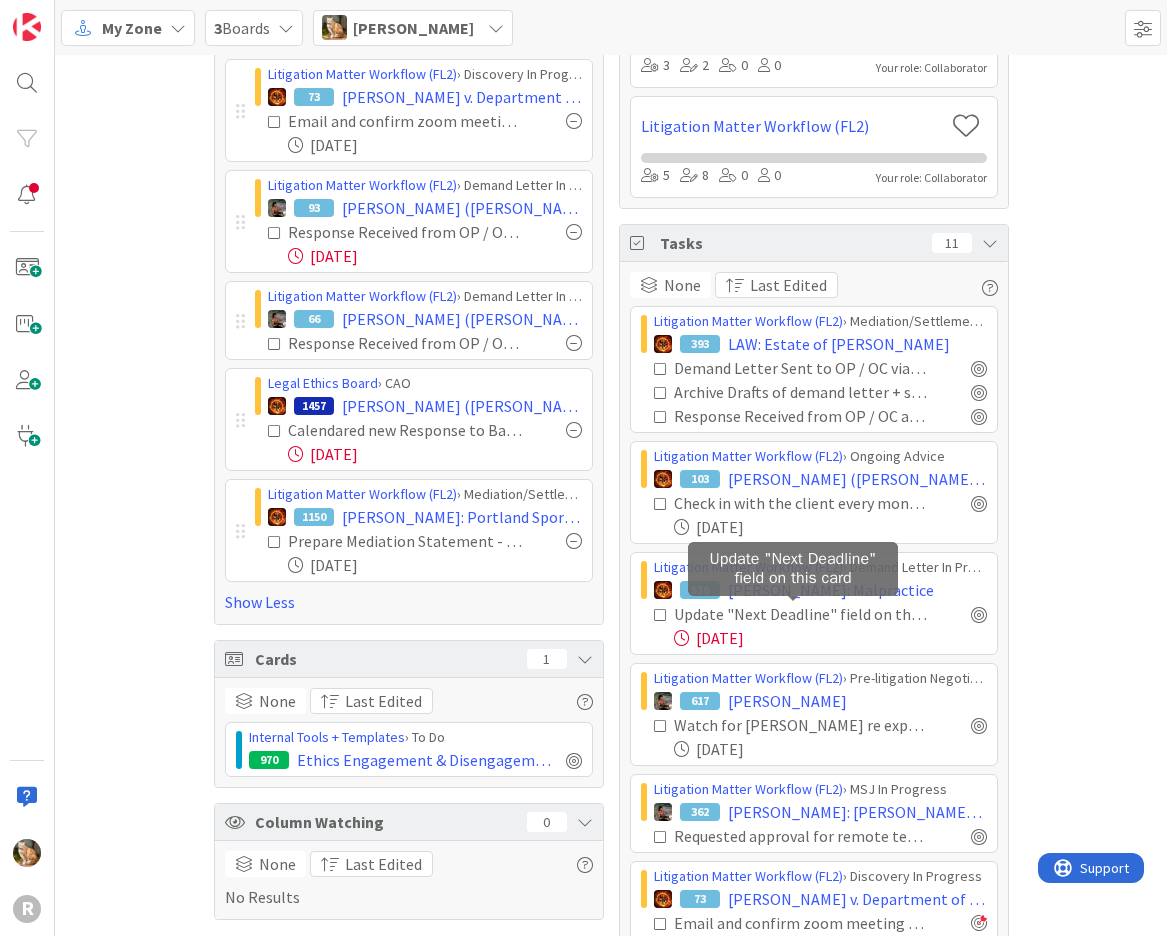 scroll, scrollTop: 0, scrollLeft: 0, axis: both 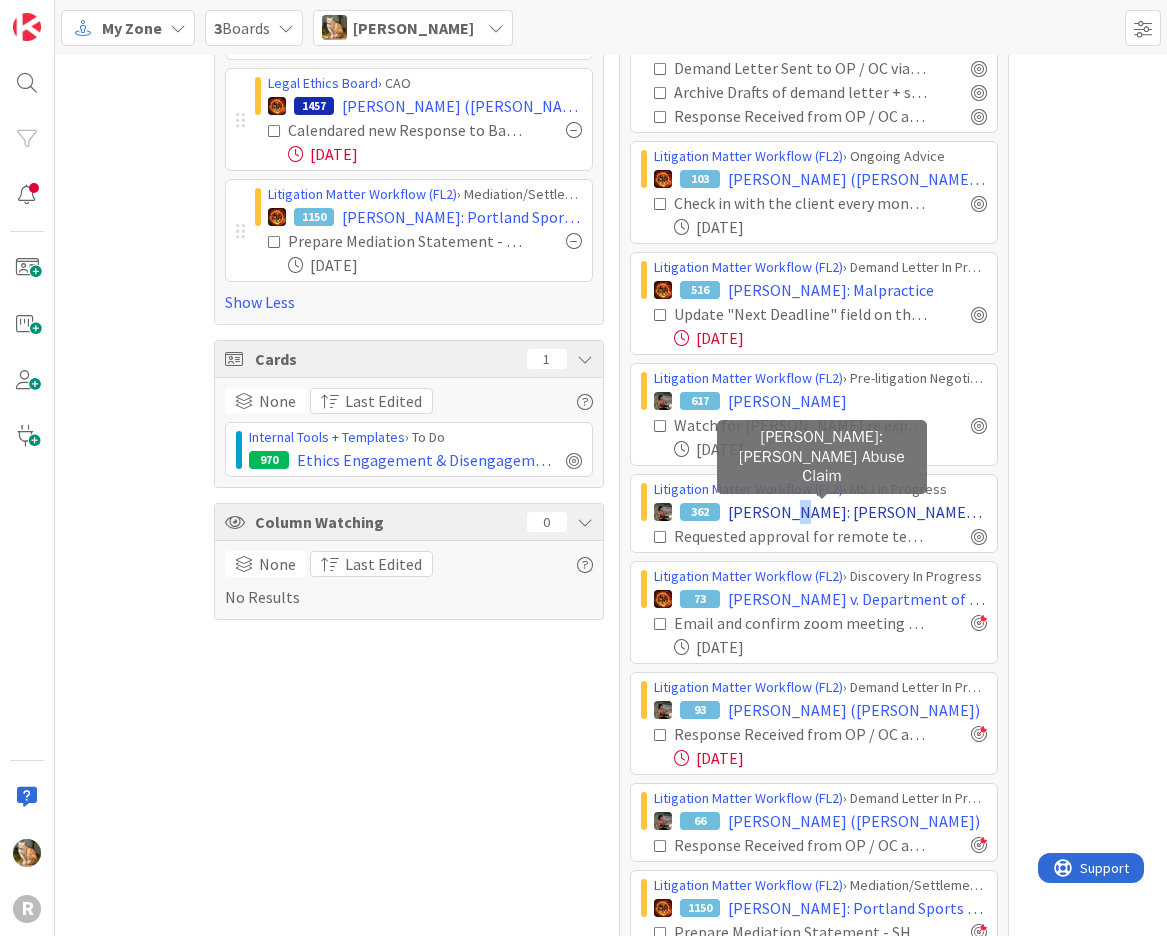 click on "[PERSON_NAME]: [PERSON_NAME] Abuse Claim" at bounding box center (857, 512) 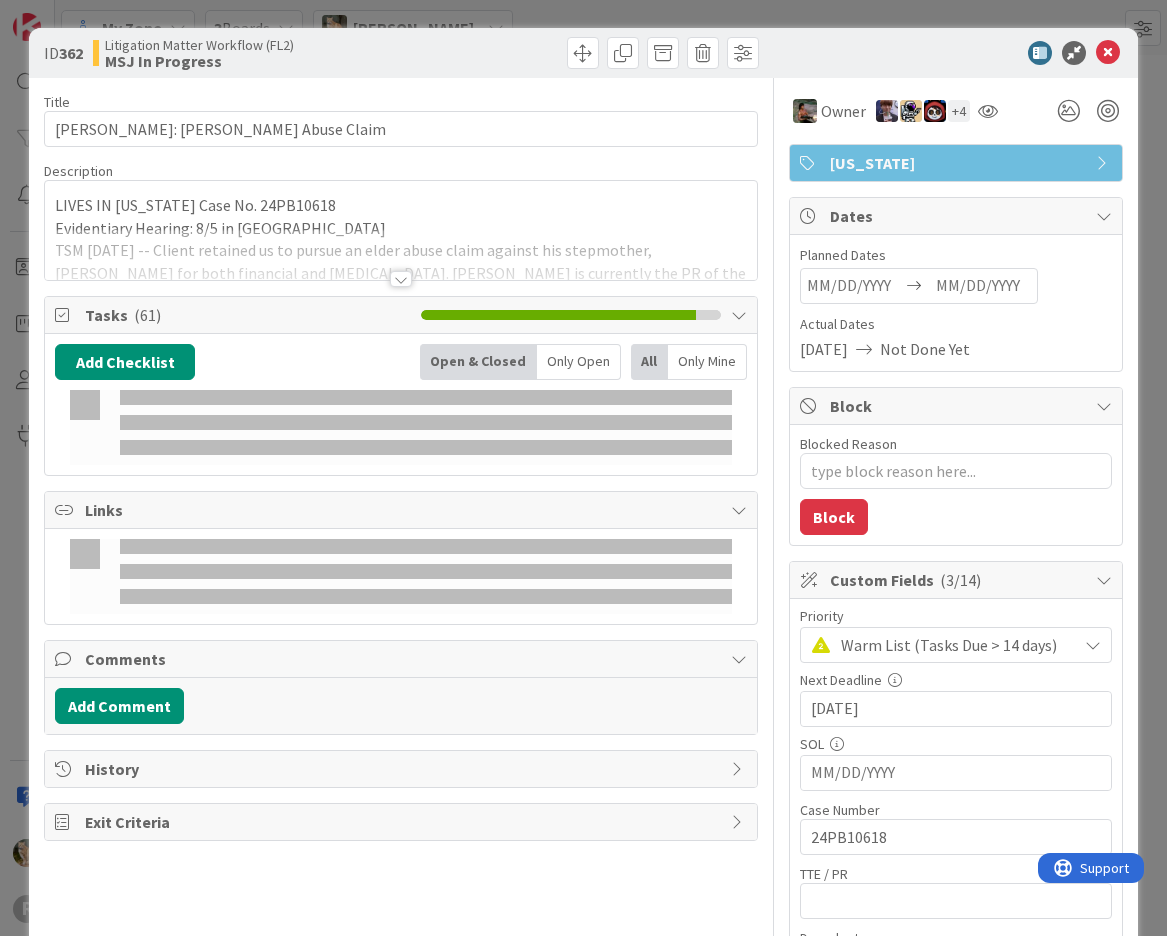 type on "x" 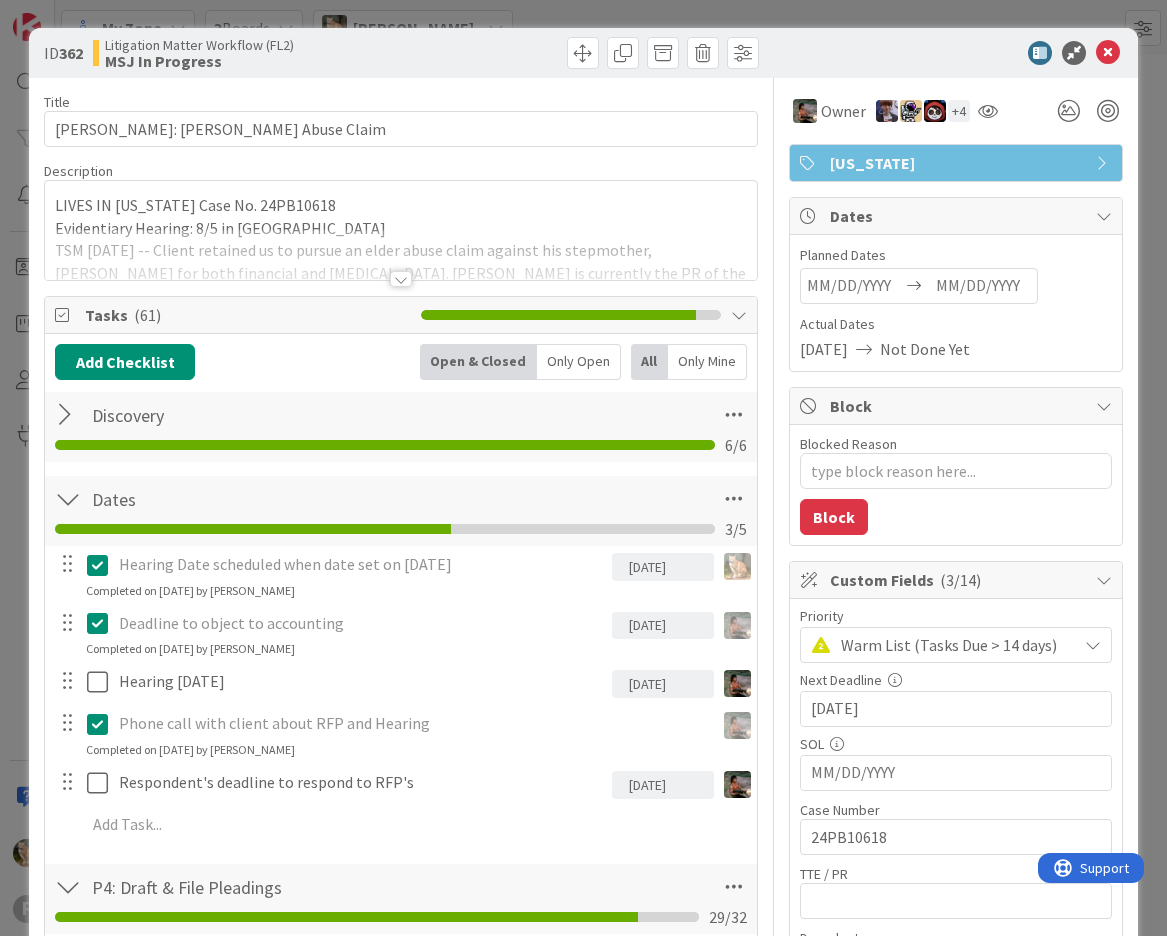 scroll, scrollTop: 0, scrollLeft: 0, axis: both 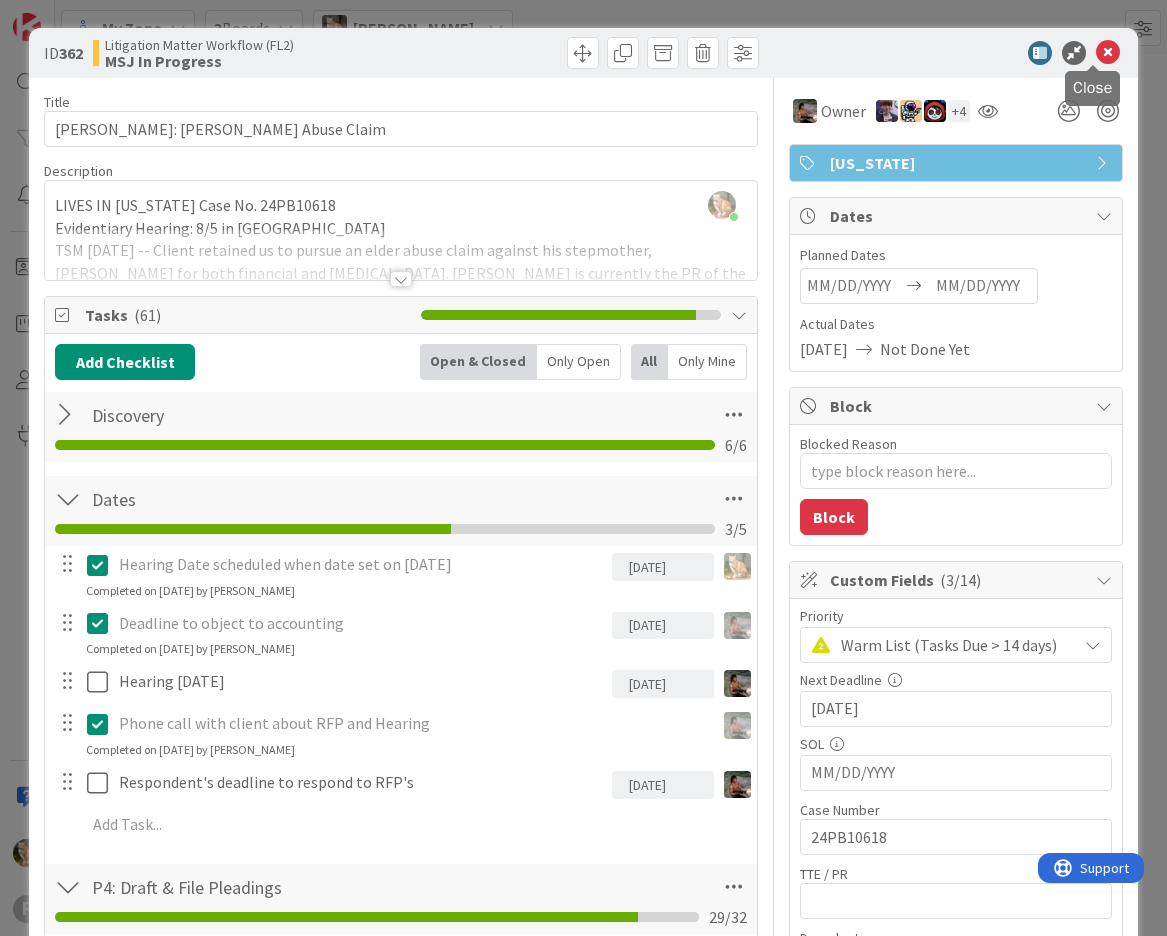 click at bounding box center [1108, 53] 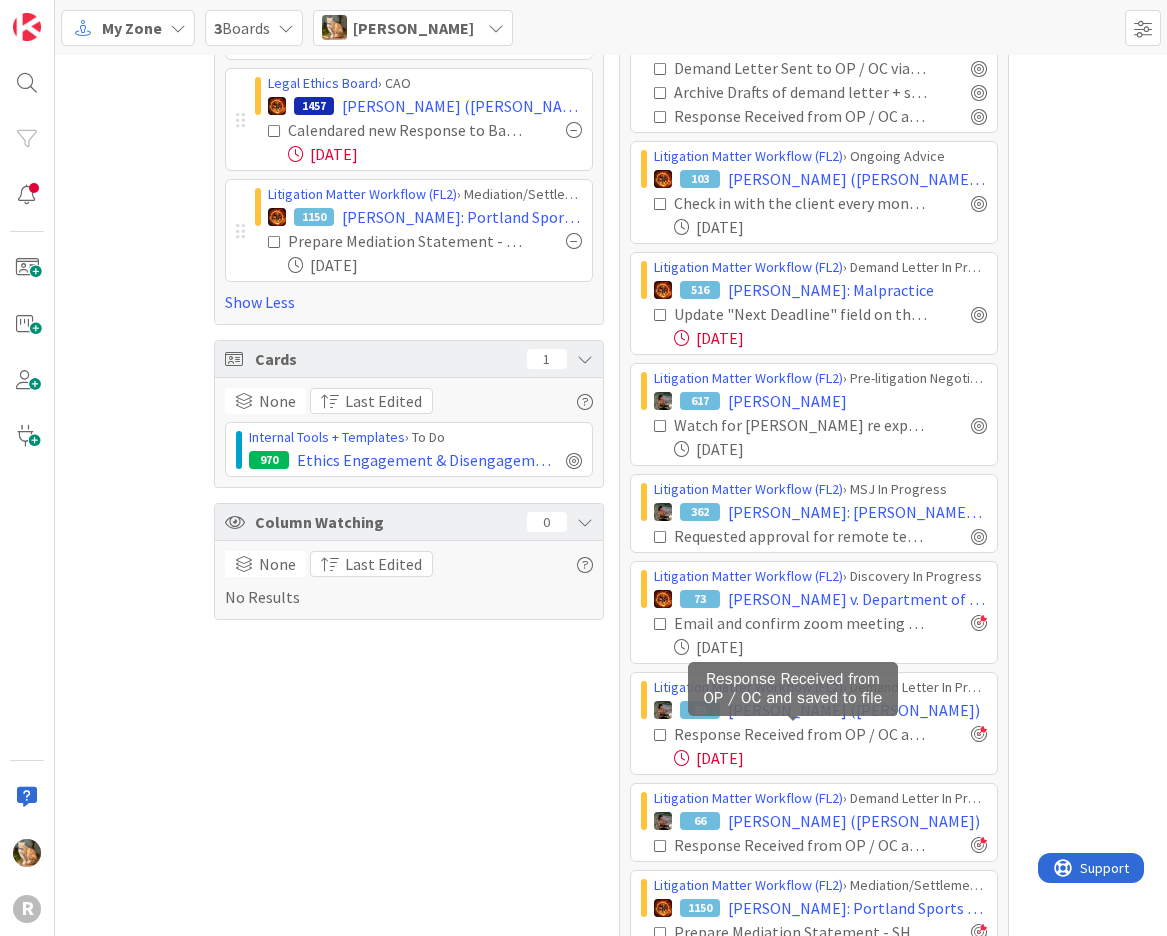 scroll, scrollTop: 0, scrollLeft: 0, axis: both 